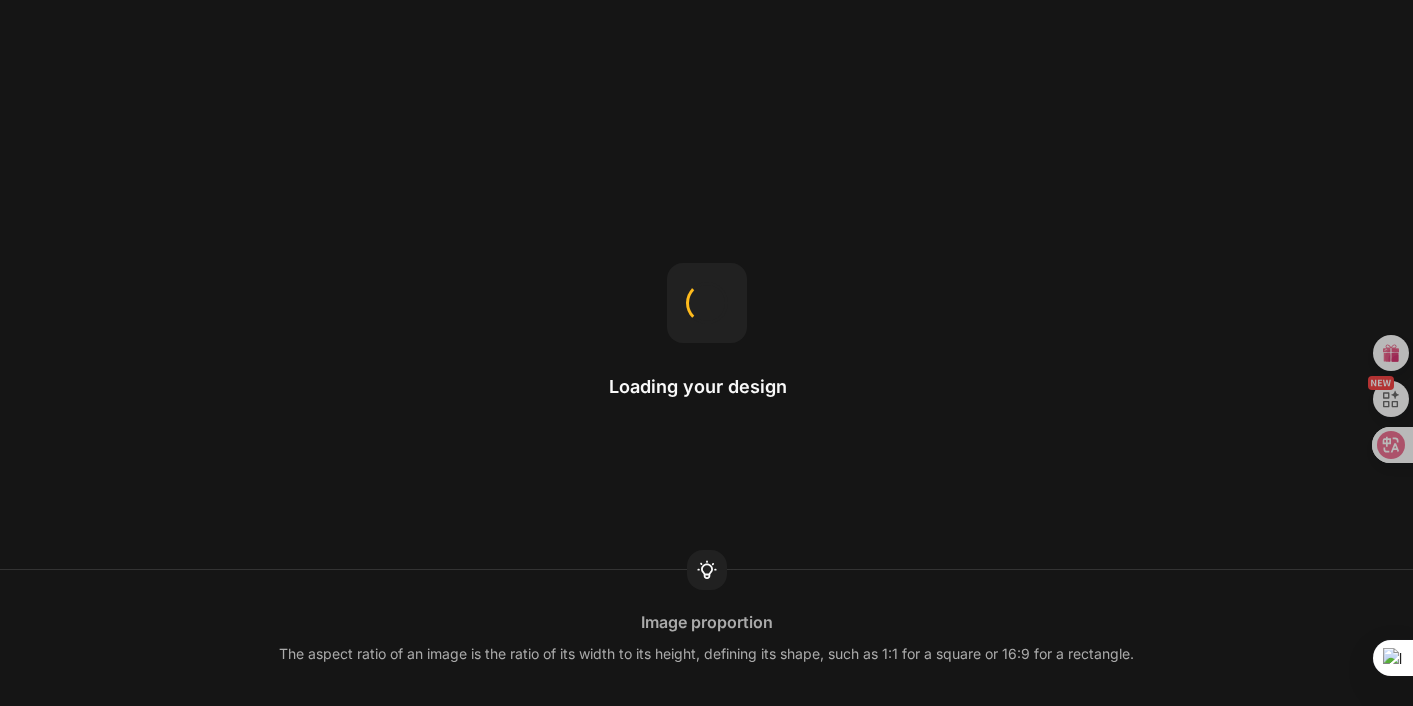 scroll, scrollTop: 0, scrollLeft: 0, axis: both 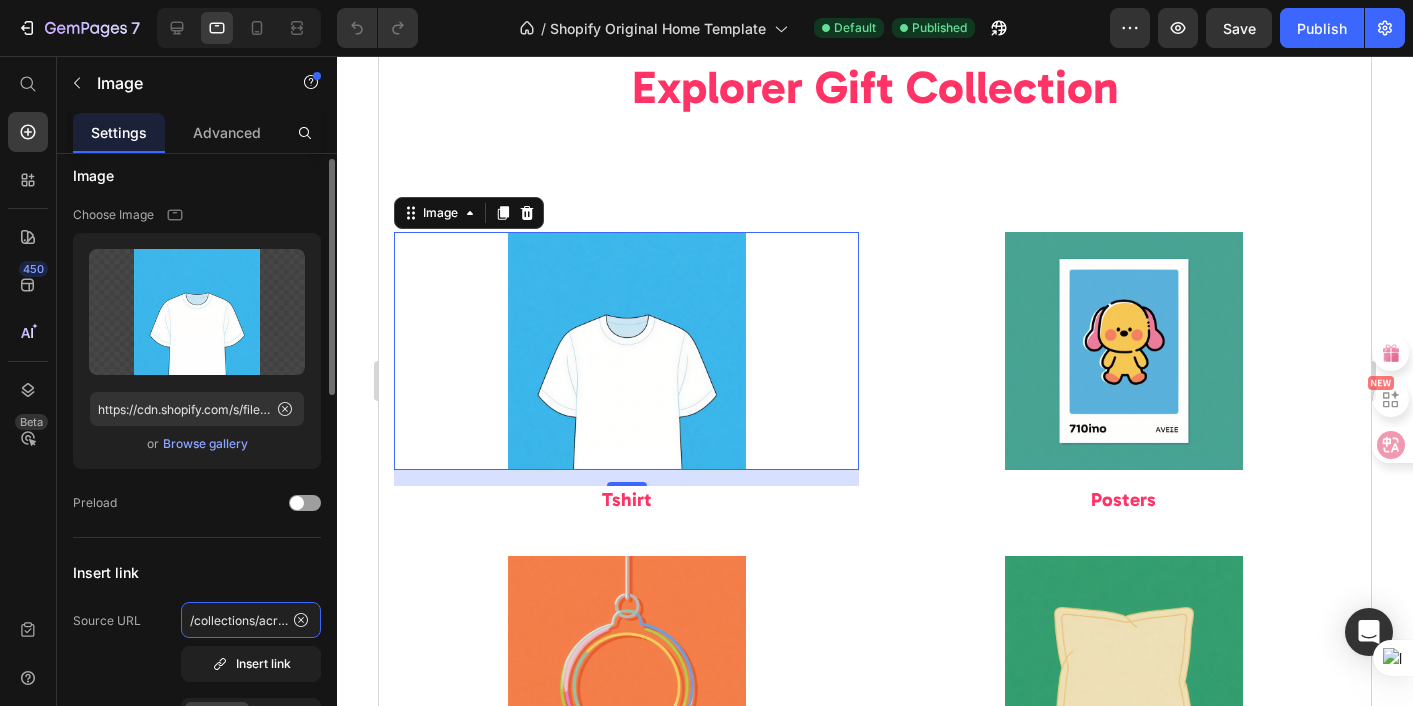 click on "/collections/acrylic-plaque" 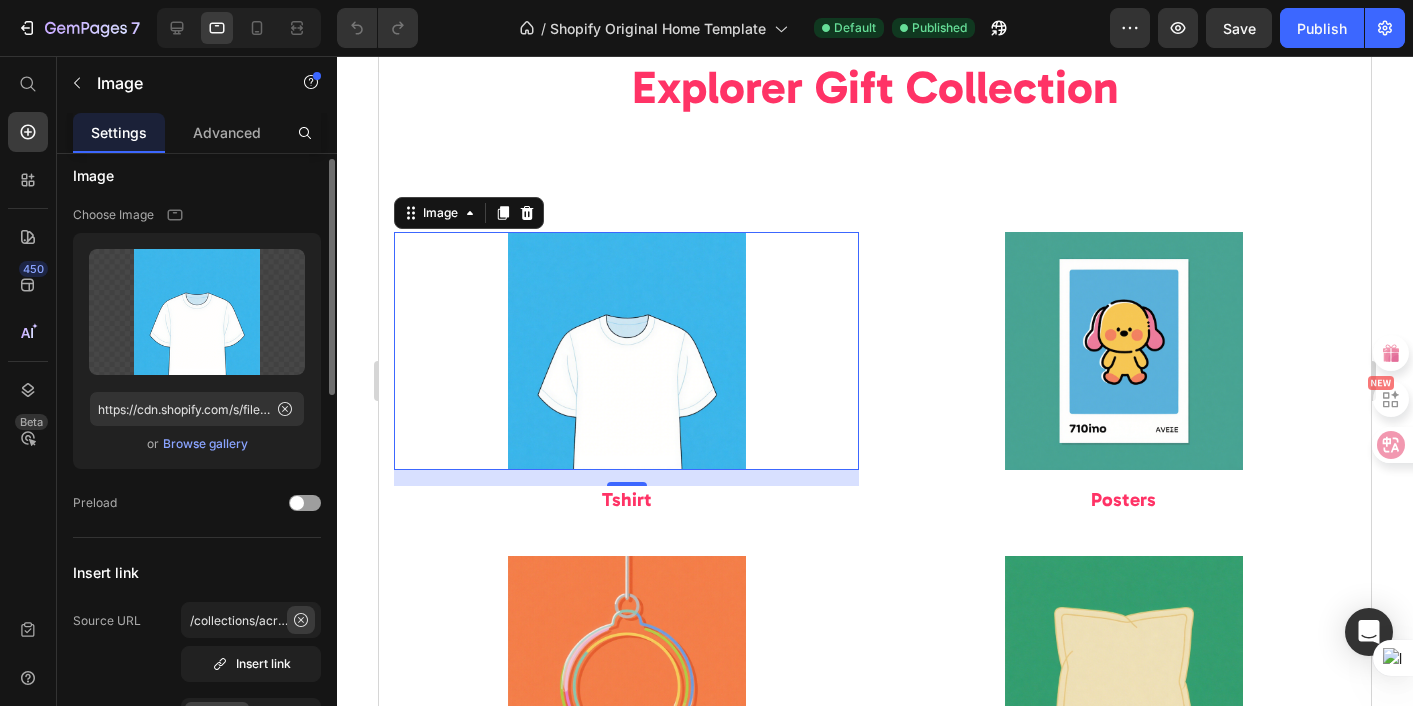 click 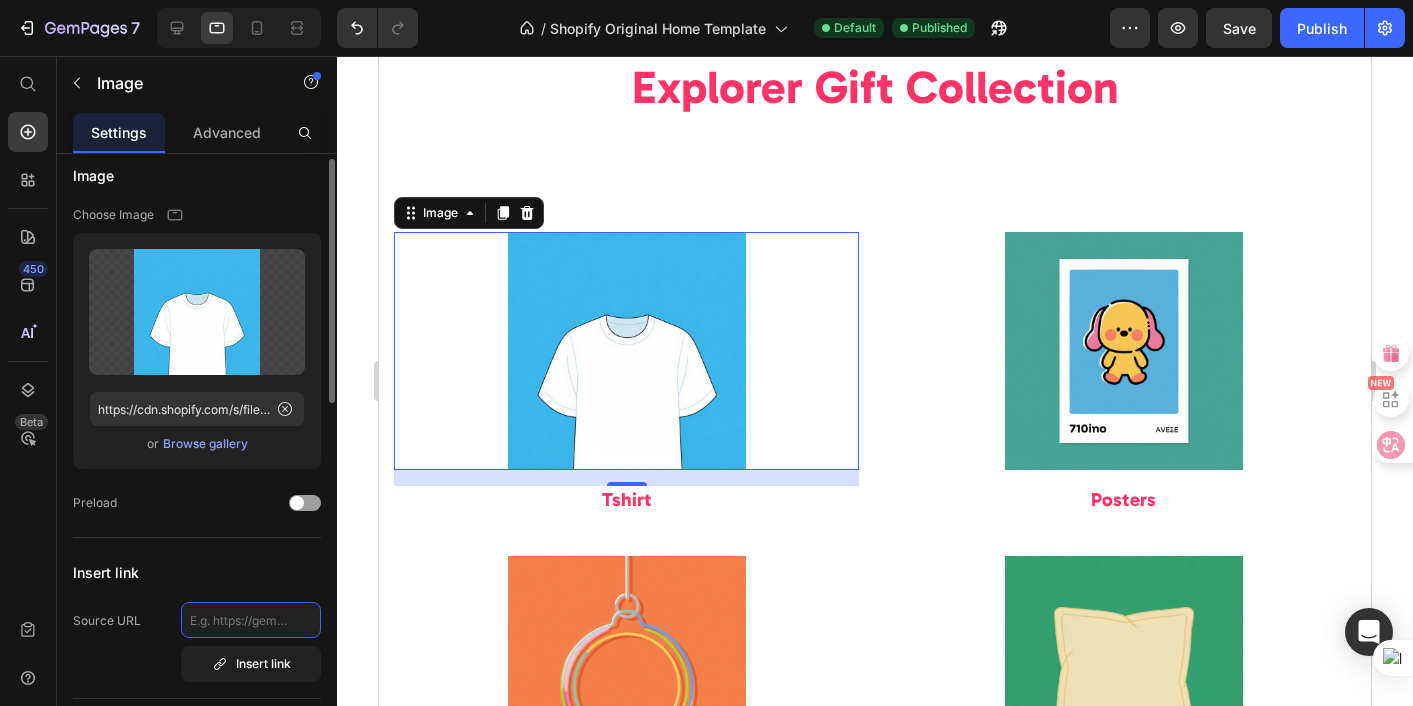 click 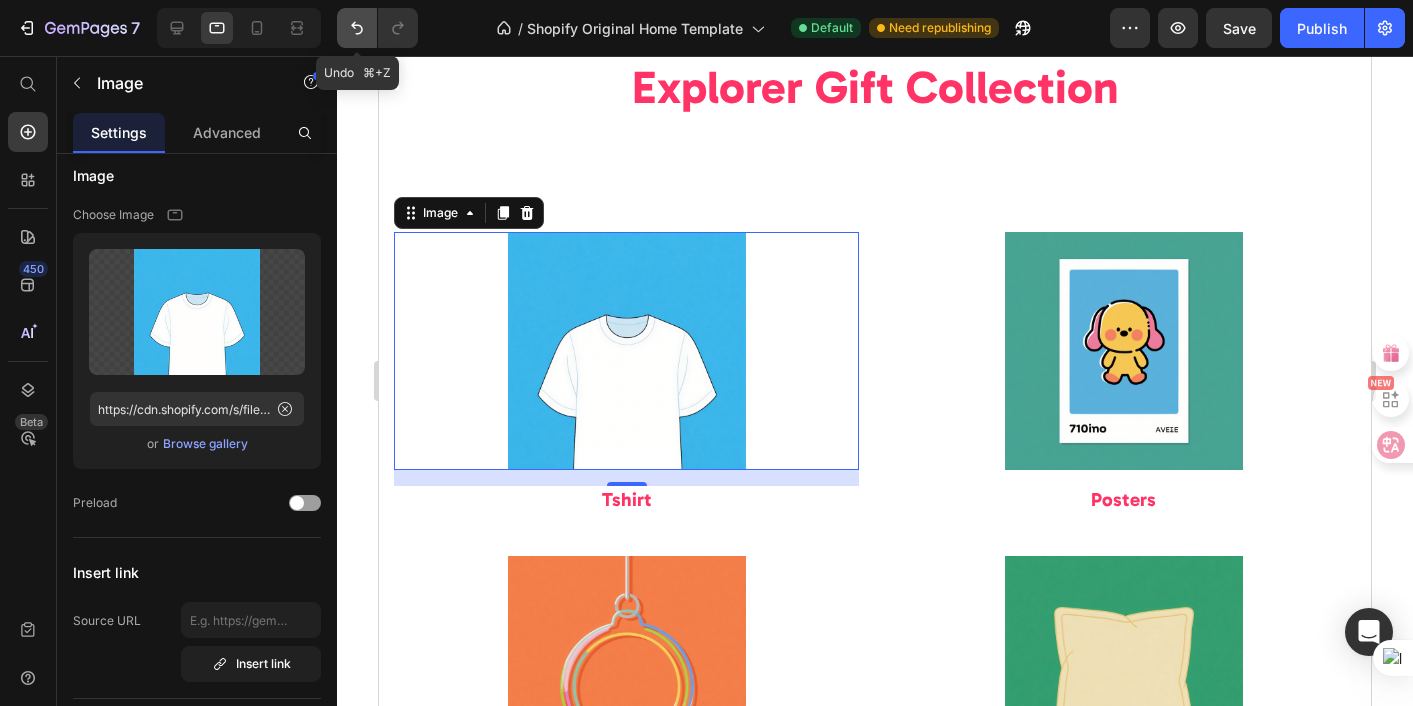 click 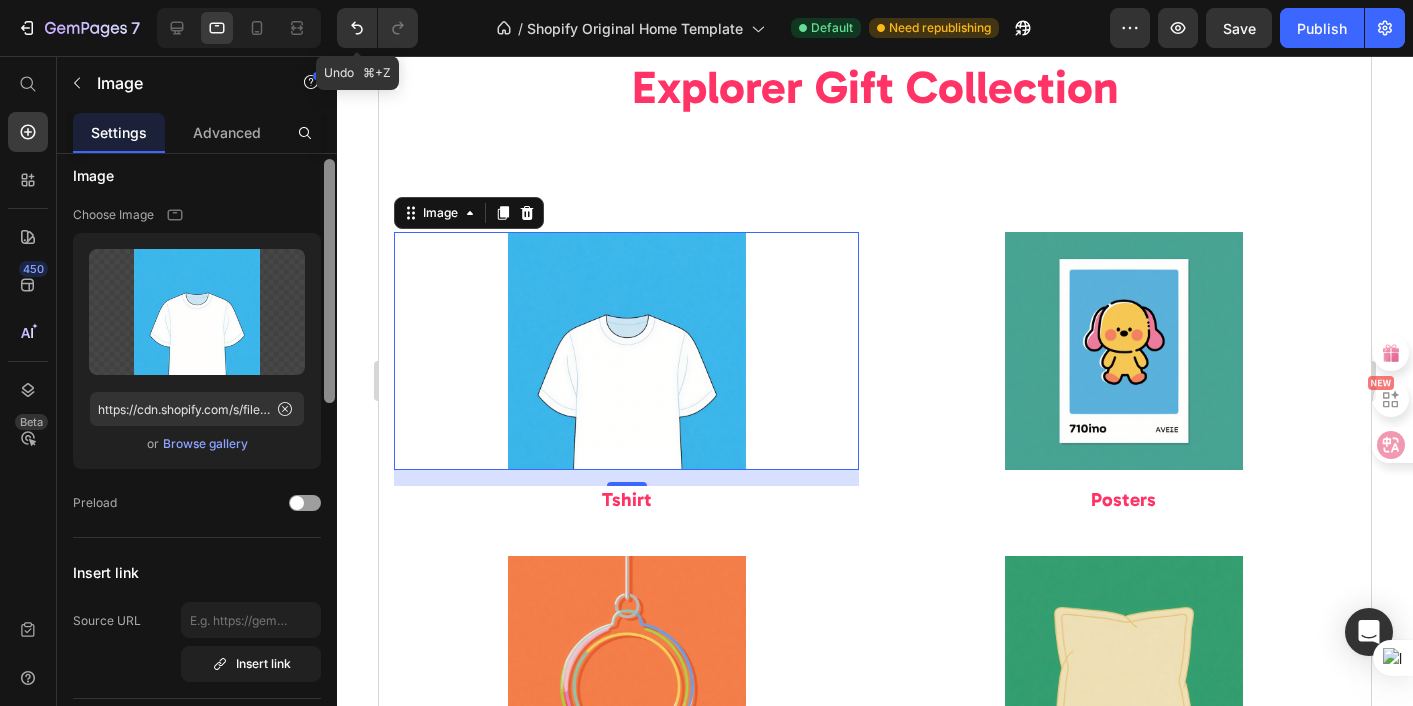 type on "/collections/acrylic-plaque" 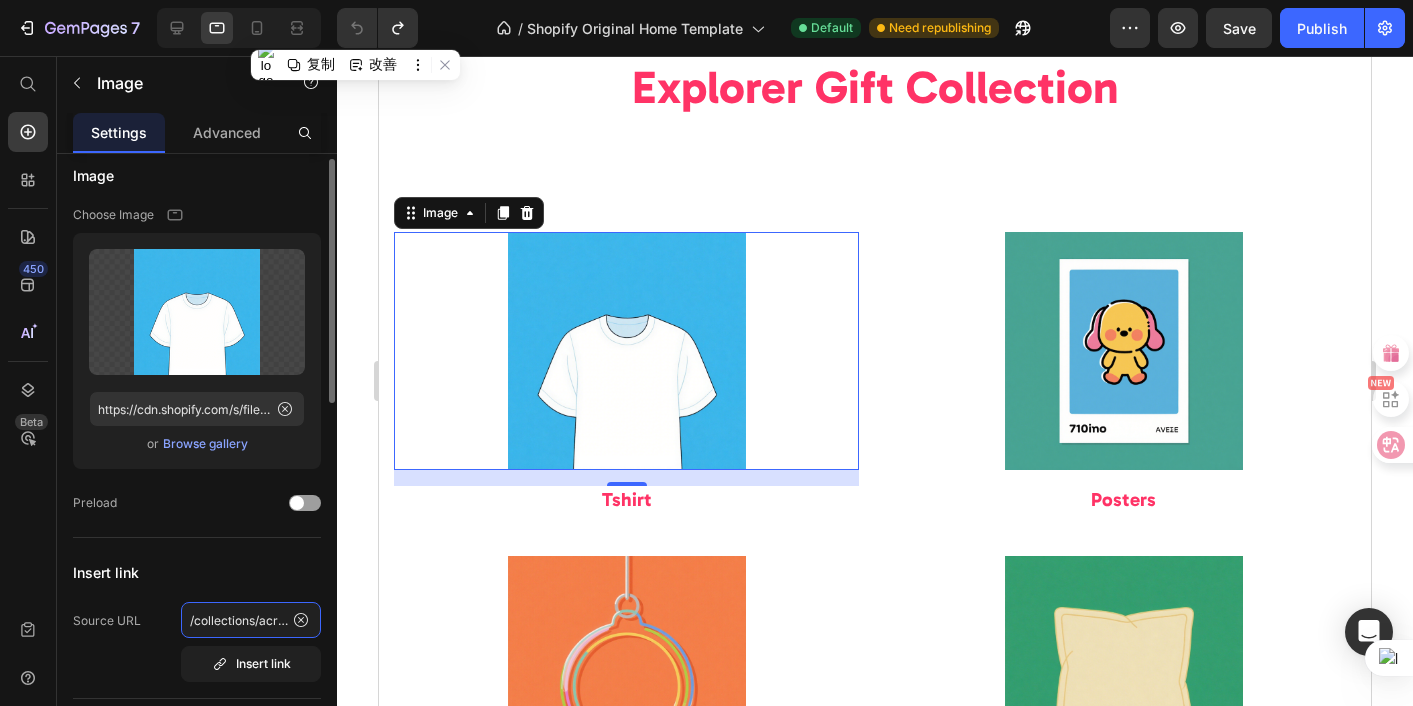 click on "/collections/acrylic-plaque" 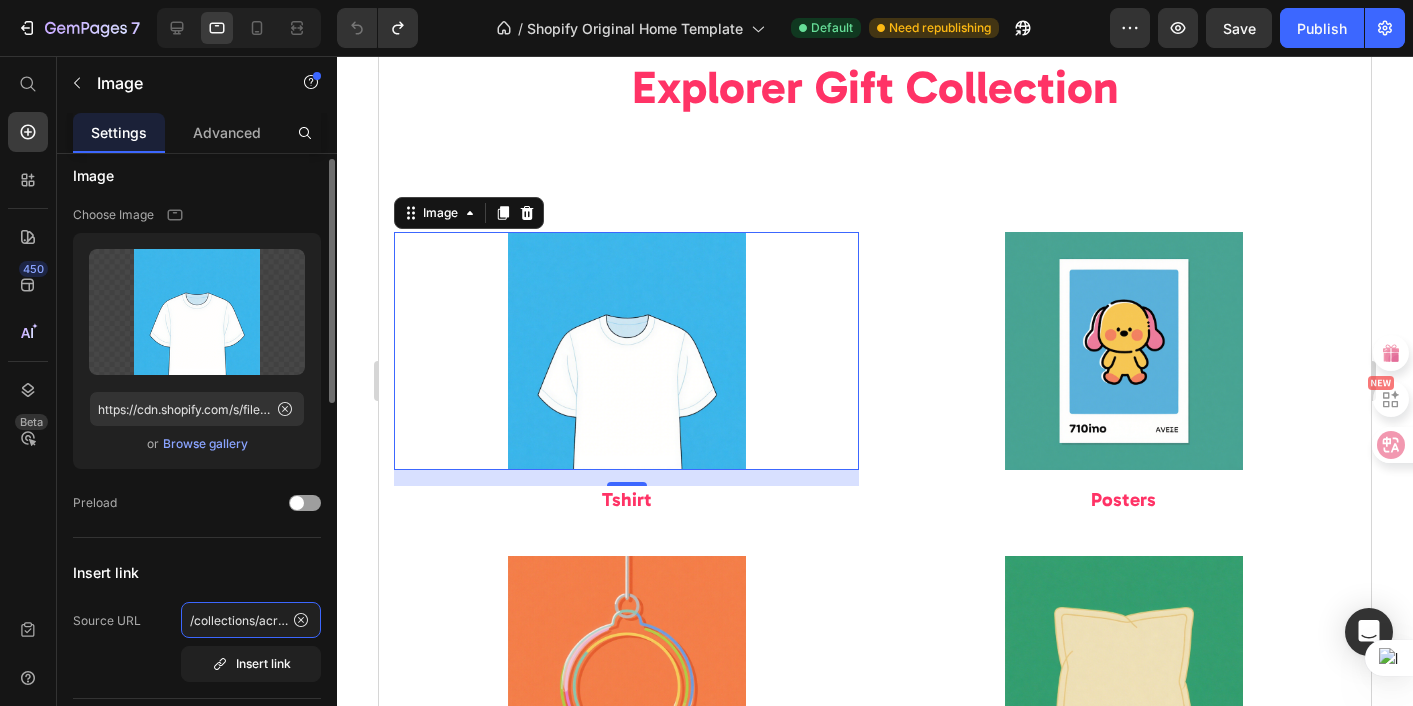 click on "/collections/acrylic-plaque" 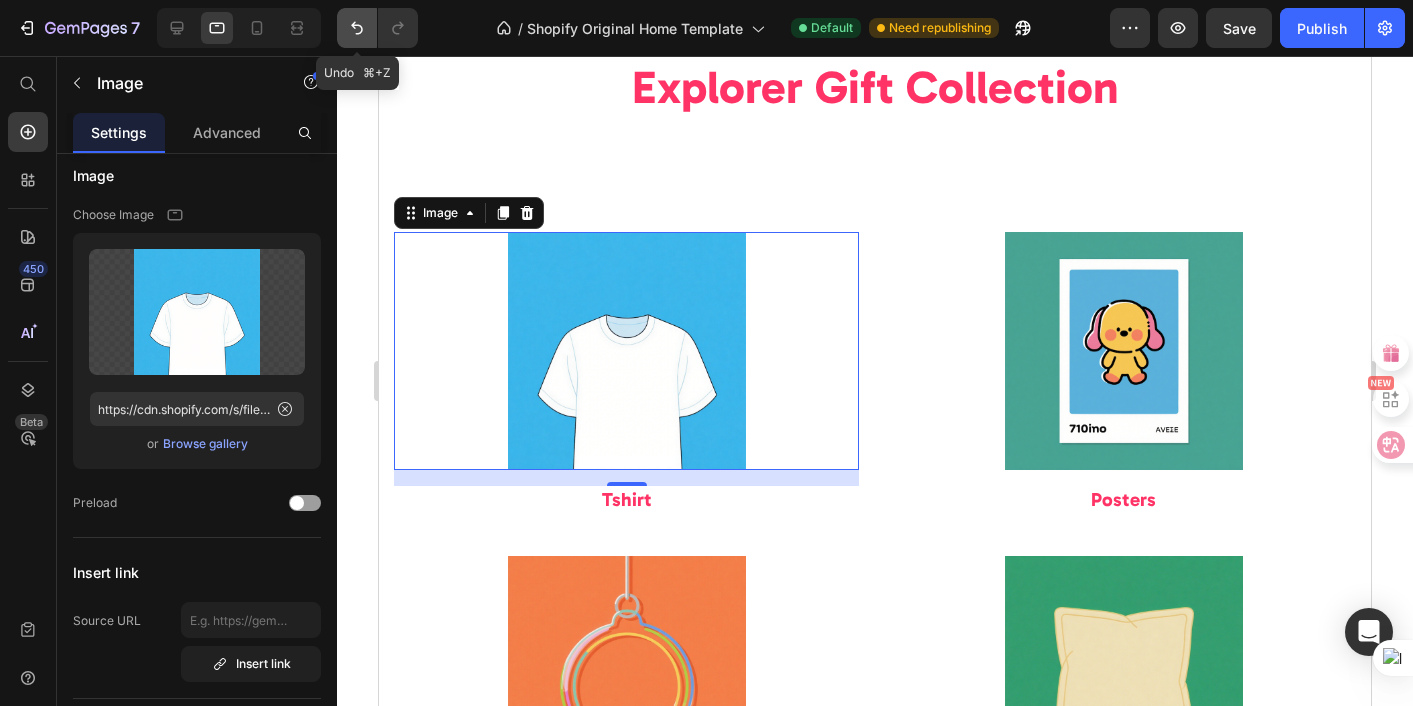click 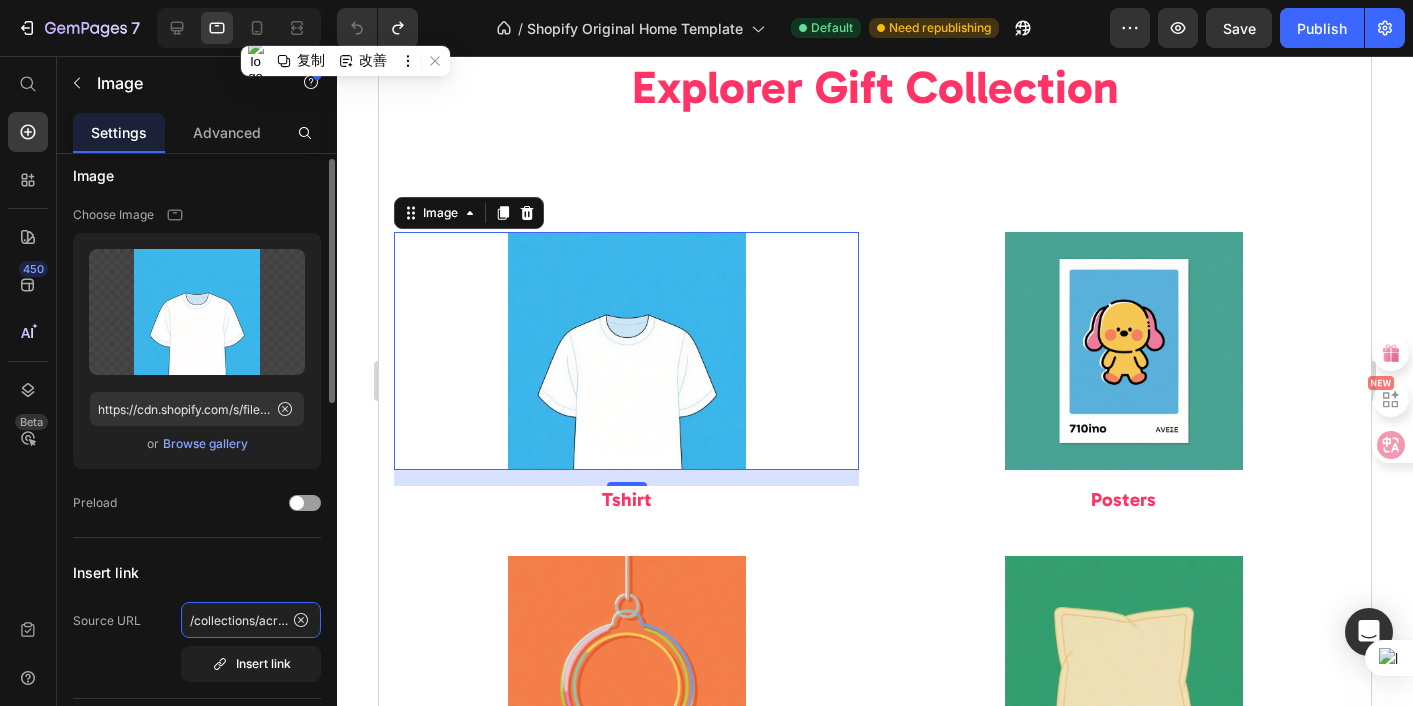 click on "/collections/acrylic-plaque" 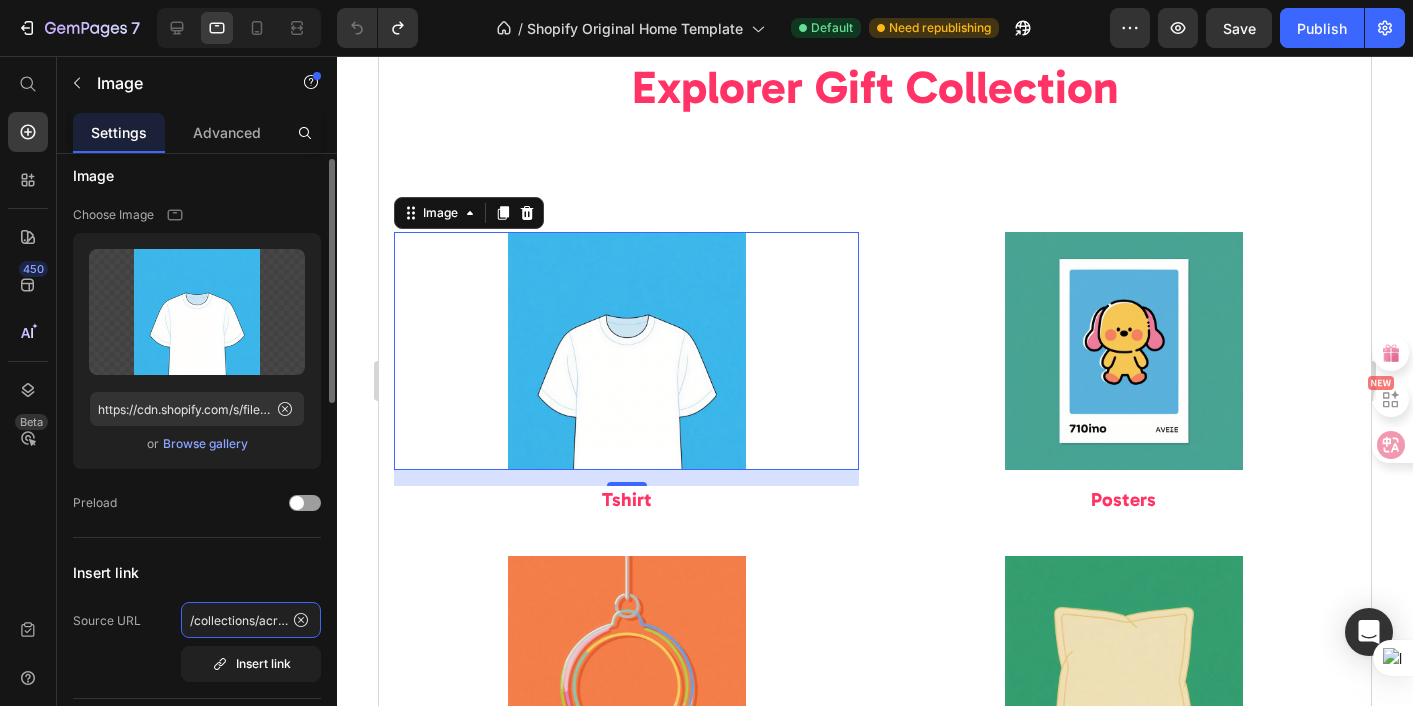 click on "/collections/acrylic-plaque" 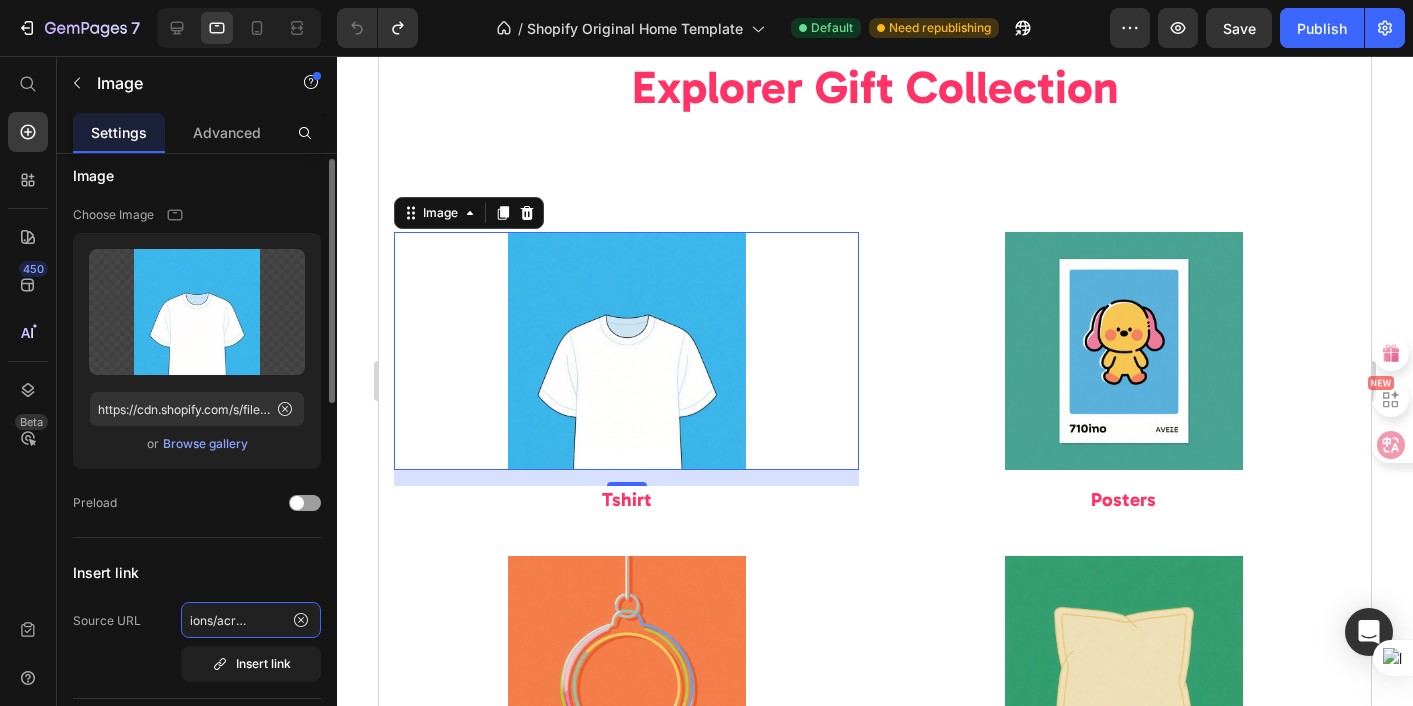 scroll, scrollTop: 0, scrollLeft: 53, axis: horizontal 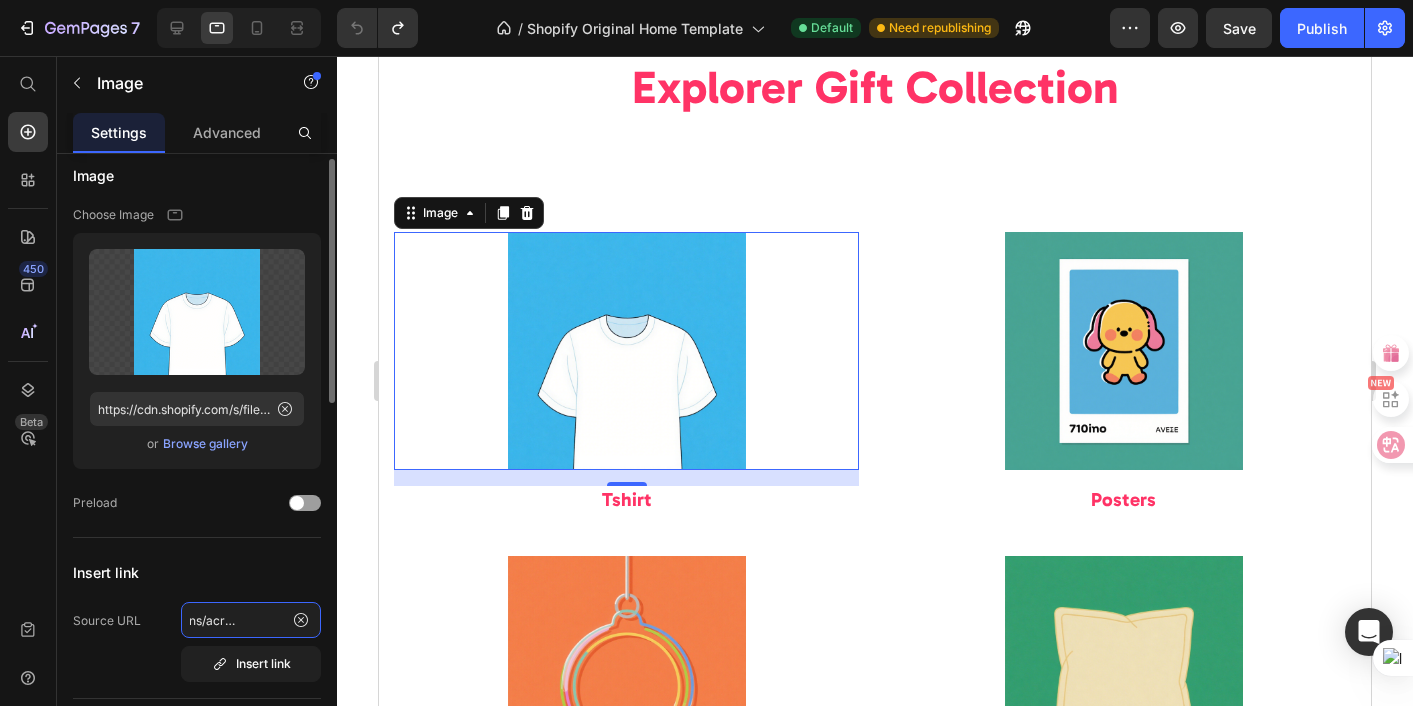 drag, startPoint x: 264, startPoint y: 622, endPoint x: 293, endPoint y: 635, distance: 31.780497 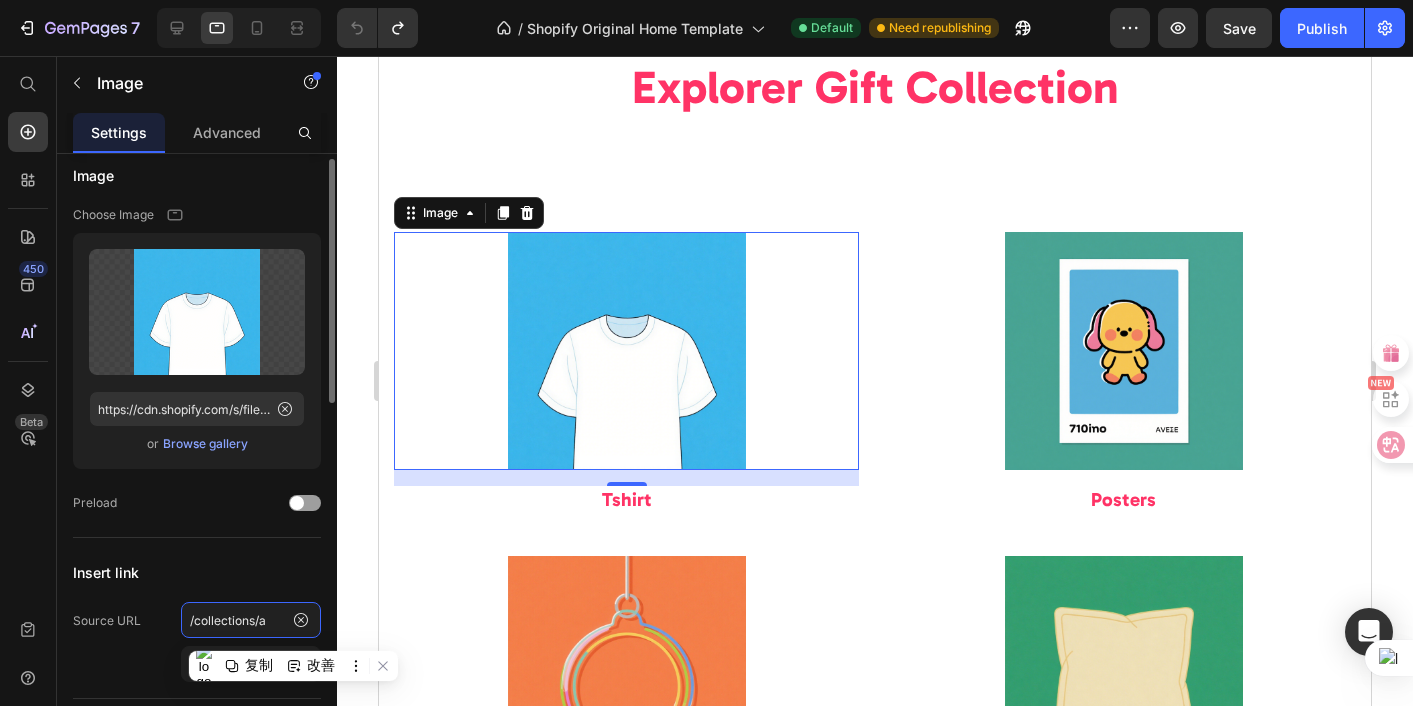 scroll, scrollTop: 0, scrollLeft: 0, axis: both 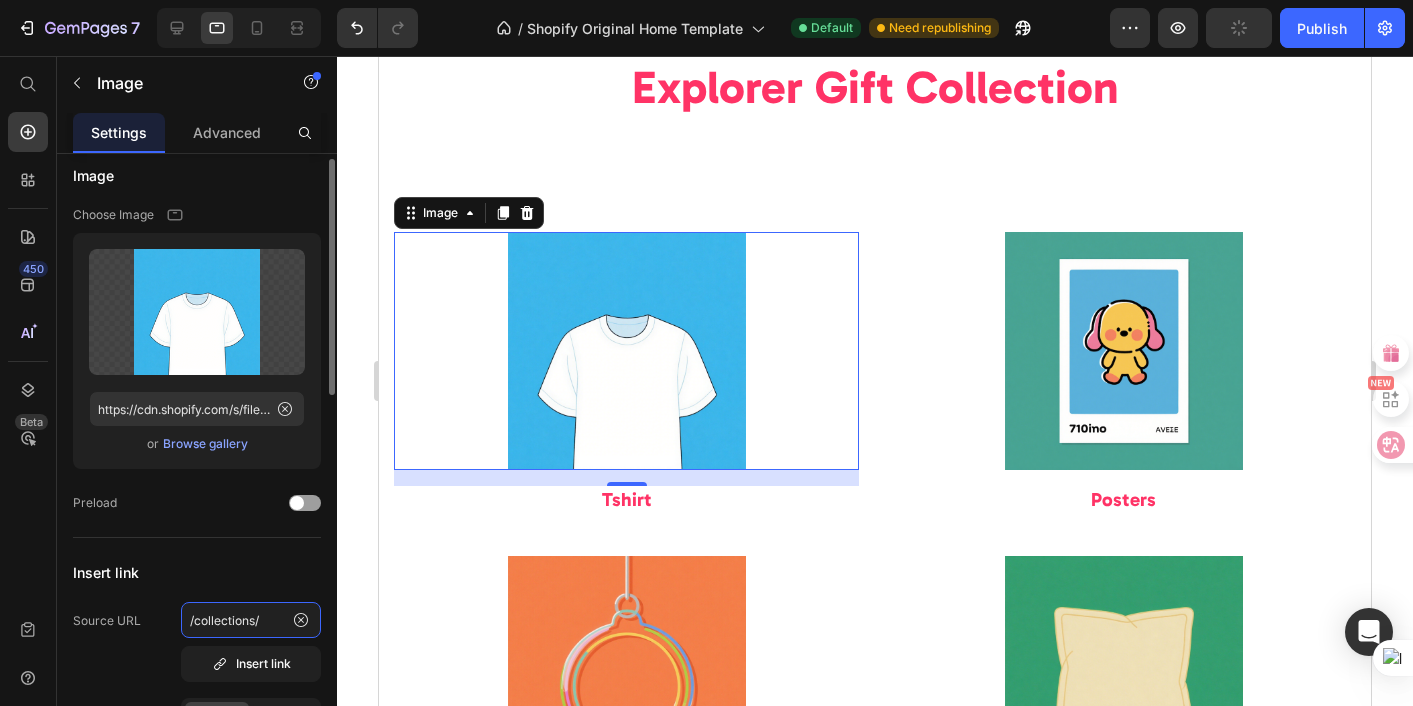 paste on "shirt-1" 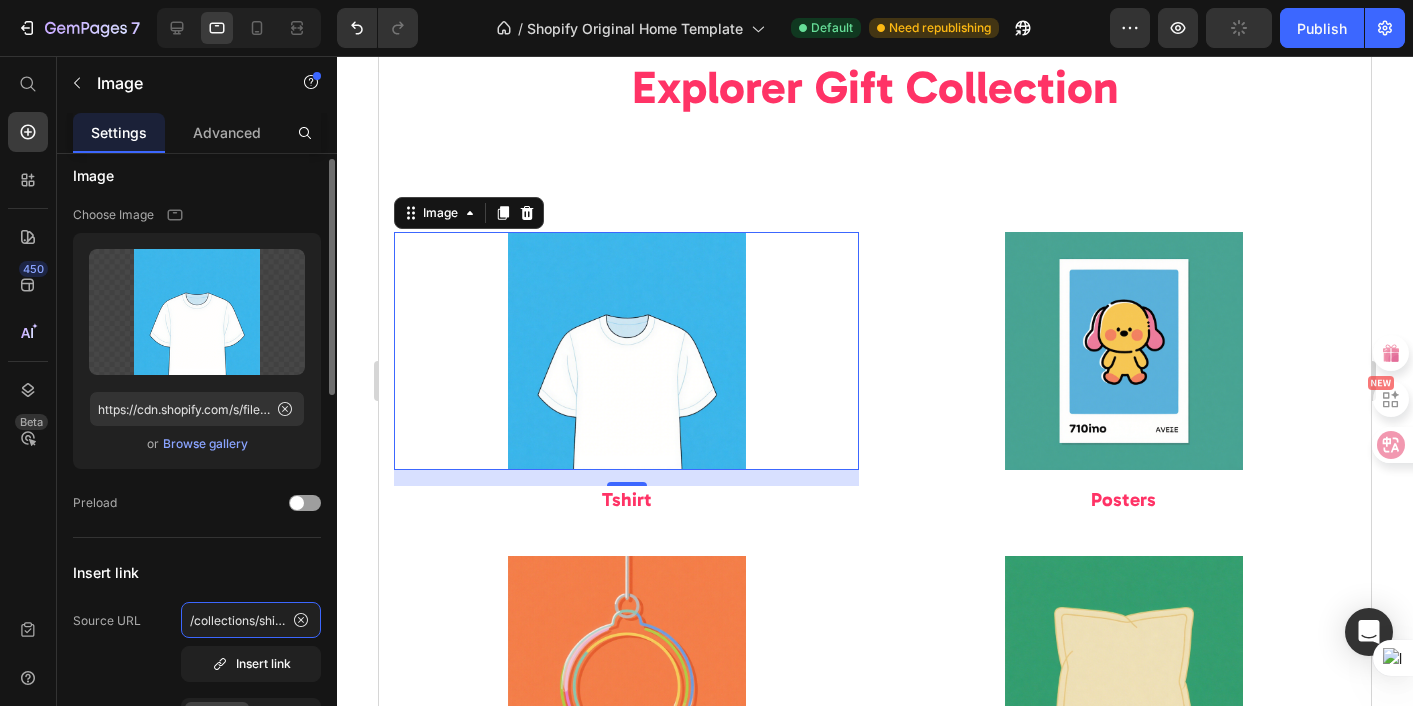 scroll, scrollTop: 0, scrollLeft: 6, axis: horizontal 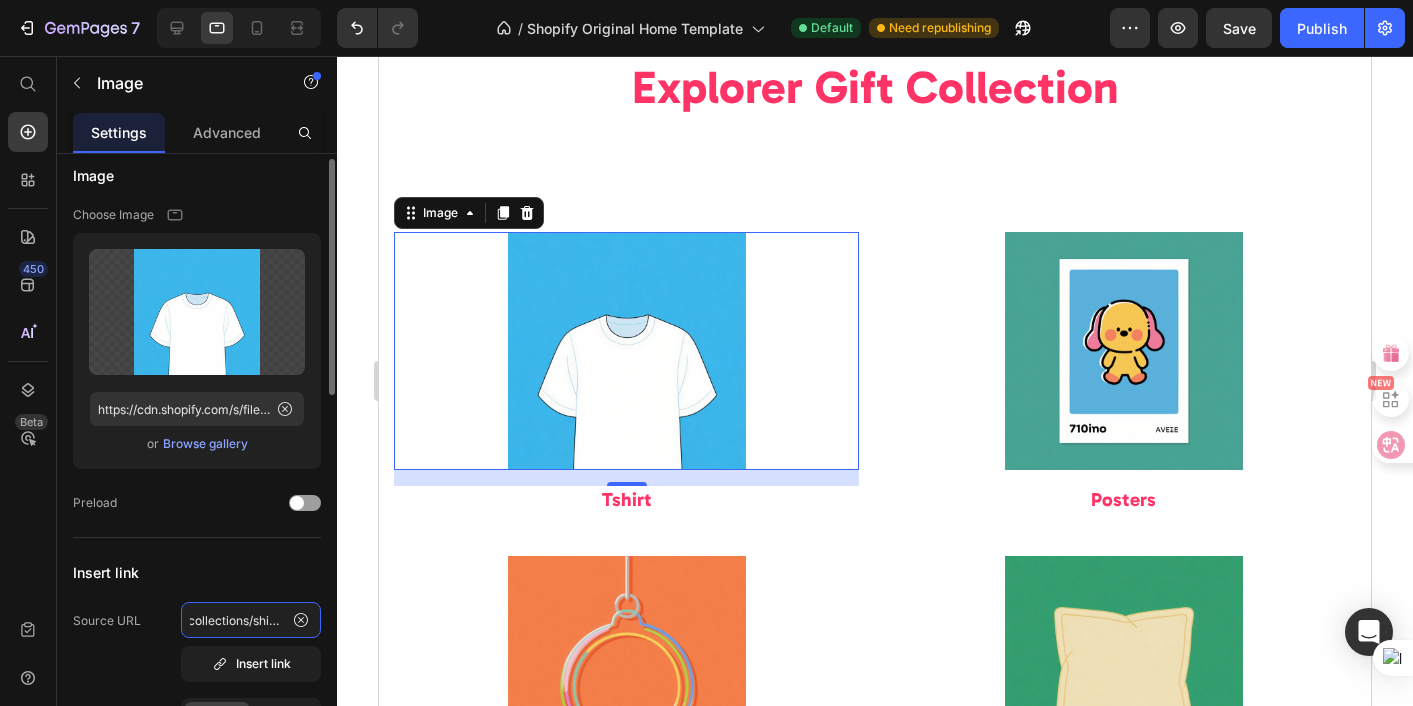 type on "/collections/shirt-1" 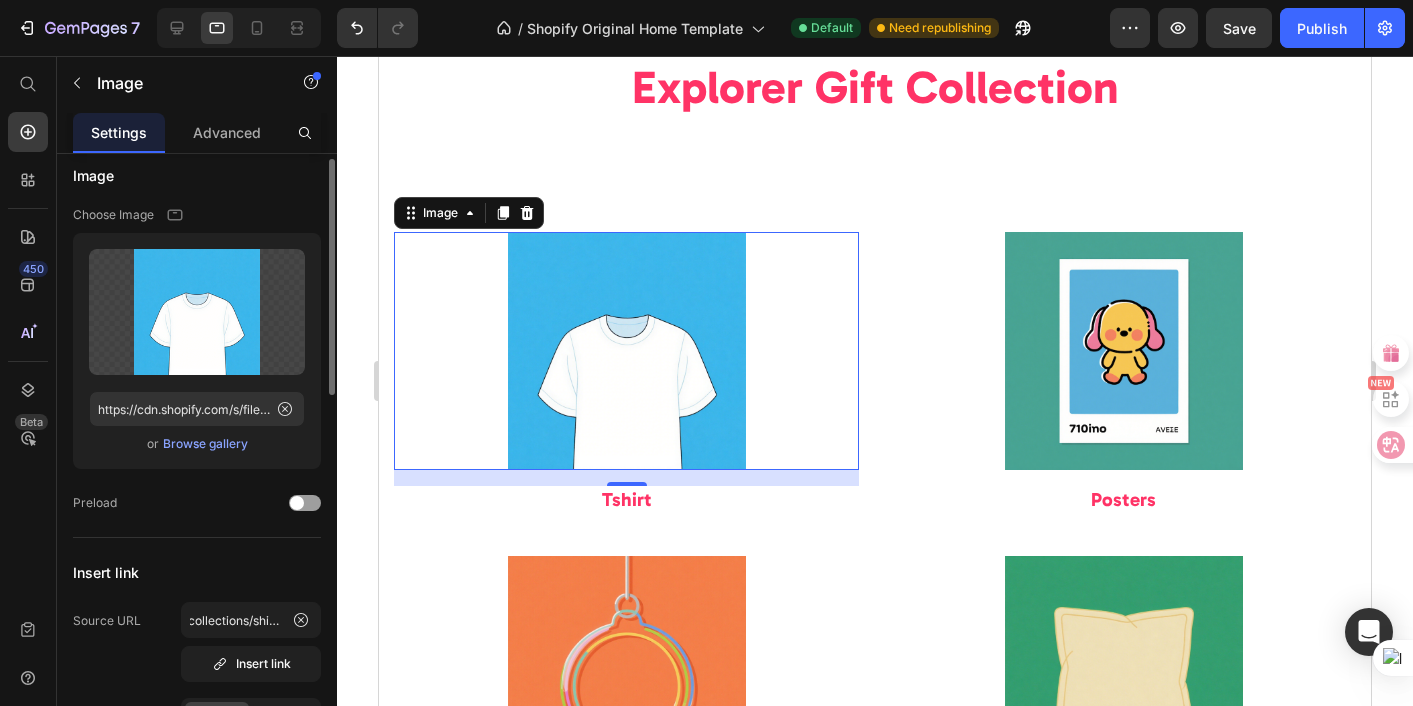 scroll, scrollTop: 0, scrollLeft: 0, axis: both 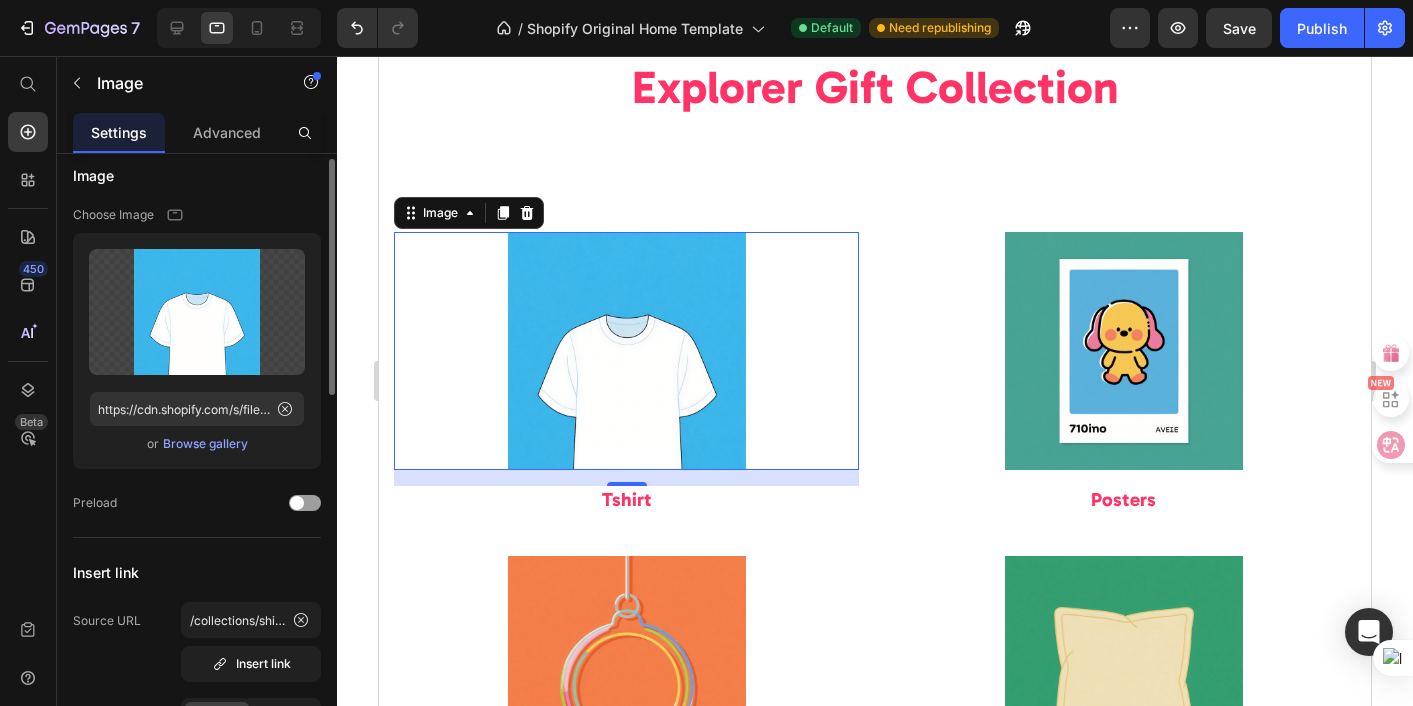click on "Insert link" at bounding box center (197, 572) 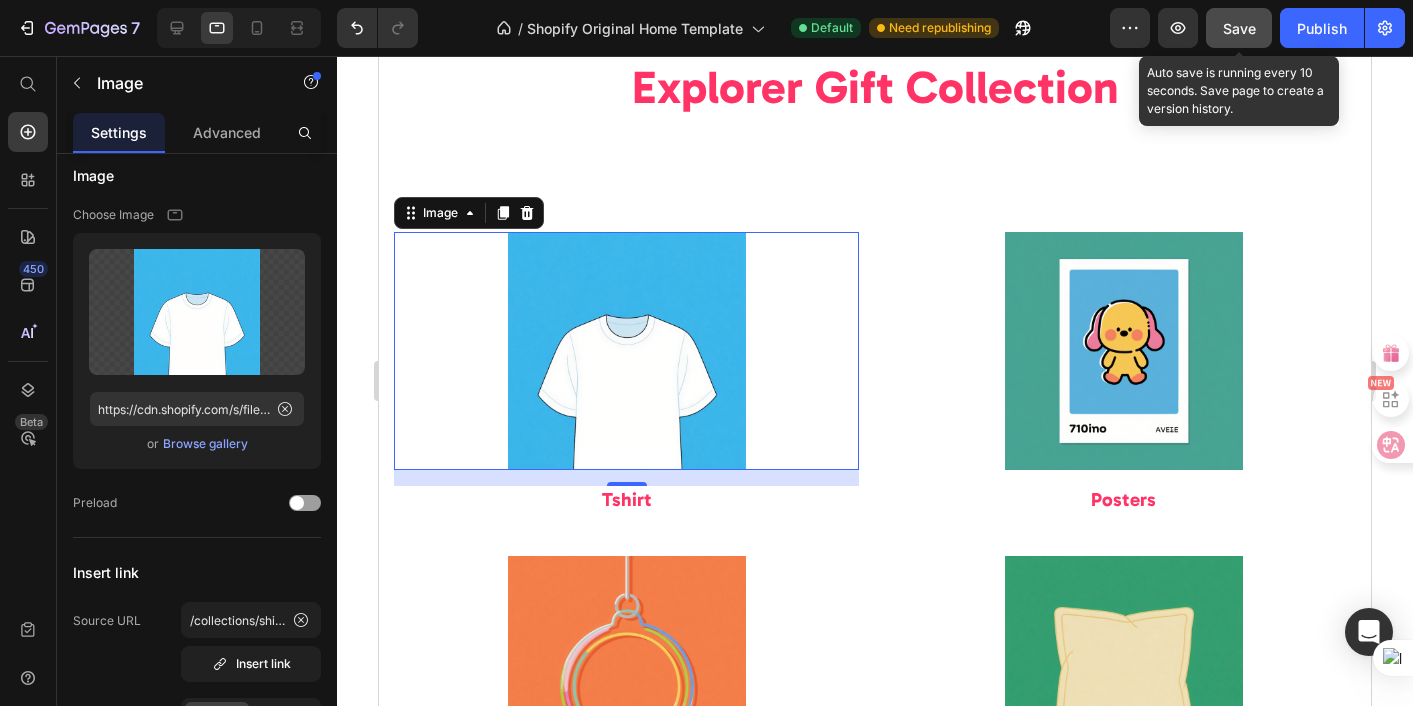 click on "Save" 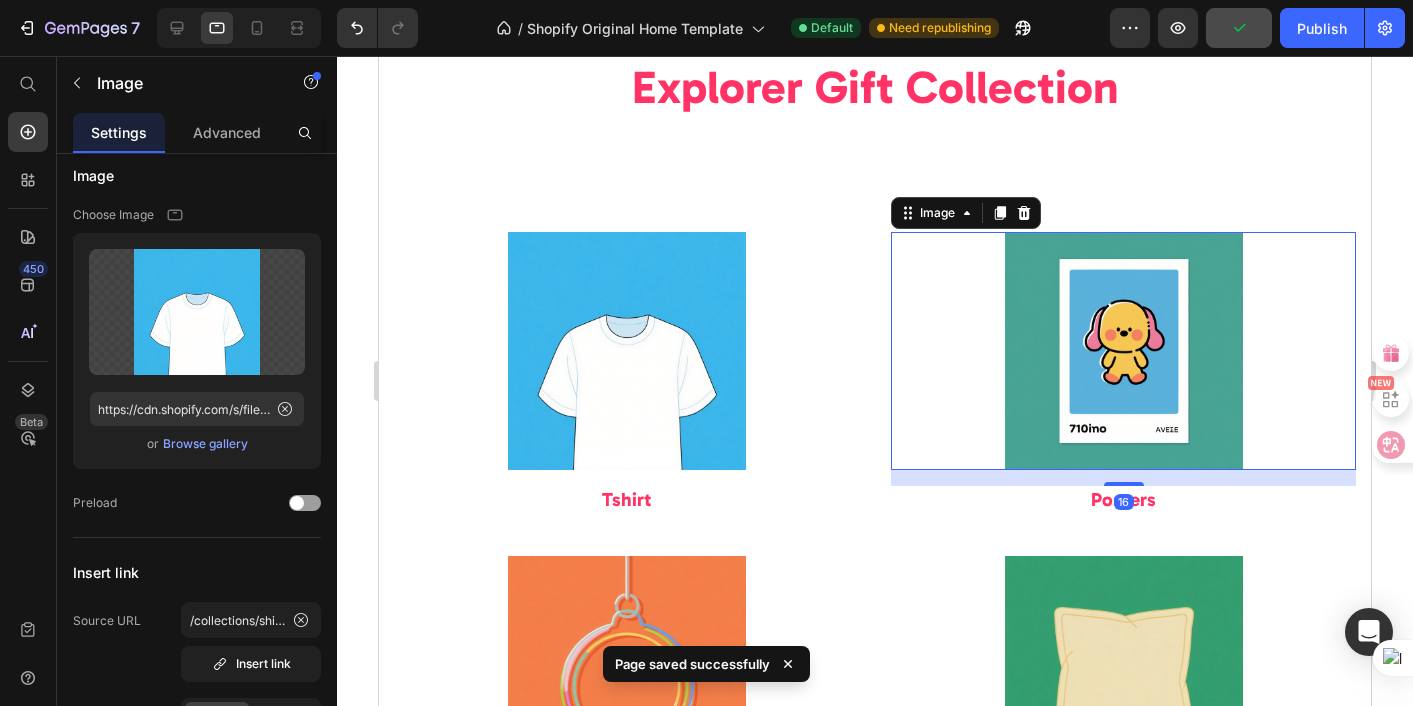 click at bounding box center [1123, 351] 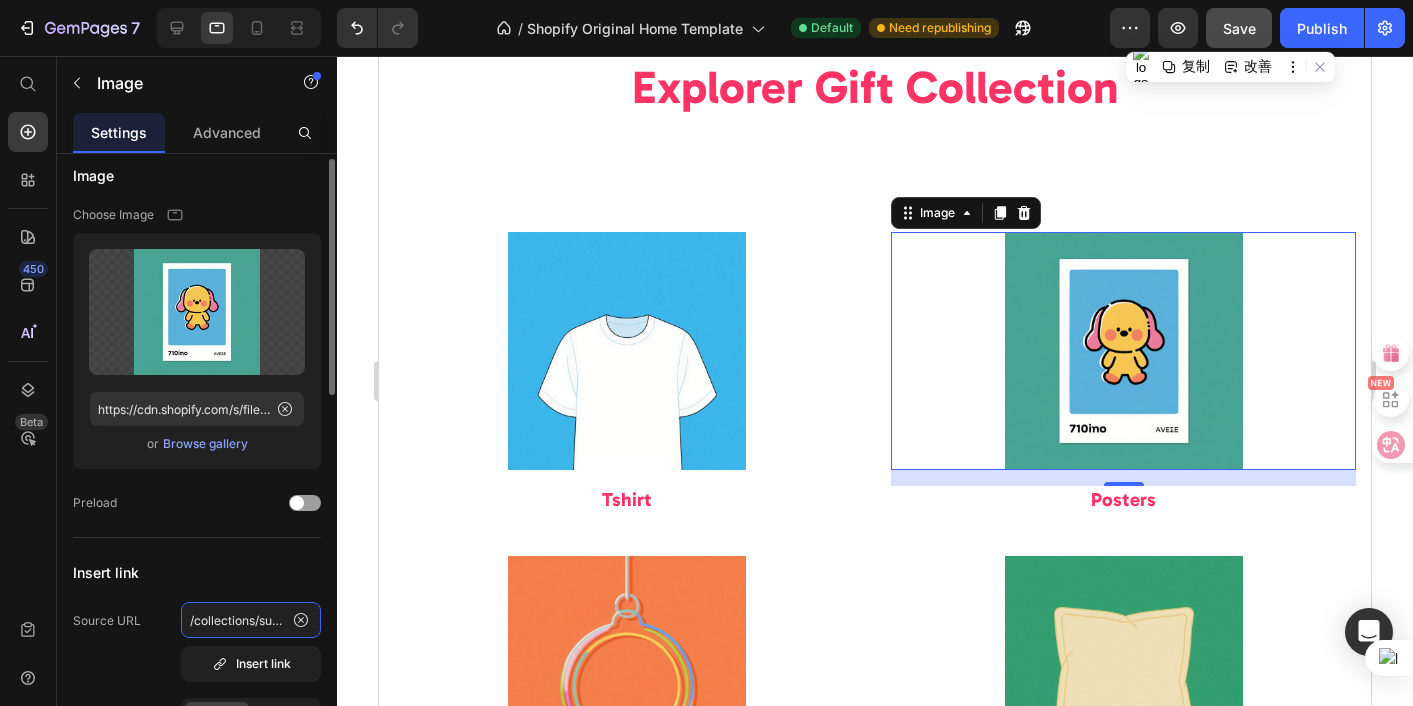 click on "/collections/suncatcher" 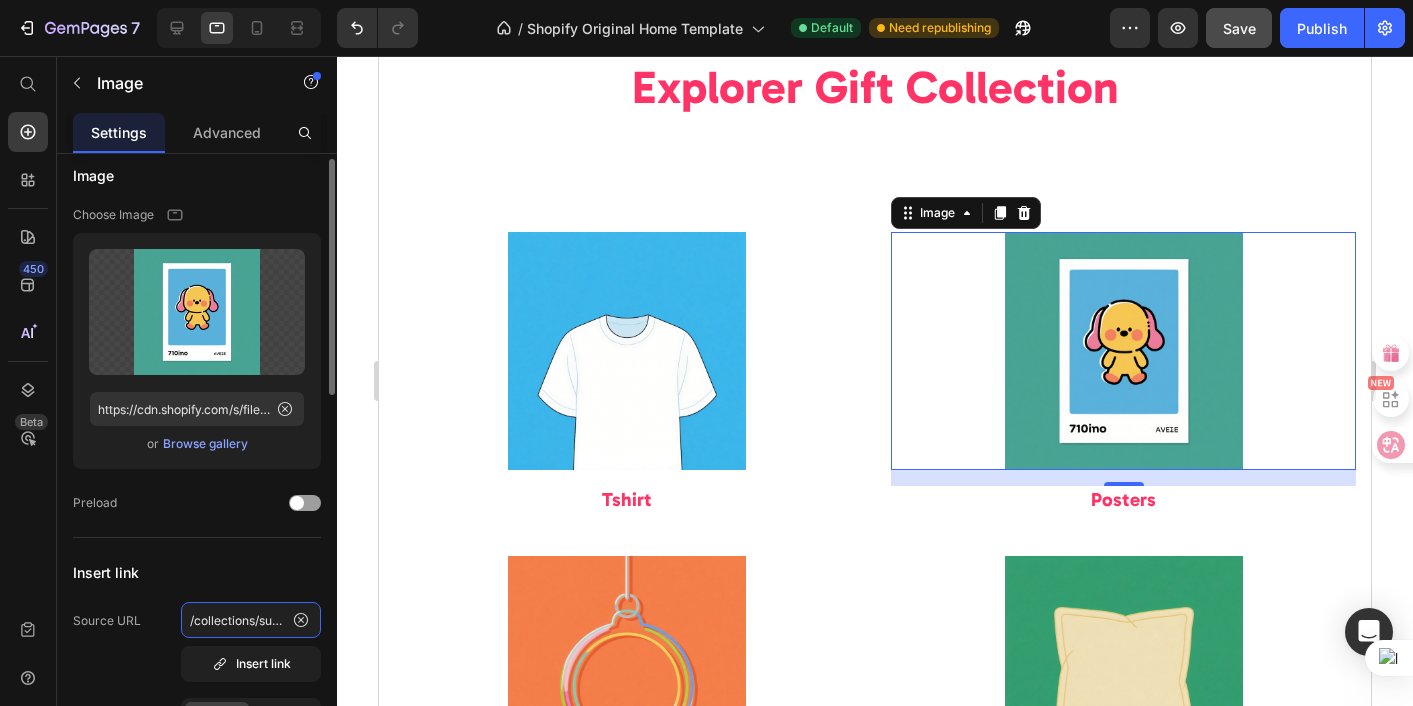 click on "/collections/suncatcher" 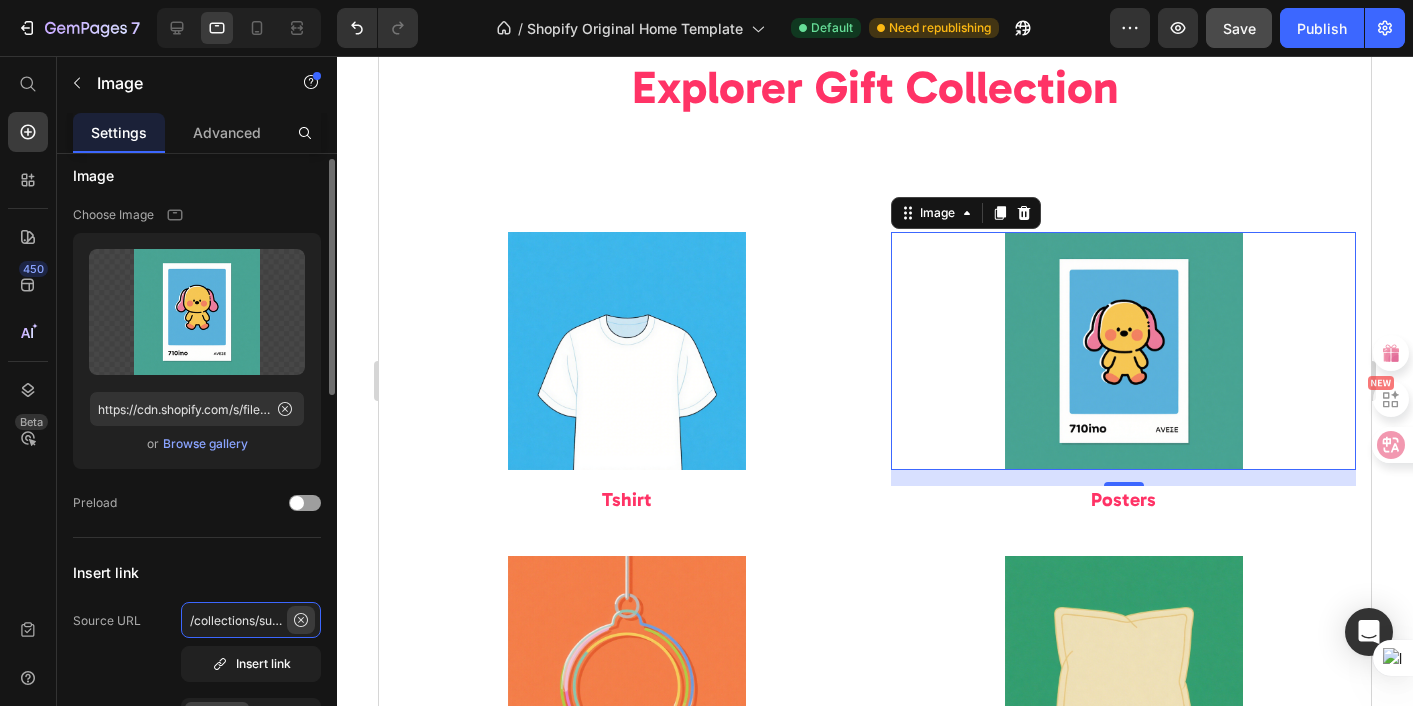 scroll, scrollTop: 0, scrollLeft: 35, axis: horizontal 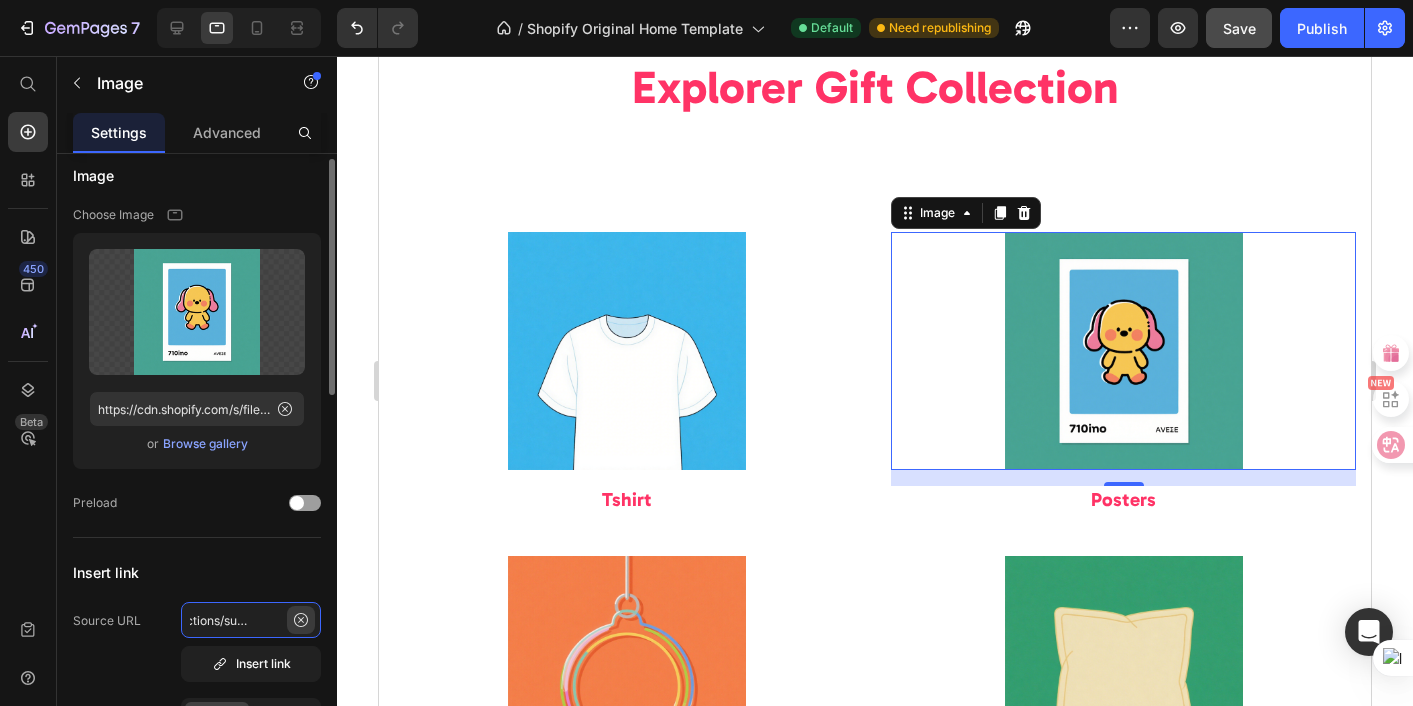 drag, startPoint x: 263, startPoint y: 624, endPoint x: 308, endPoint y: 626, distance: 45.044422 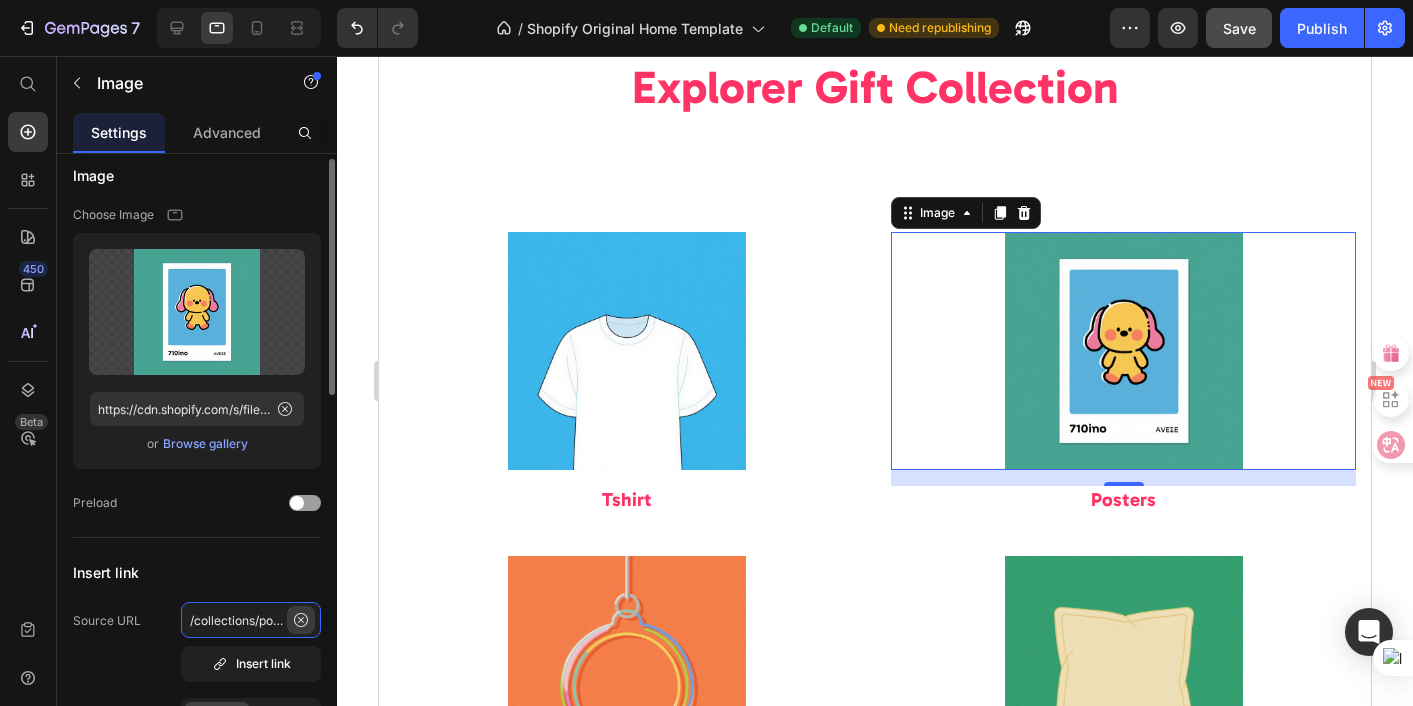 scroll, scrollTop: 0, scrollLeft: 14, axis: horizontal 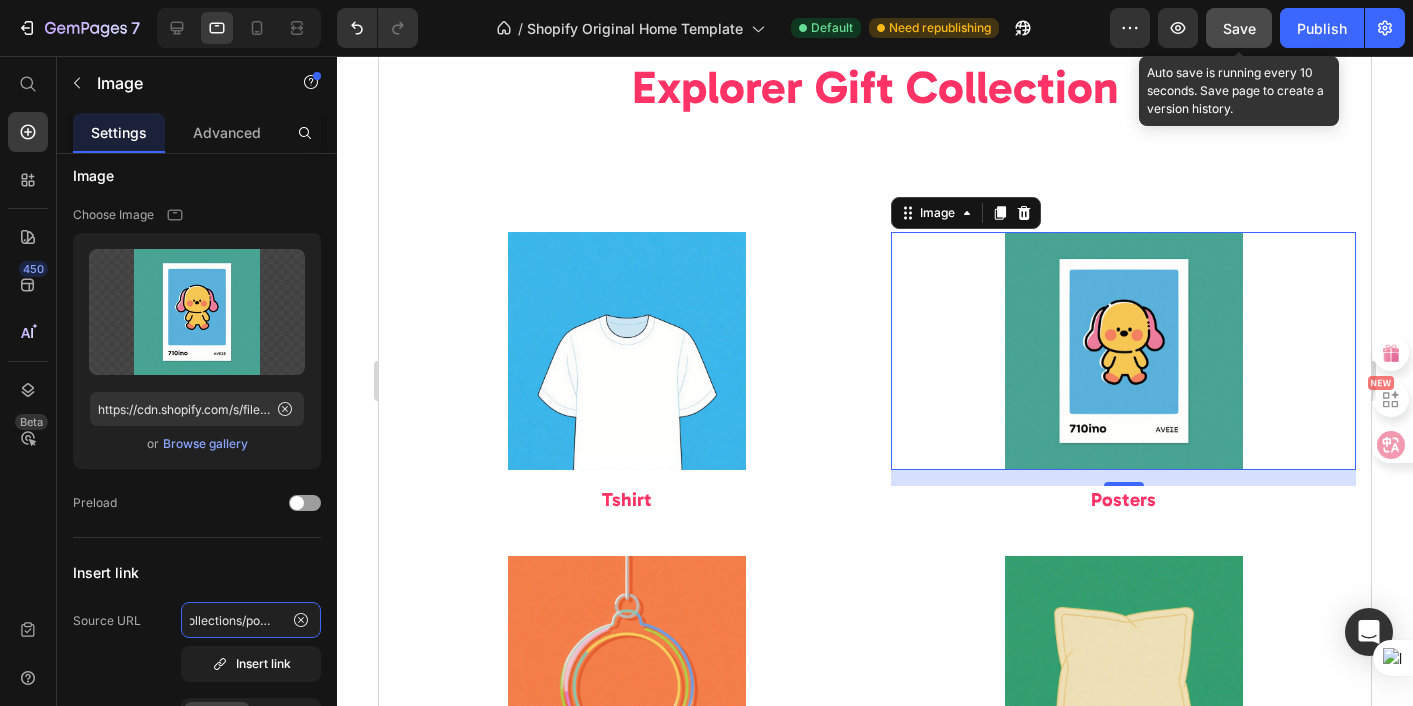 type on "/collections/posters" 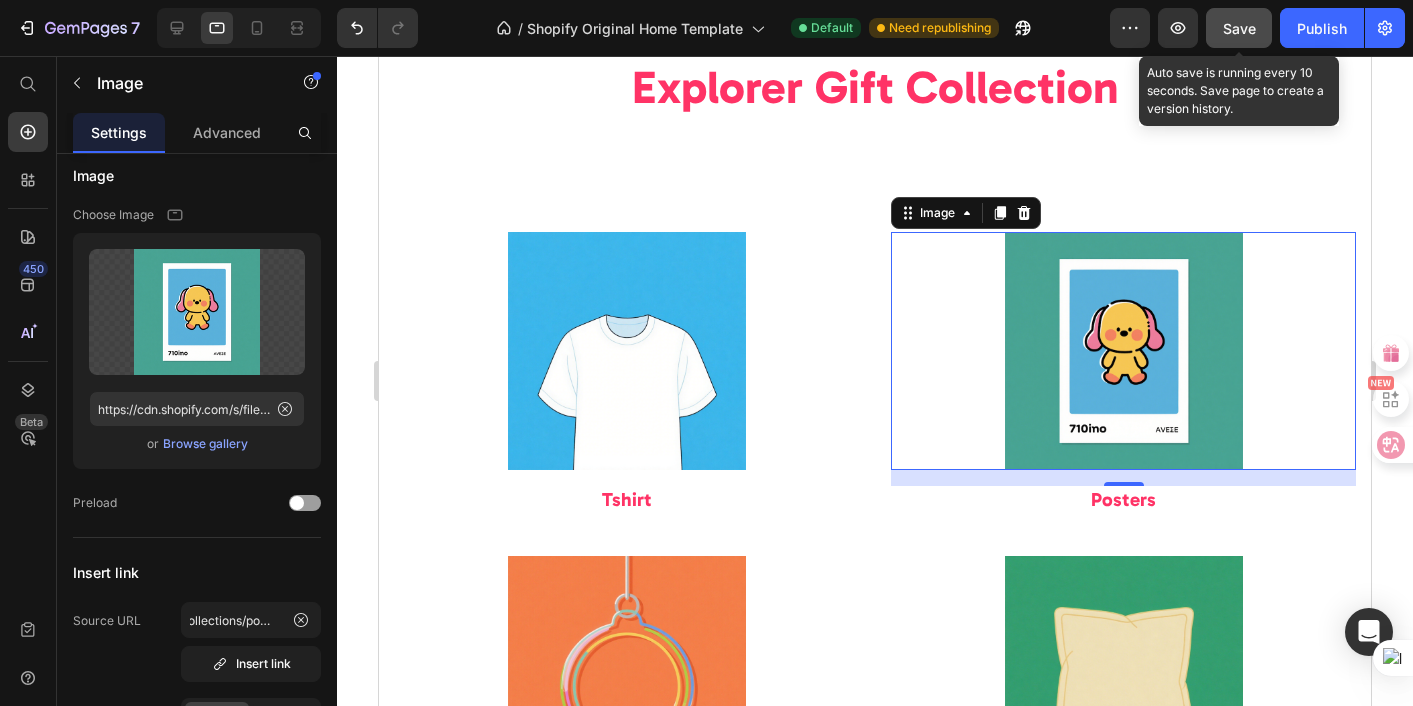scroll, scrollTop: 0, scrollLeft: 0, axis: both 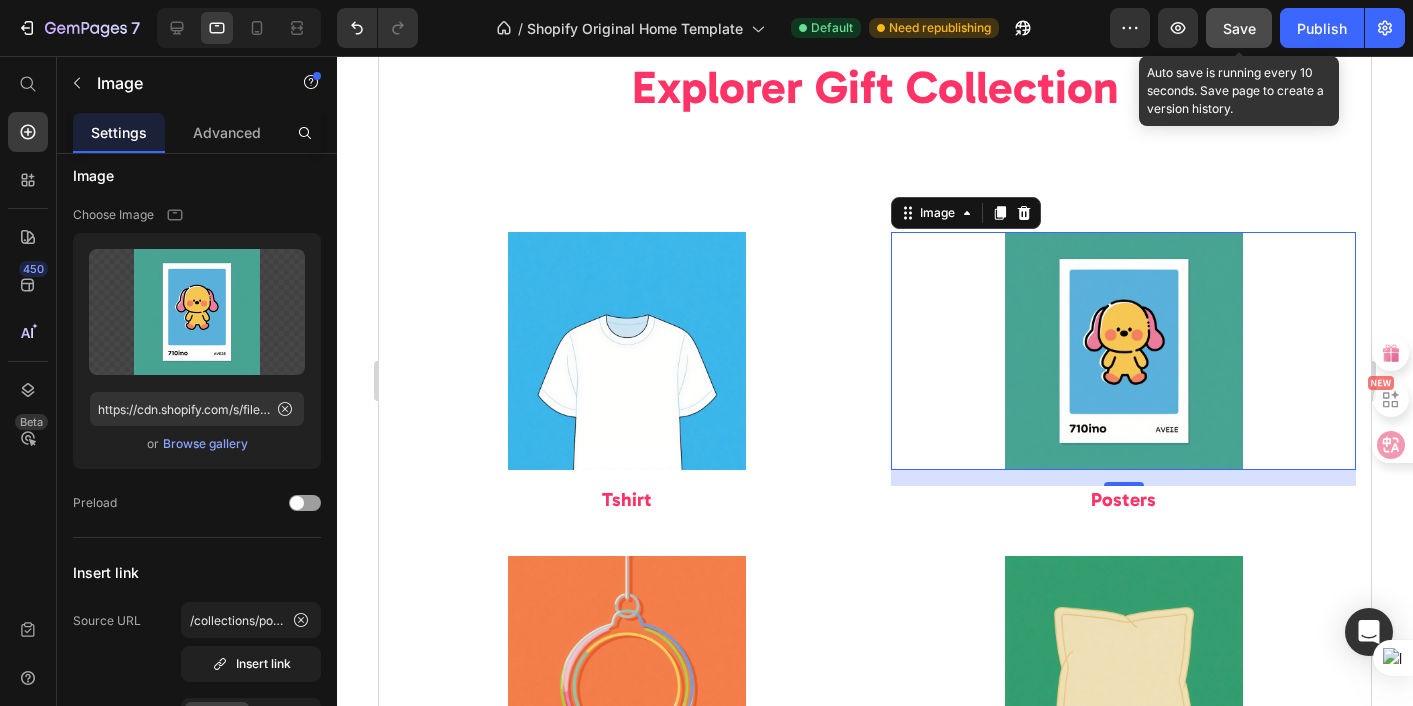 click on "Save" at bounding box center [1239, 28] 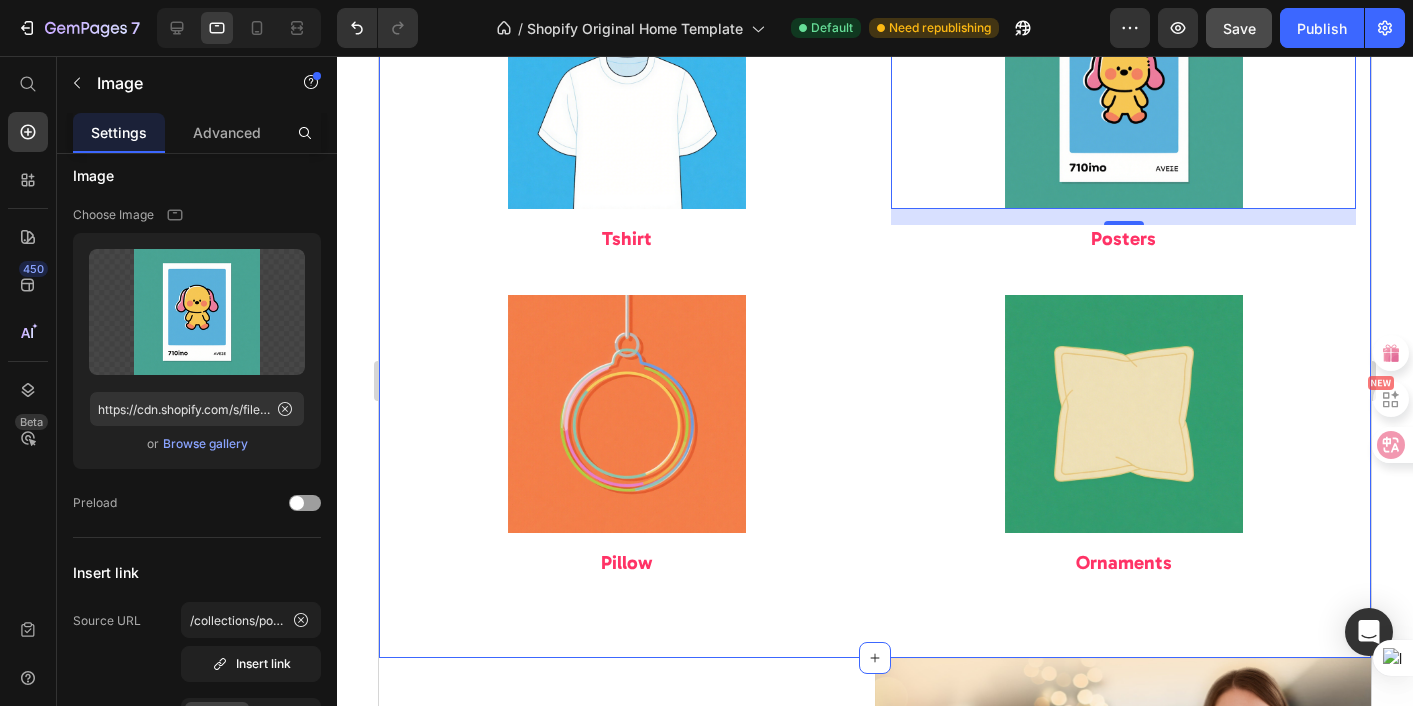 scroll, scrollTop: 2694, scrollLeft: 0, axis: vertical 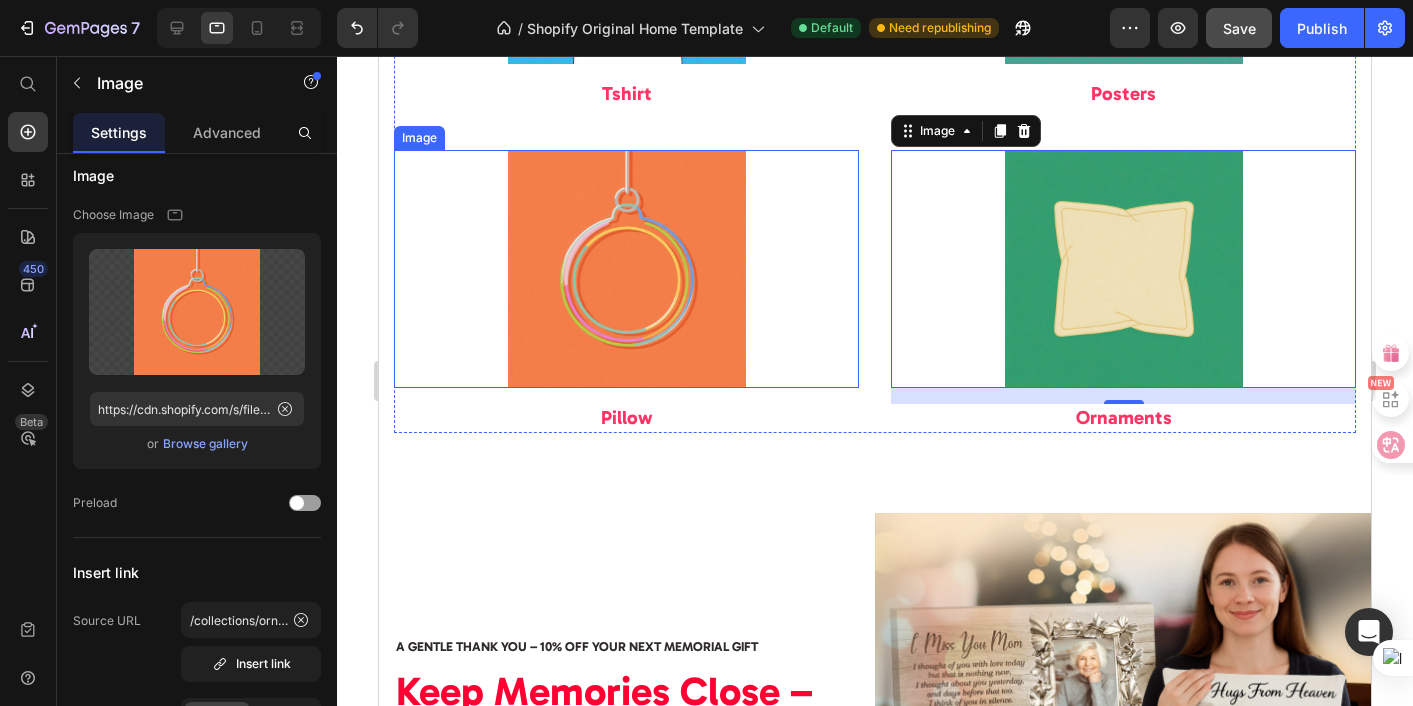 click at bounding box center (626, 269) 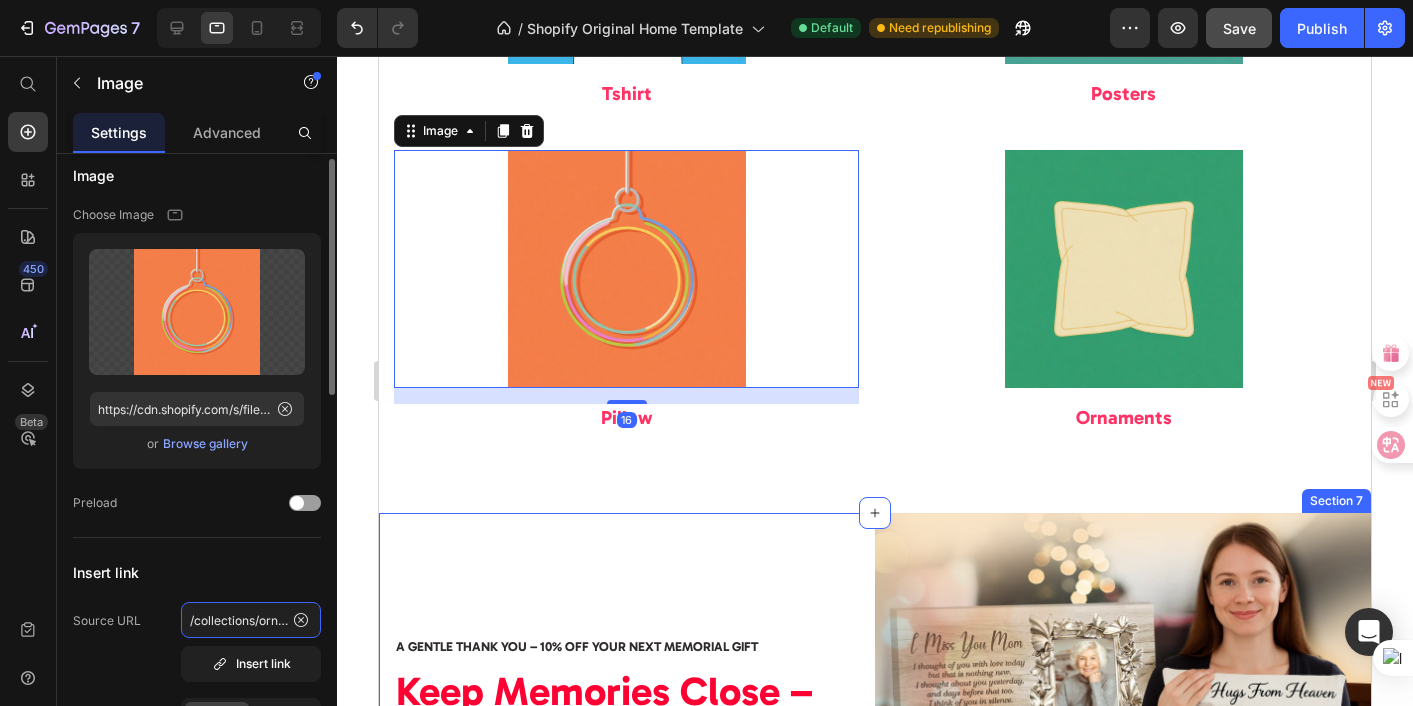 click on "/collections/ornament" 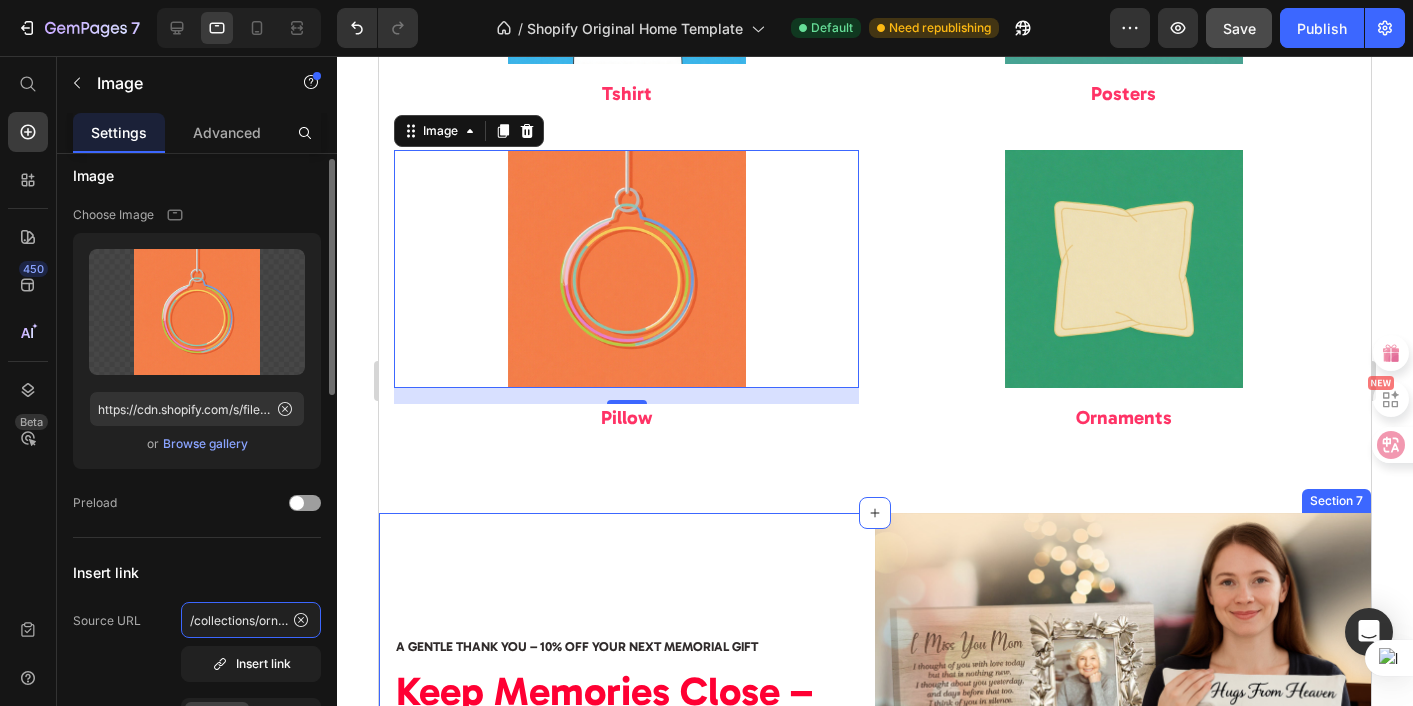 click on "/collections/ornament" 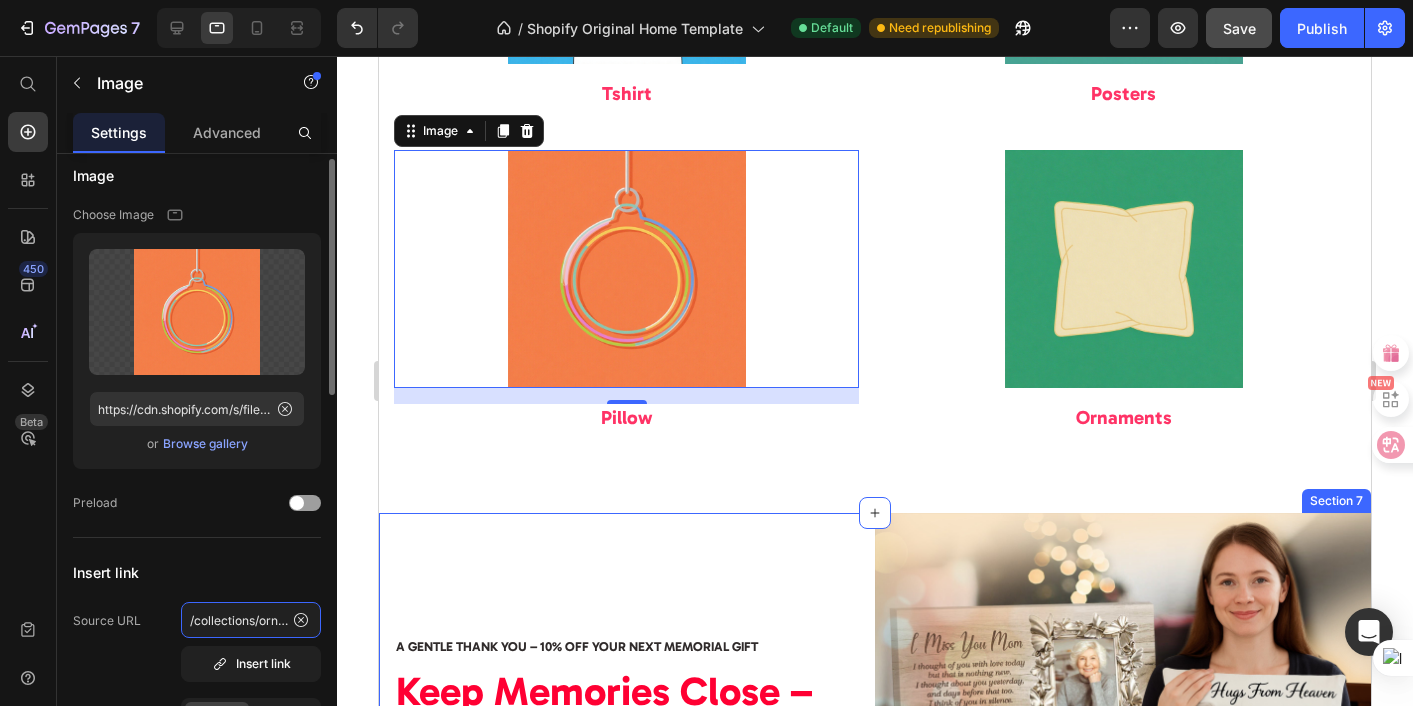 click on "/collections/ornament" 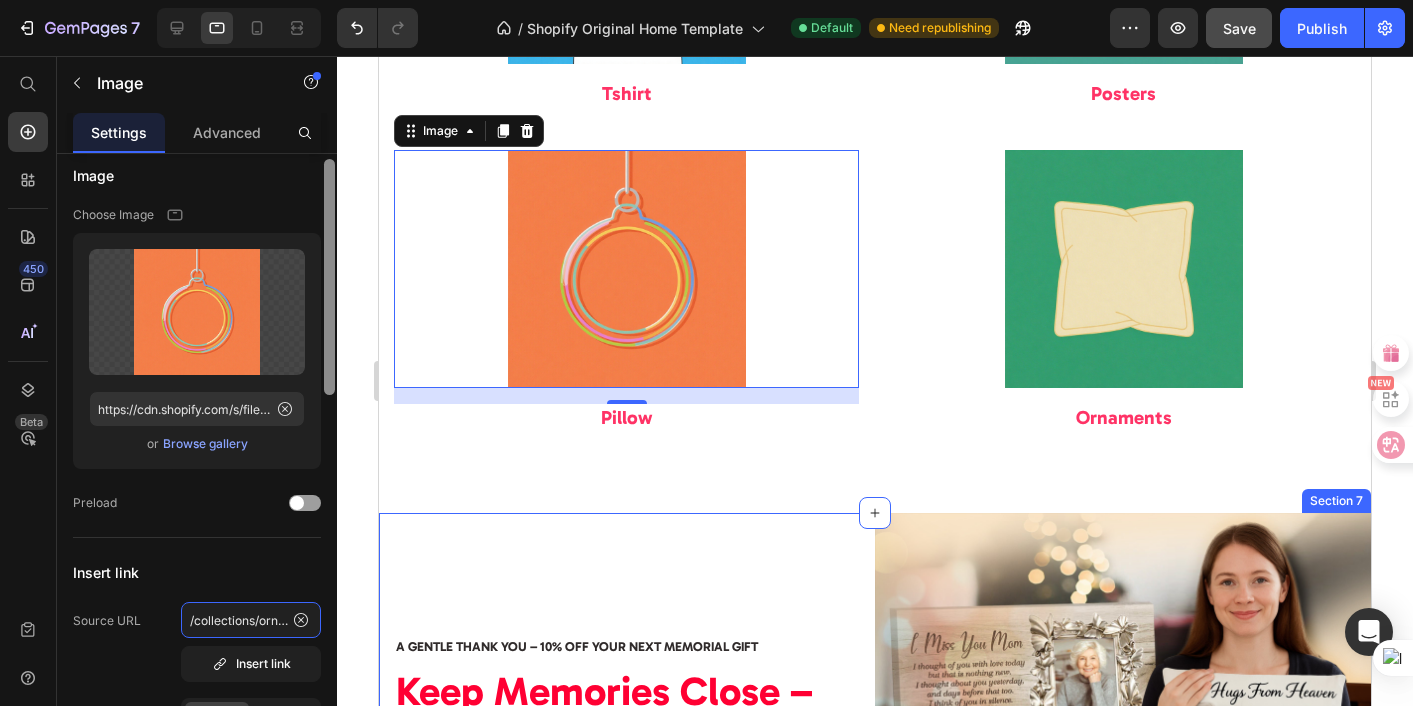 scroll, scrollTop: 0, scrollLeft: 26, axis: horizontal 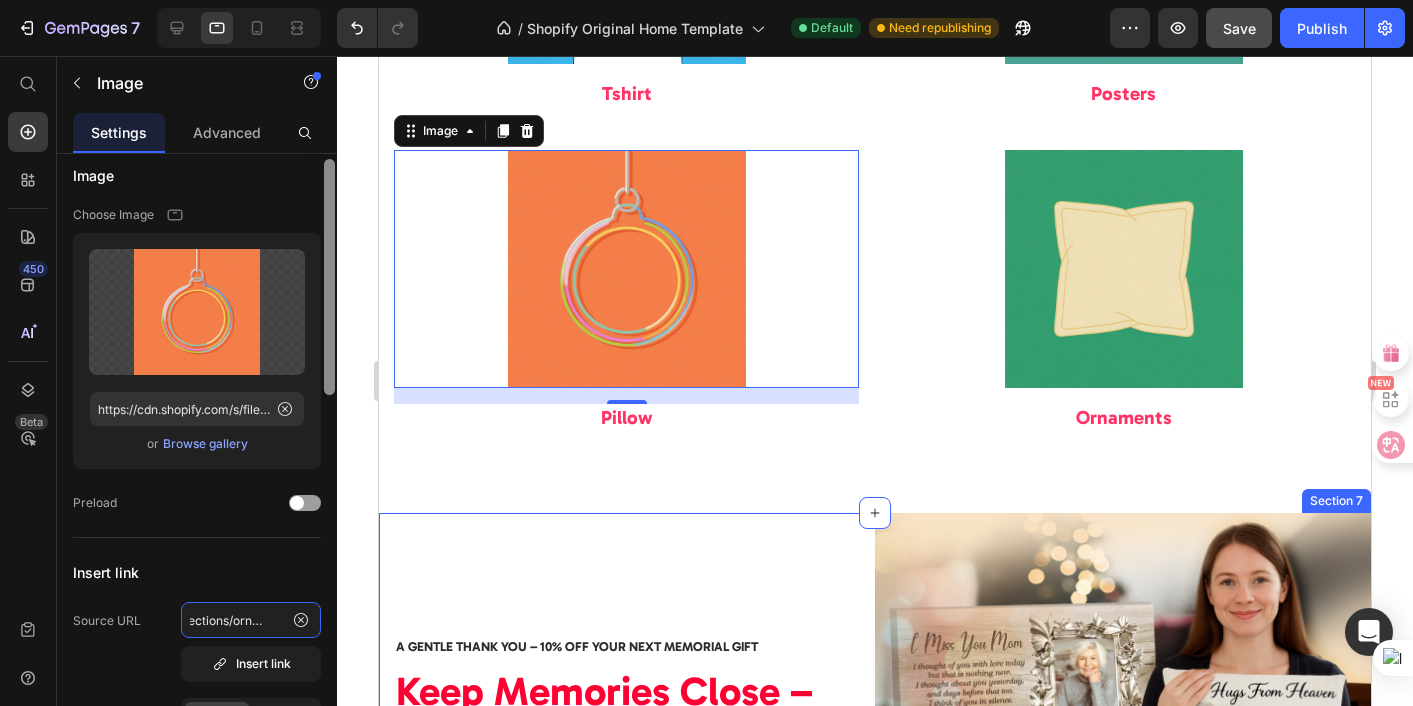 drag, startPoint x: 265, startPoint y: 622, endPoint x: 324, endPoint y: 622, distance: 59 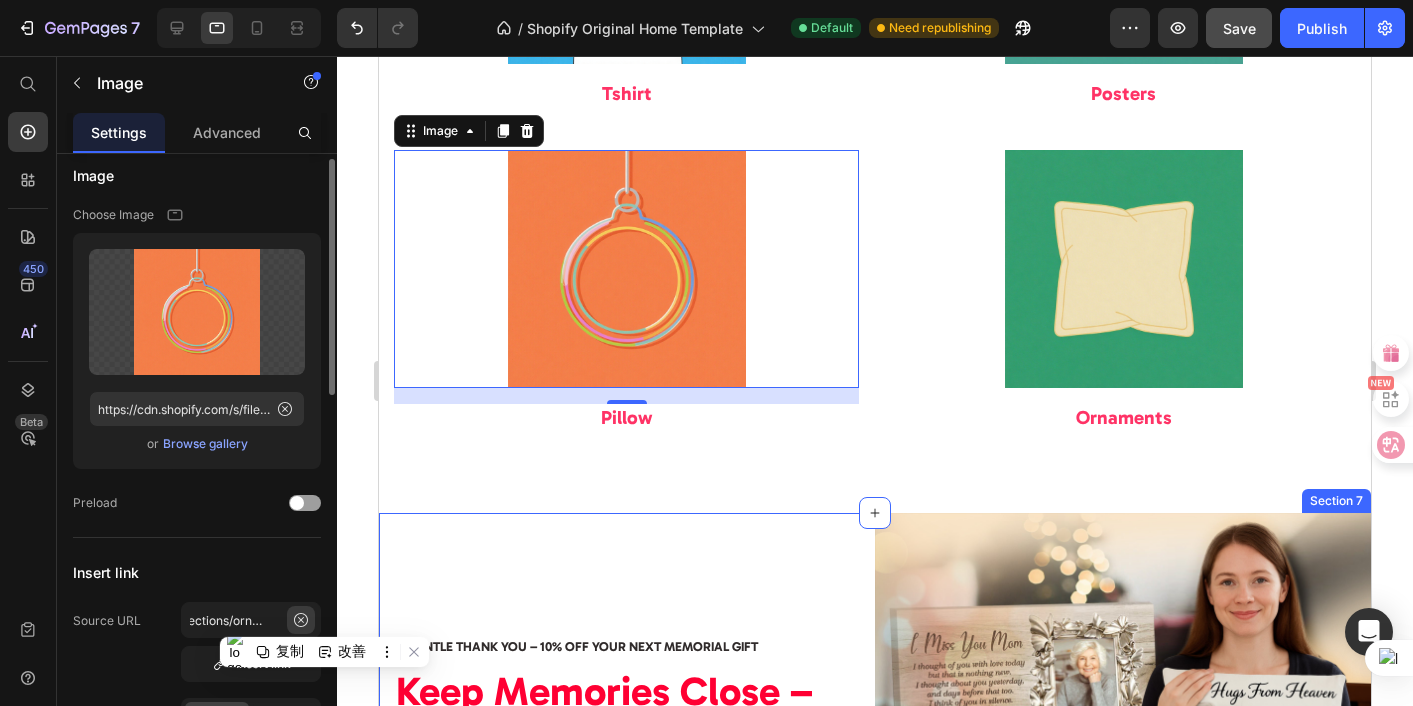 scroll, scrollTop: 0, scrollLeft: 0, axis: both 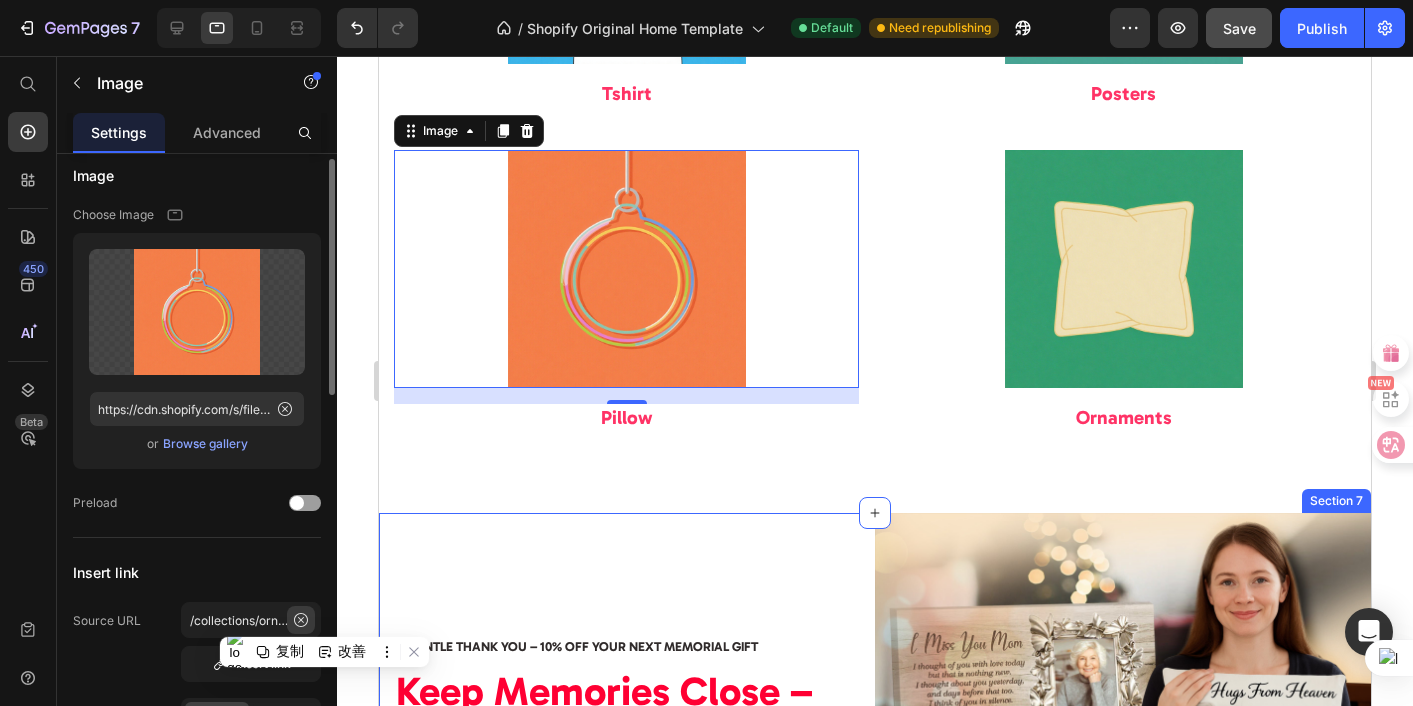 click 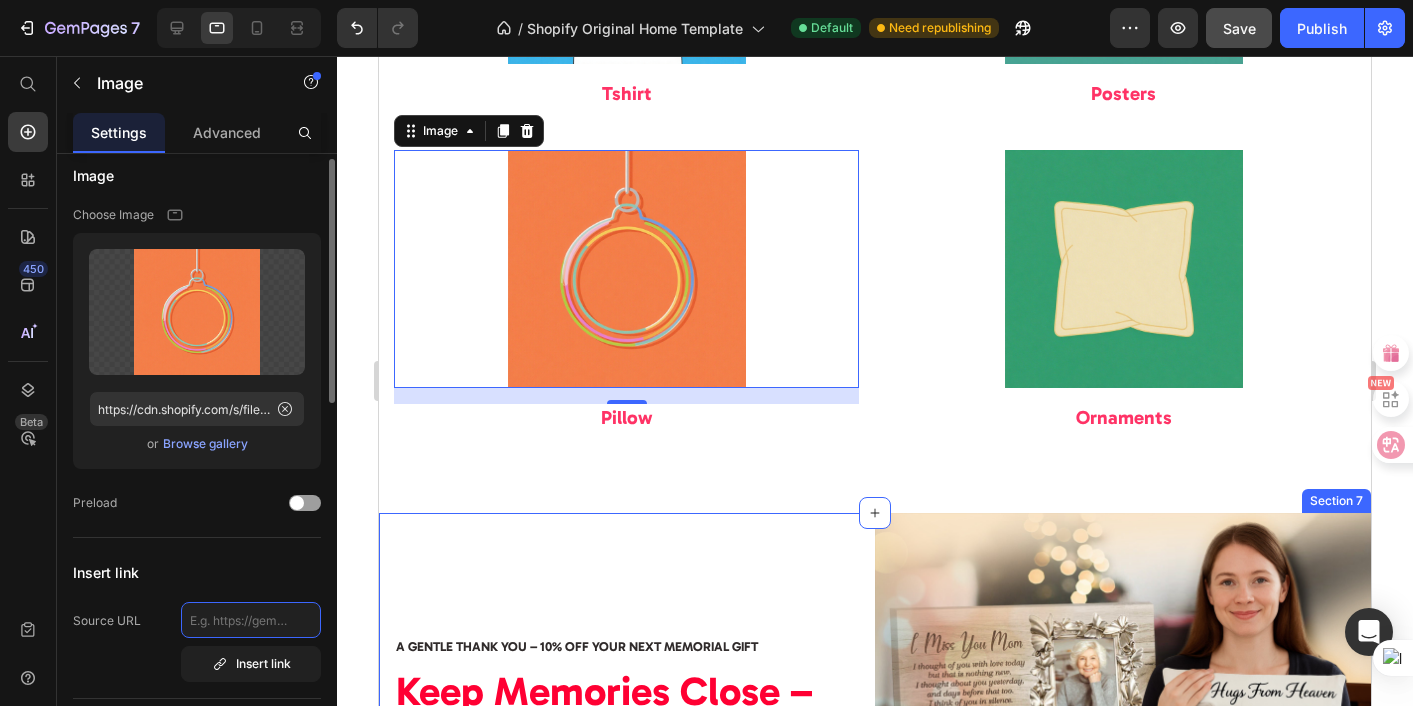click 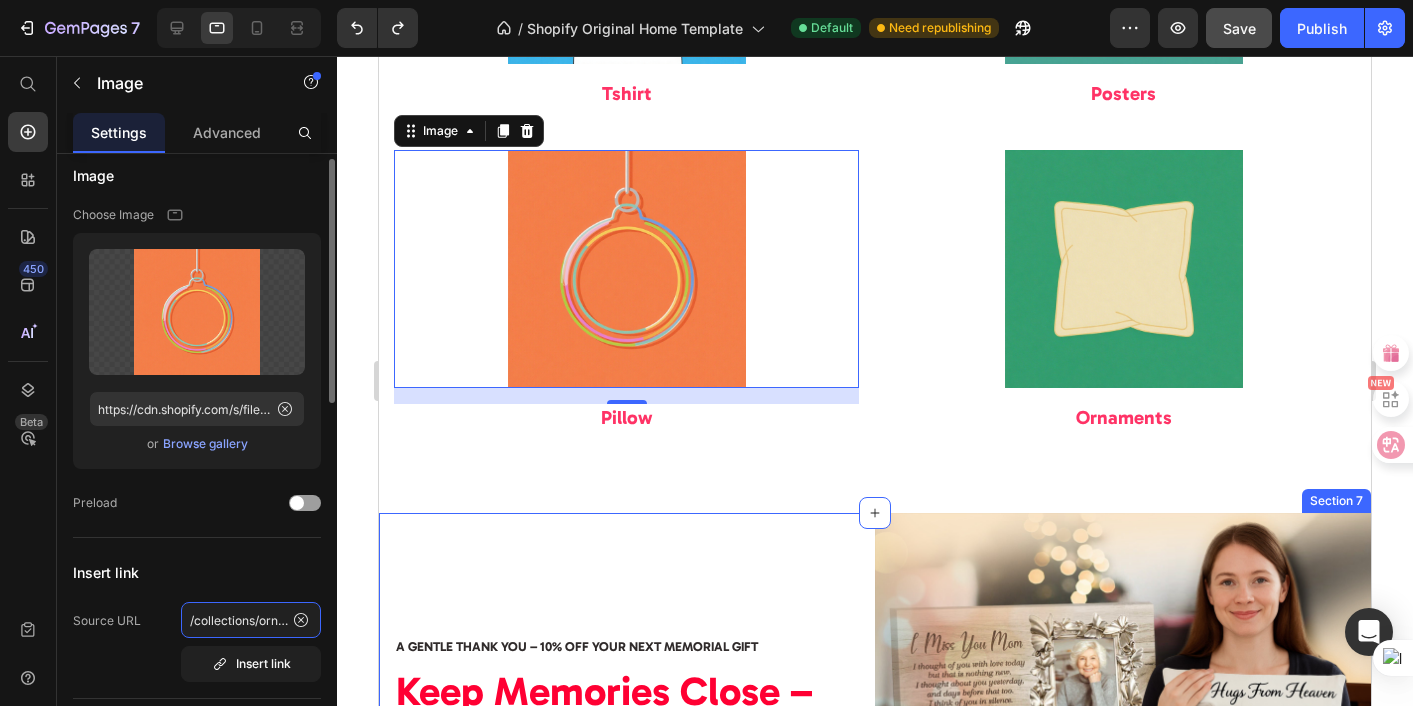 click on "/collections/ornament" 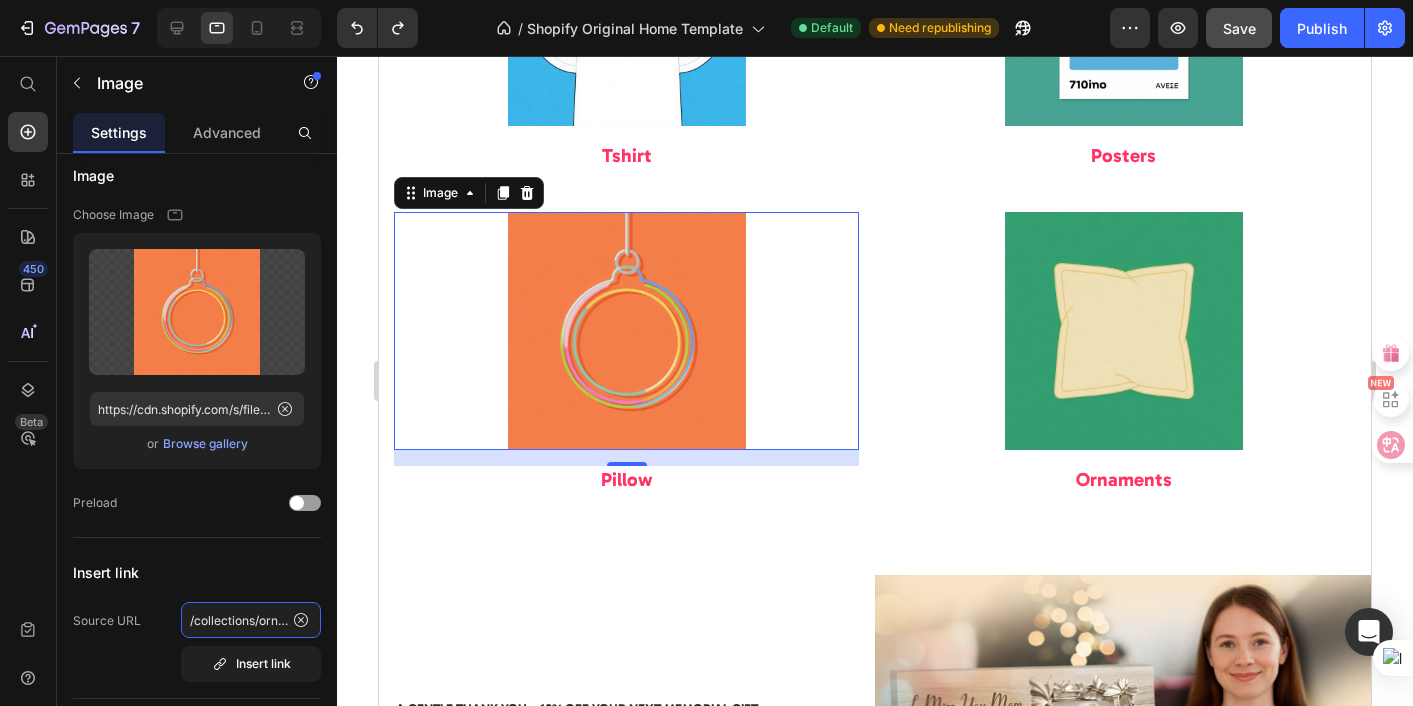 scroll, scrollTop: 2518, scrollLeft: 0, axis: vertical 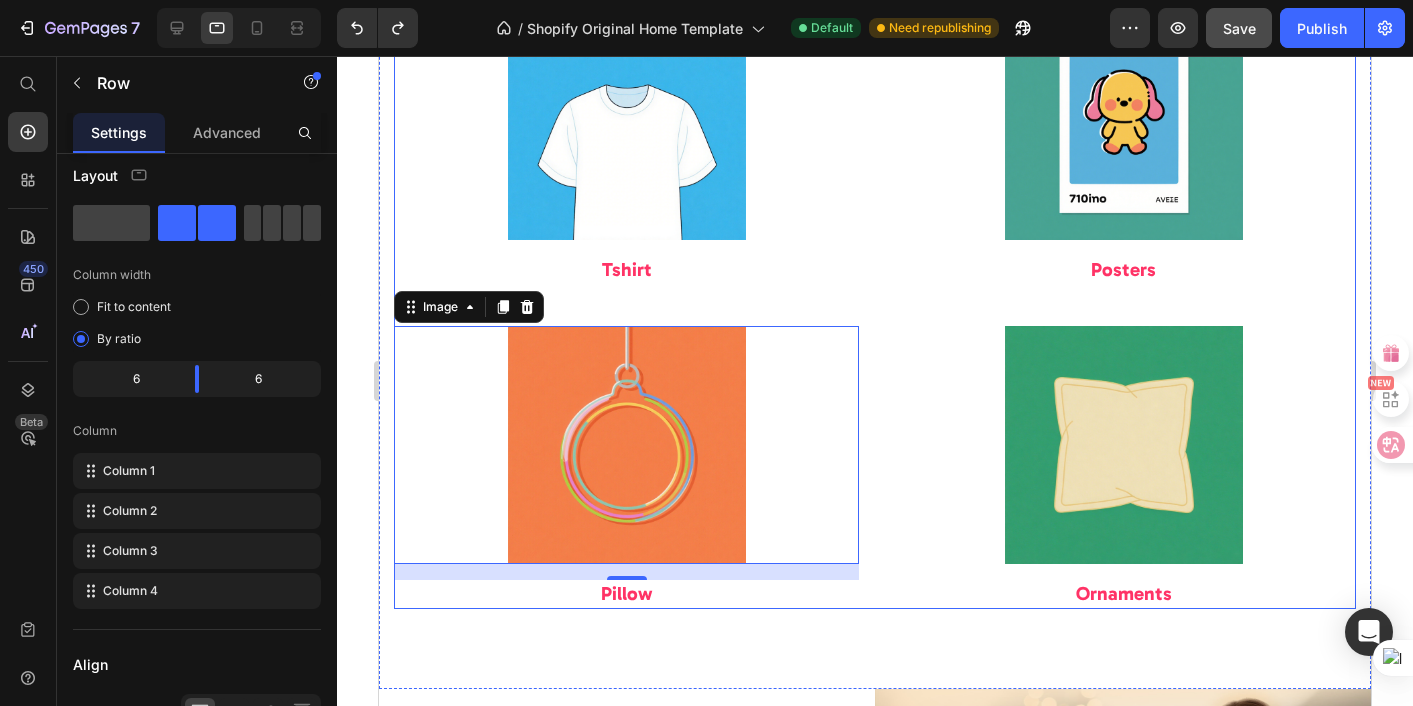 click on "Image  Tshirt Heading" at bounding box center (626, 164) 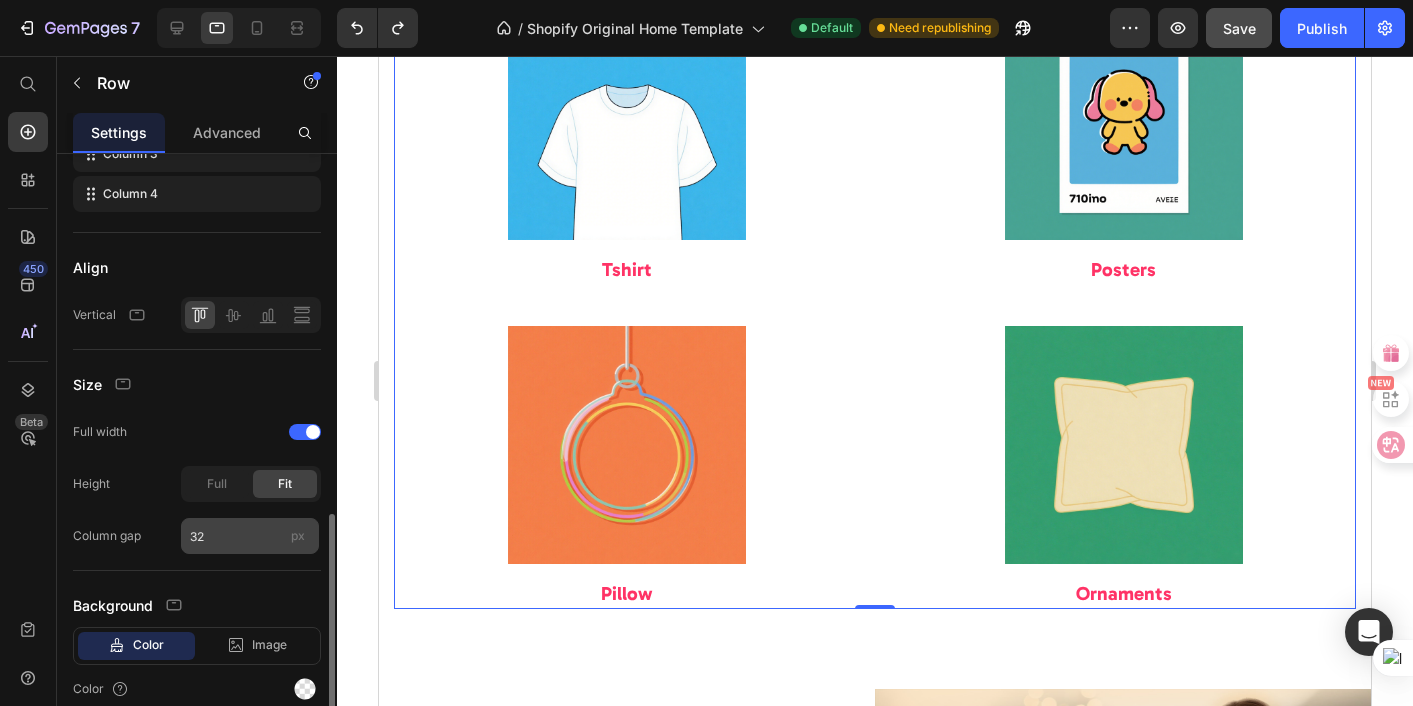 scroll, scrollTop: 496, scrollLeft: 0, axis: vertical 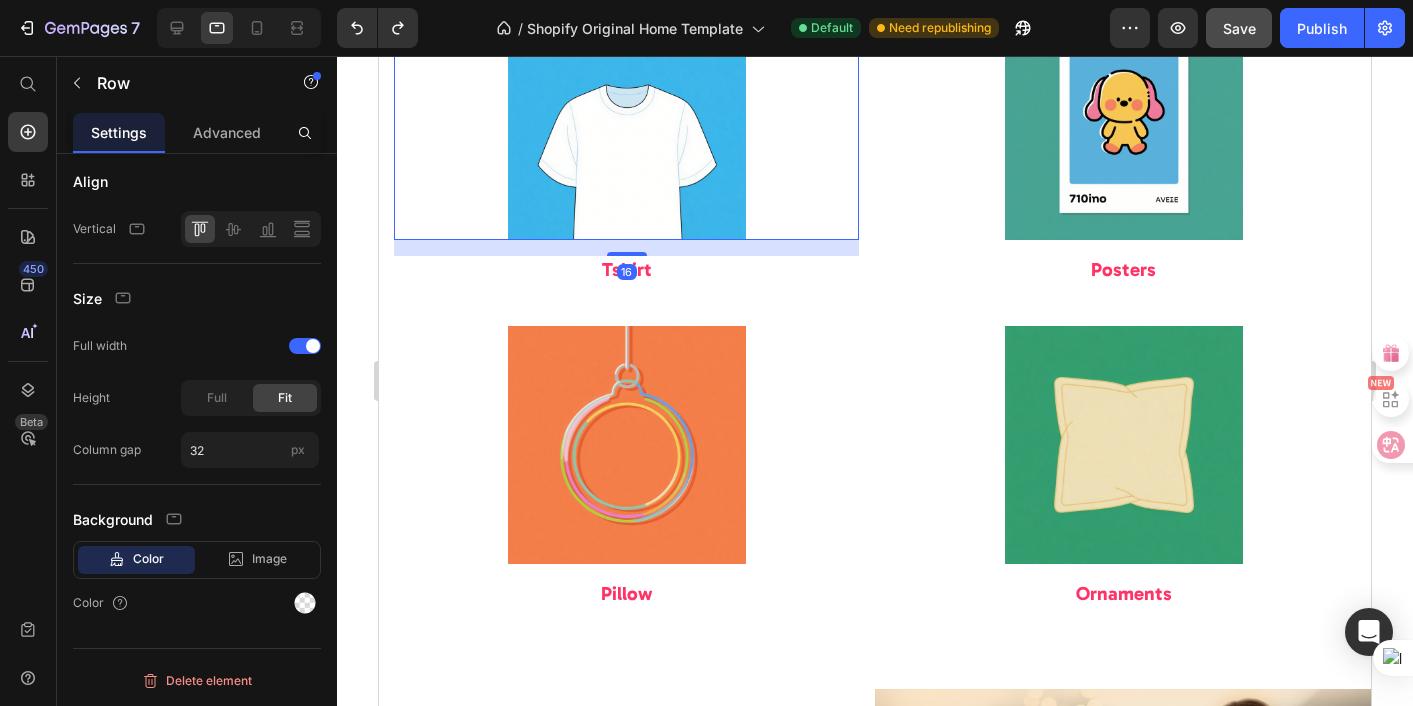 click at bounding box center (626, 121) 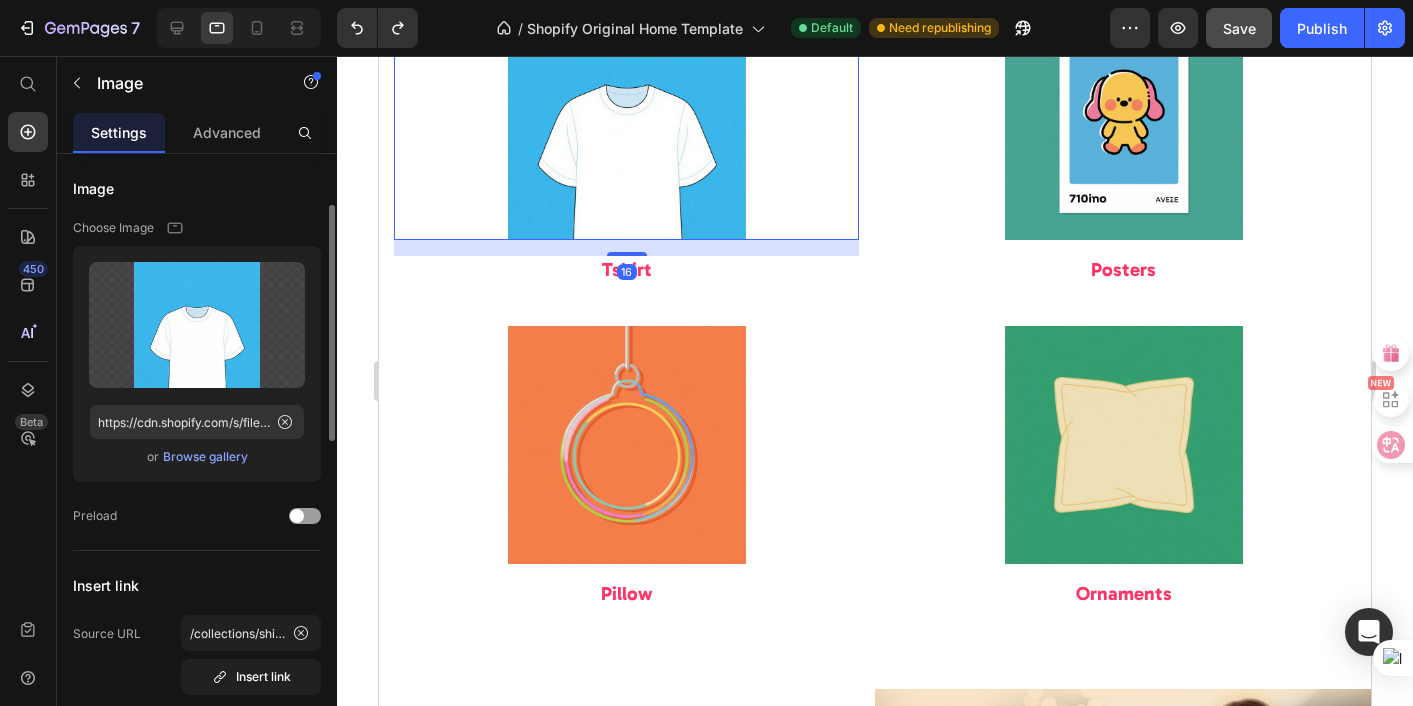 scroll, scrollTop: 165, scrollLeft: 0, axis: vertical 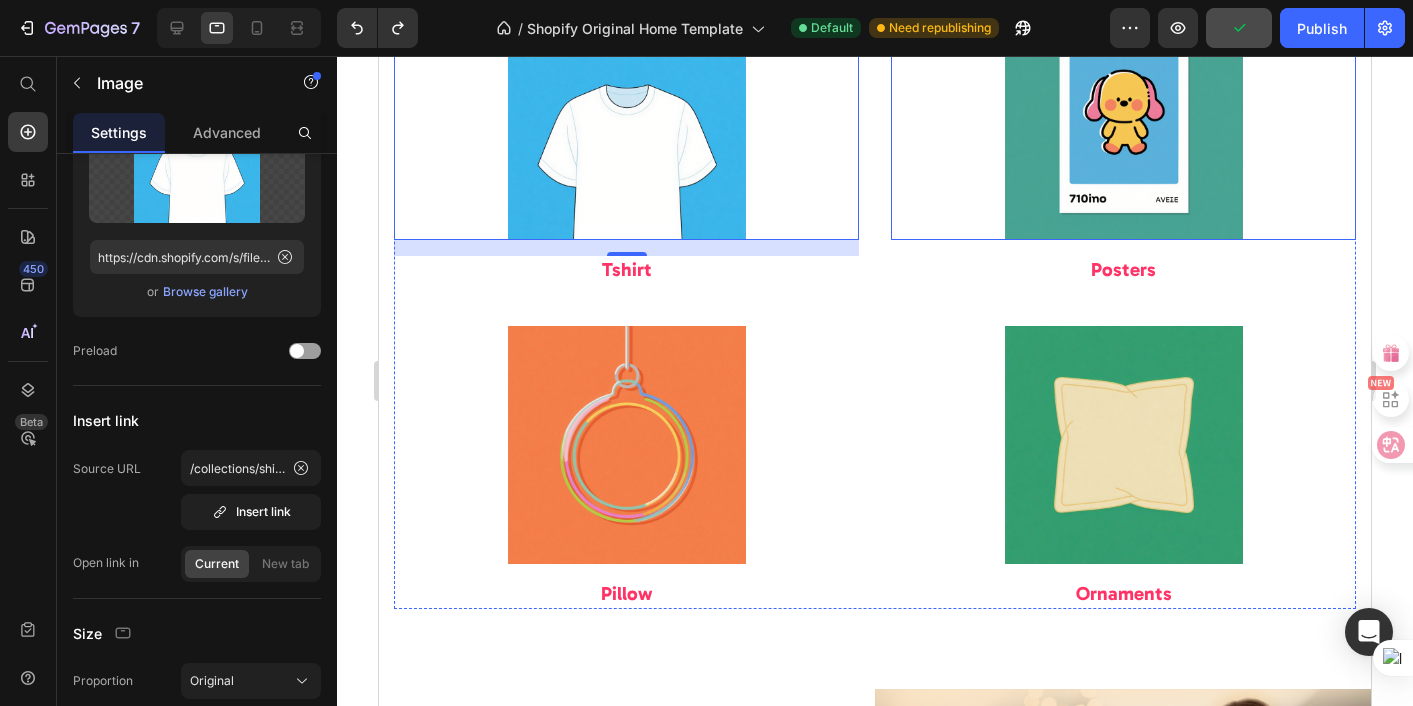 click at bounding box center (1123, 121) 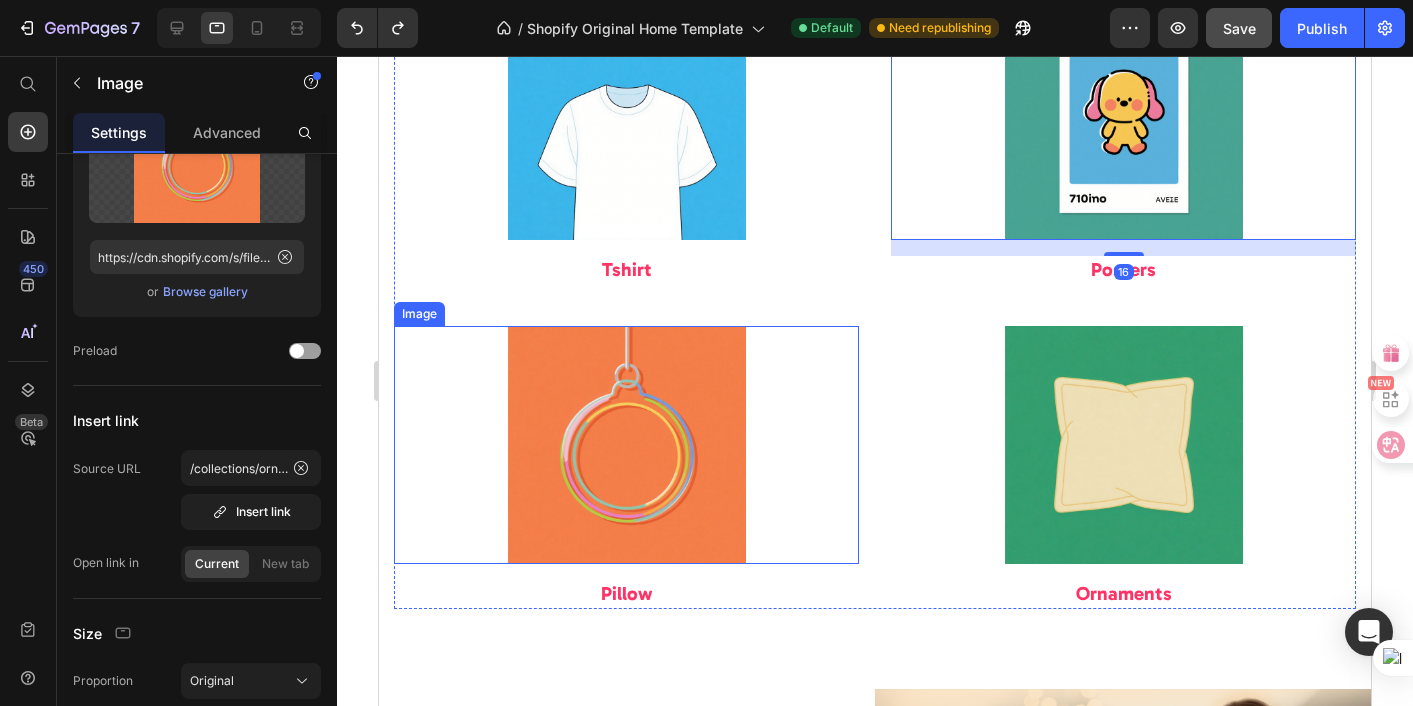 click at bounding box center [626, 445] 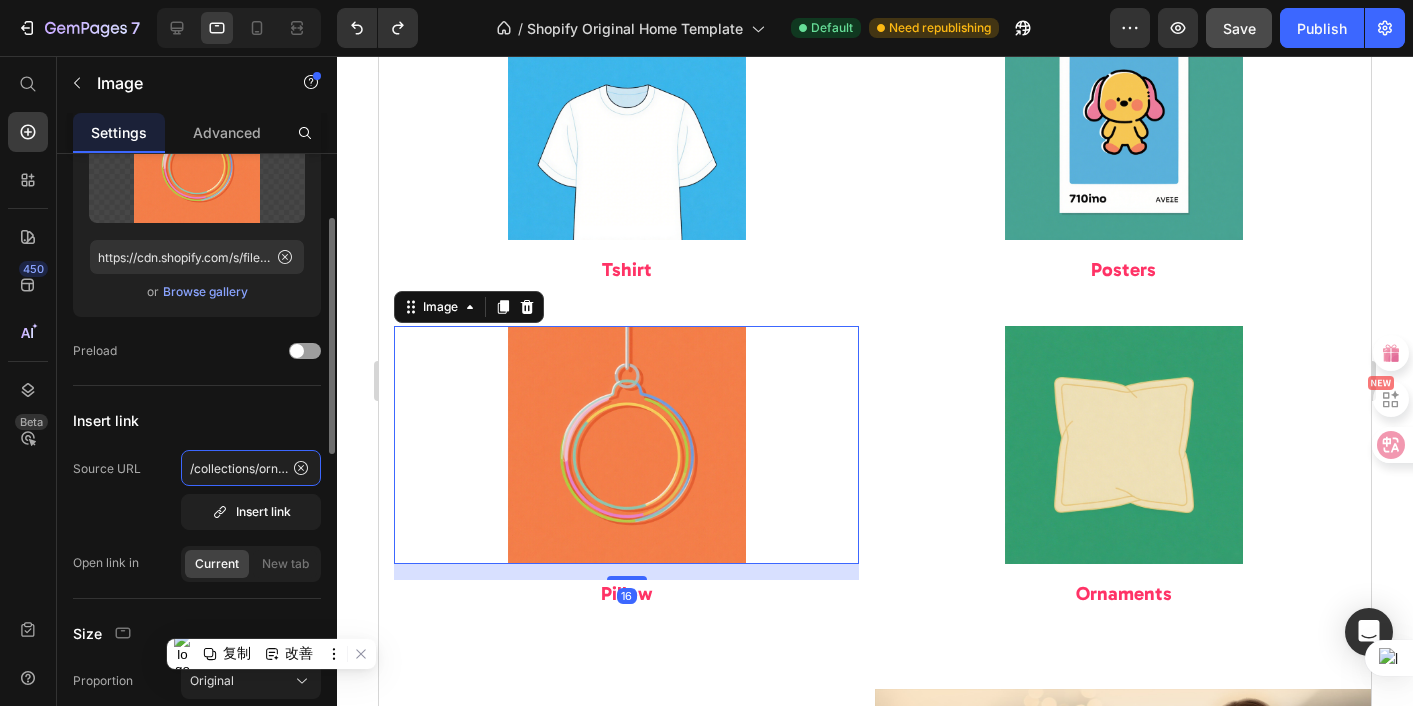 click on "/collections/ornament" 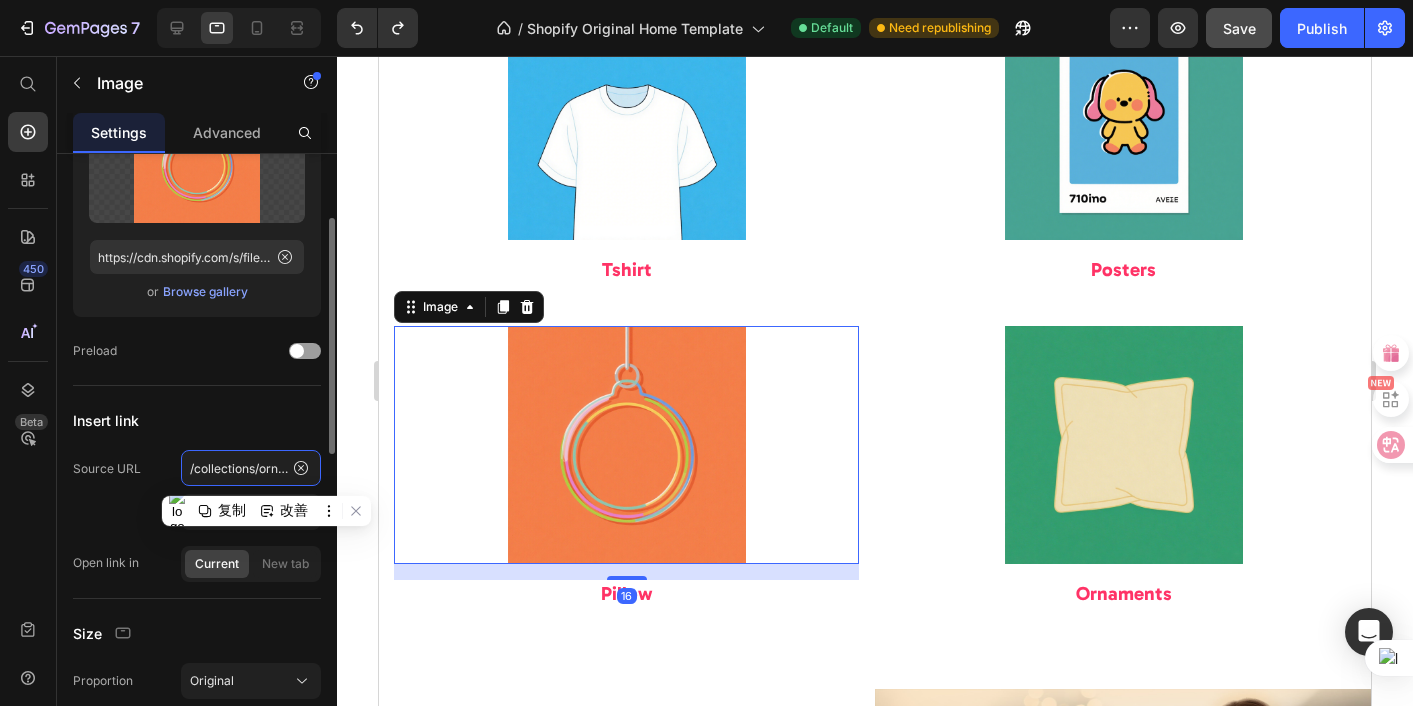 click on "/collections/ornament" 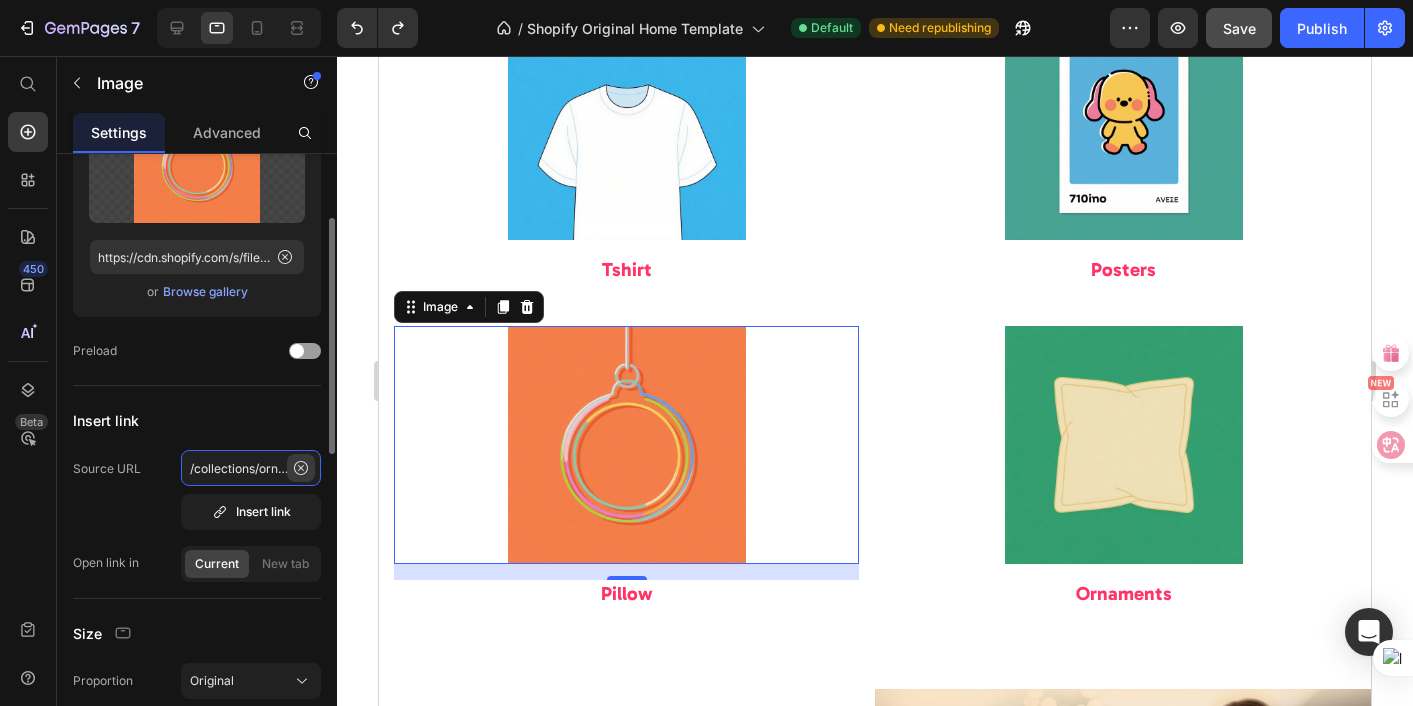 scroll, scrollTop: 0, scrollLeft: 26, axis: horizontal 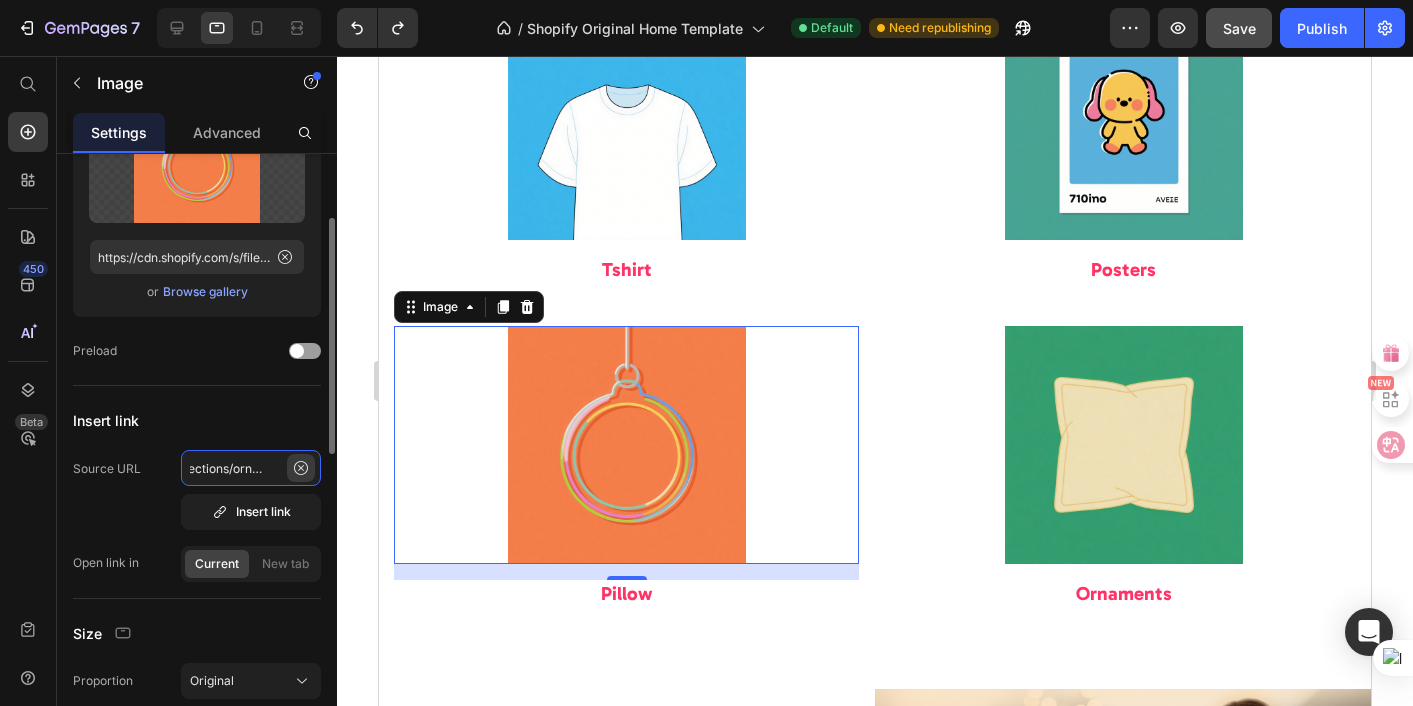 drag, startPoint x: 262, startPoint y: 473, endPoint x: 291, endPoint y: 473, distance: 29 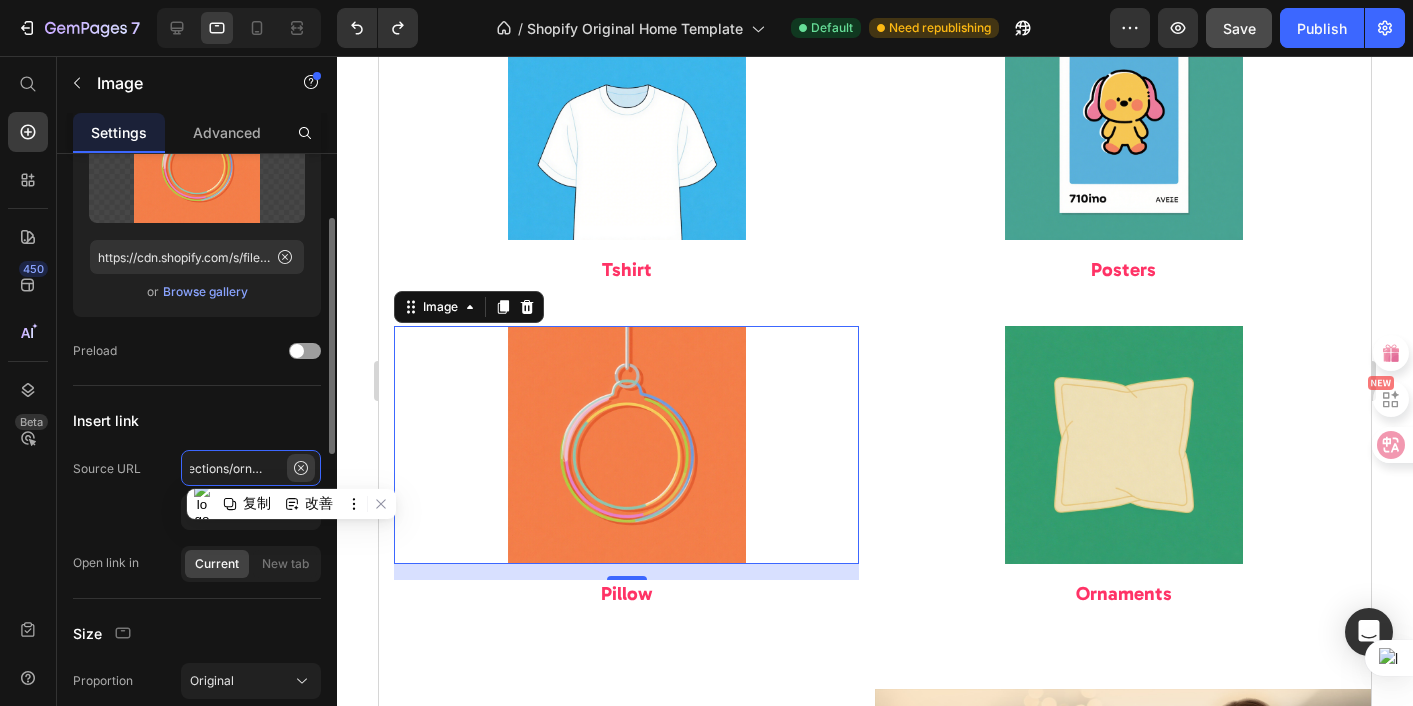 scroll, scrollTop: 0, scrollLeft: 36, axis: horizontal 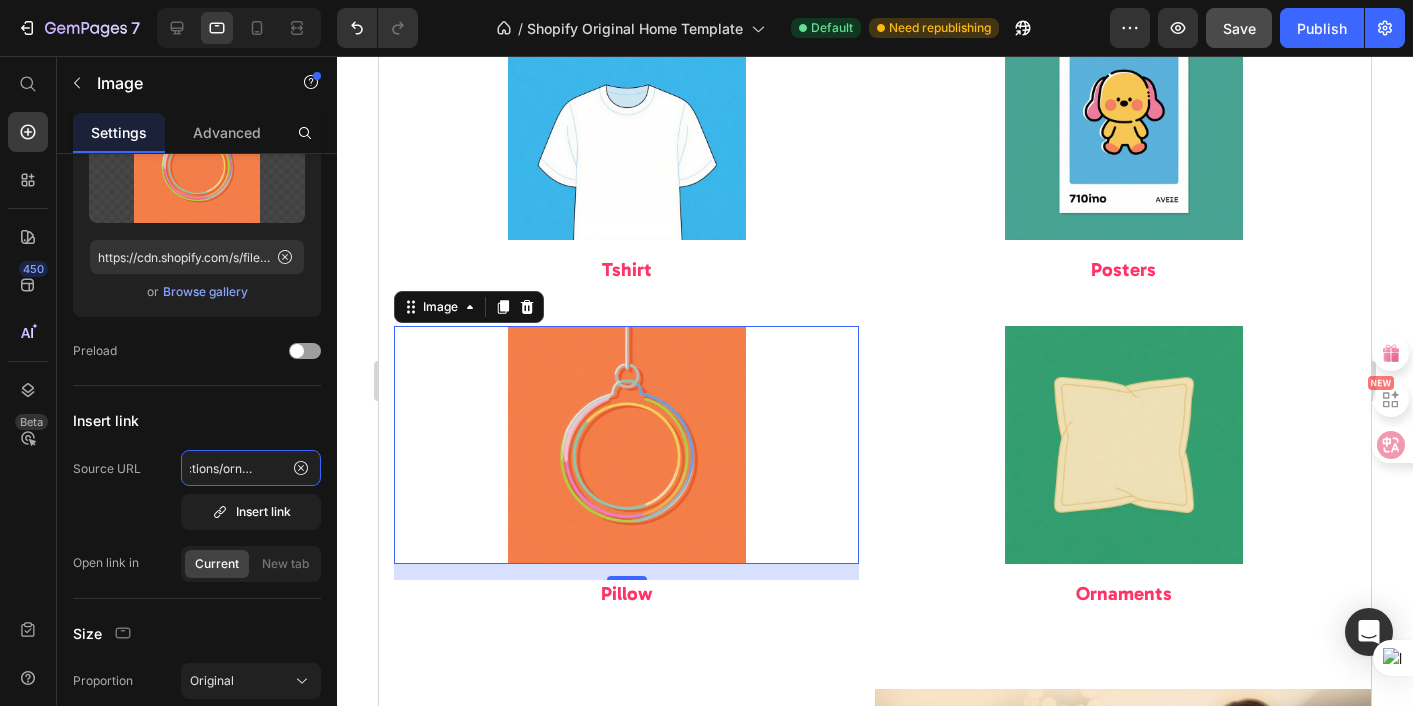 type on "/collections/ornament-1" 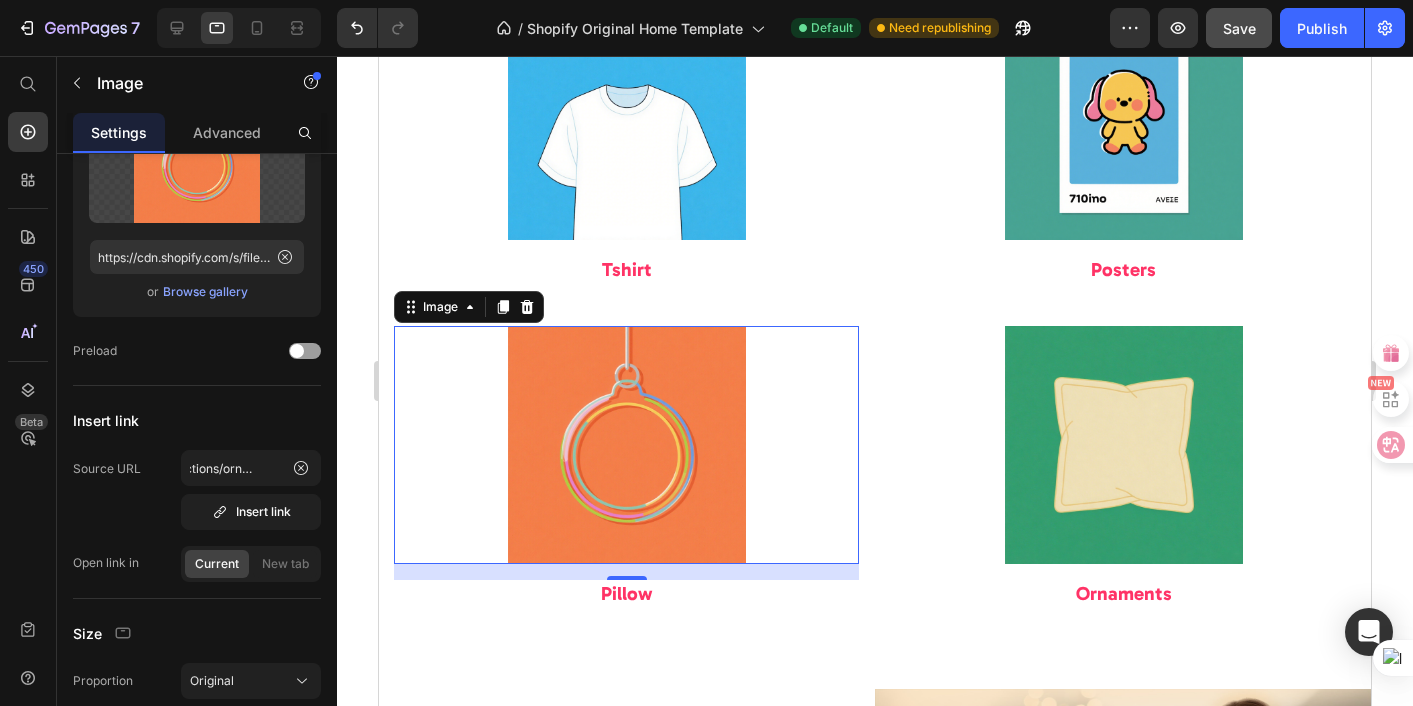 click at bounding box center (626, 445) 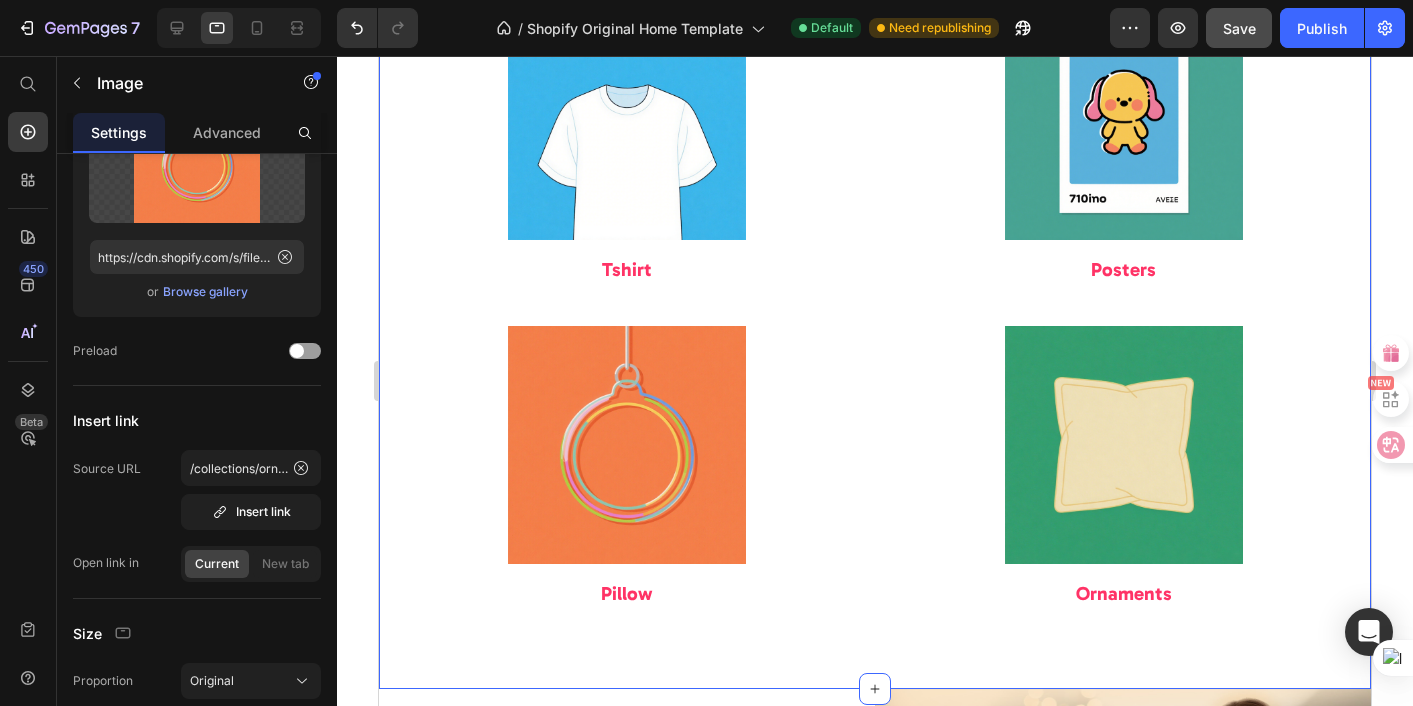 click on "Image  Tshirt Heading Image Posters Heading Image Pillow Heading Image Ornaments Heading Row Section 6   You can create reusable sections Create Theme Section AI Content Write with GemAI What would you like to describe here? Tone and Voice Persuasive Product Getting products... Show more Generate" at bounding box center (875, 305) 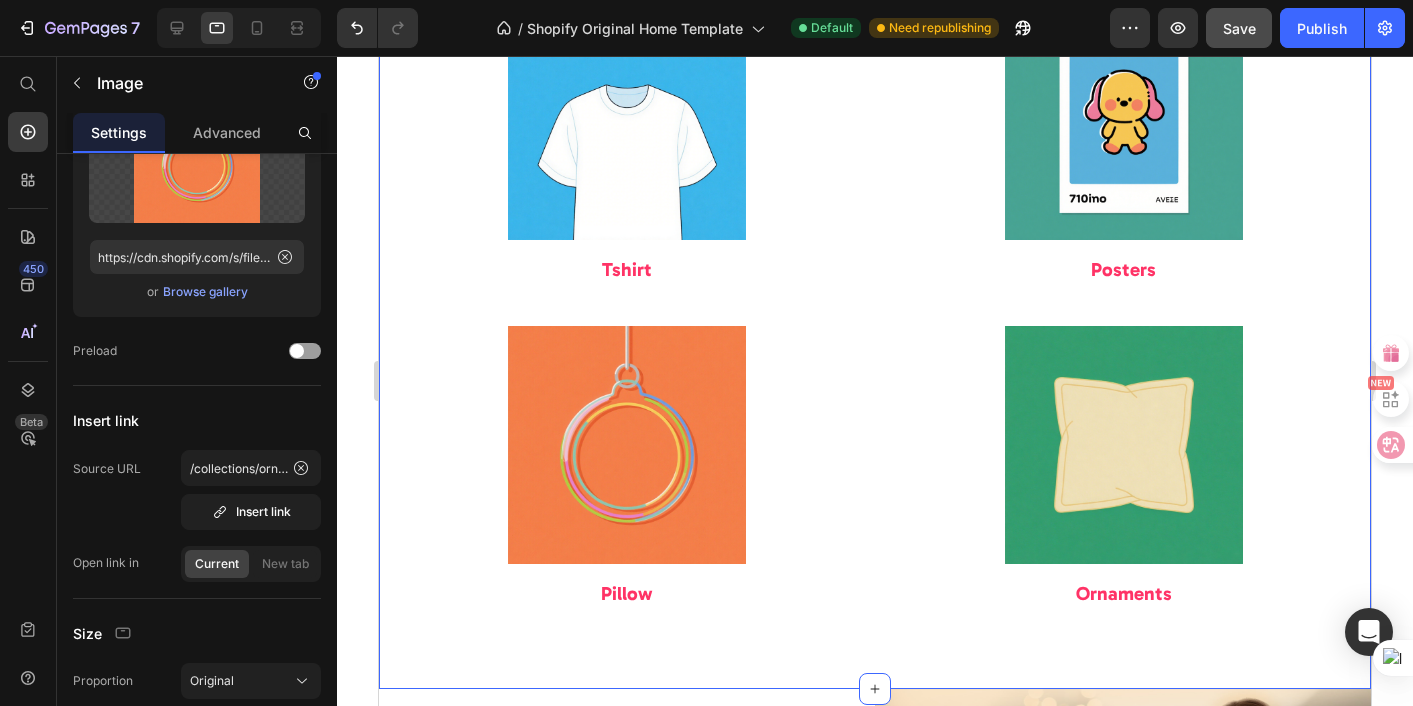 scroll, scrollTop: 0, scrollLeft: 0, axis: both 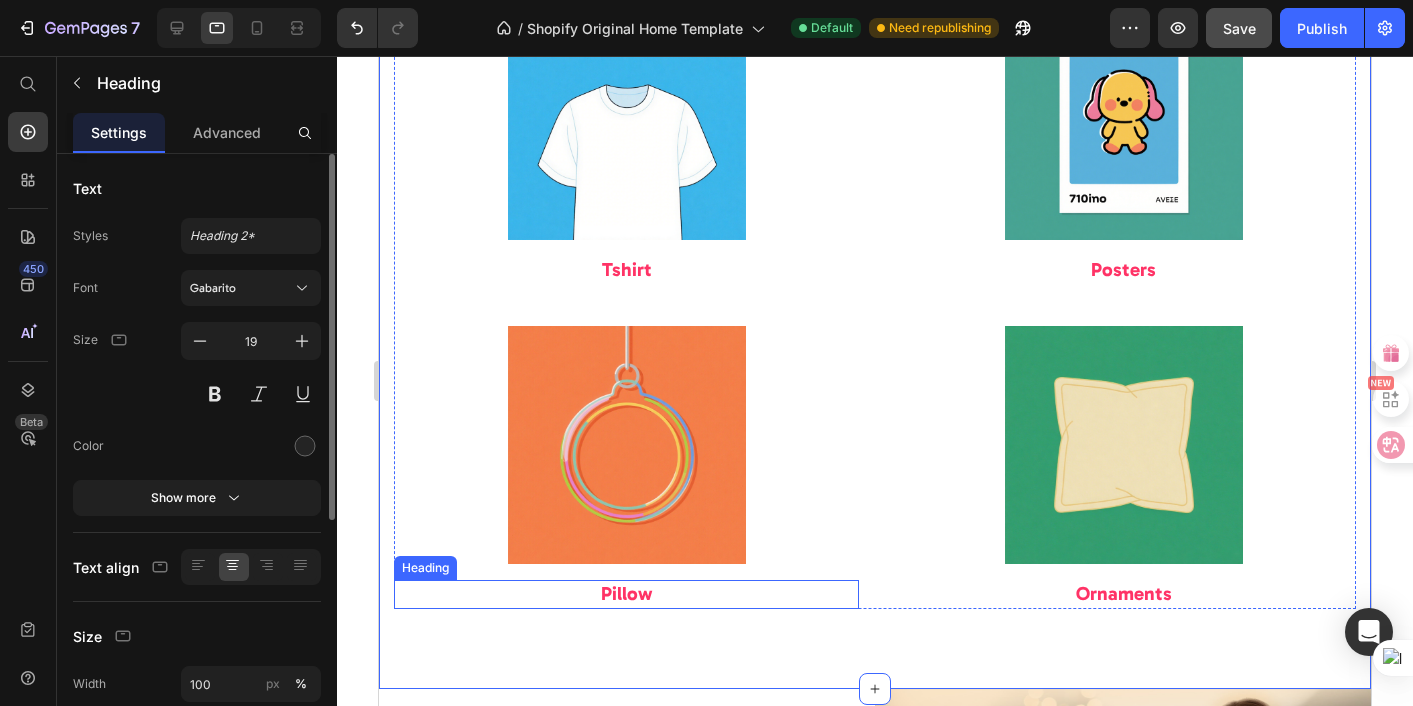 click on "Pillow" at bounding box center (626, 594) 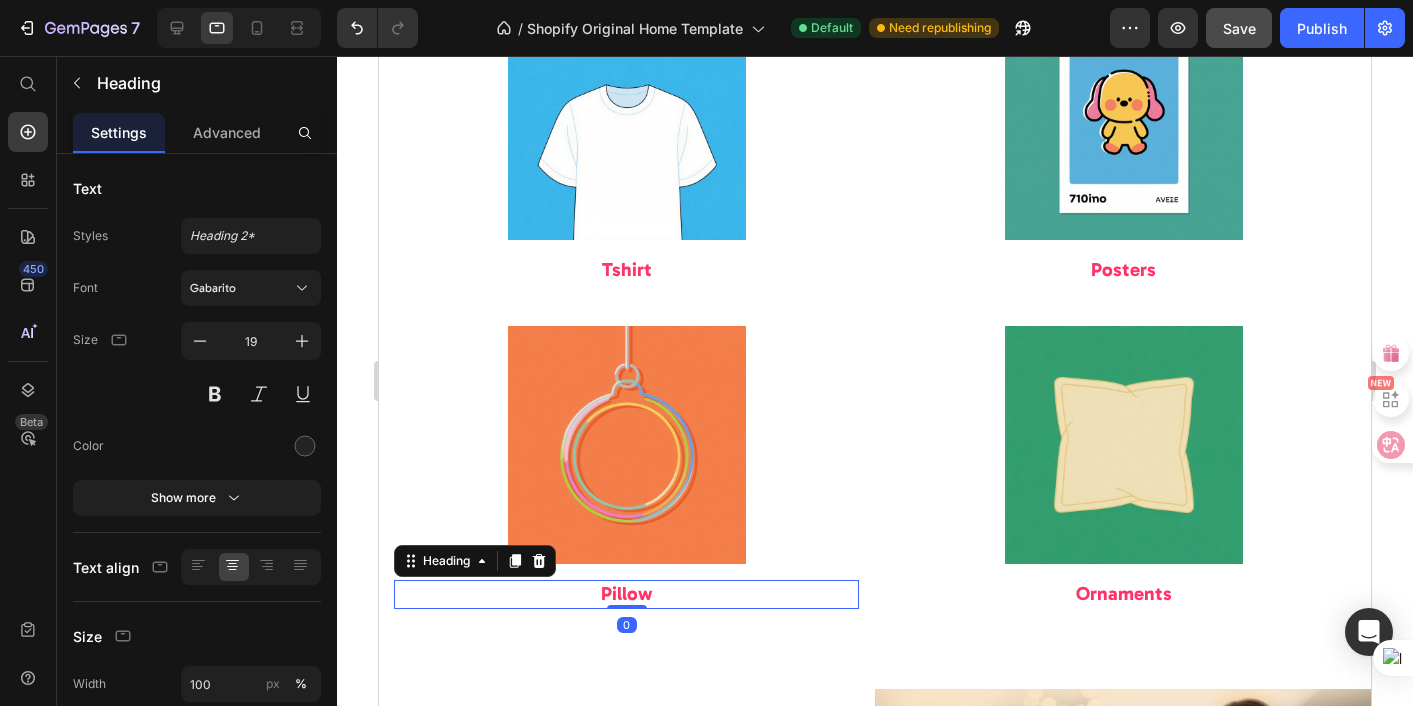 click on "Pillow" at bounding box center [626, 594] 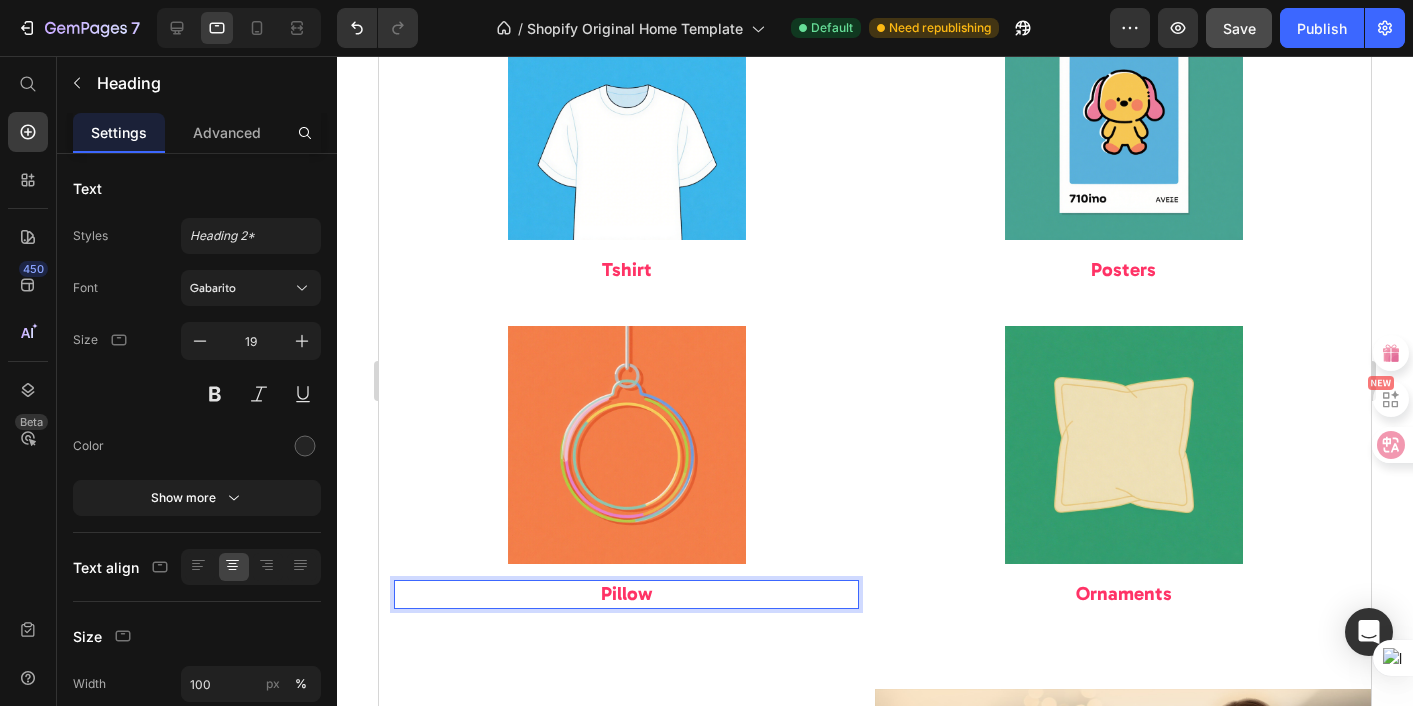 click on "Pillow" at bounding box center [626, 594] 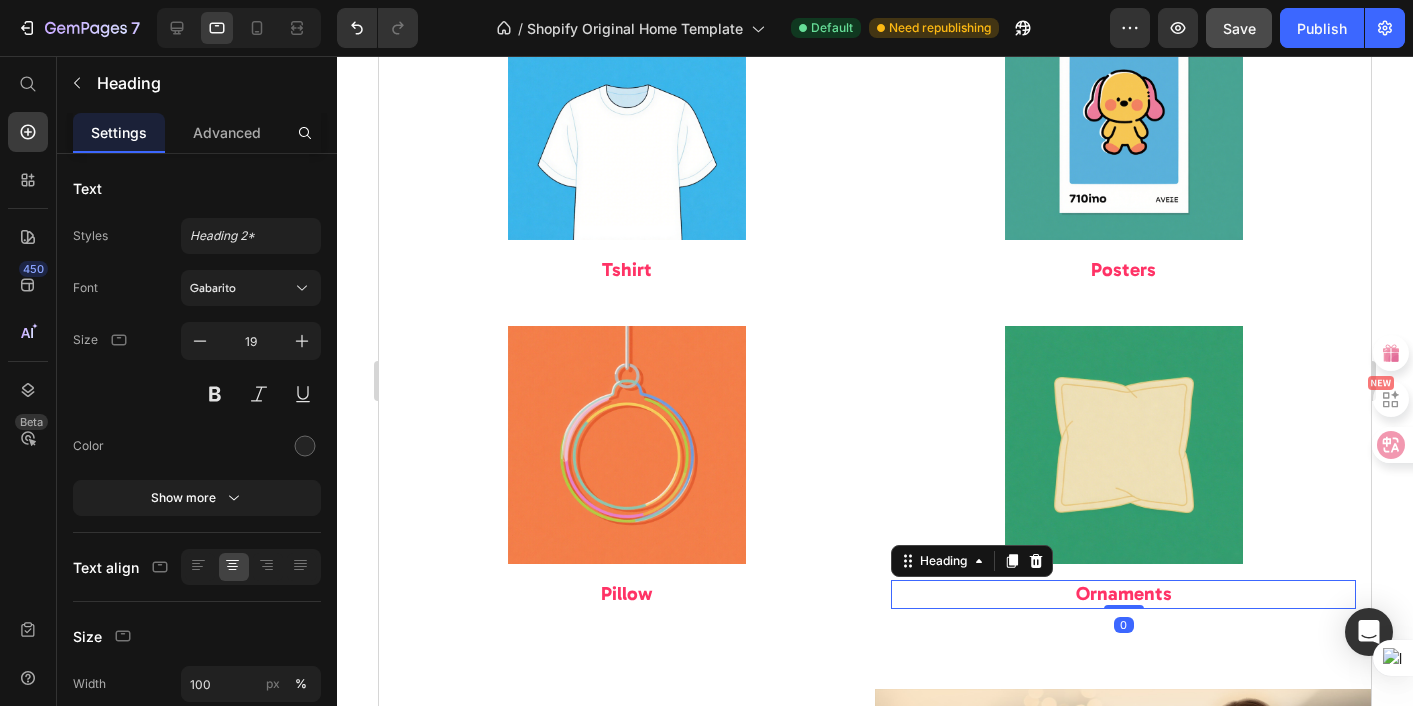 click on "Ornaments" at bounding box center (1124, 593) 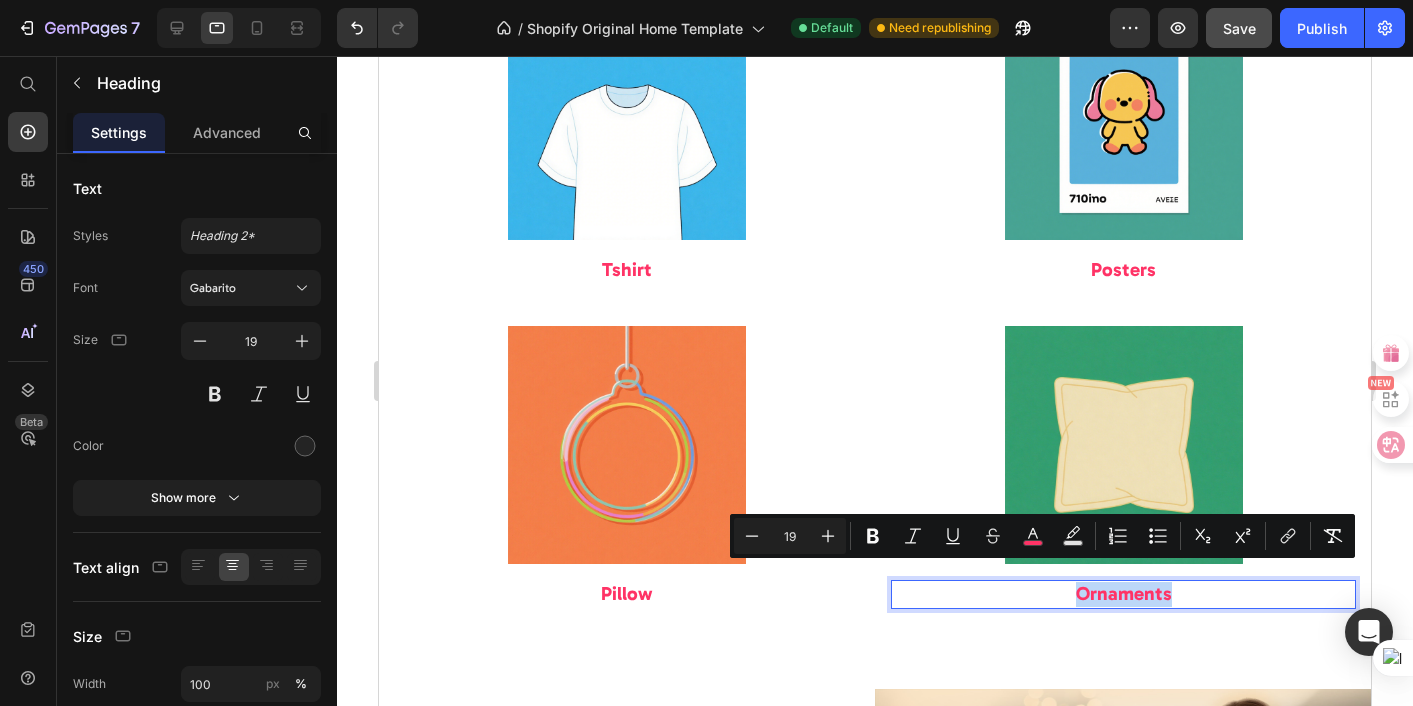 drag, startPoint x: 1159, startPoint y: 574, endPoint x: 1064, endPoint y: 575, distance: 95.005264 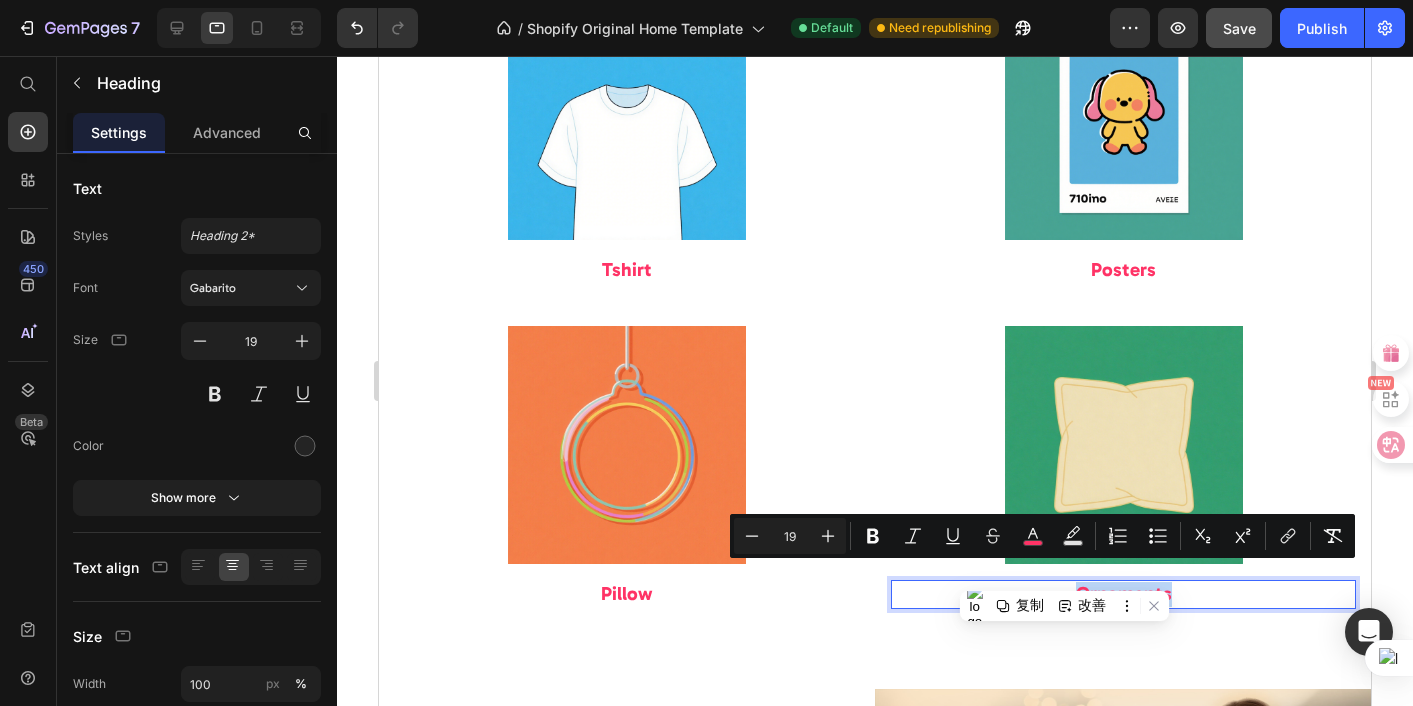 copy on "Ornaments" 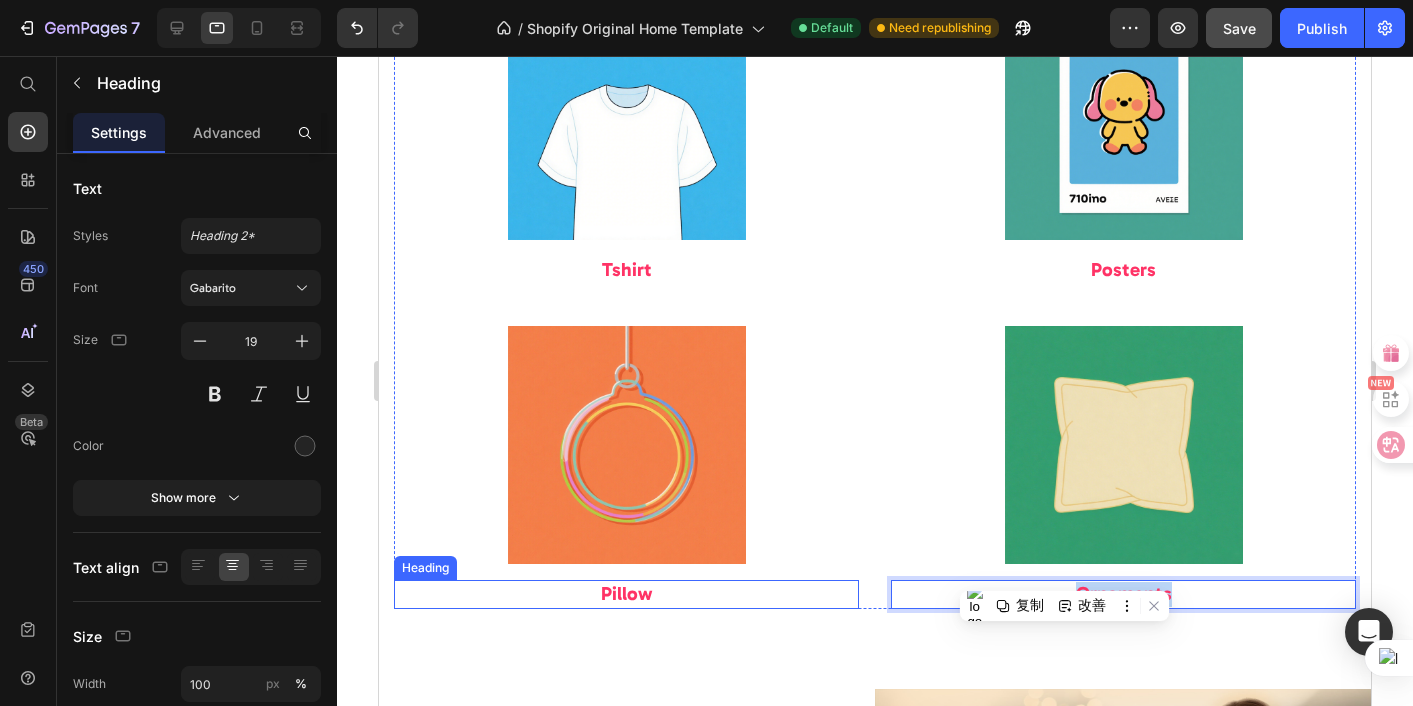 click on "Pillow" at bounding box center (626, 593) 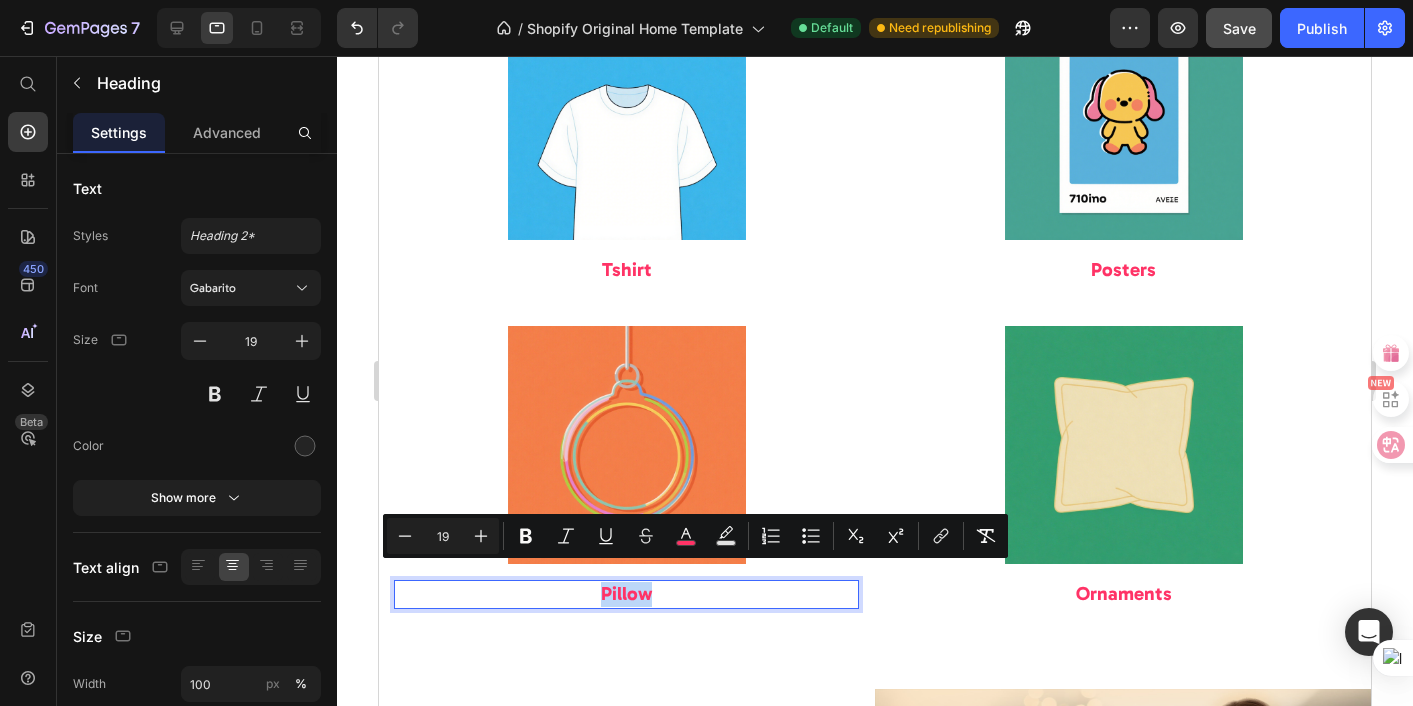 drag, startPoint x: 660, startPoint y: 577, endPoint x: 594, endPoint y: 576, distance: 66.007576 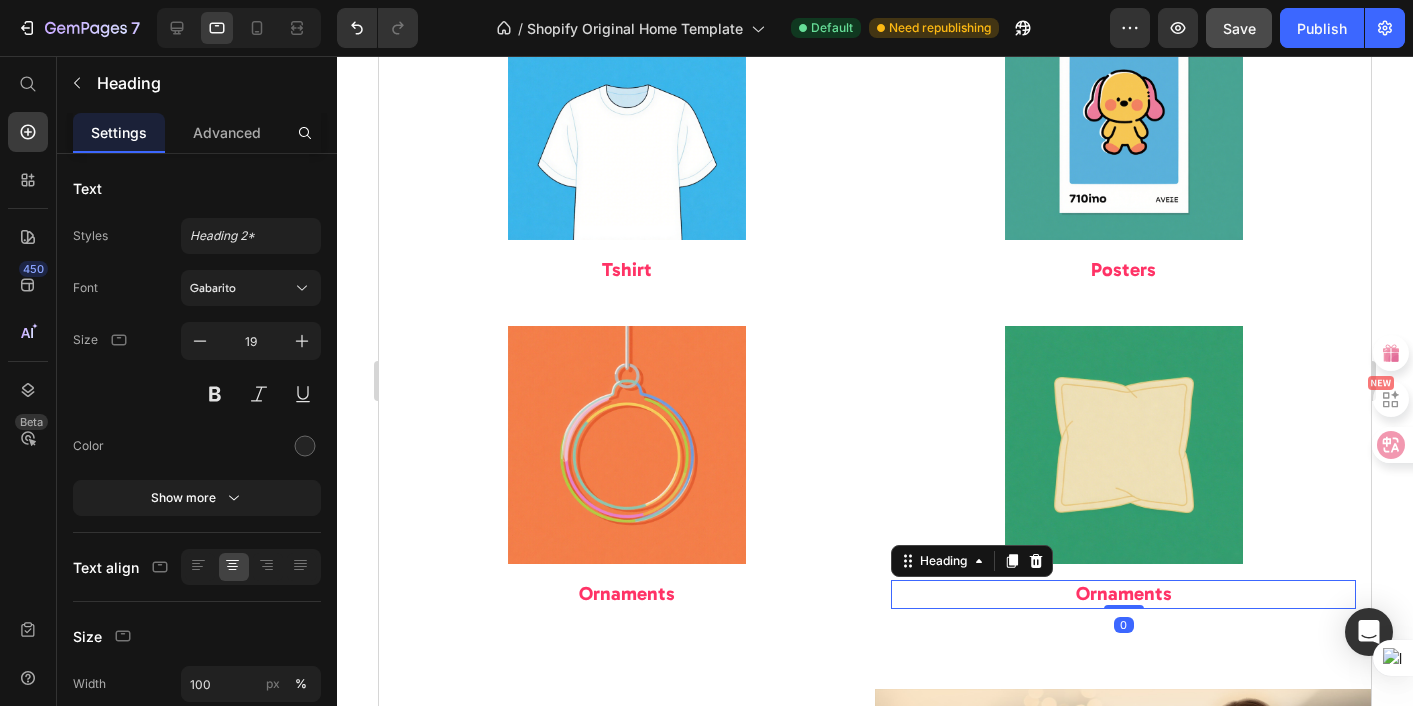 click on "Ornaments" at bounding box center [1124, 593] 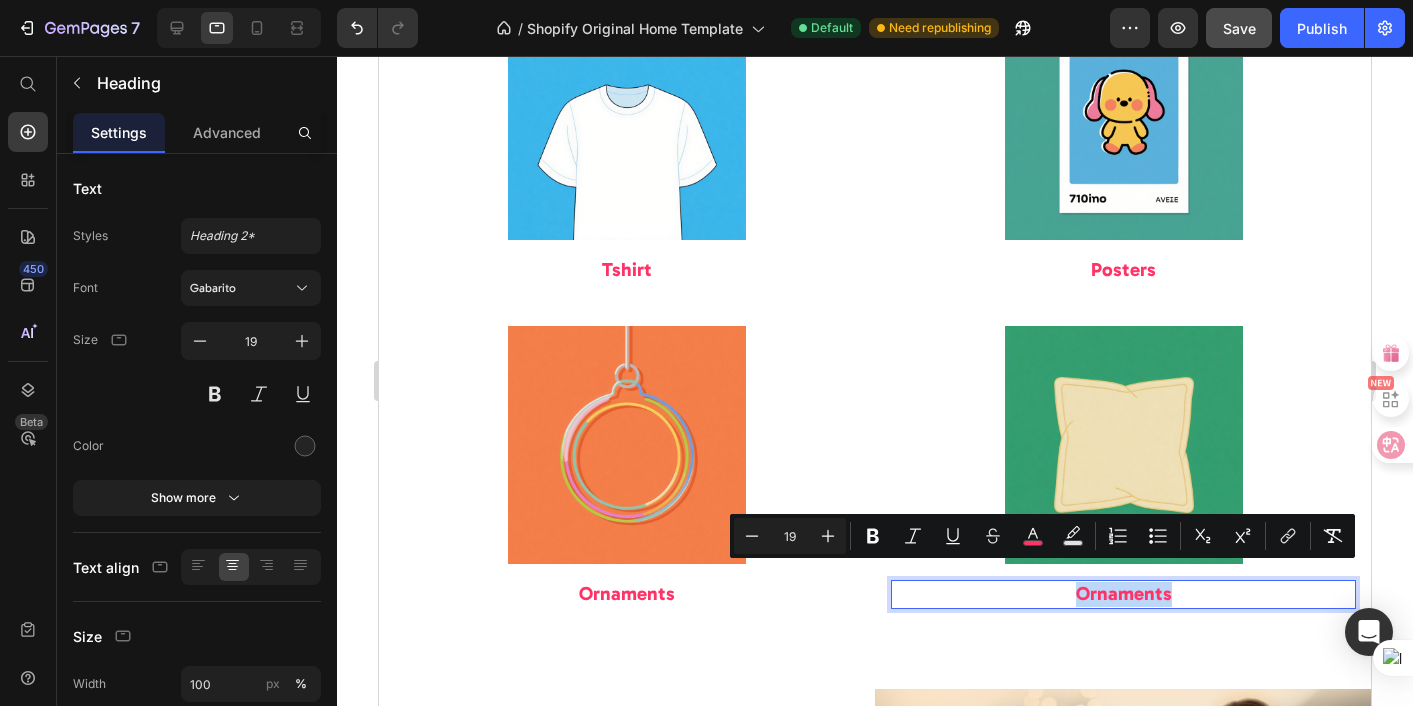drag, startPoint x: 1165, startPoint y: 578, endPoint x: 1062, endPoint y: 578, distance: 103 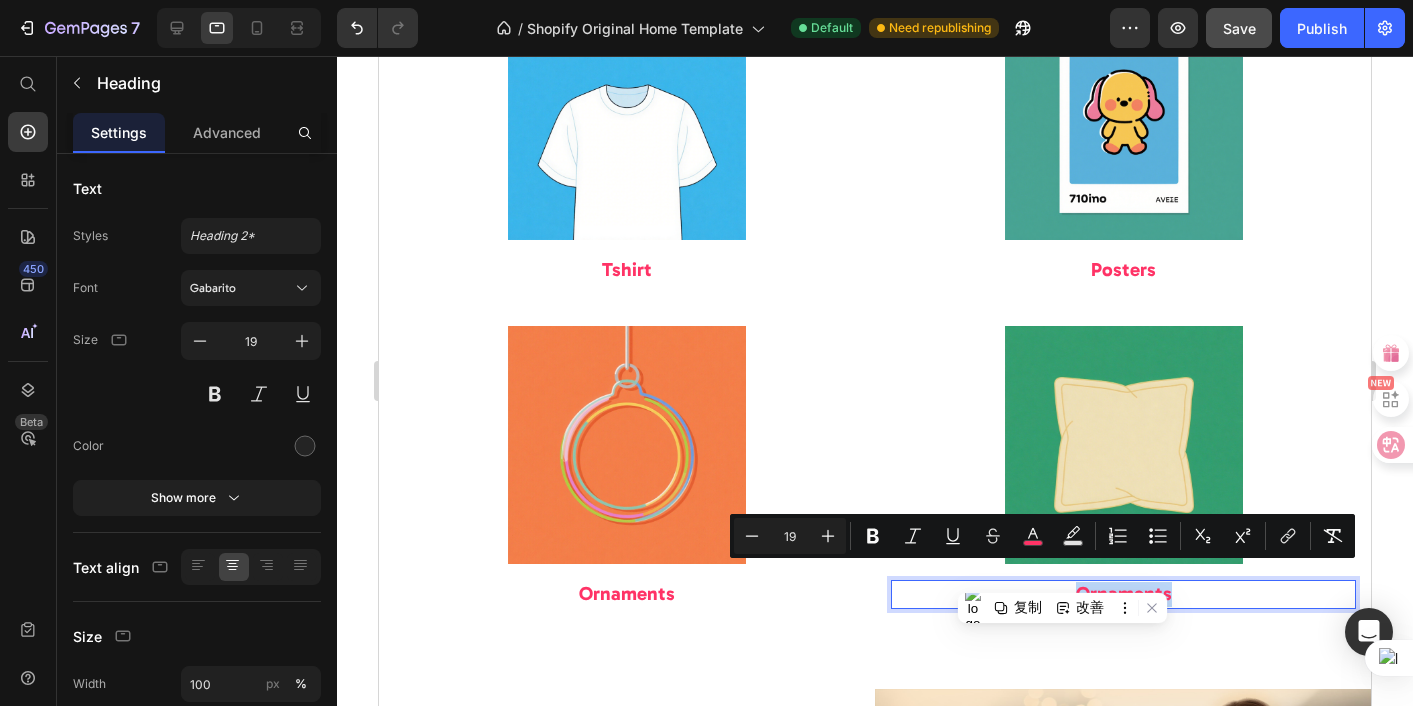 type 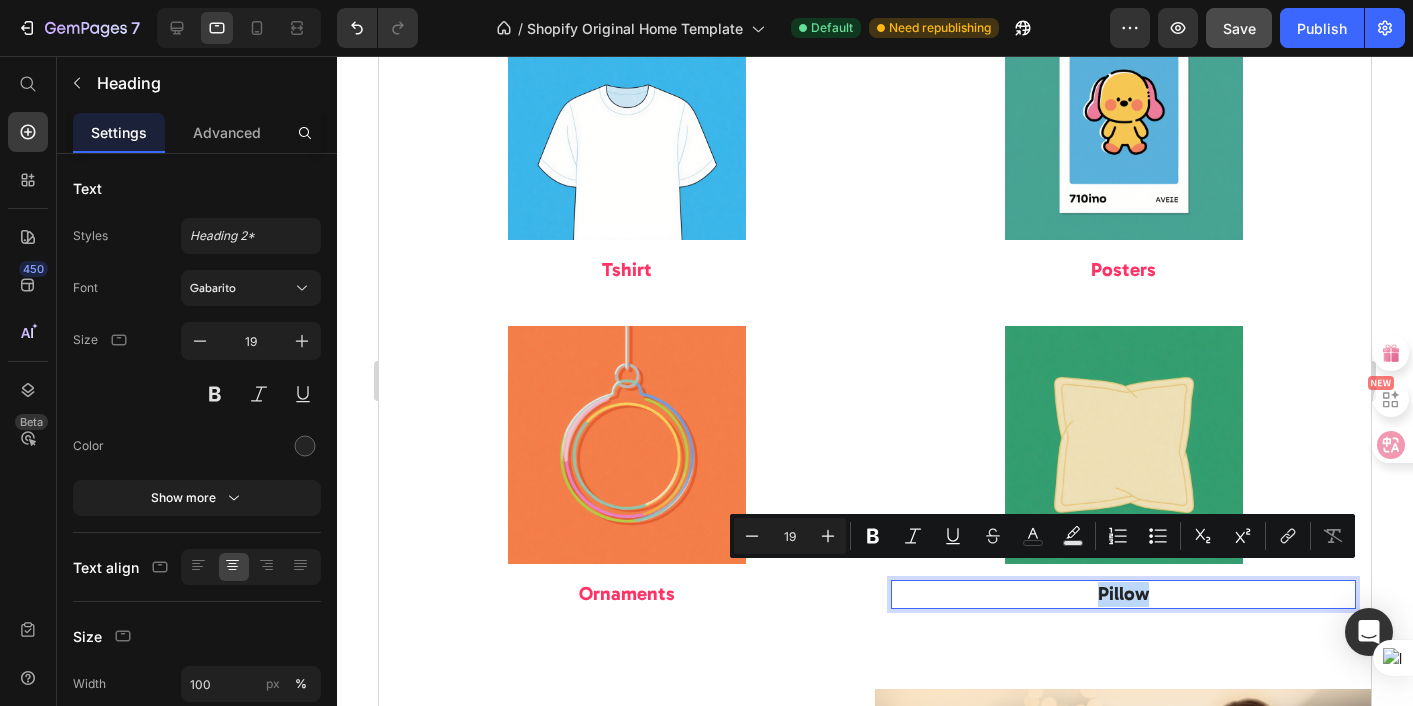 drag, startPoint x: 1144, startPoint y: 578, endPoint x: 1081, endPoint y: 578, distance: 63 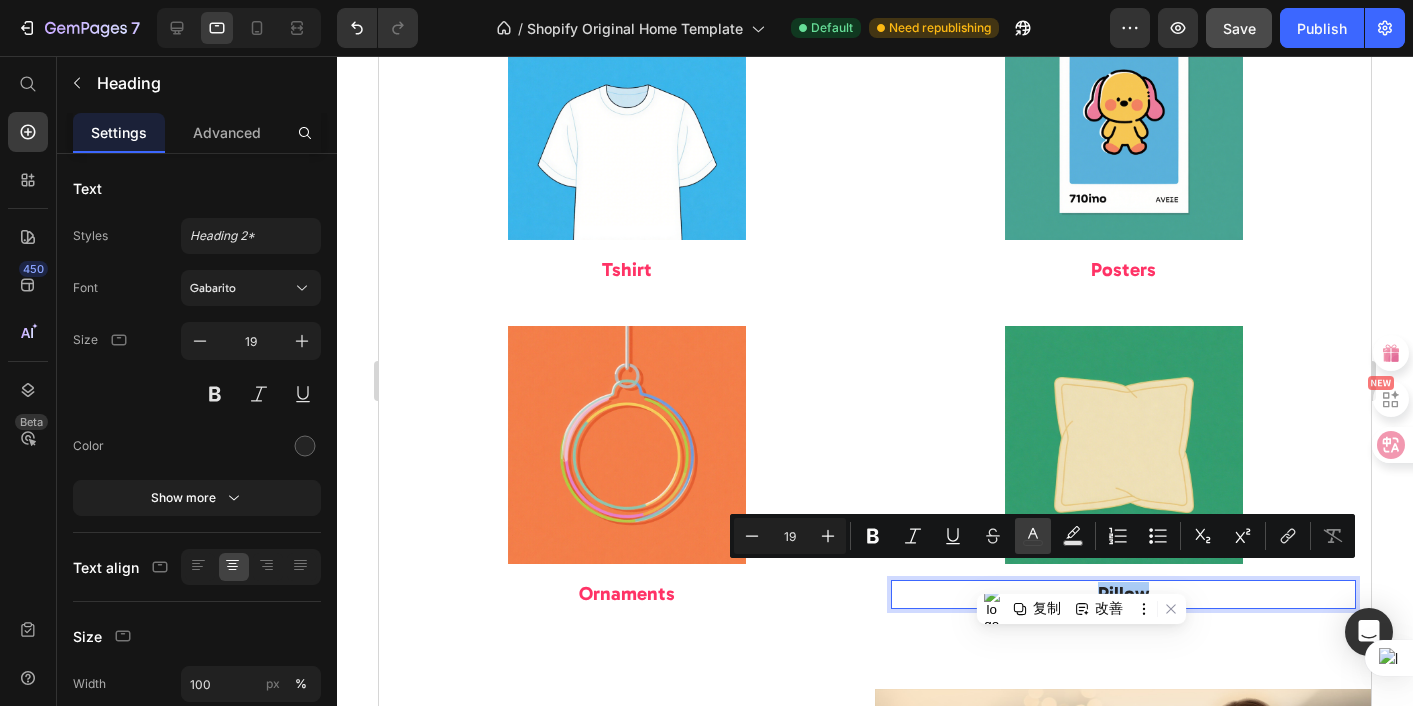 click 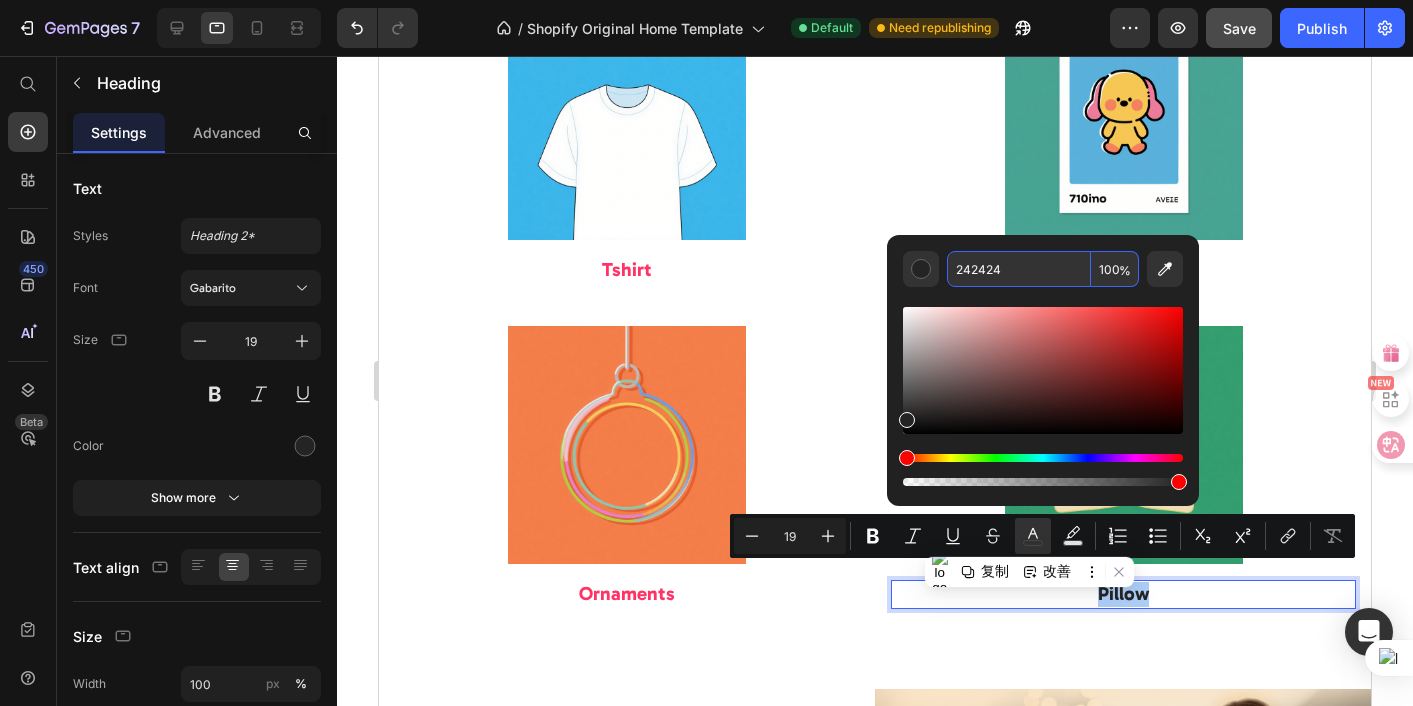 drag, startPoint x: 1030, startPoint y: 263, endPoint x: 1020, endPoint y: 272, distance: 13.453624 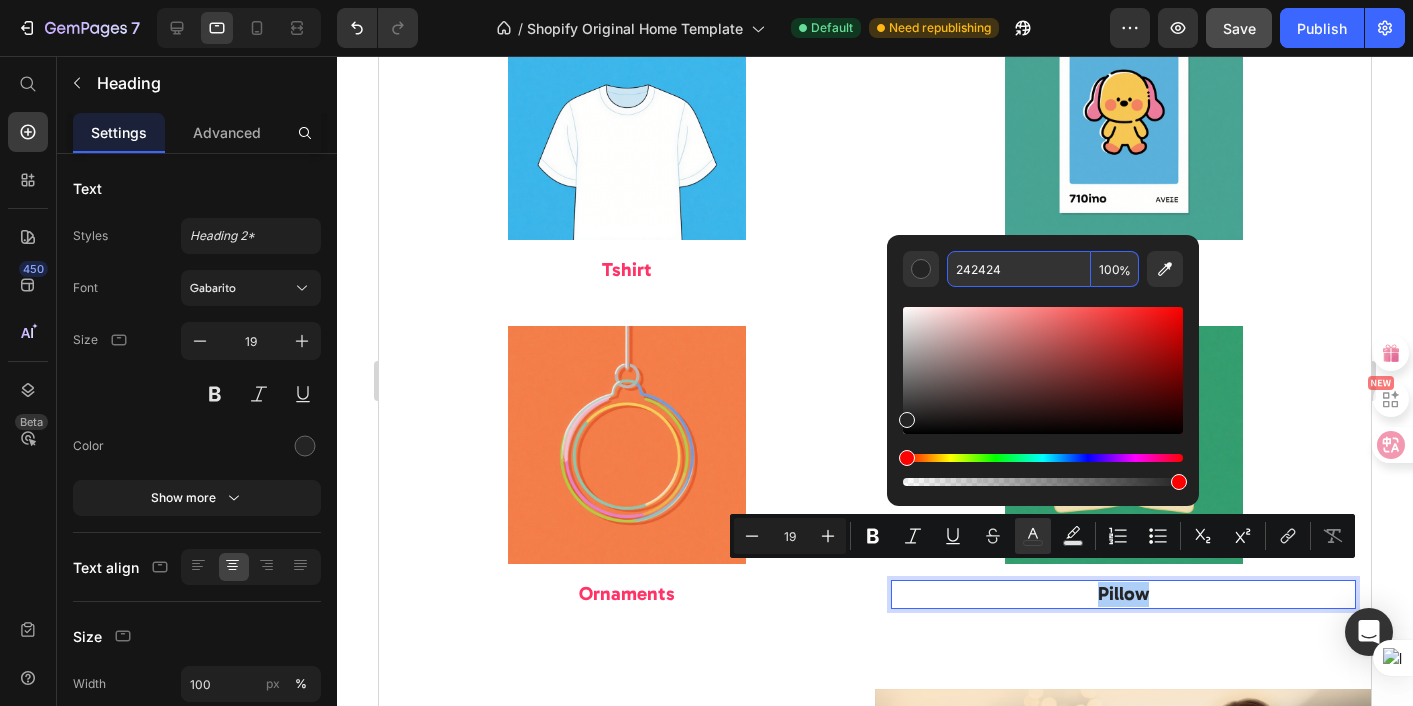 drag, startPoint x: 1017, startPoint y: 269, endPoint x: 939, endPoint y: 273, distance: 78.10249 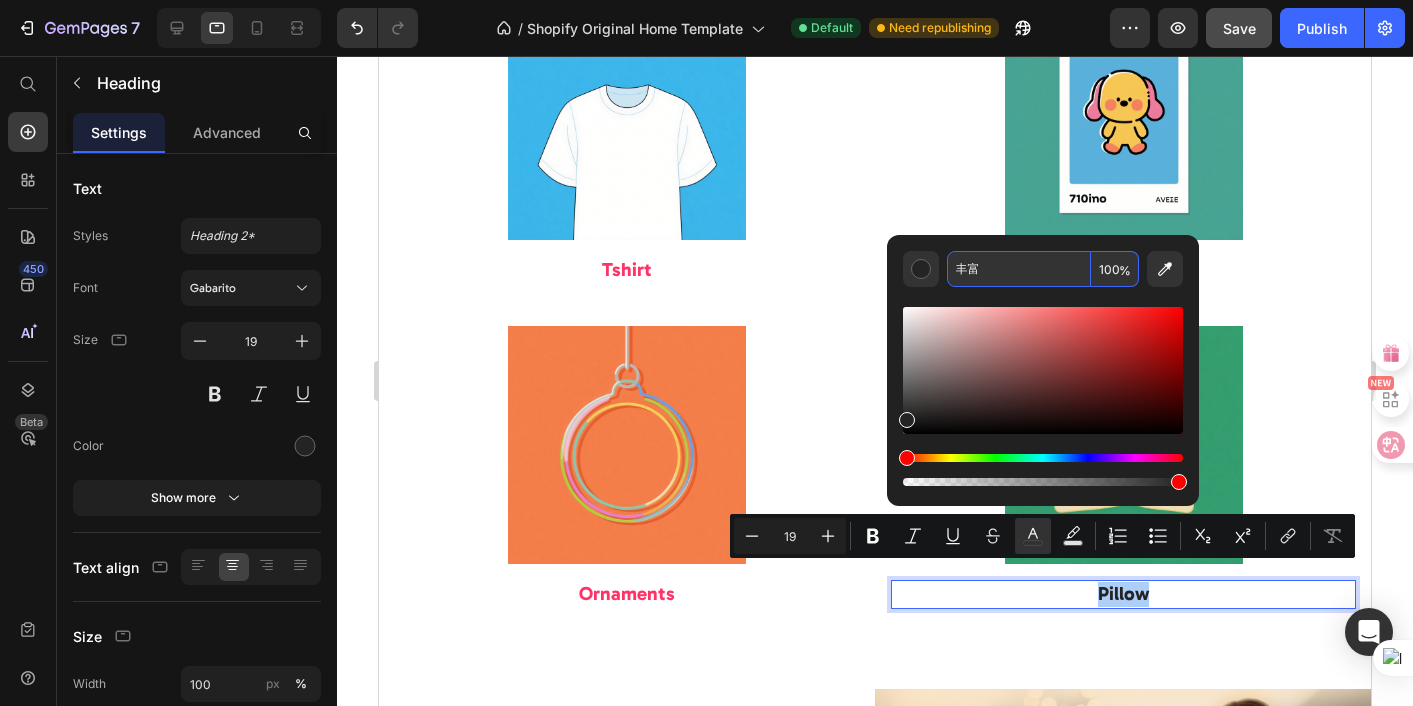 type on "丰" 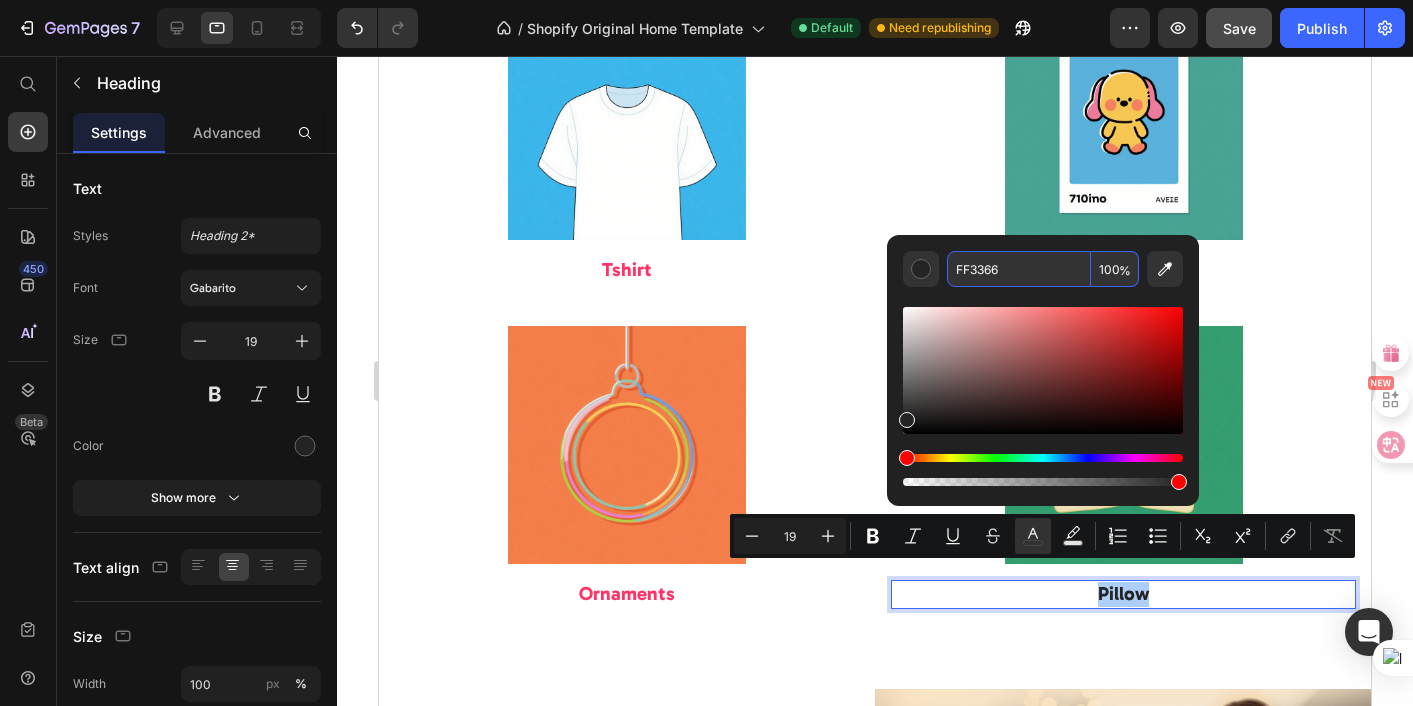 type on "FF3366" 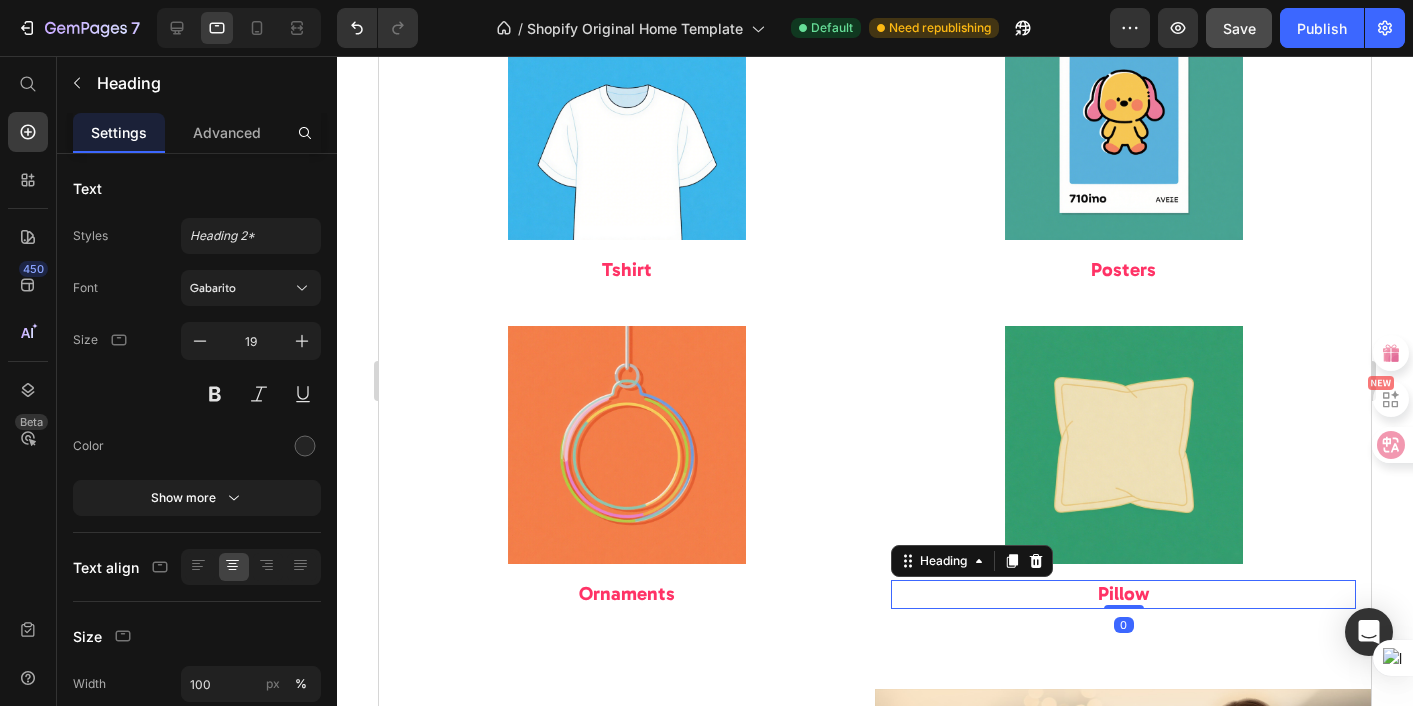 click on "Pillow" at bounding box center (1123, 593) 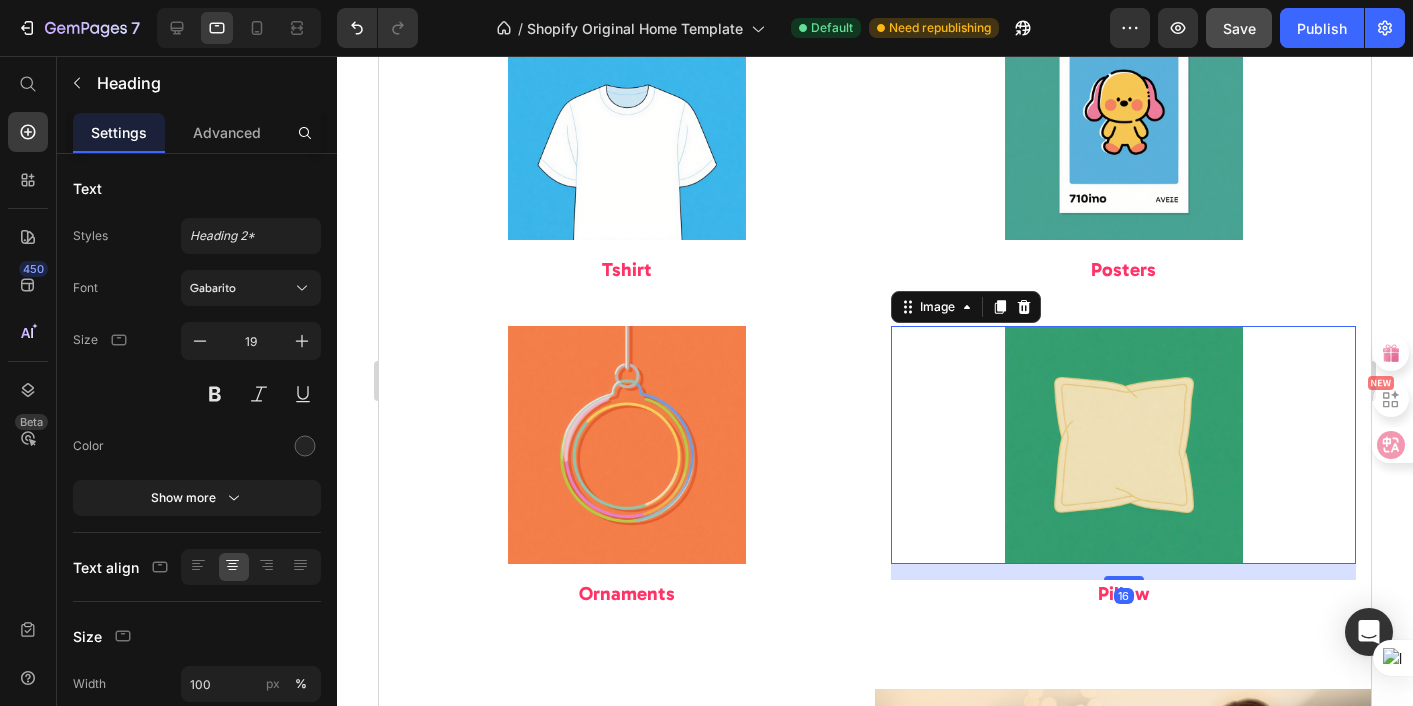 click at bounding box center [1123, 445] 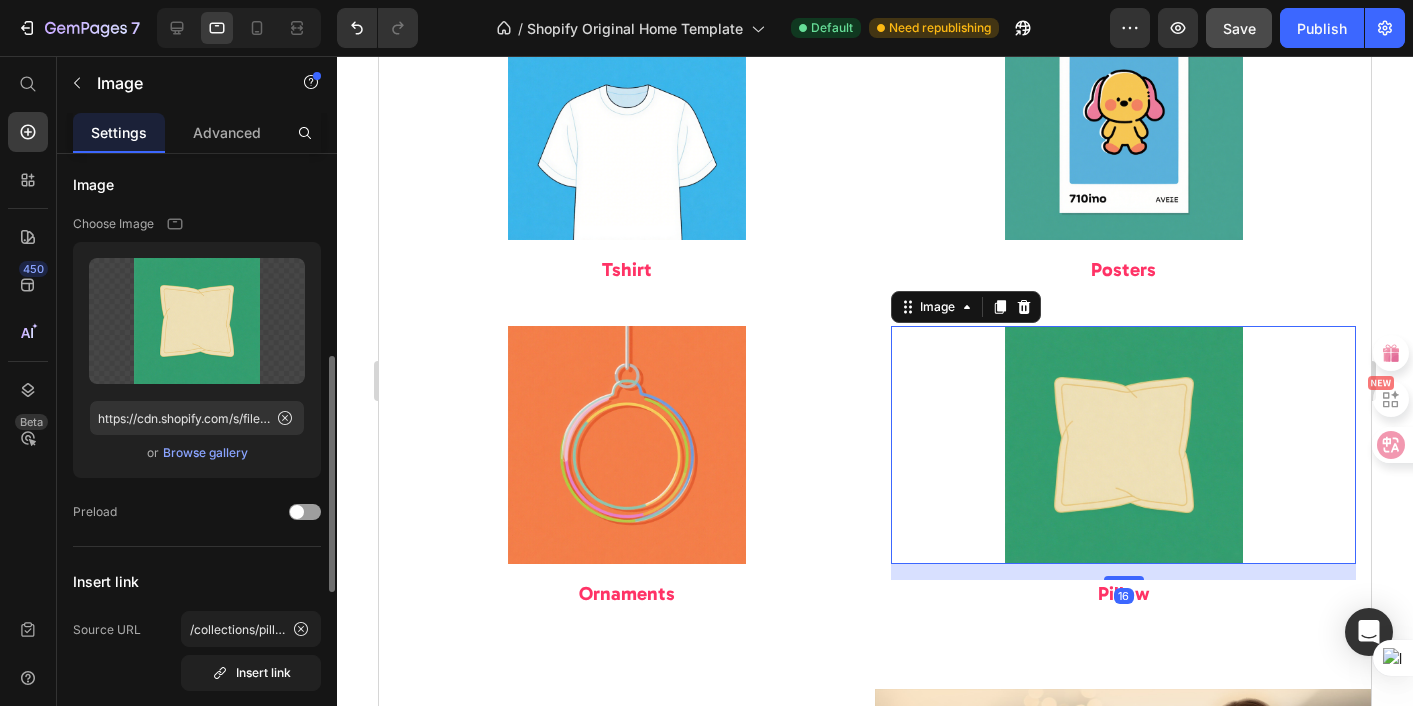 scroll, scrollTop: 298, scrollLeft: 0, axis: vertical 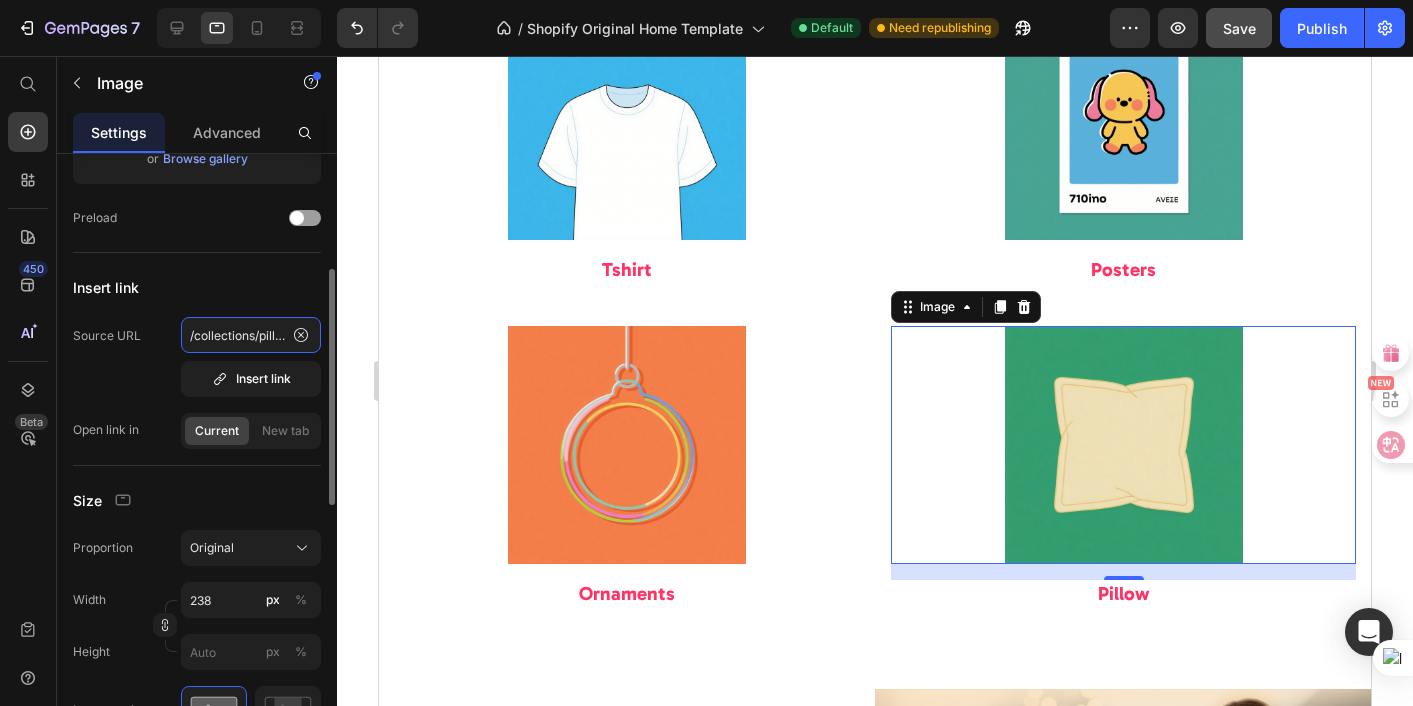 click on "/collections/pillow" 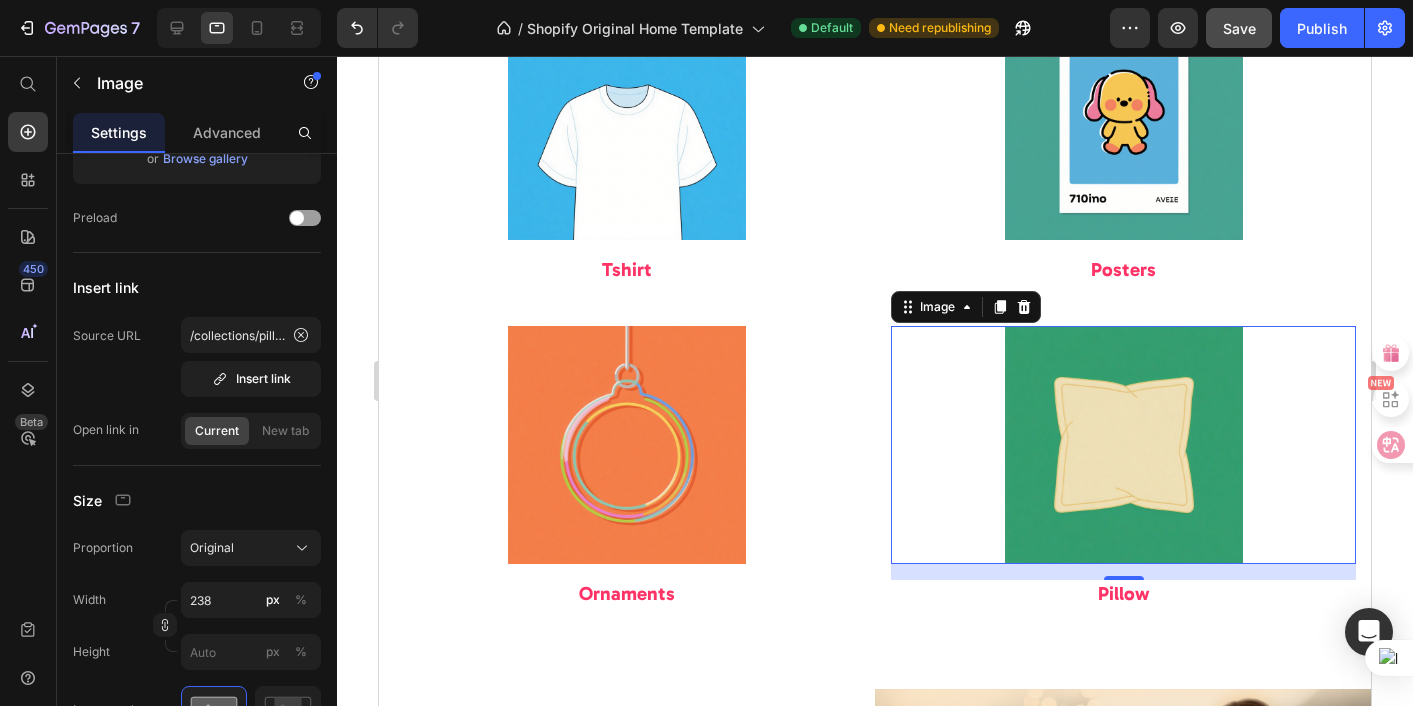 click 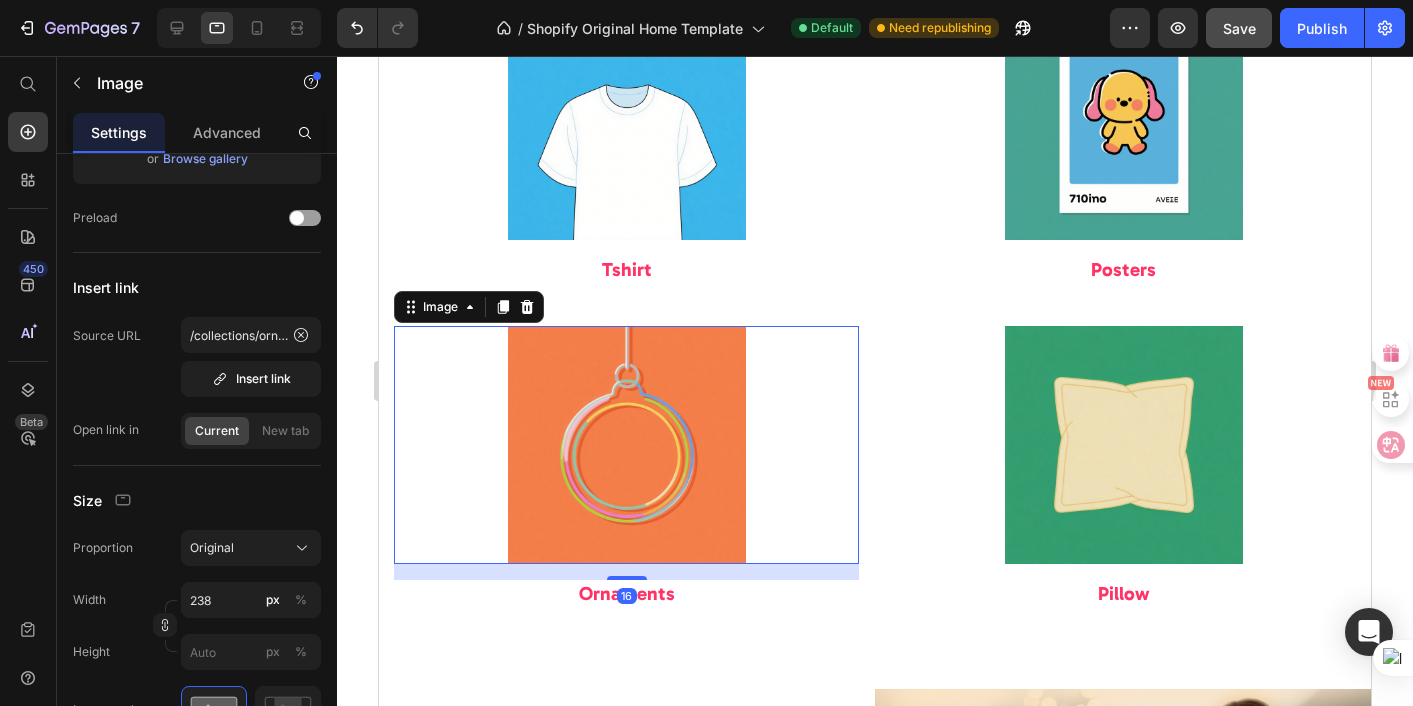 click at bounding box center [626, 445] 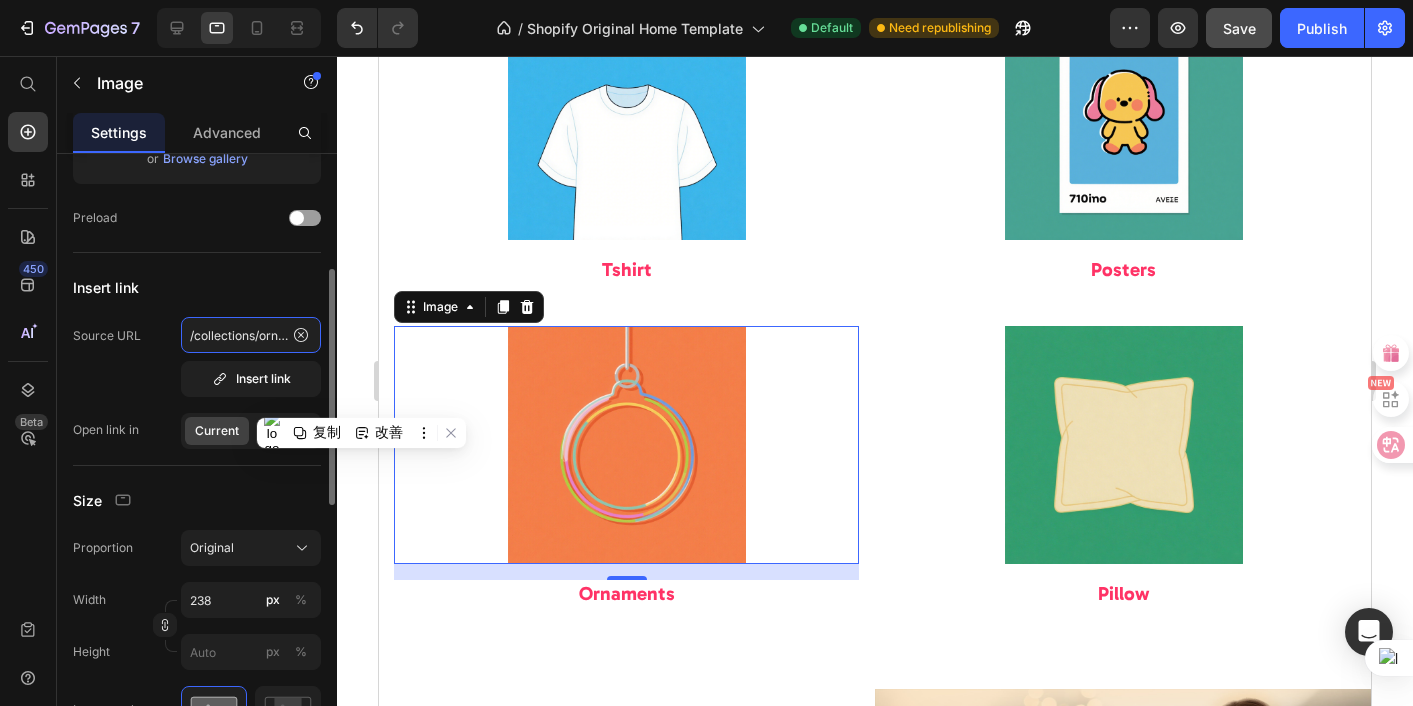 click on "/collections/ornament-1" 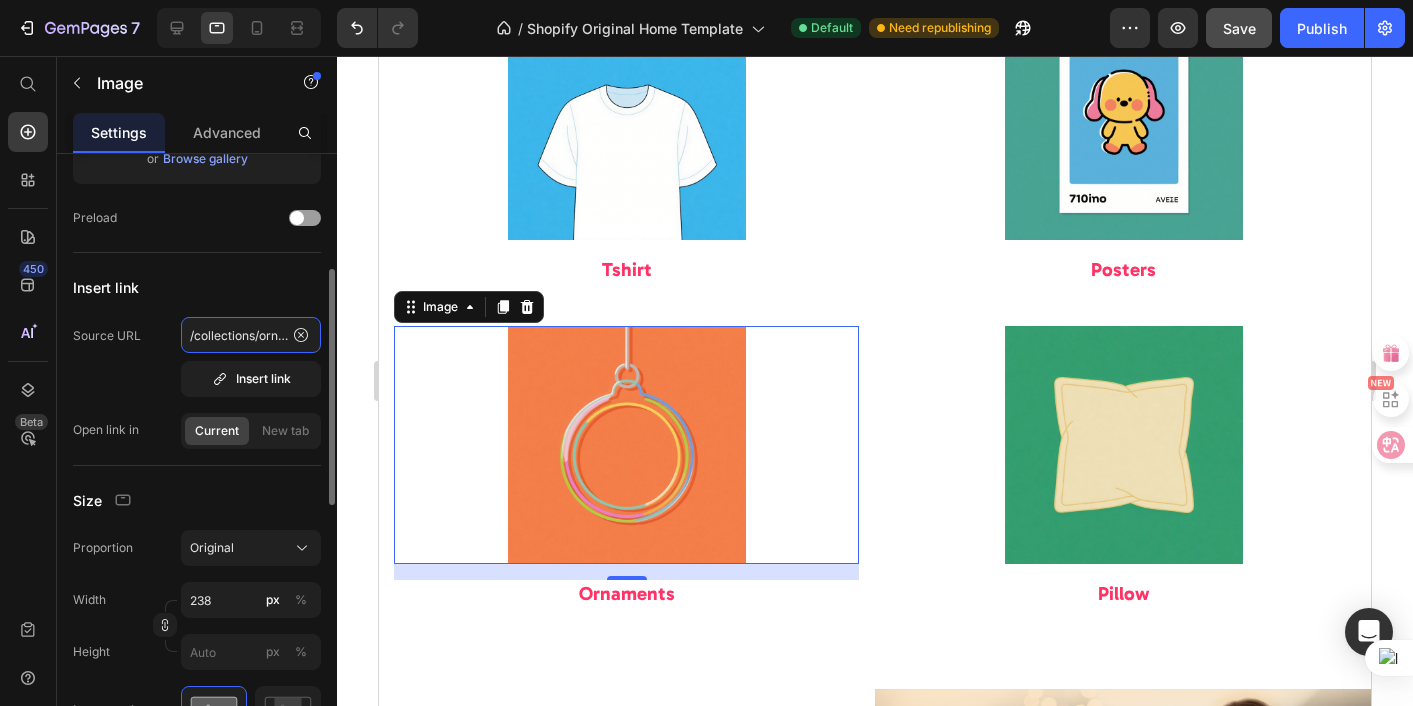 click on "/collections/ornament-1" 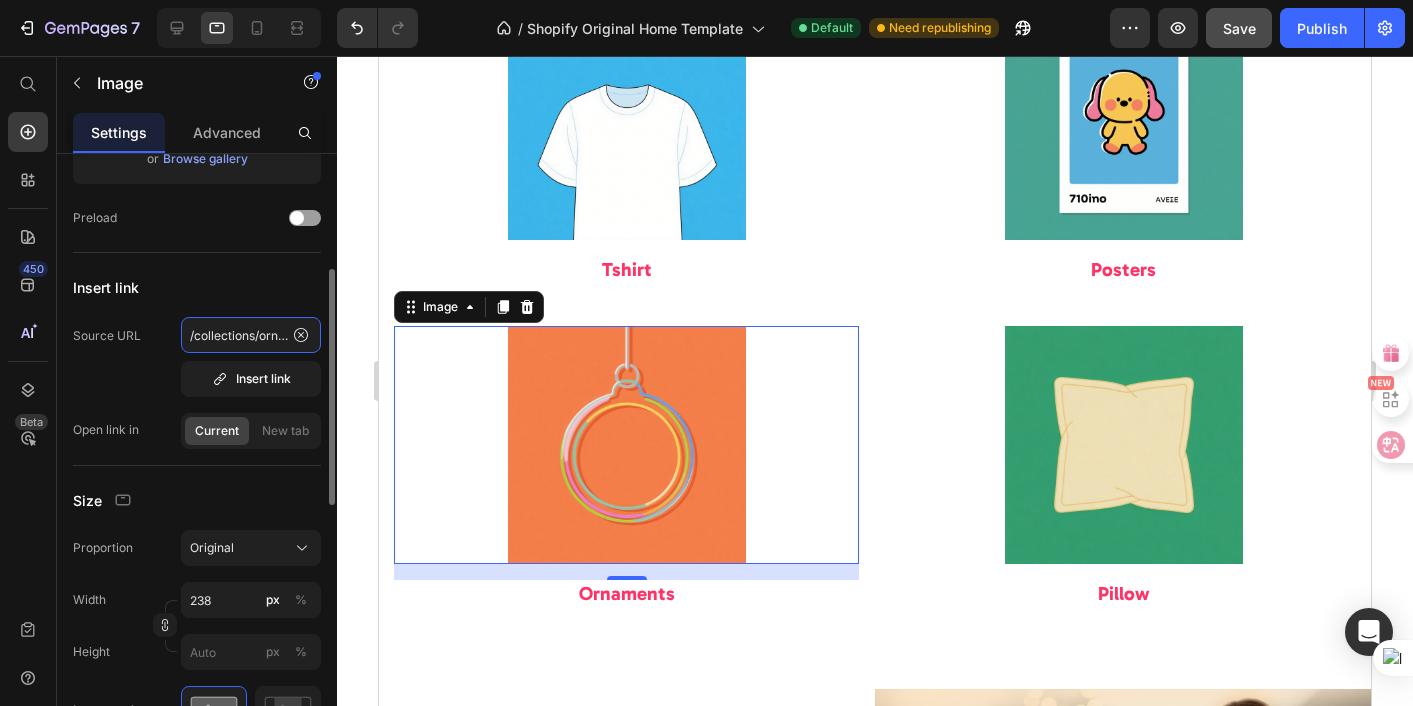 scroll, scrollTop: 0, scrollLeft: 36, axis: horizontal 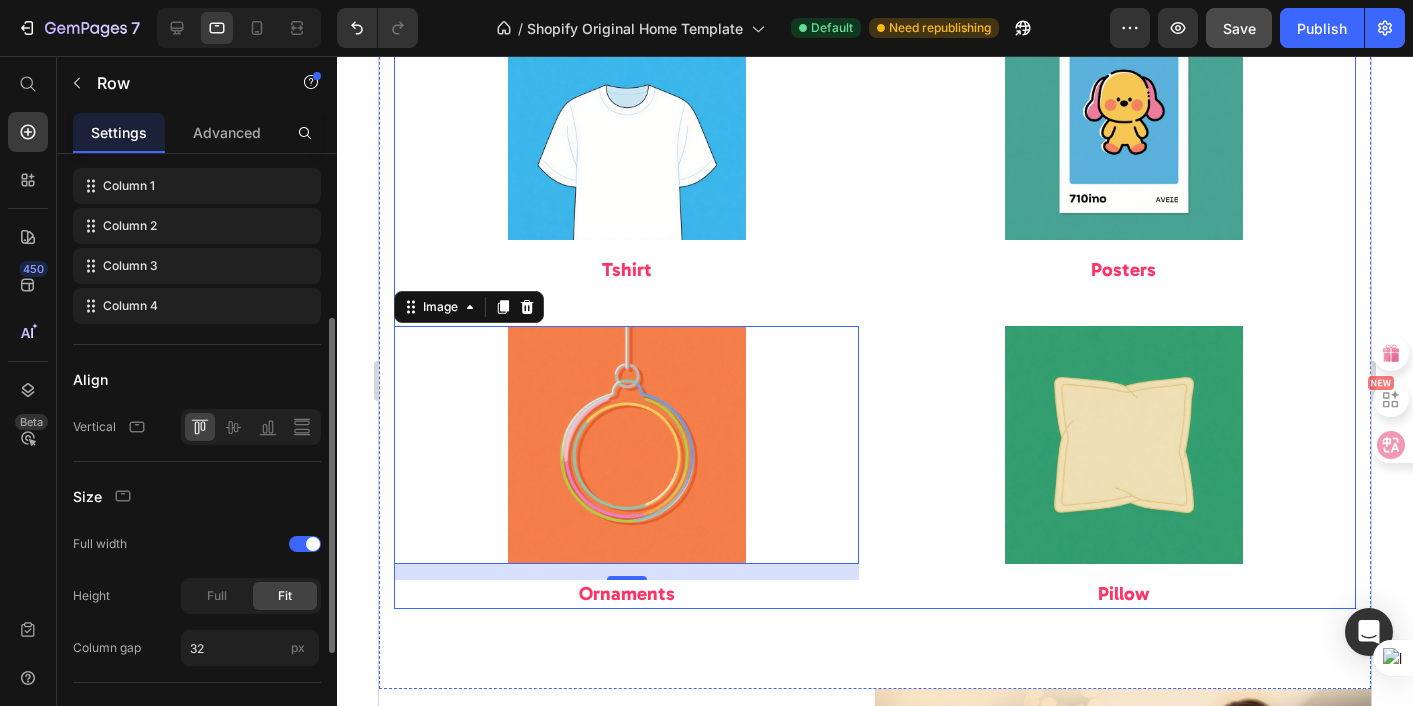click on "Image Posters Heading" at bounding box center (1123, 164) 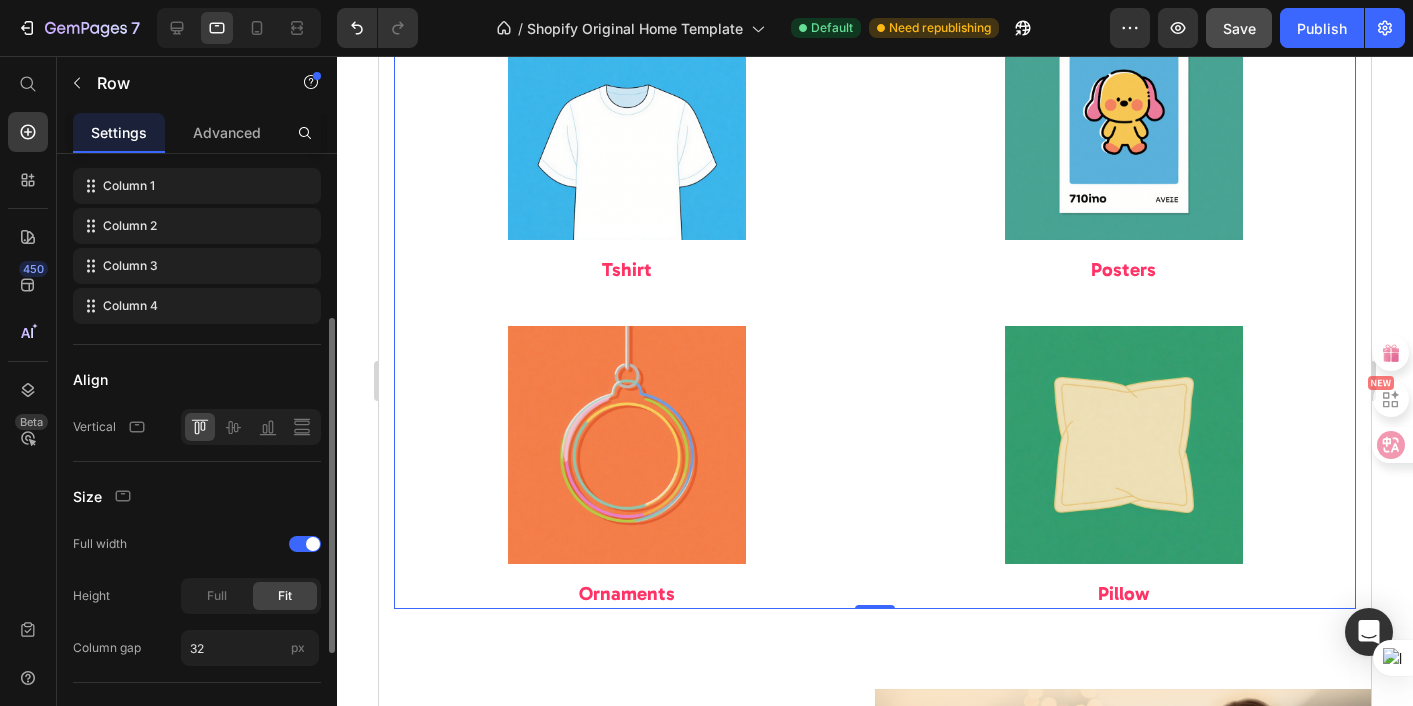 scroll, scrollTop: 0, scrollLeft: 0, axis: both 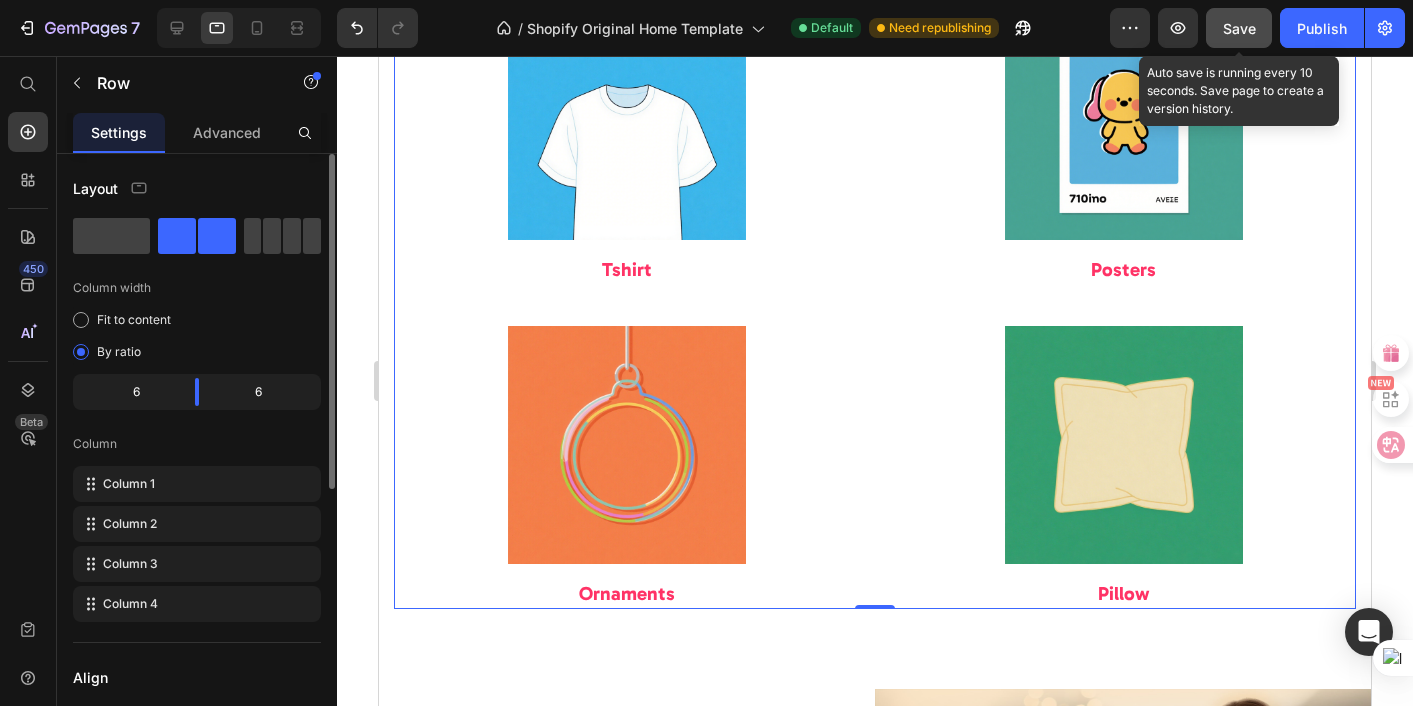 click on "Save" at bounding box center (1239, 28) 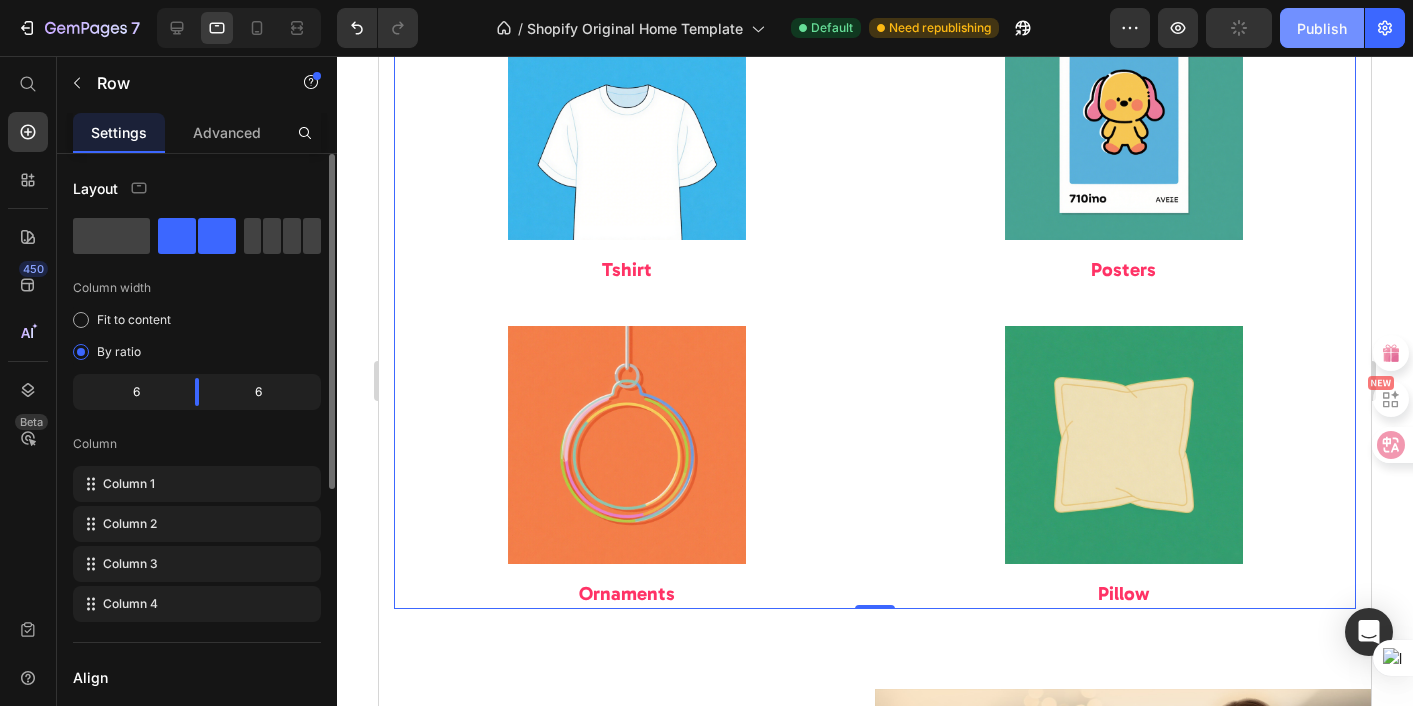 click on "Publish" at bounding box center [1322, 28] 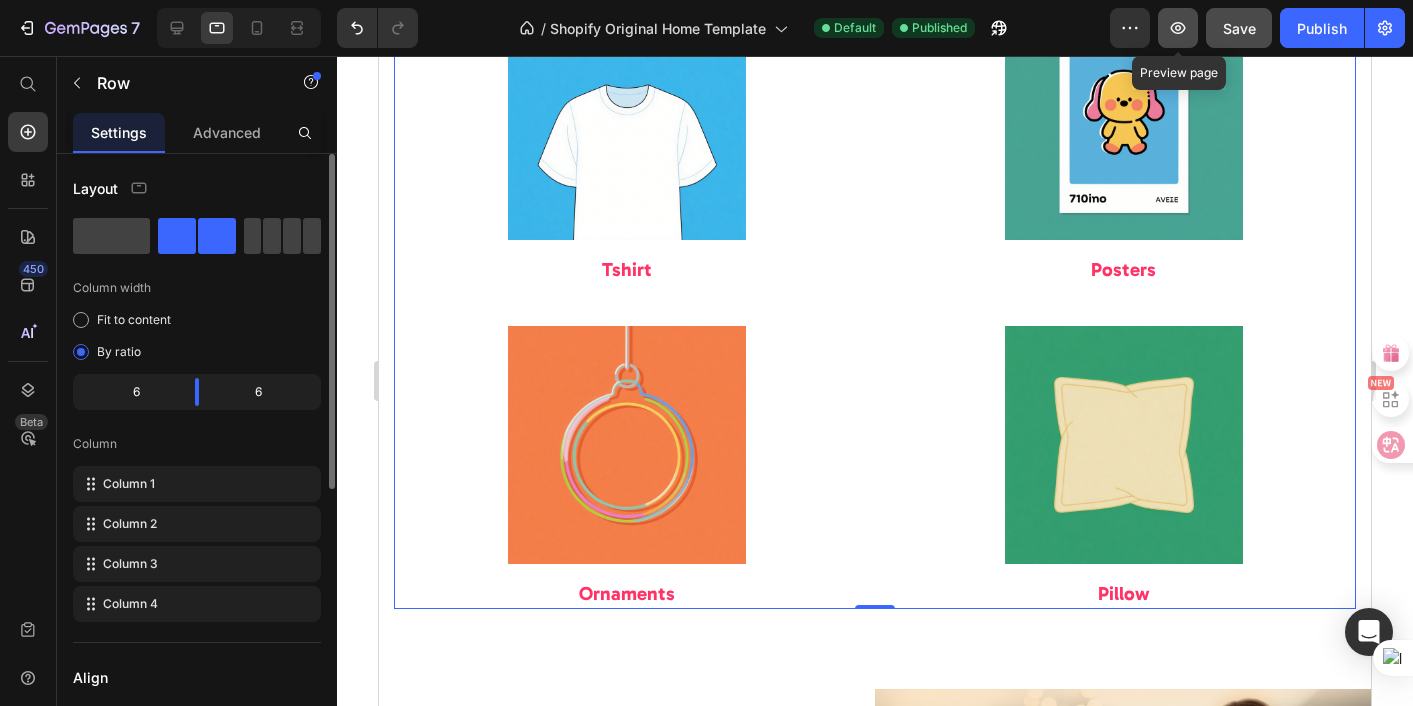 click 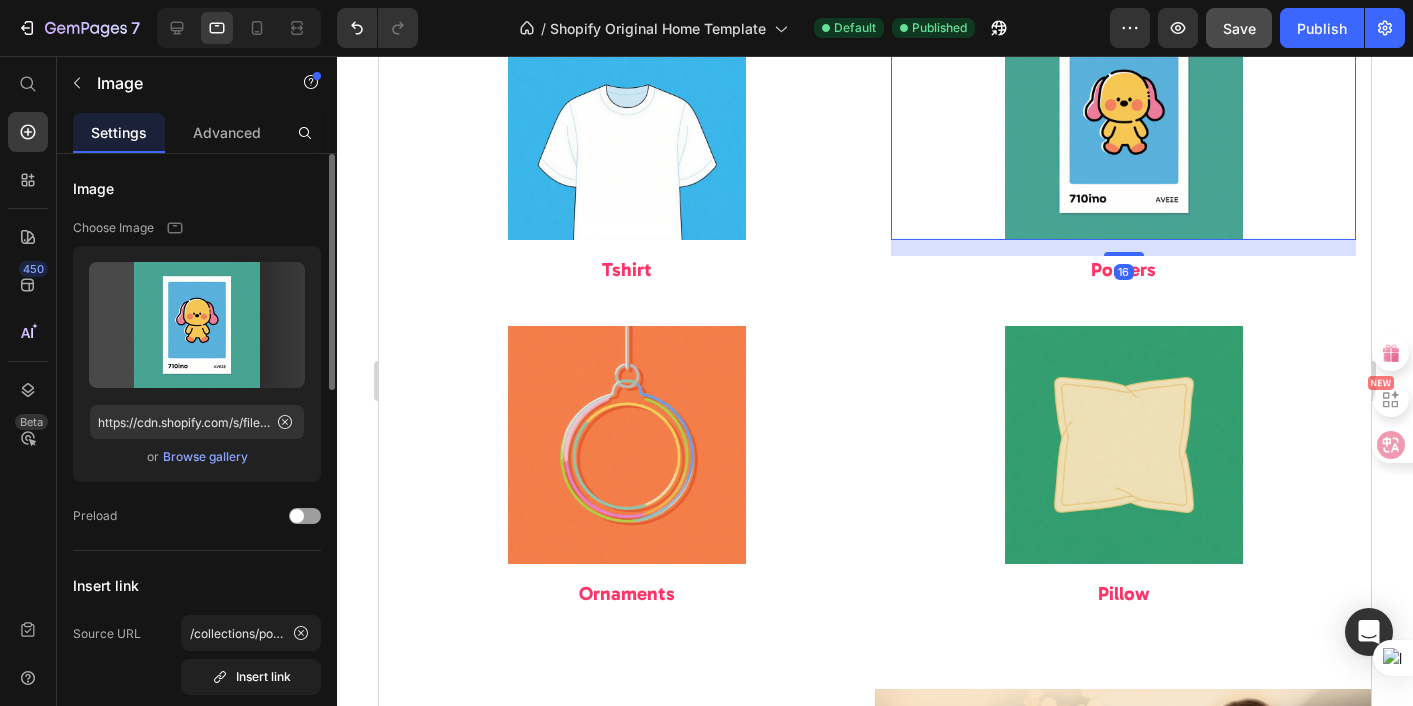click at bounding box center [1123, 121] 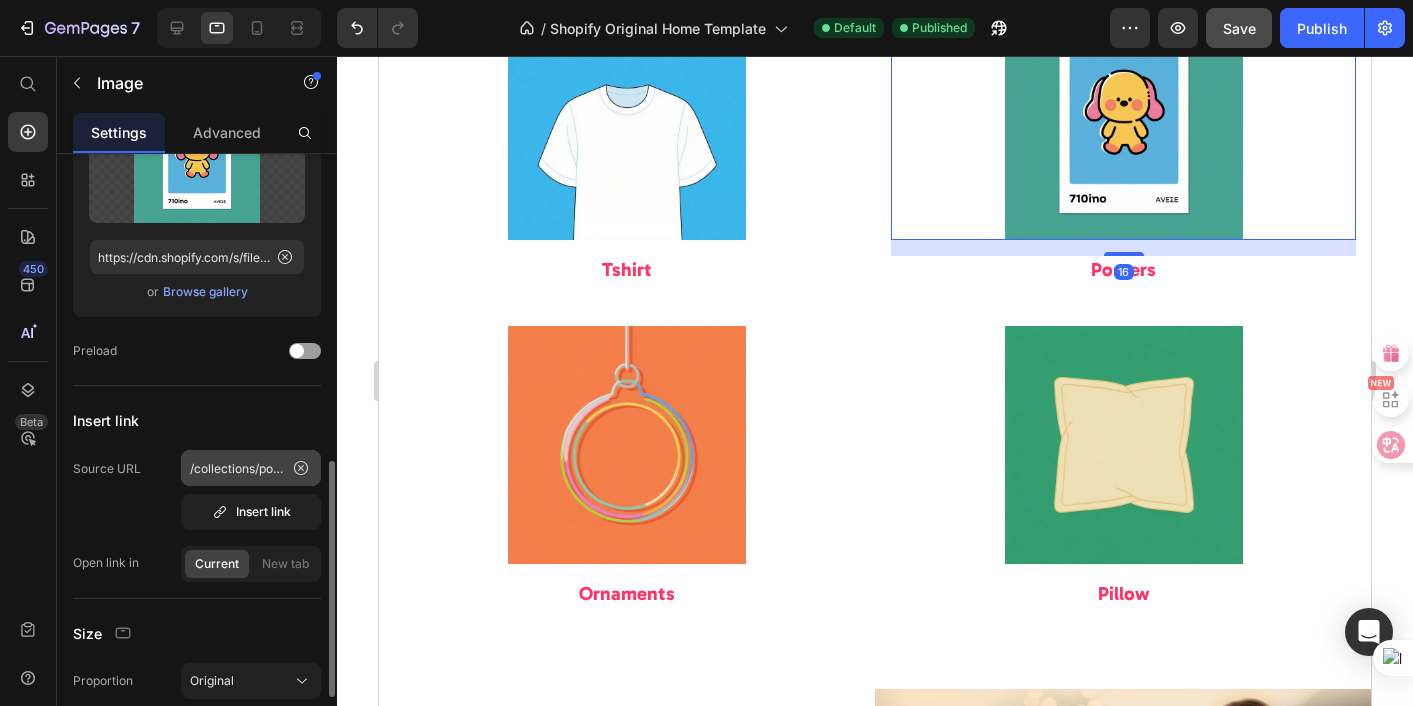 scroll, scrollTop: 340, scrollLeft: 0, axis: vertical 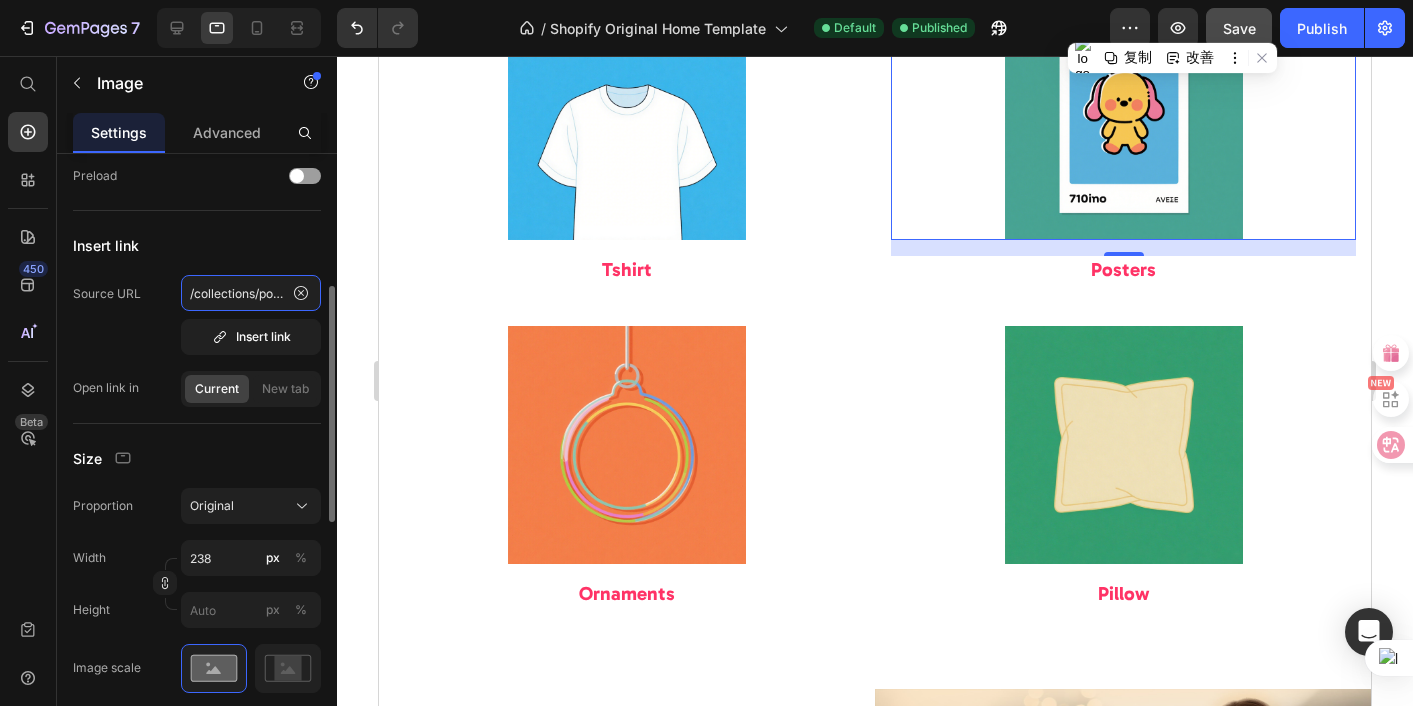 click on "/collections/posters" 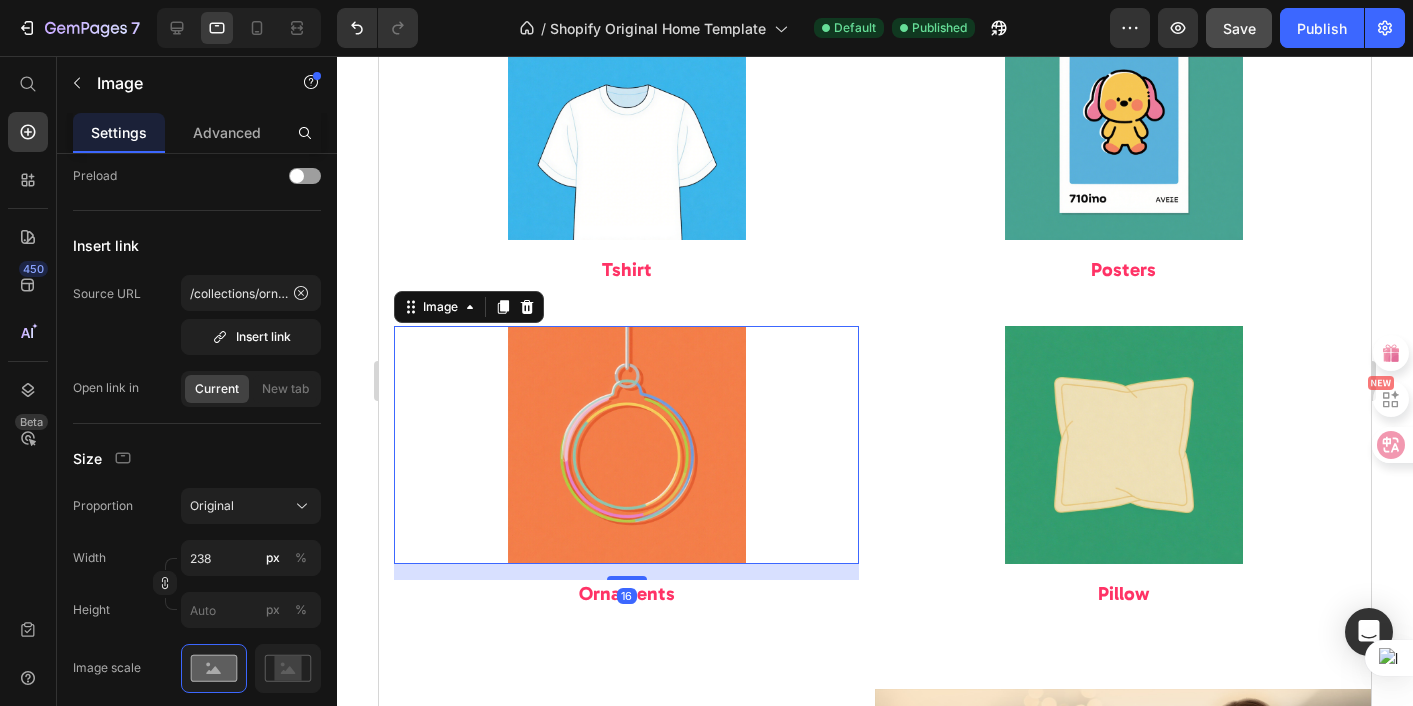click at bounding box center [626, 445] 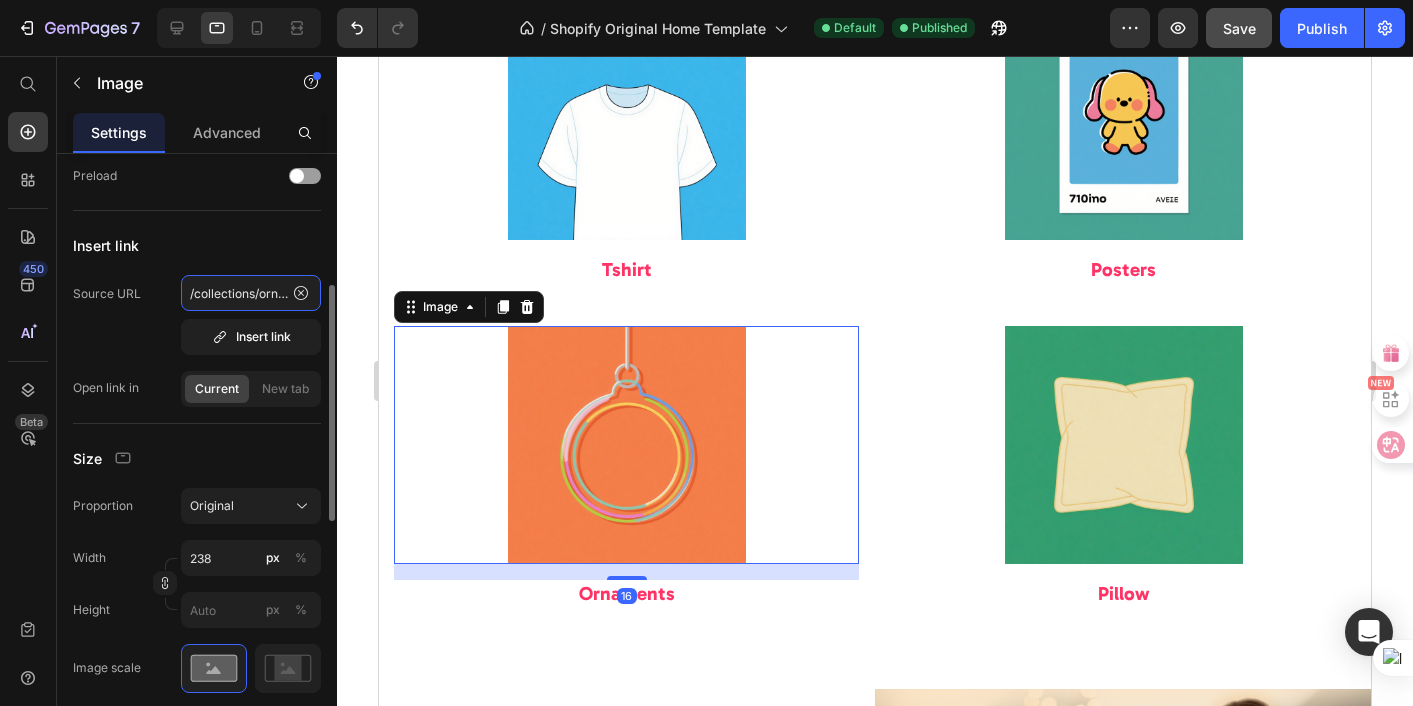 click on "/collections/ornament-1" 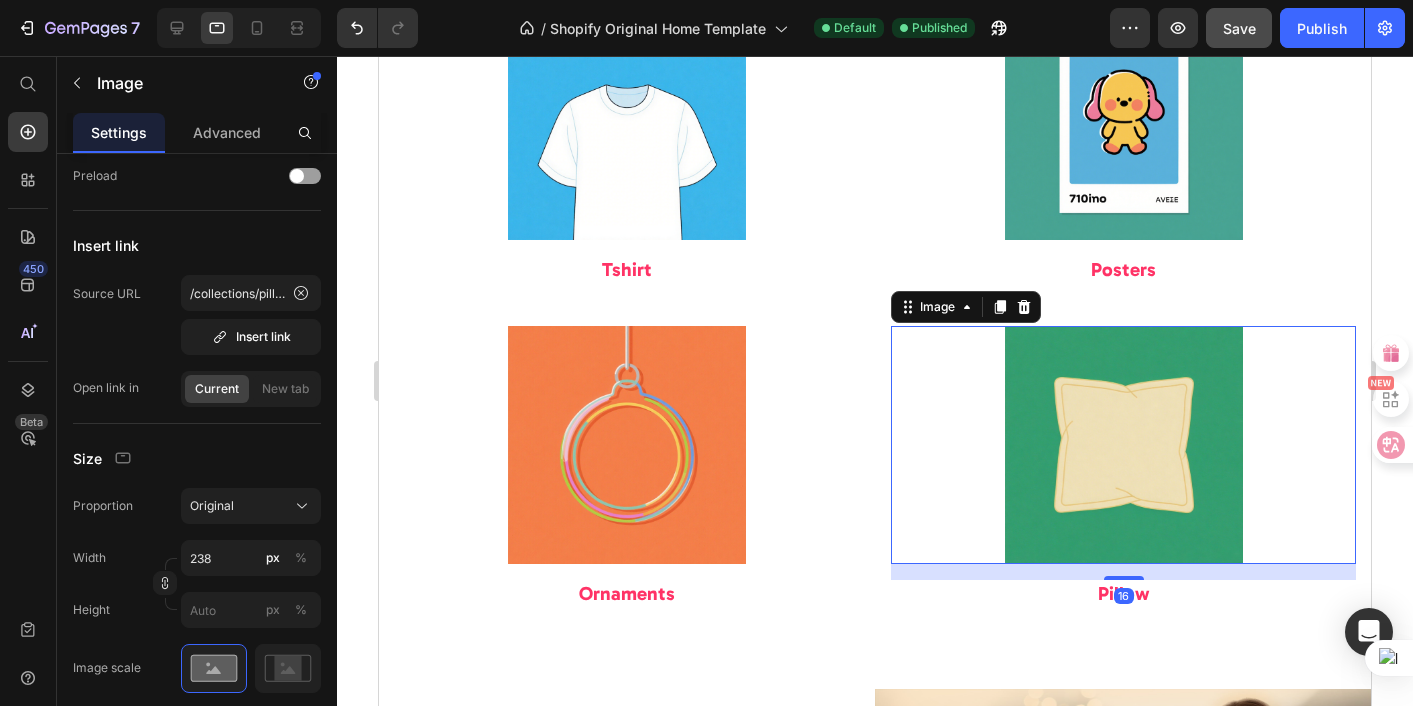 click at bounding box center [1123, 445] 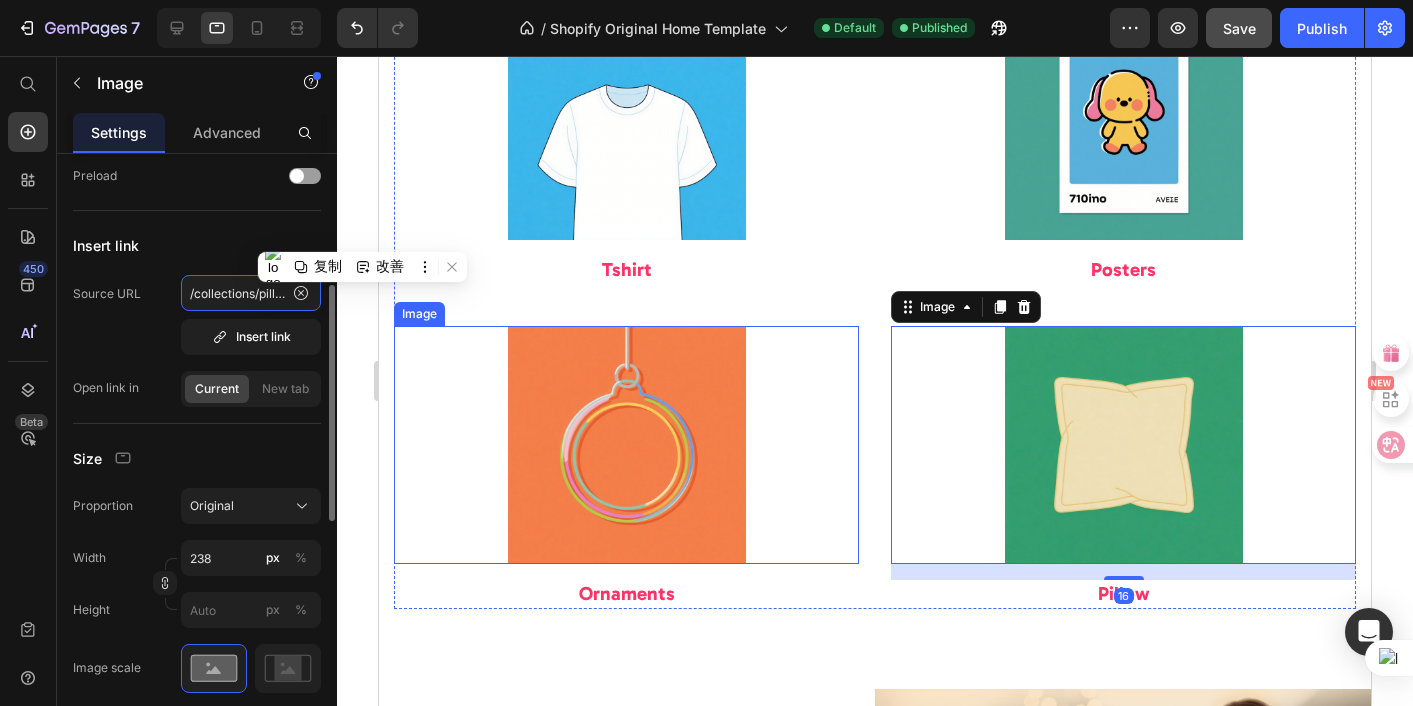 click on "/collections/pillow" 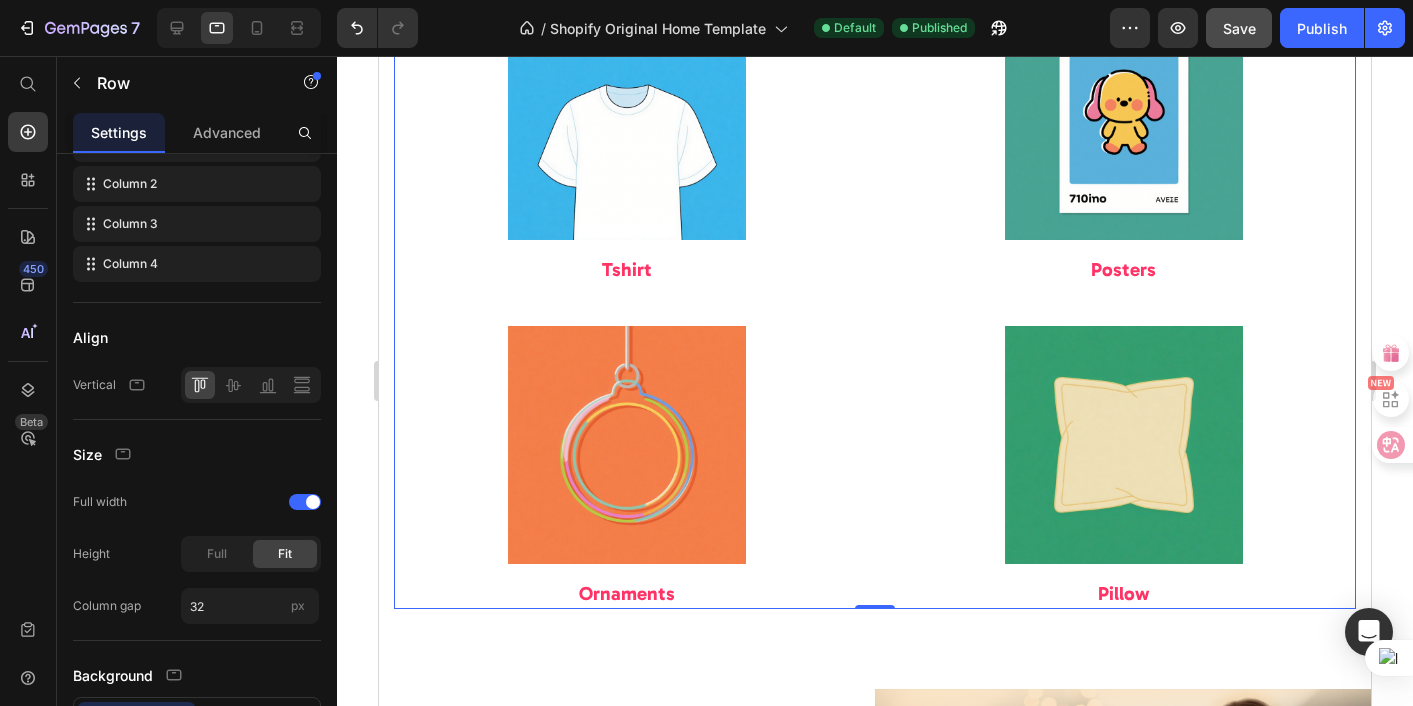 click on "Image  Tshirt Heading" at bounding box center (626, 164) 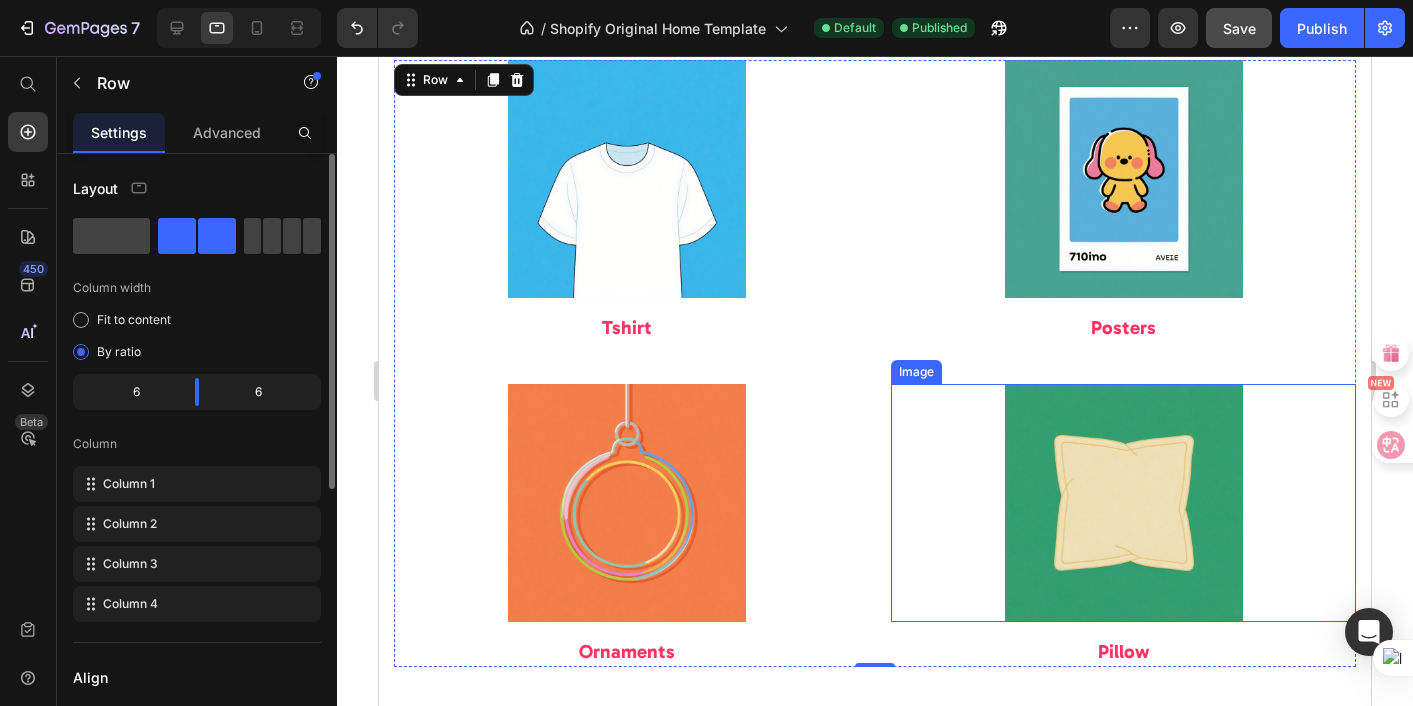 scroll, scrollTop: 2353, scrollLeft: 0, axis: vertical 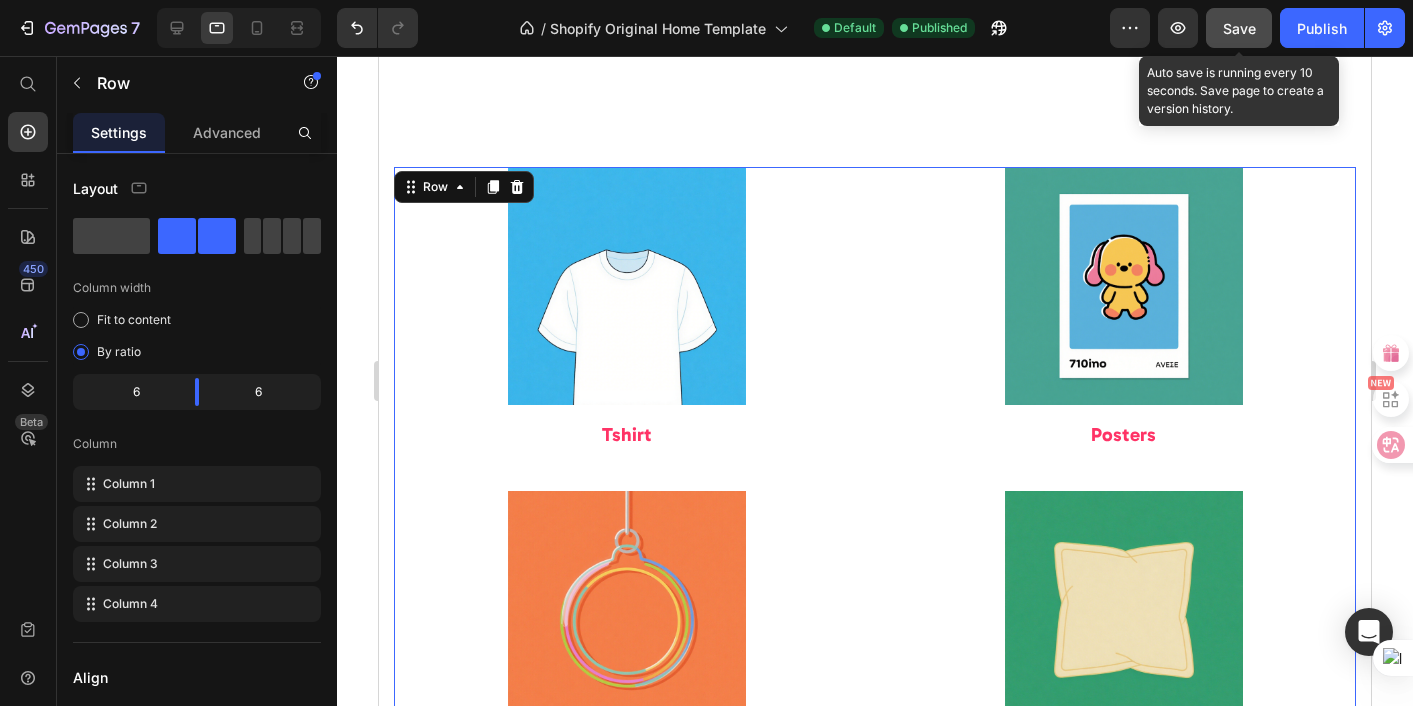 click on "Save" at bounding box center [1239, 28] 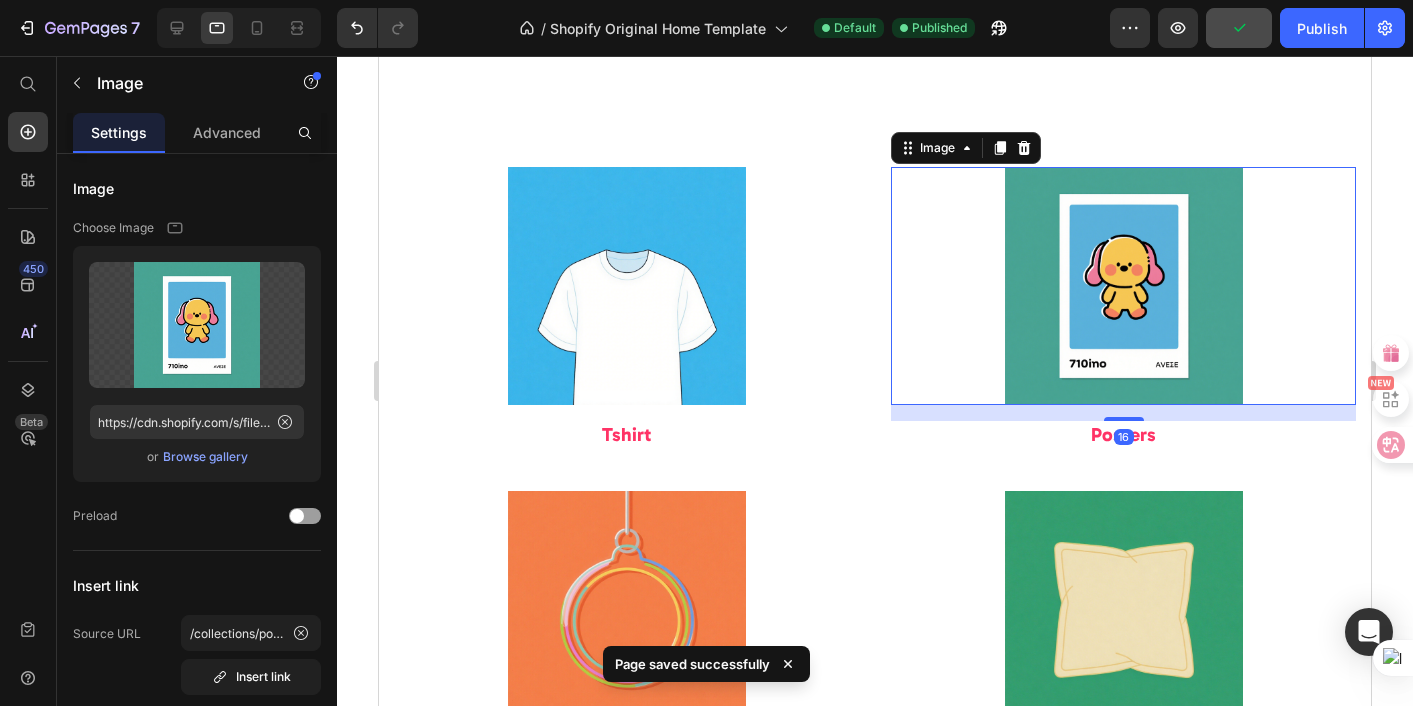 click at bounding box center (1123, 286) 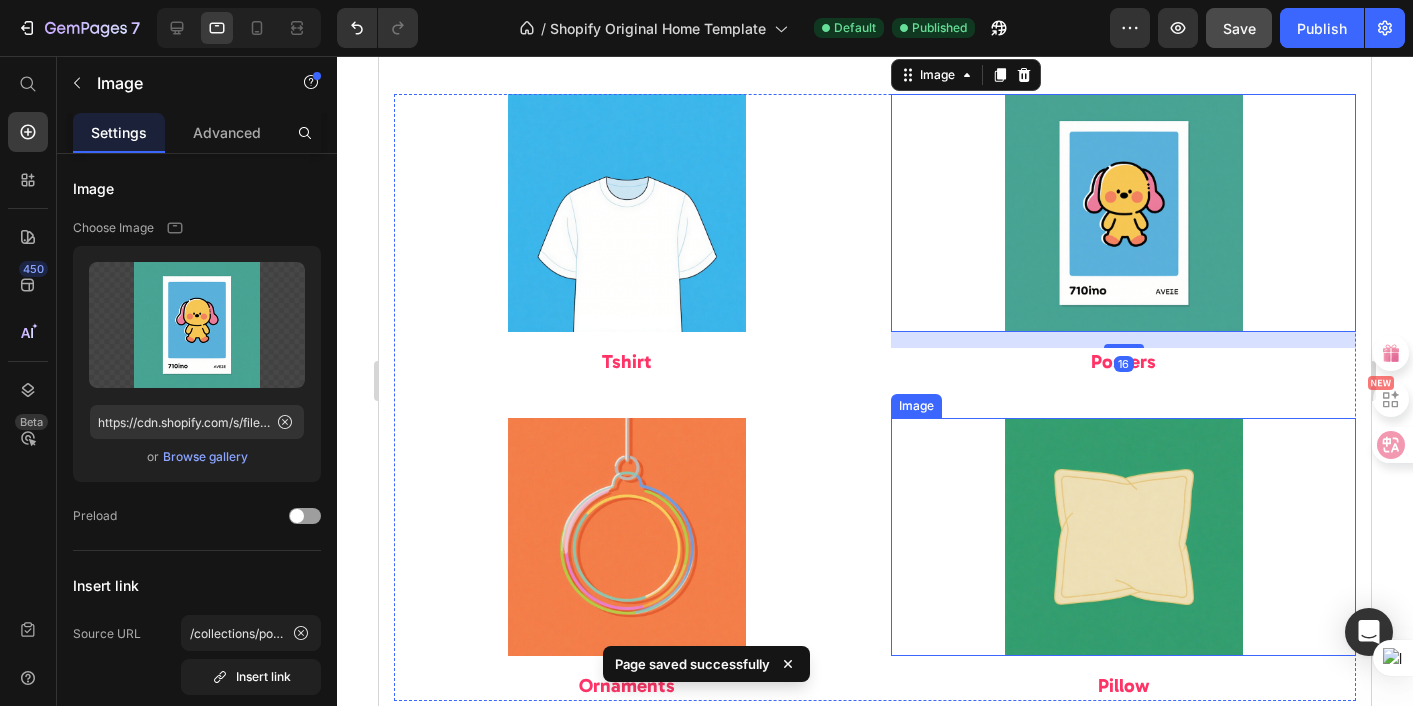 scroll, scrollTop: 2521, scrollLeft: 0, axis: vertical 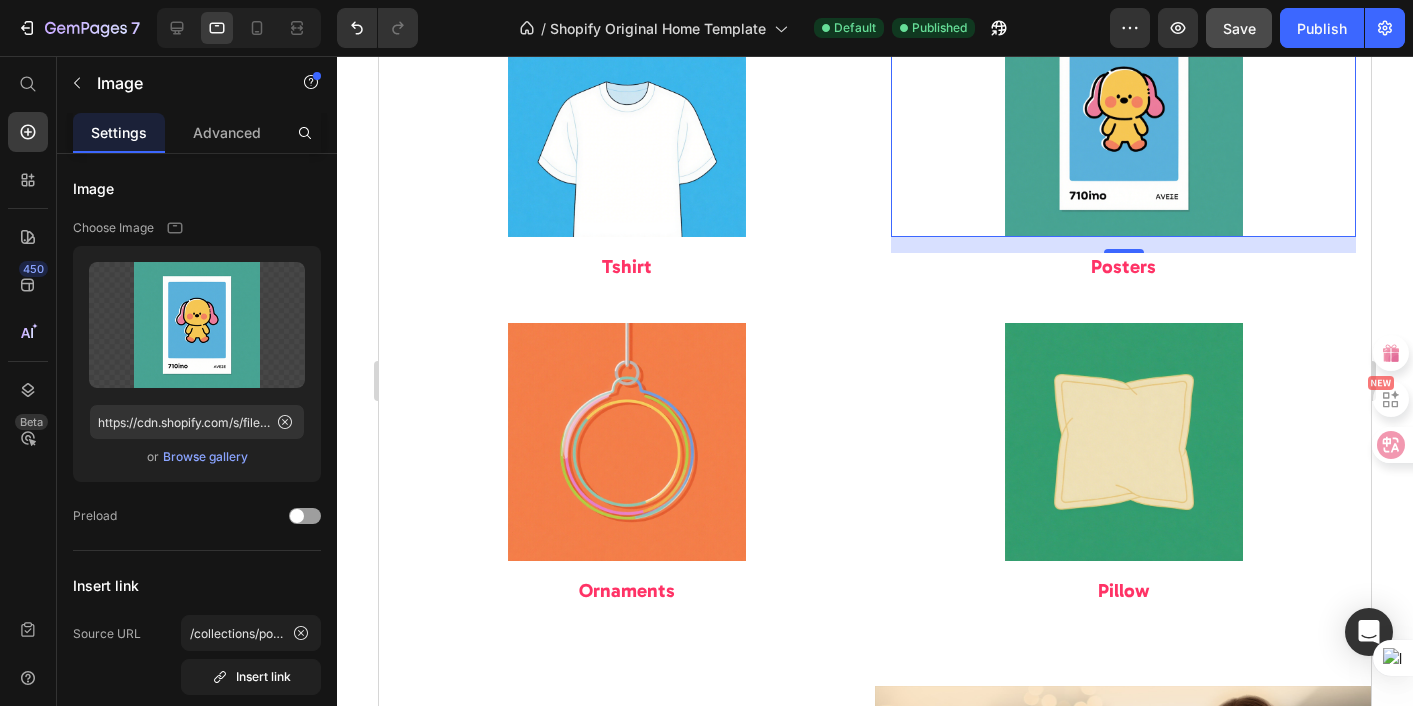 click at bounding box center (1123, 118) 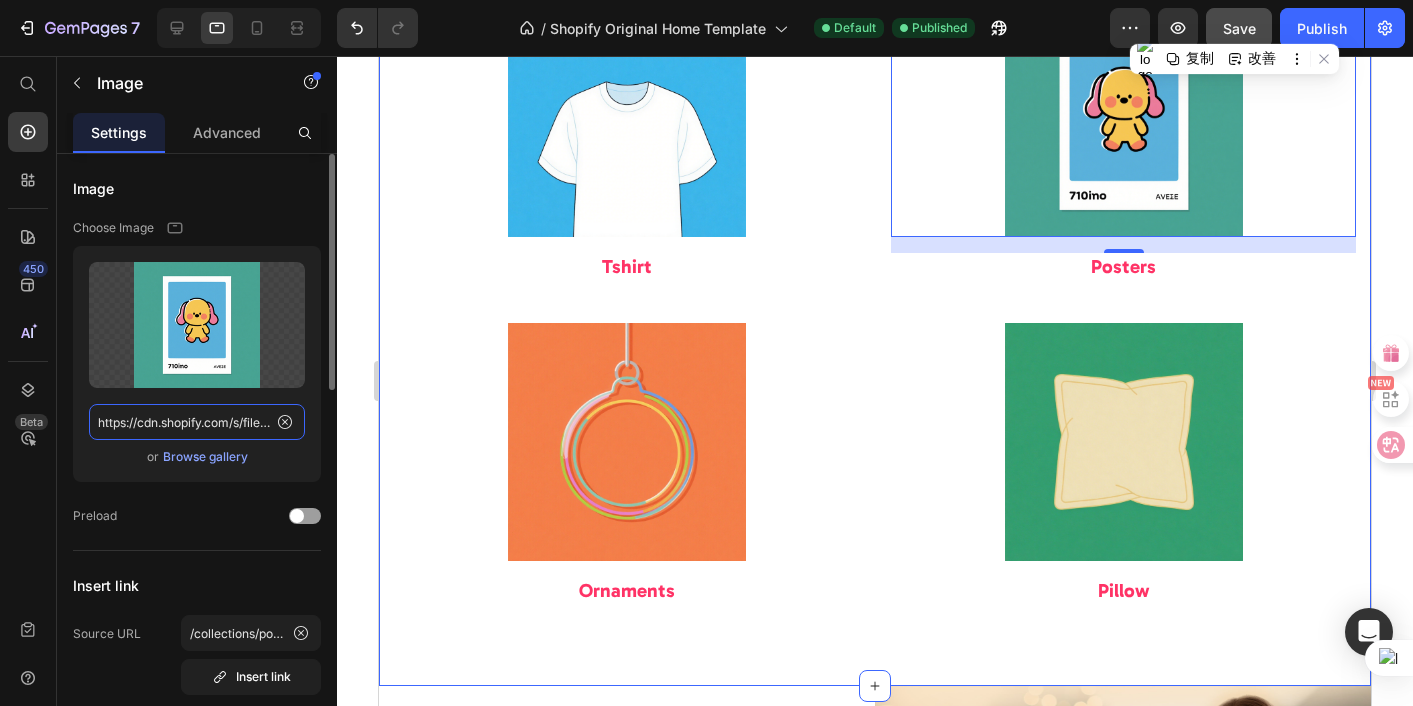click on "https://cdn.shopify.com/s/files/1/0936/4458/7293/files/gempages_566438162063164497-19ba4713-fa88-4653-938b-3ec1a187fef7.png" 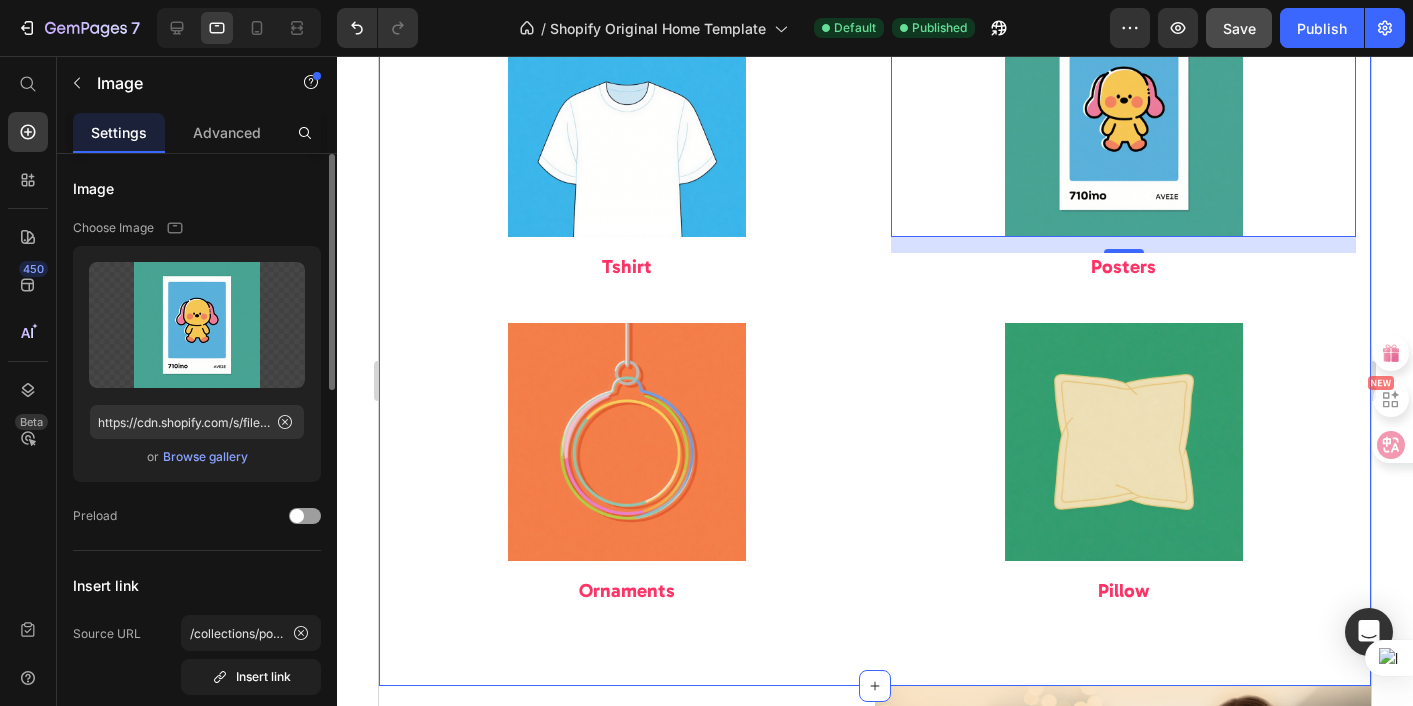 click on "Browse gallery" at bounding box center [205, 457] 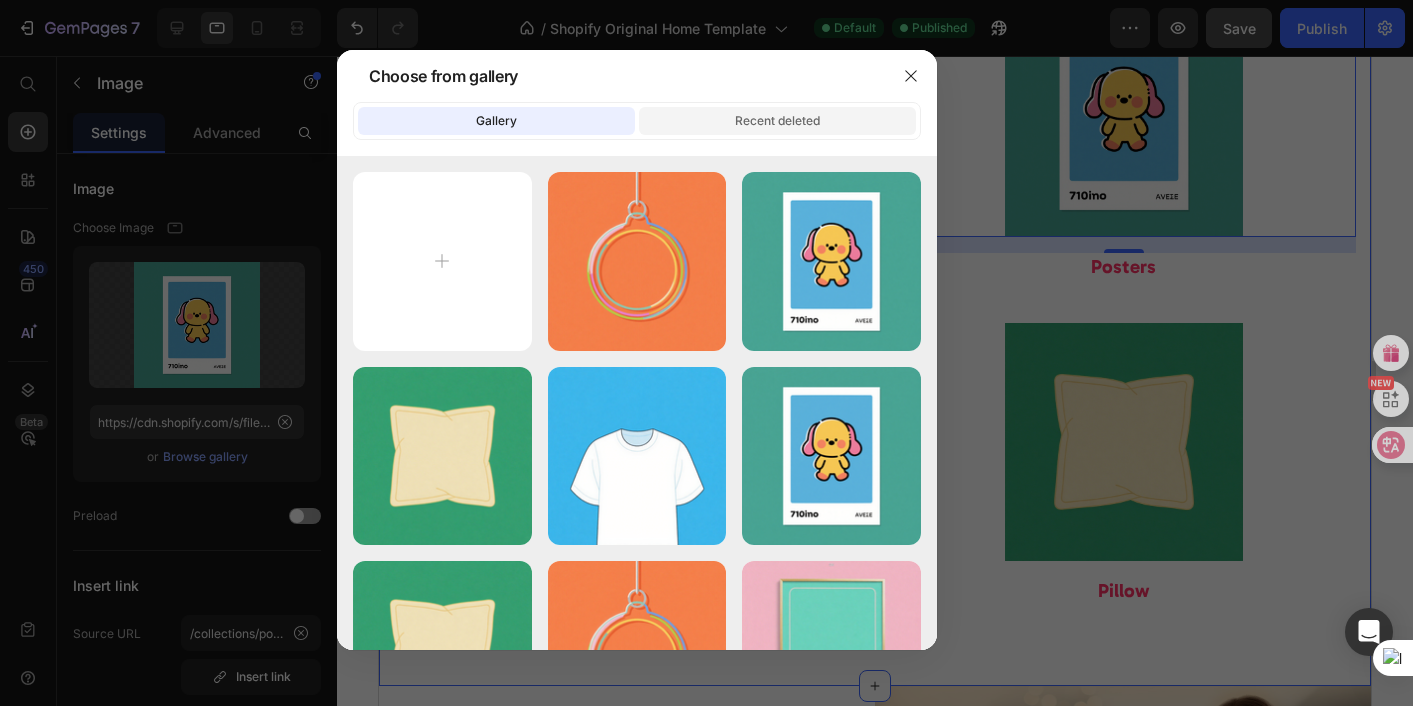 click on "Recent deleted" 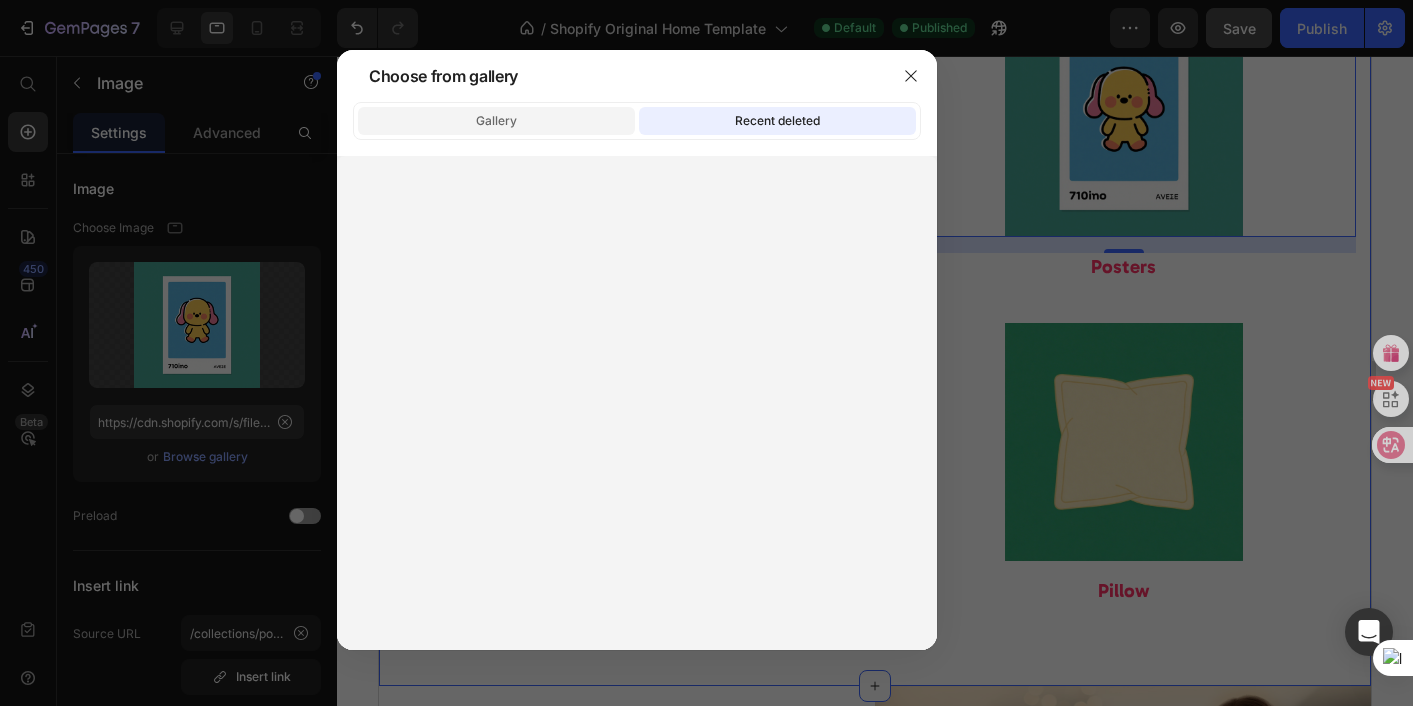 click on "Gallery" 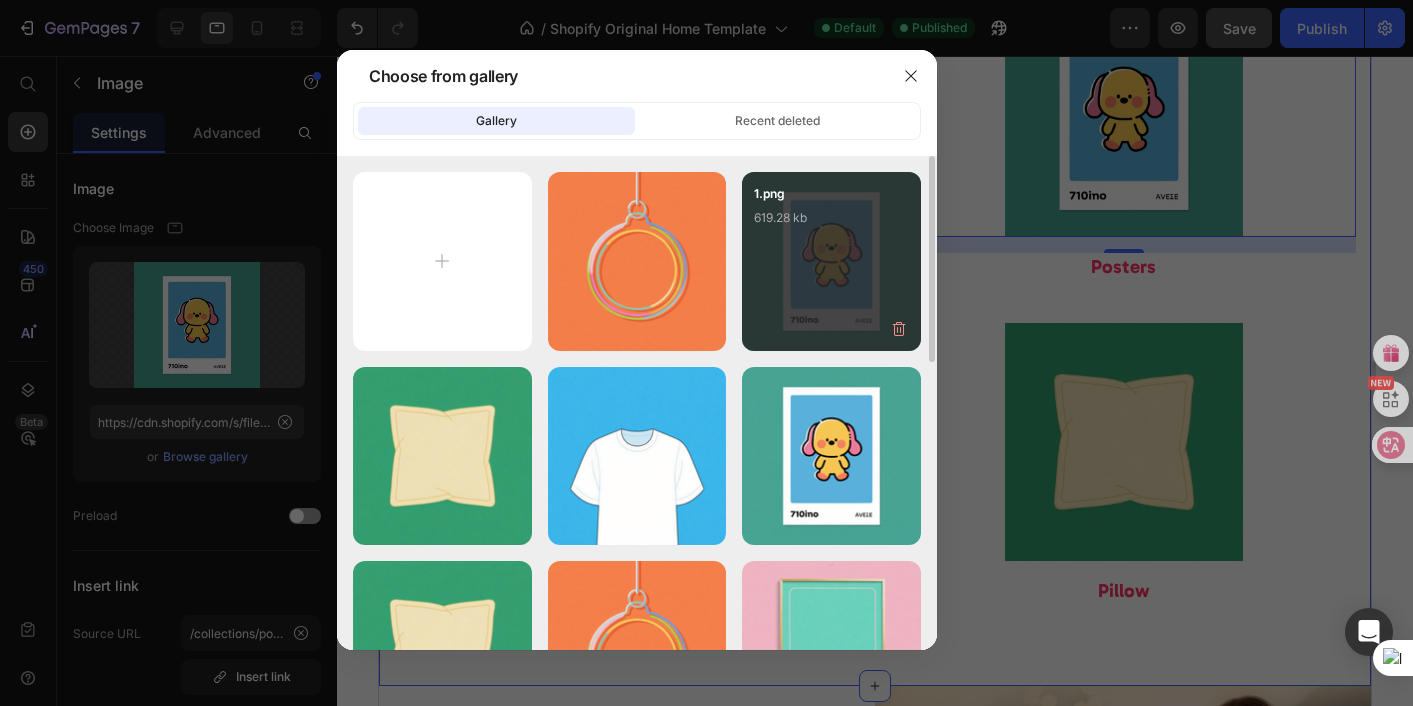 click on "1.png 619.28 kb" at bounding box center [831, 224] 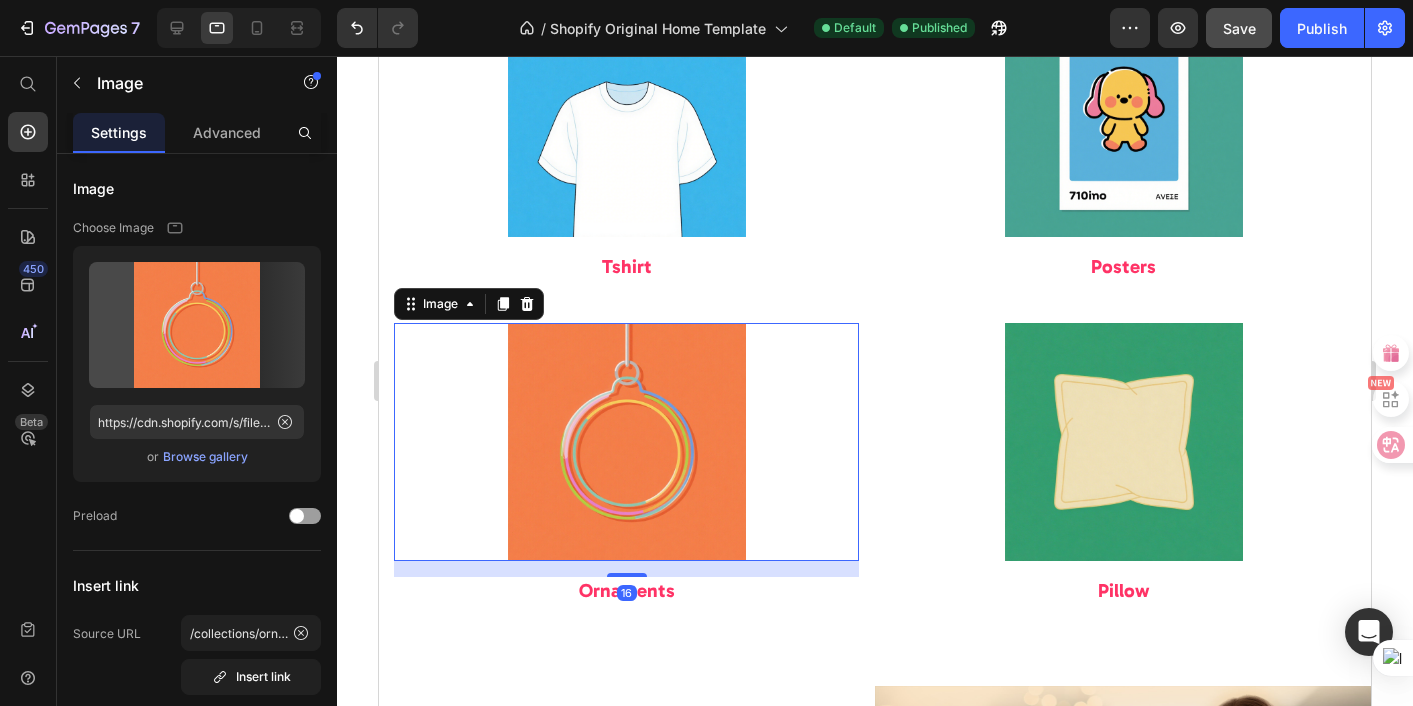 click at bounding box center [626, 442] 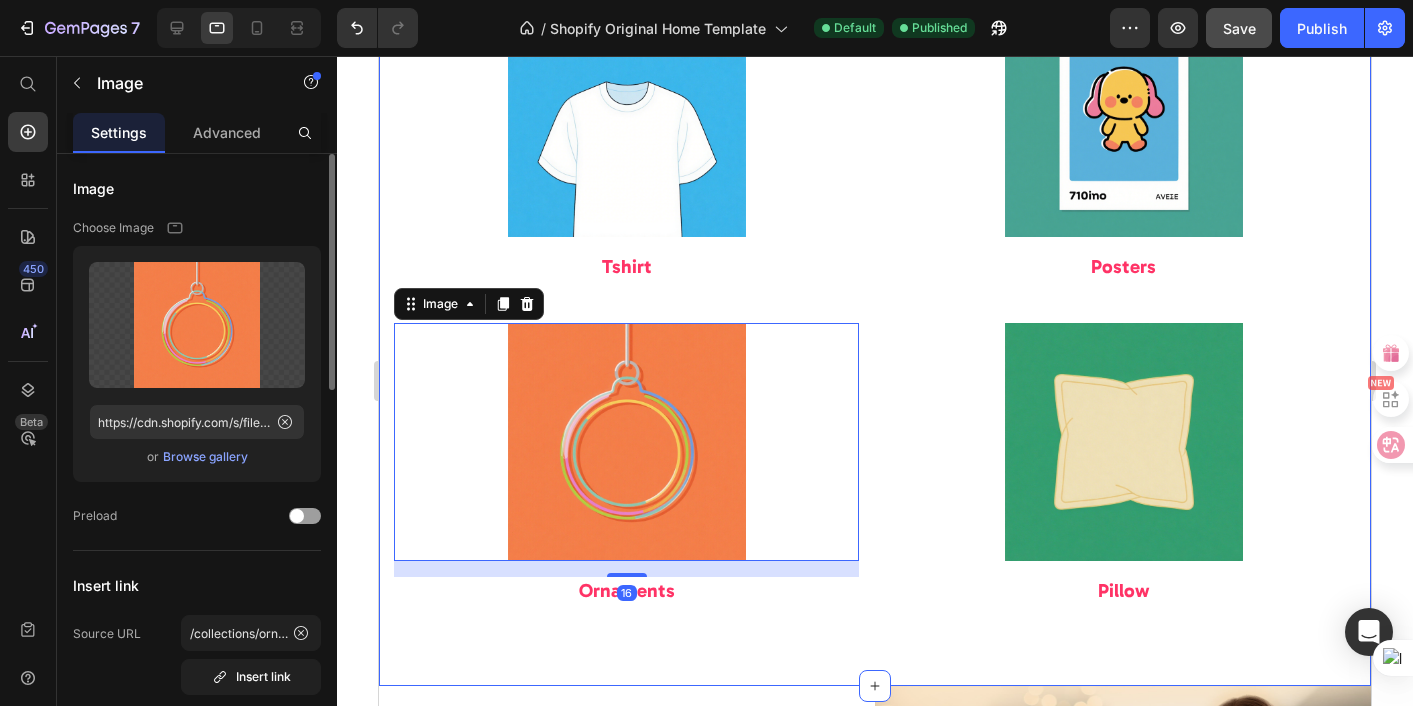 click on "Browse gallery" at bounding box center (205, 457) 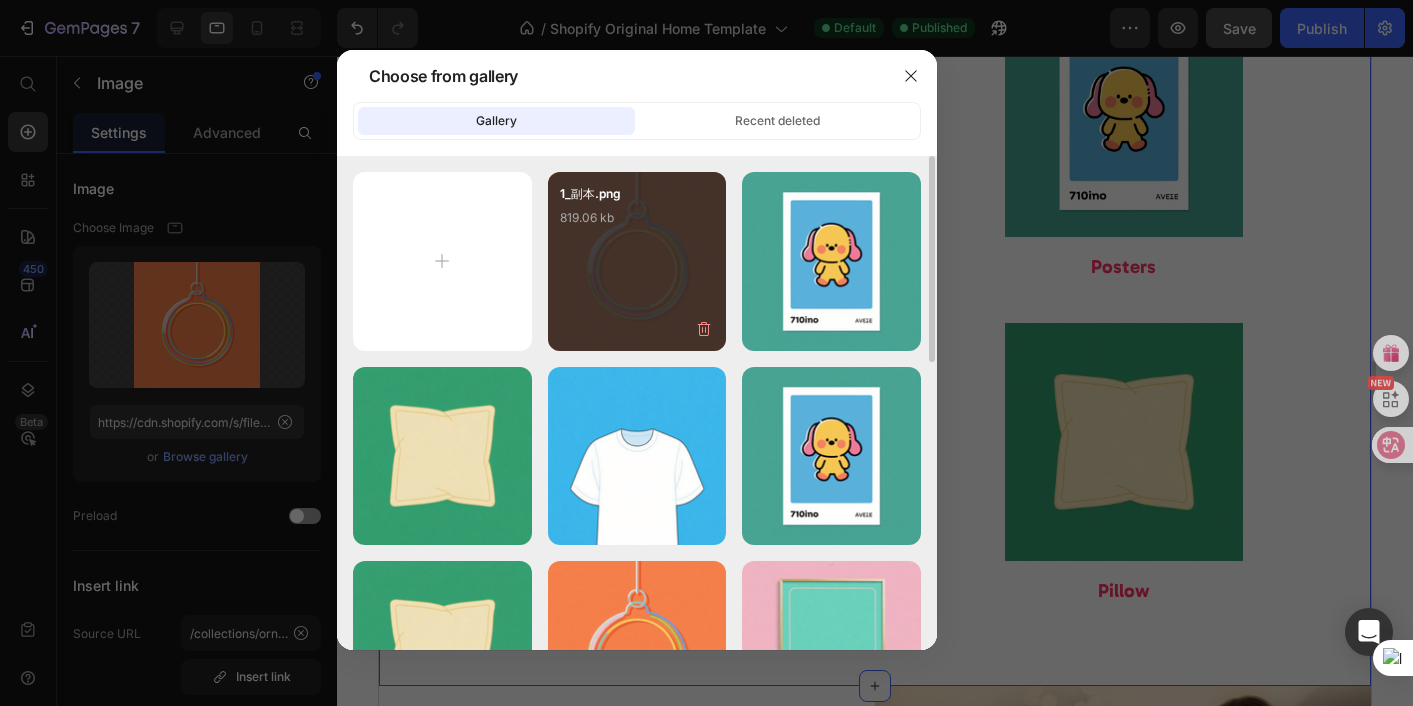 click on "1_副本.png 819.06 kb" at bounding box center (637, 261) 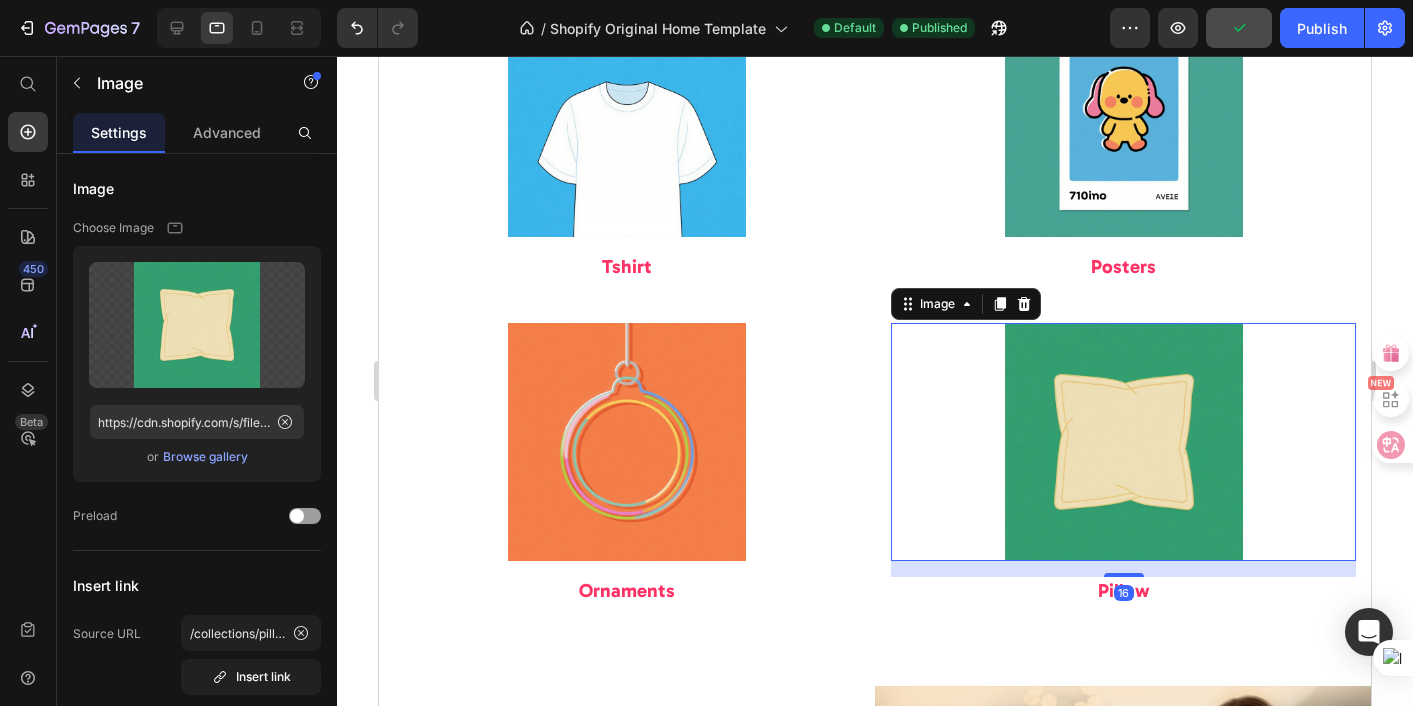 click at bounding box center [1123, 442] 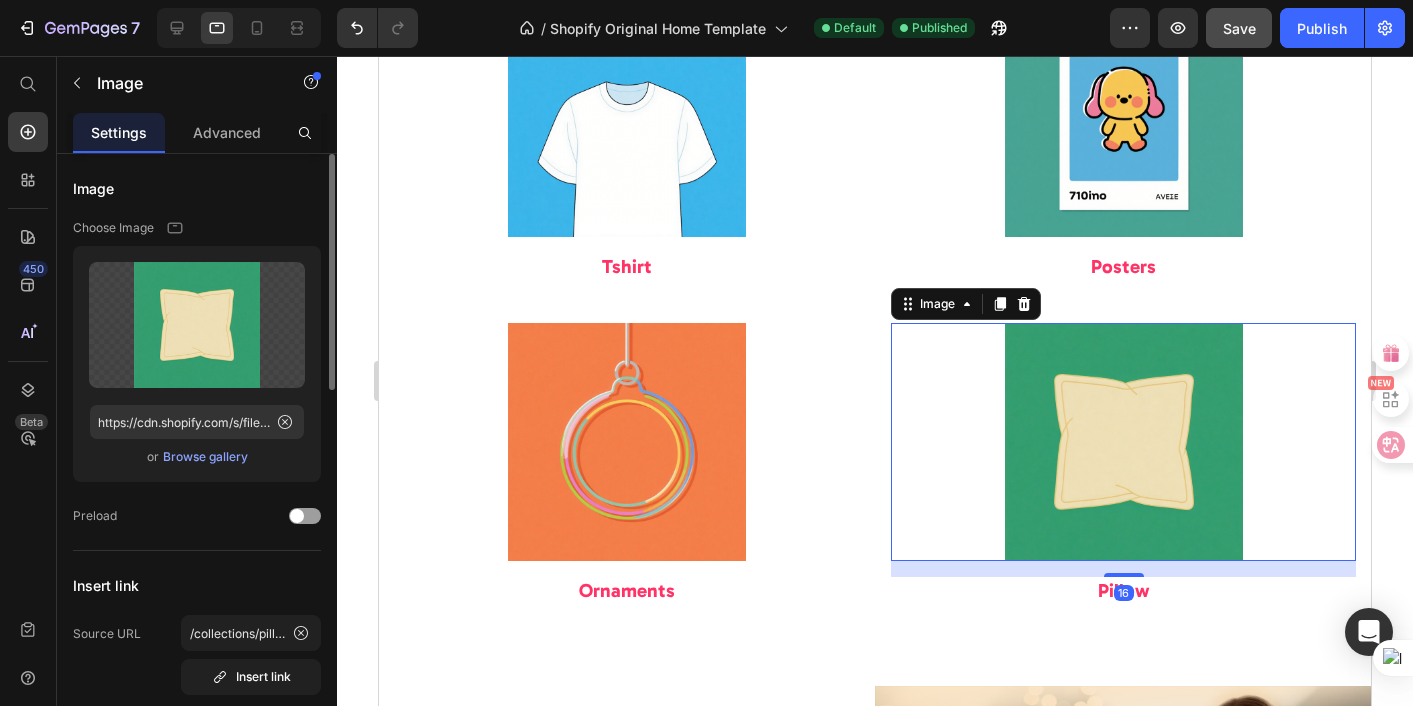click on "Browse gallery" at bounding box center [205, 457] 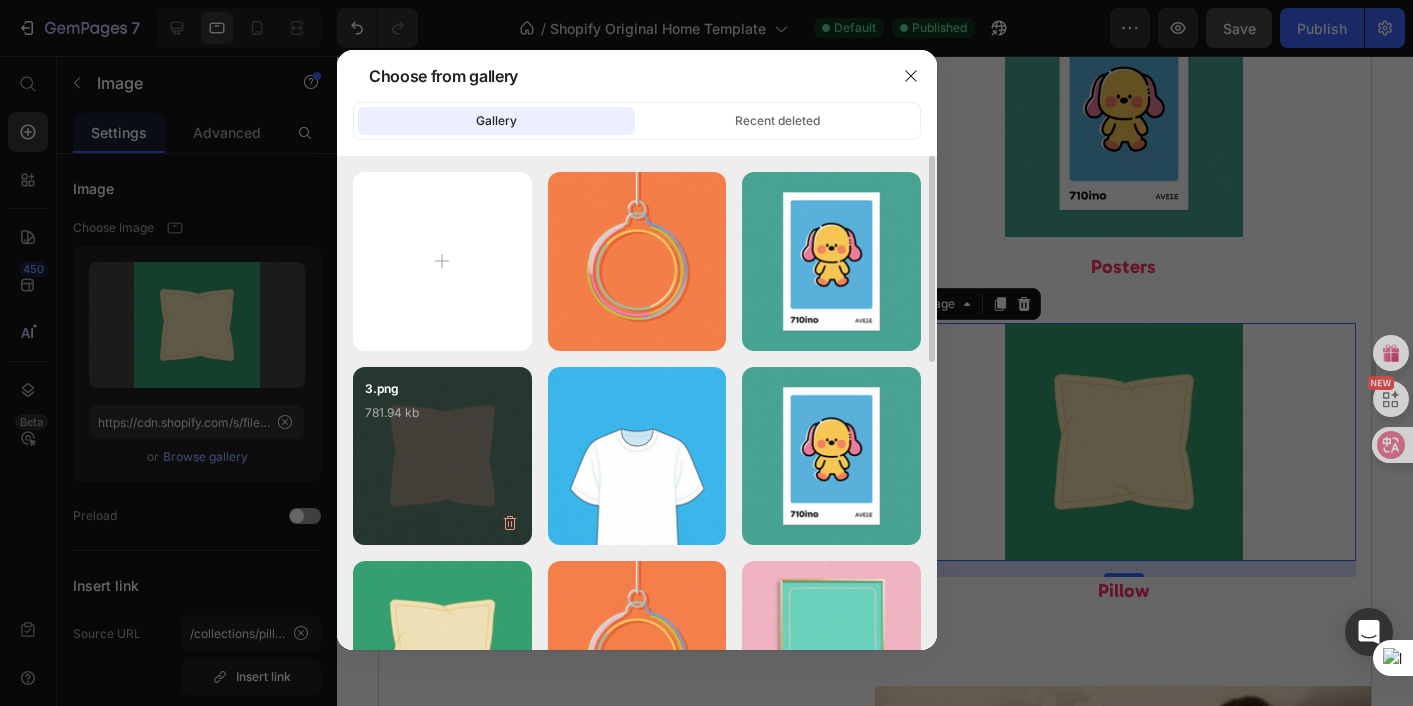 click on "3.png 781.94 kb" at bounding box center [442, 419] 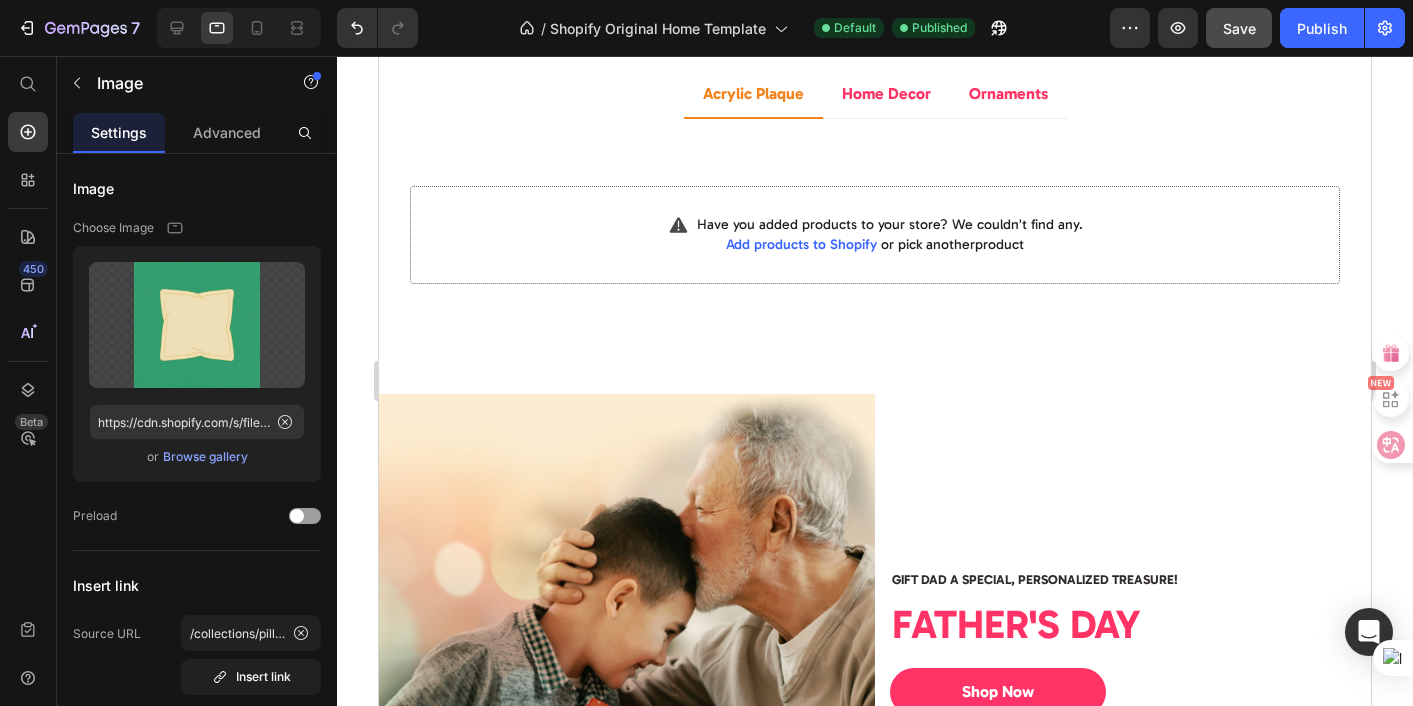 scroll, scrollTop: 4173, scrollLeft: 0, axis: vertical 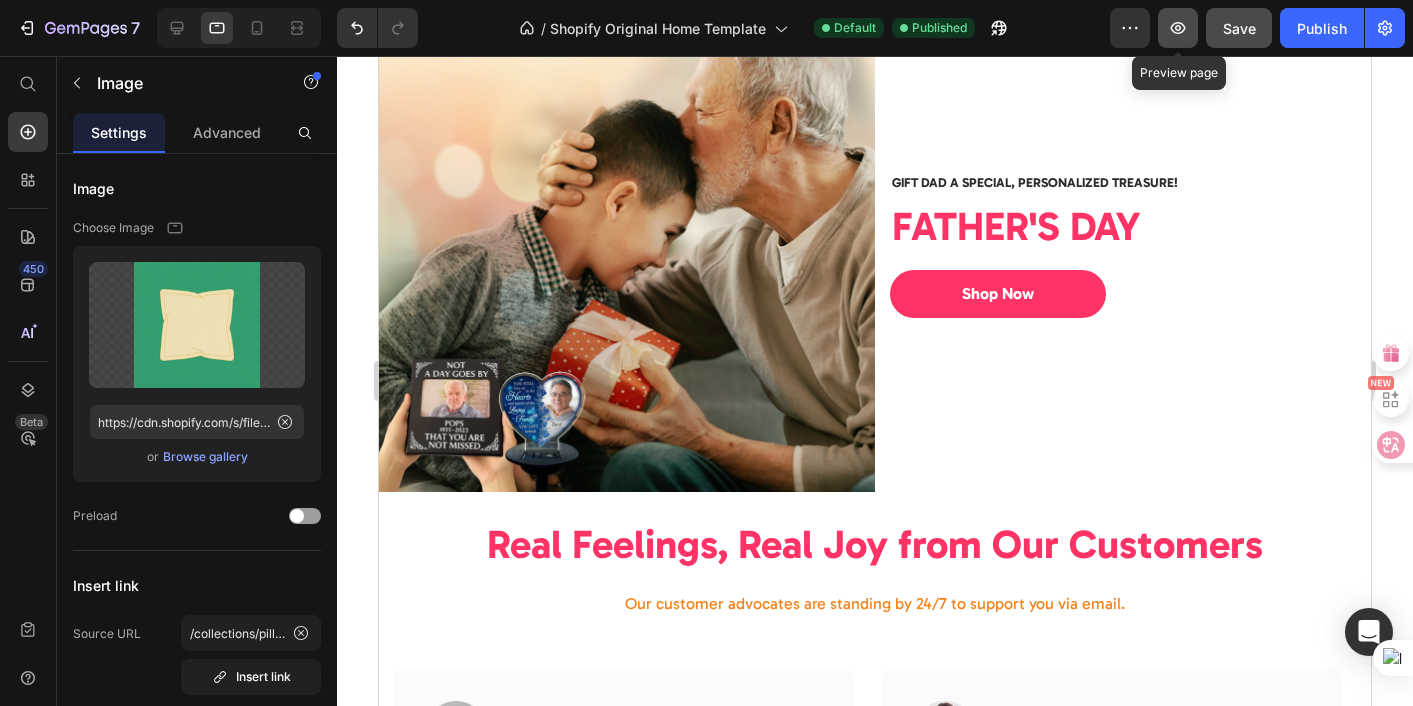 click 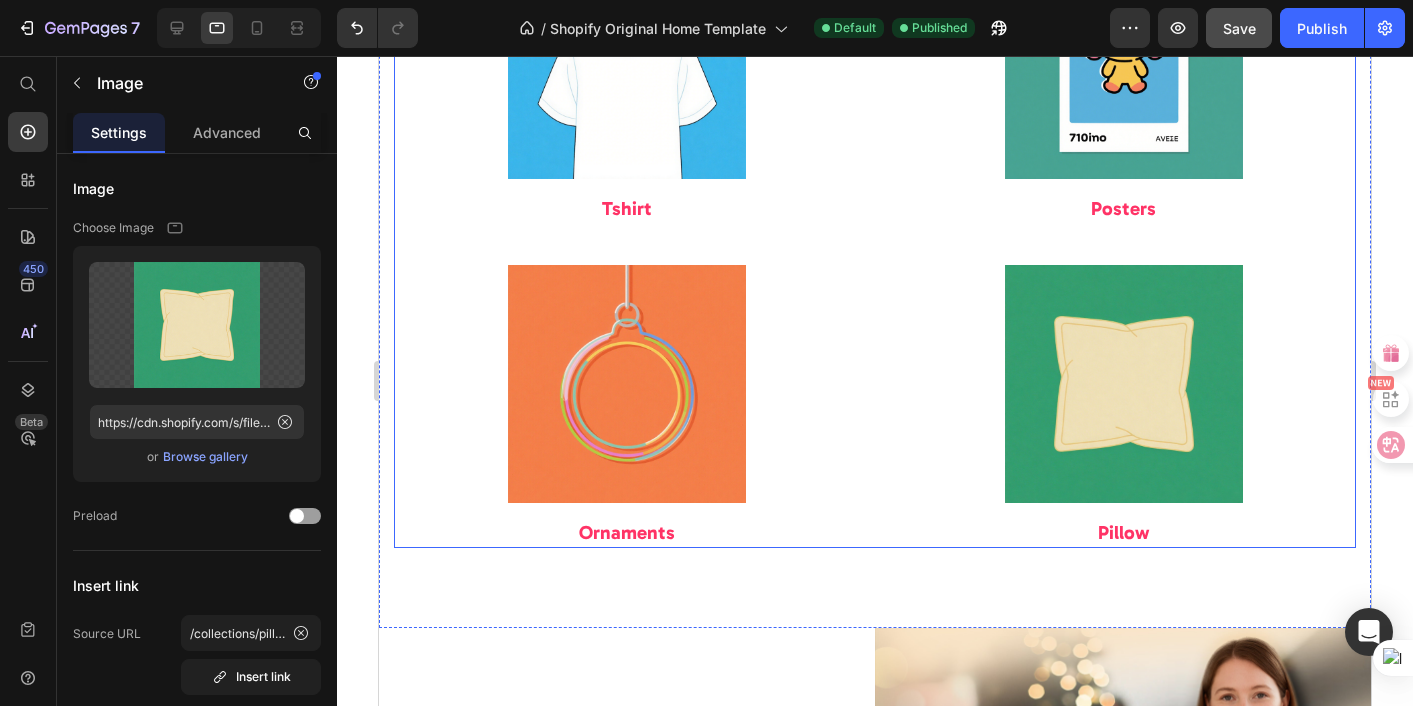 scroll, scrollTop: 1292, scrollLeft: 0, axis: vertical 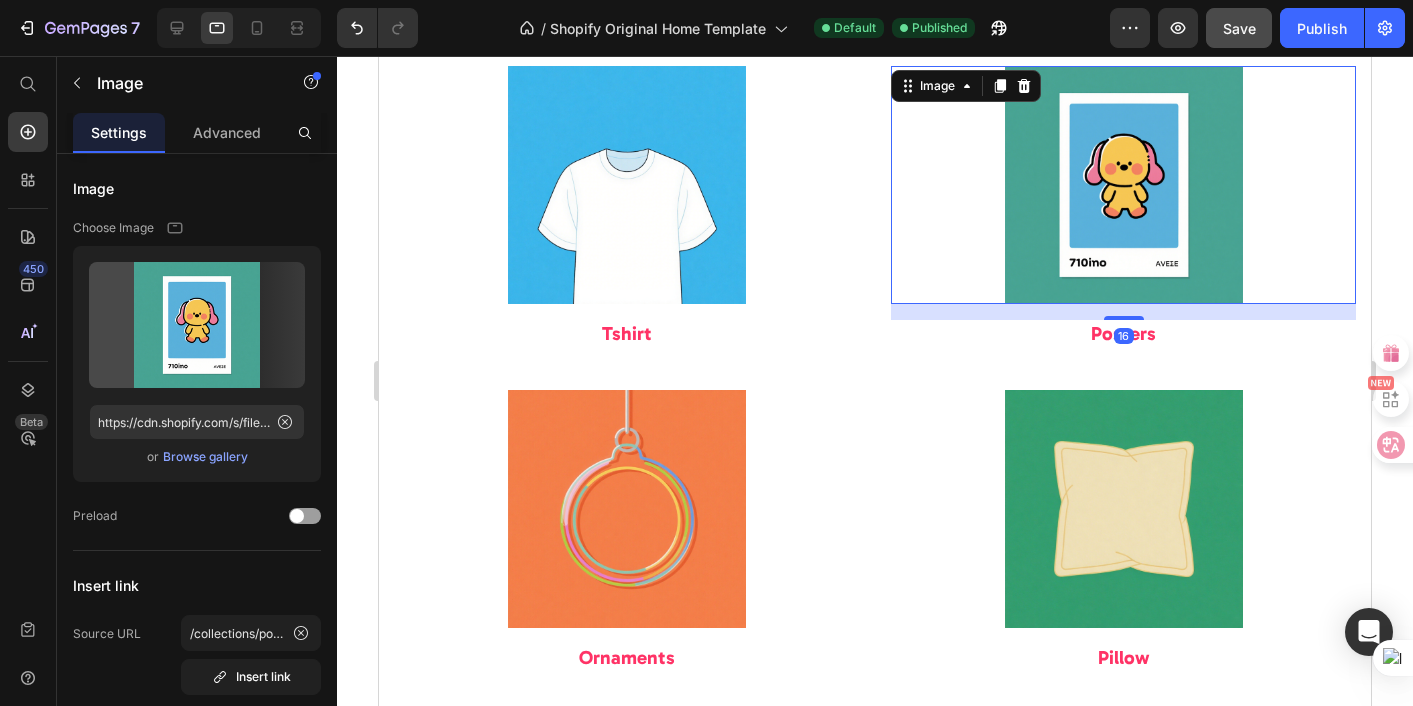 click at bounding box center [1123, 185] 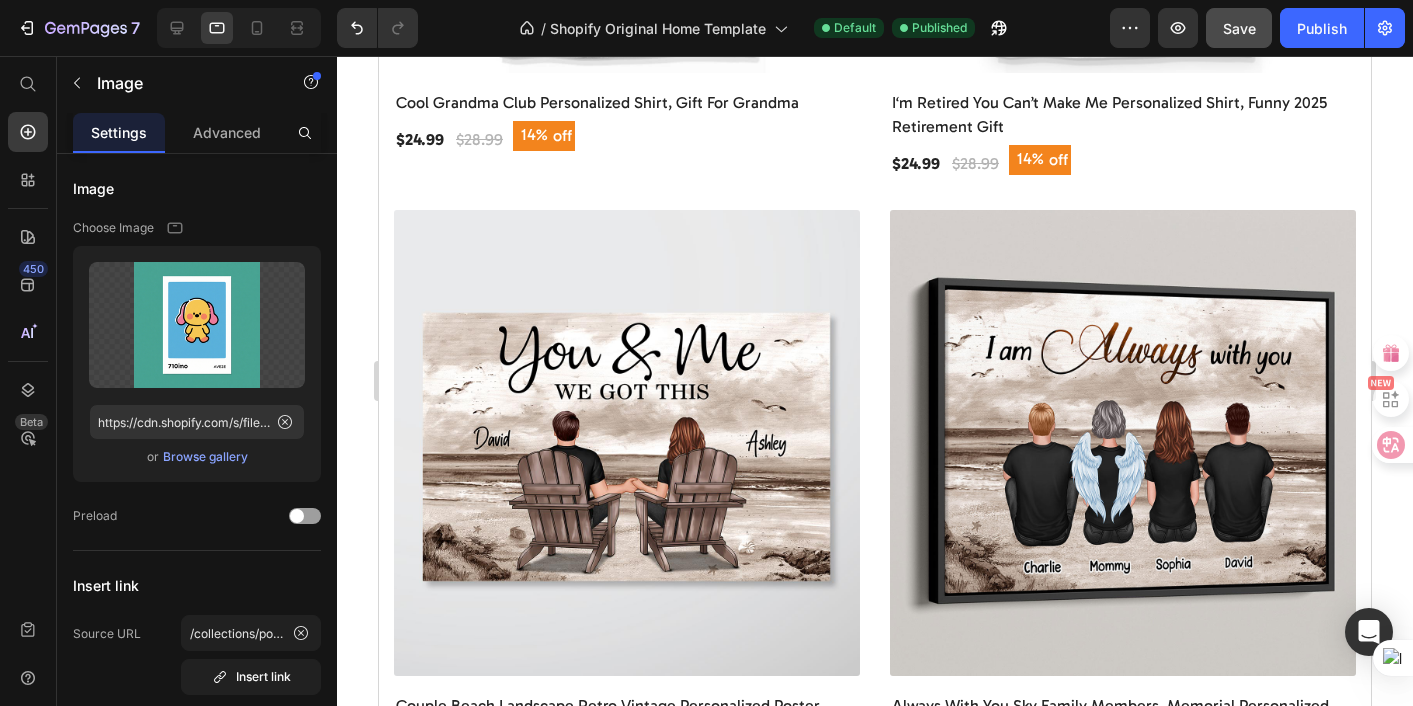 scroll, scrollTop: 2438, scrollLeft: 0, axis: vertical 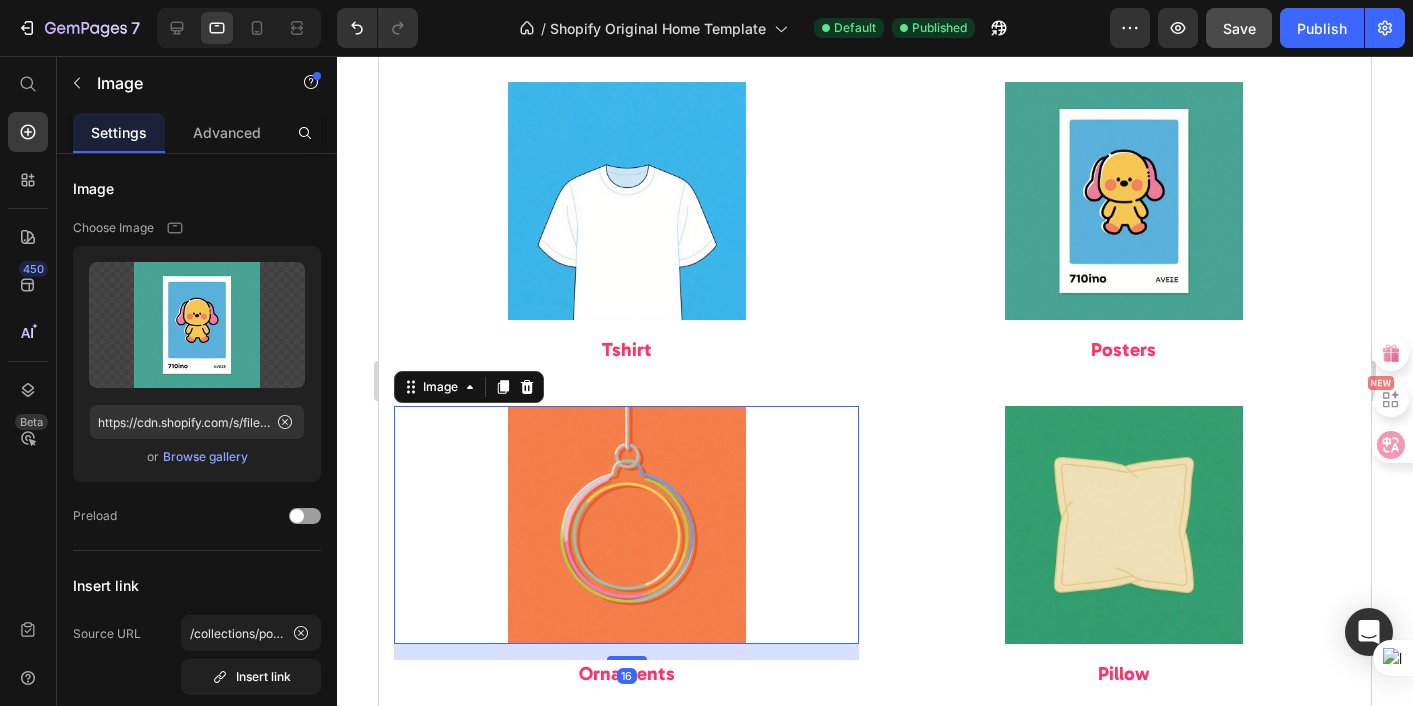 click at bounding box center (626, 525) 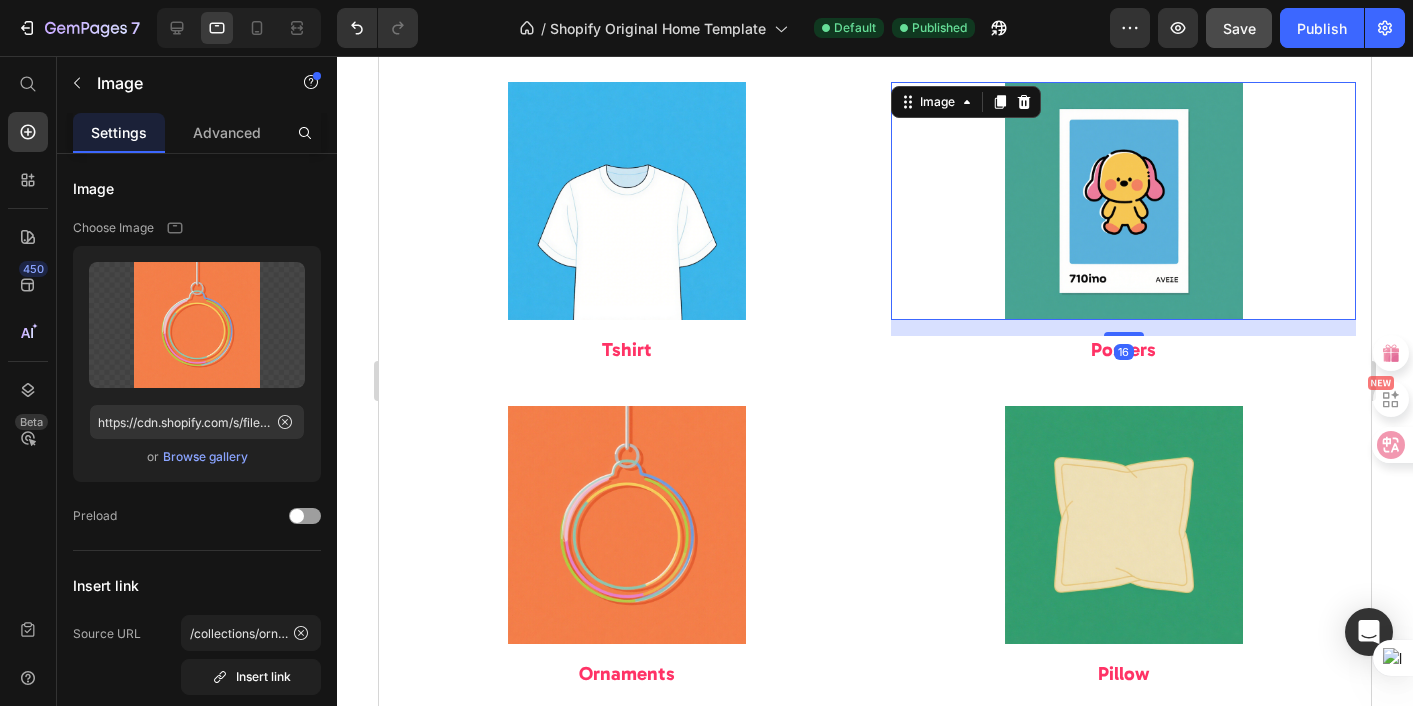 click at bounding box center (1123, 201) 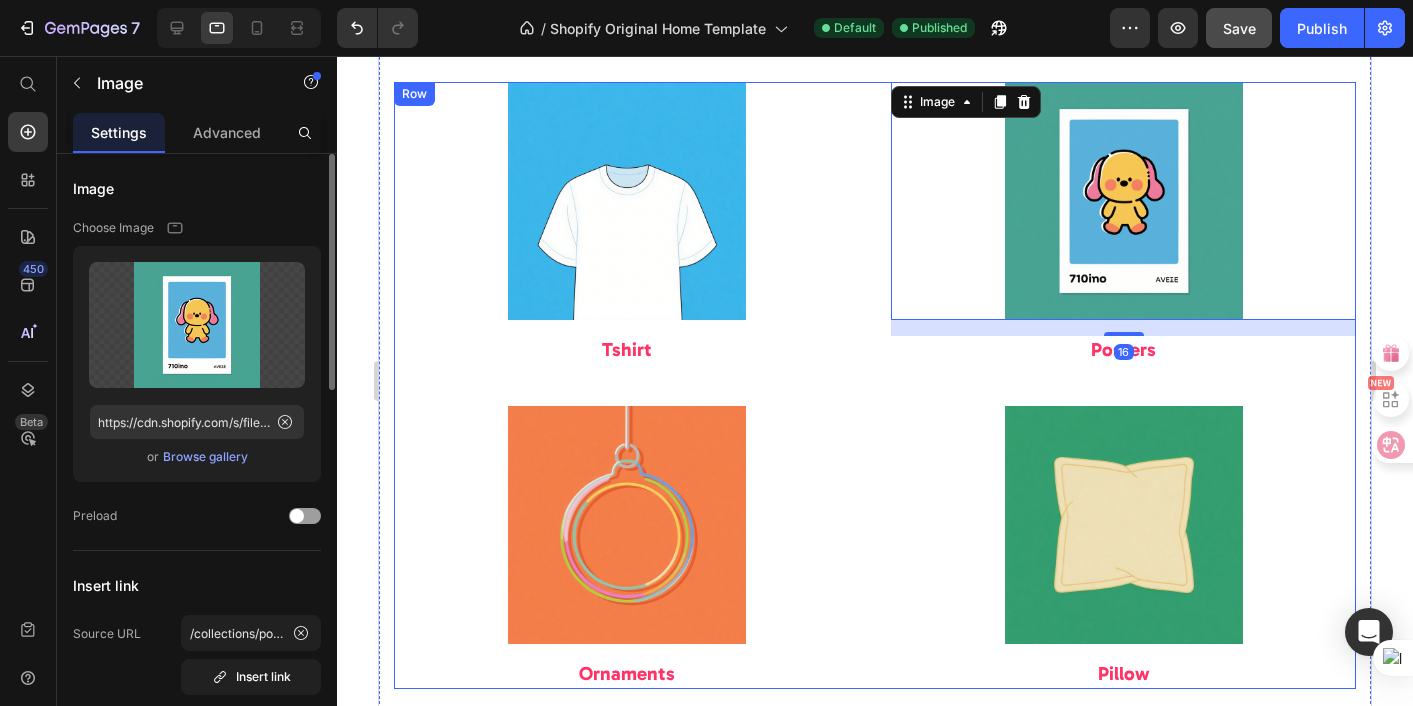 click on "Browse gallery" at bounding box center [205, 457] 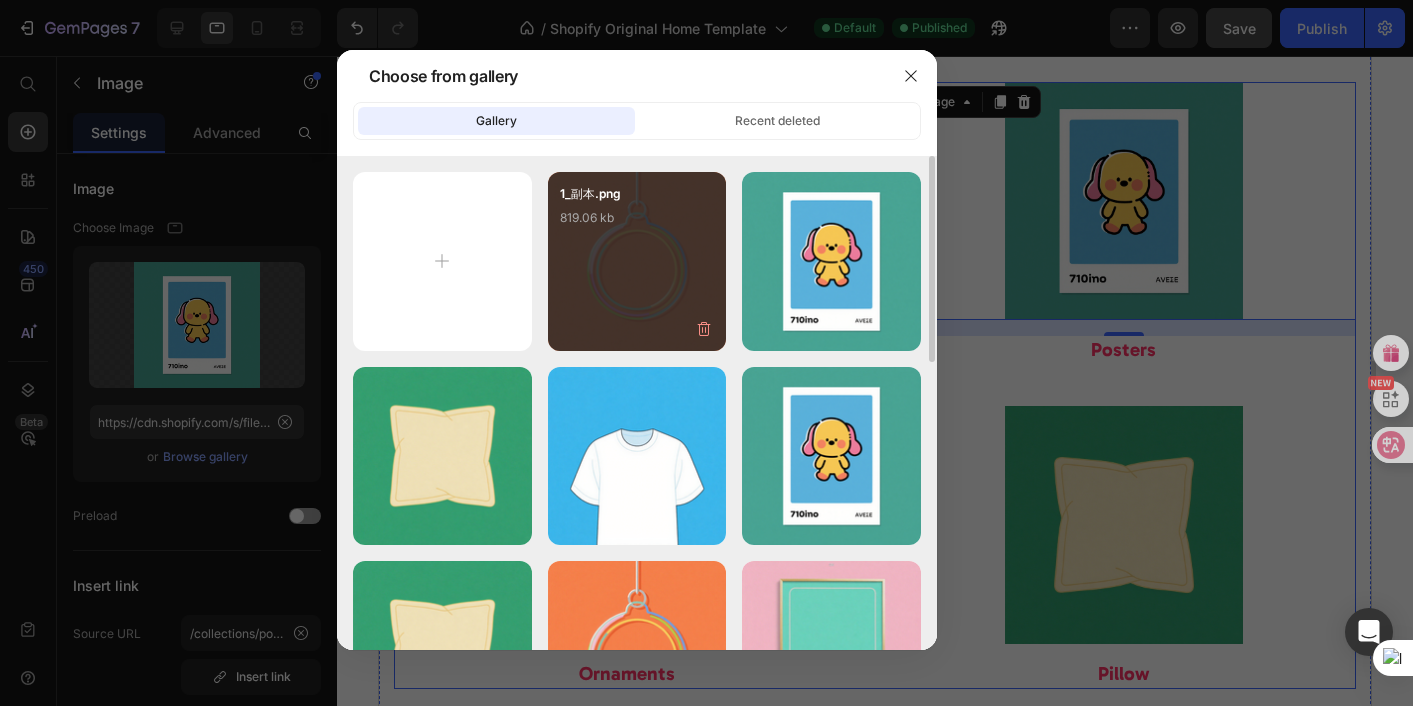 click on "1_副本.png 819.06 kb" at bounding box center (637, 224) 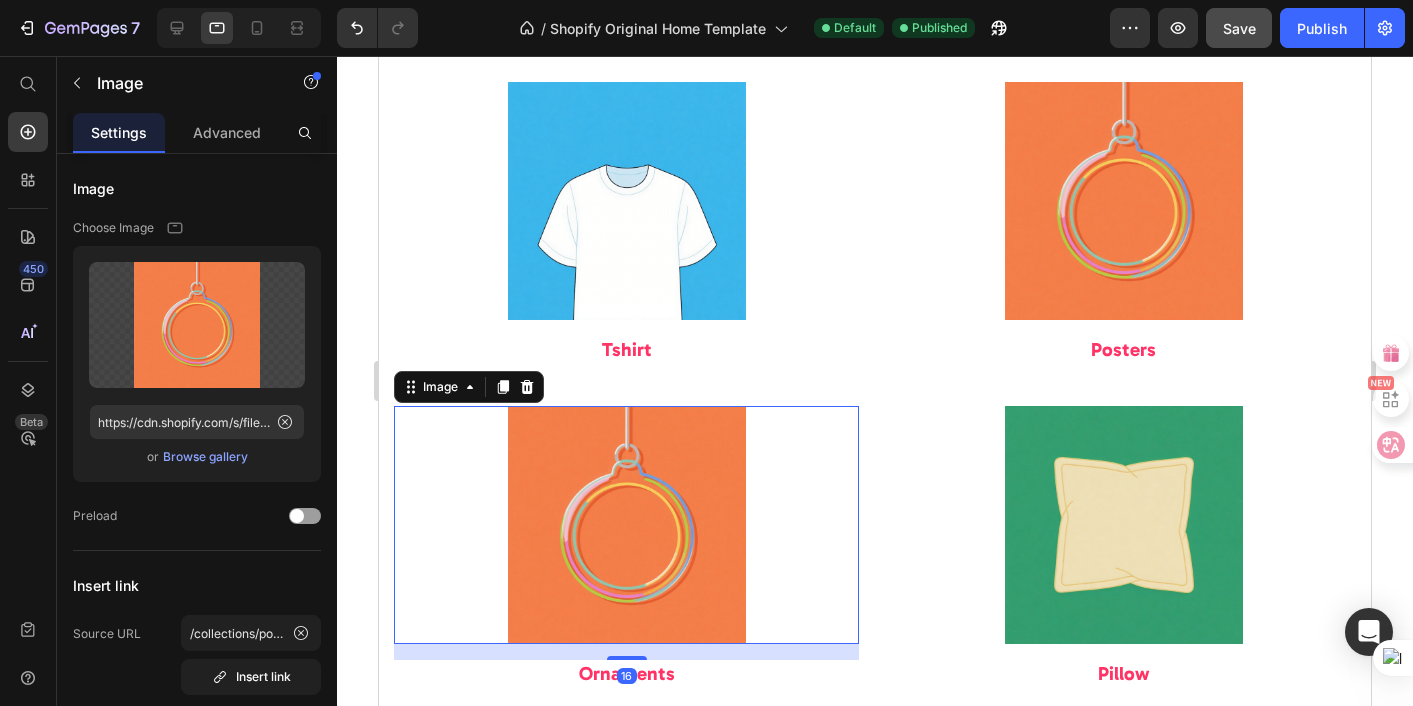 click at bounding box center [626, 525] 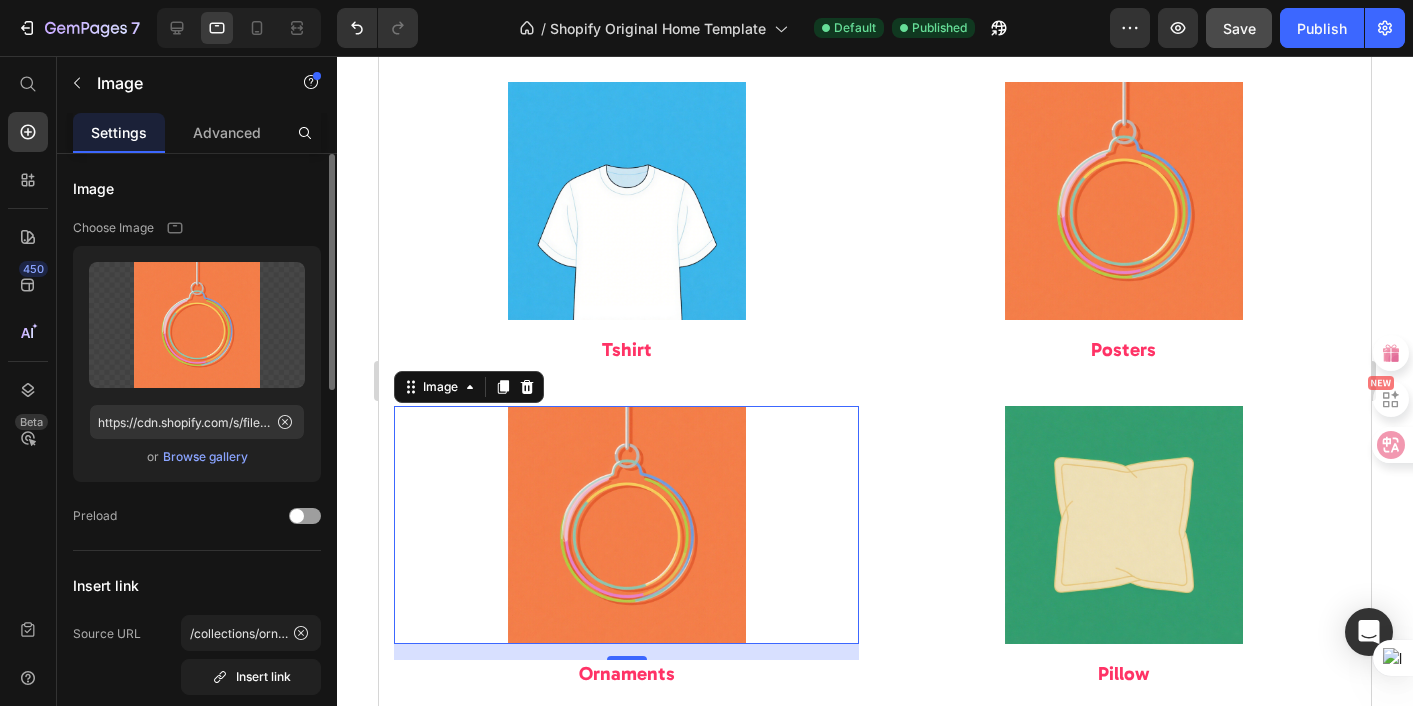 click on "Browse gallery" at bounding box center [205, 457] 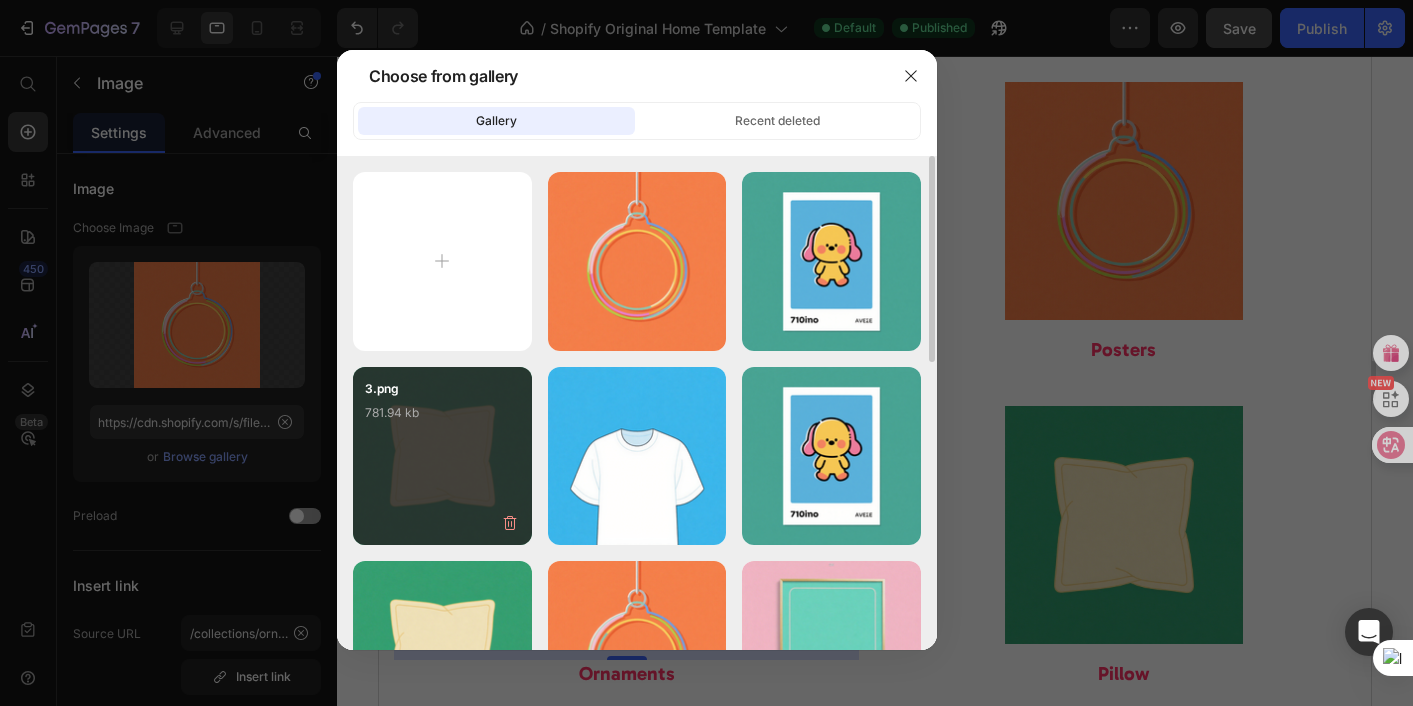 click on "3.png 781.94 kb" at bounding box center (442, 419) 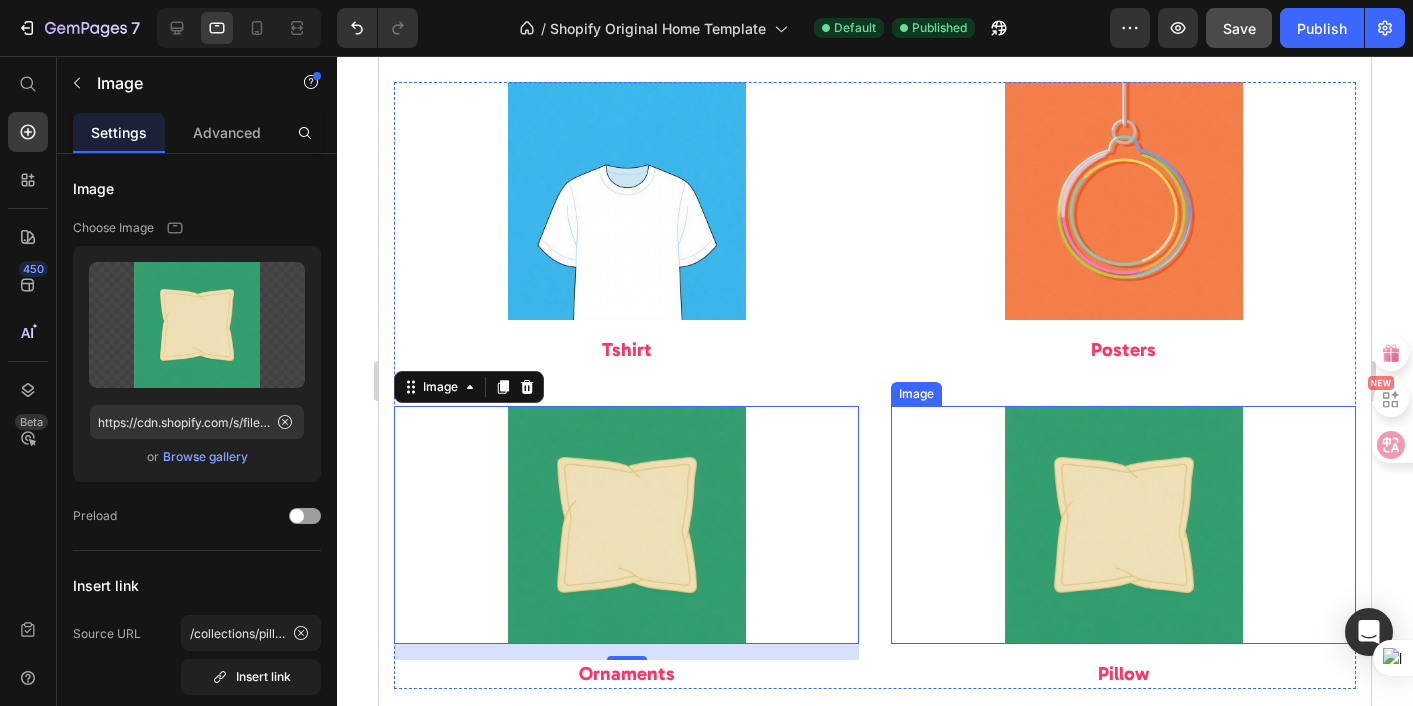 click at bounding box center [1123, 525] 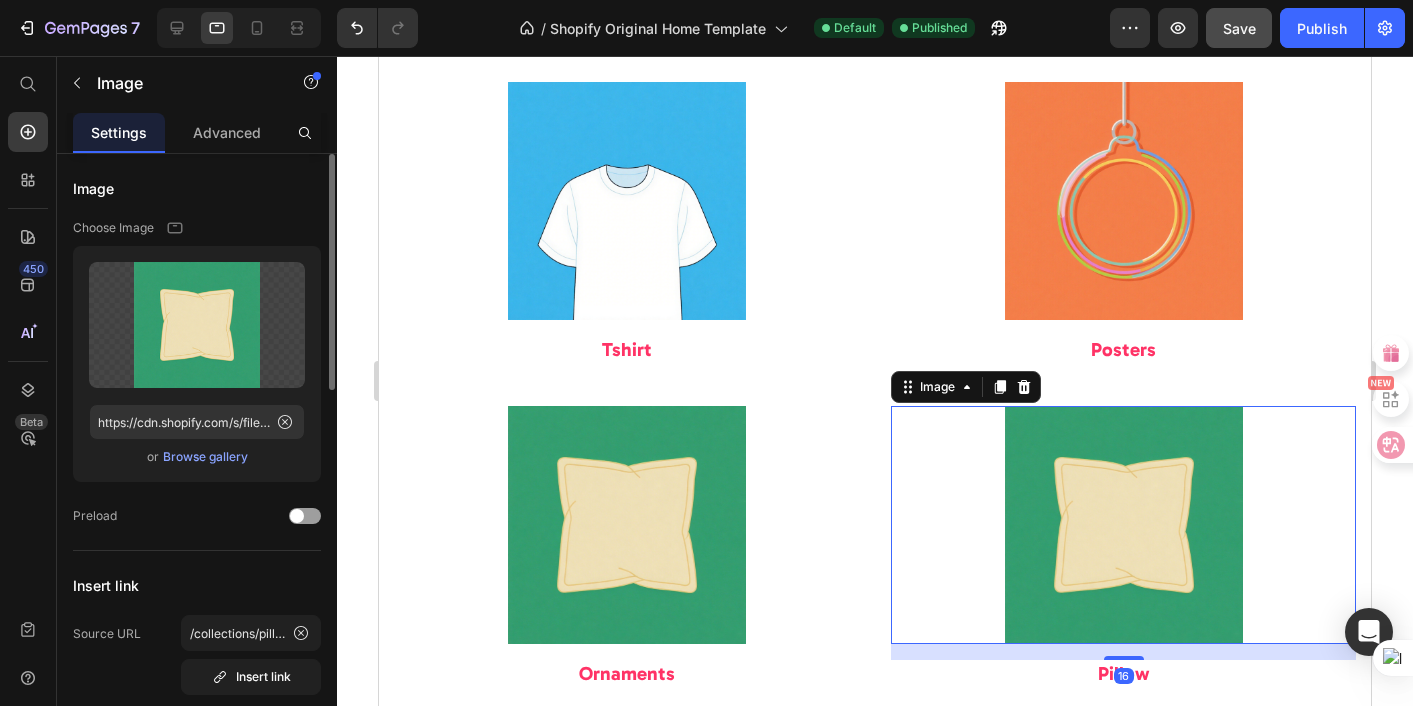 click on "Browse gallery" at bounding box center [205, 457] 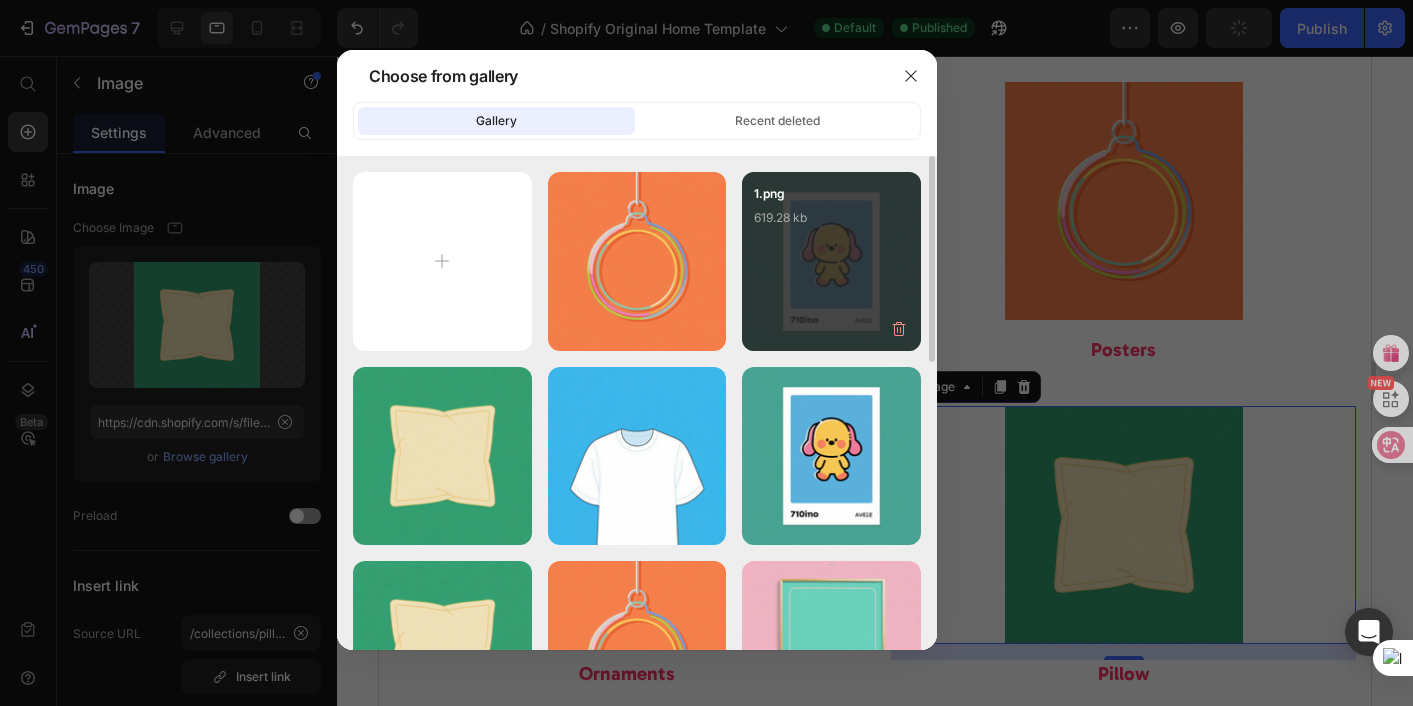 drag, startPoint x: 828, startPoint y: 299, endPoint x: 822, endPoint y: 290, distance: 10.816654 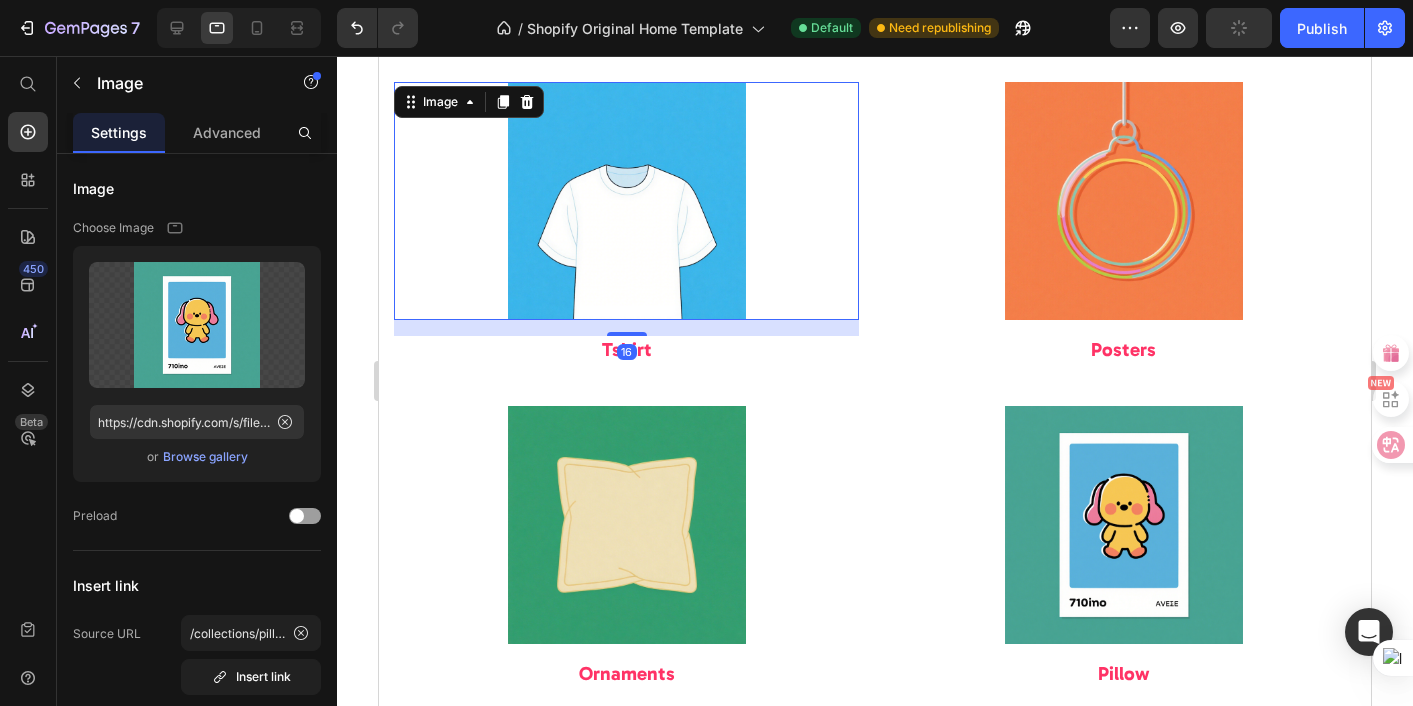 click at bounding box center (626, 201) 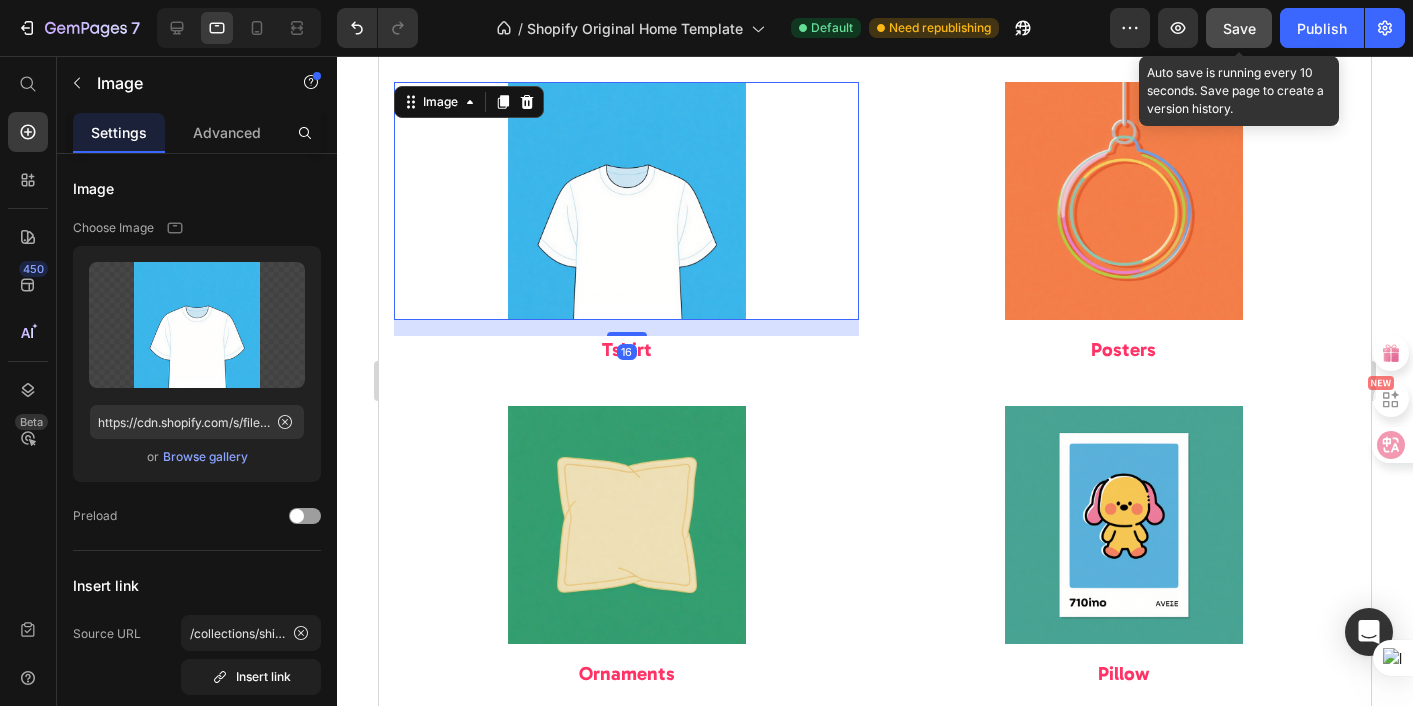 click on "Save" at bounding box center (1239, 28) 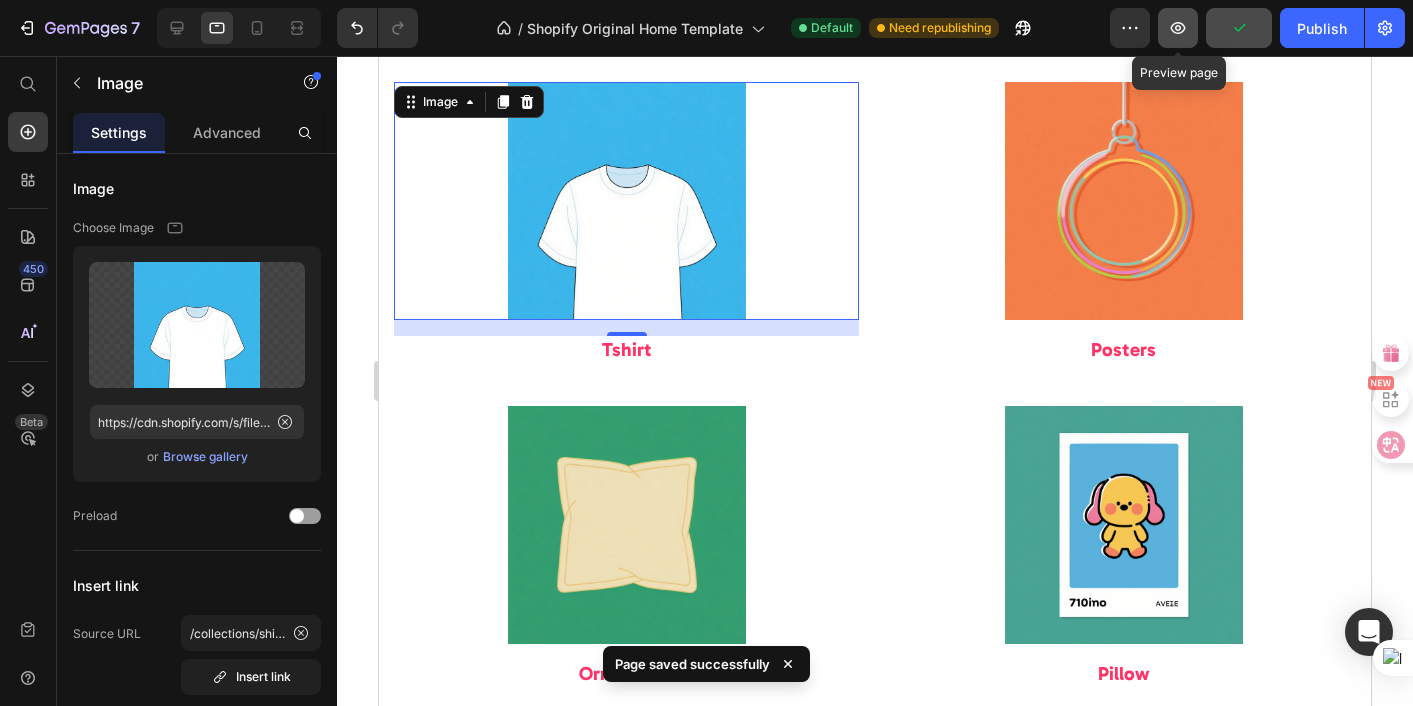 click 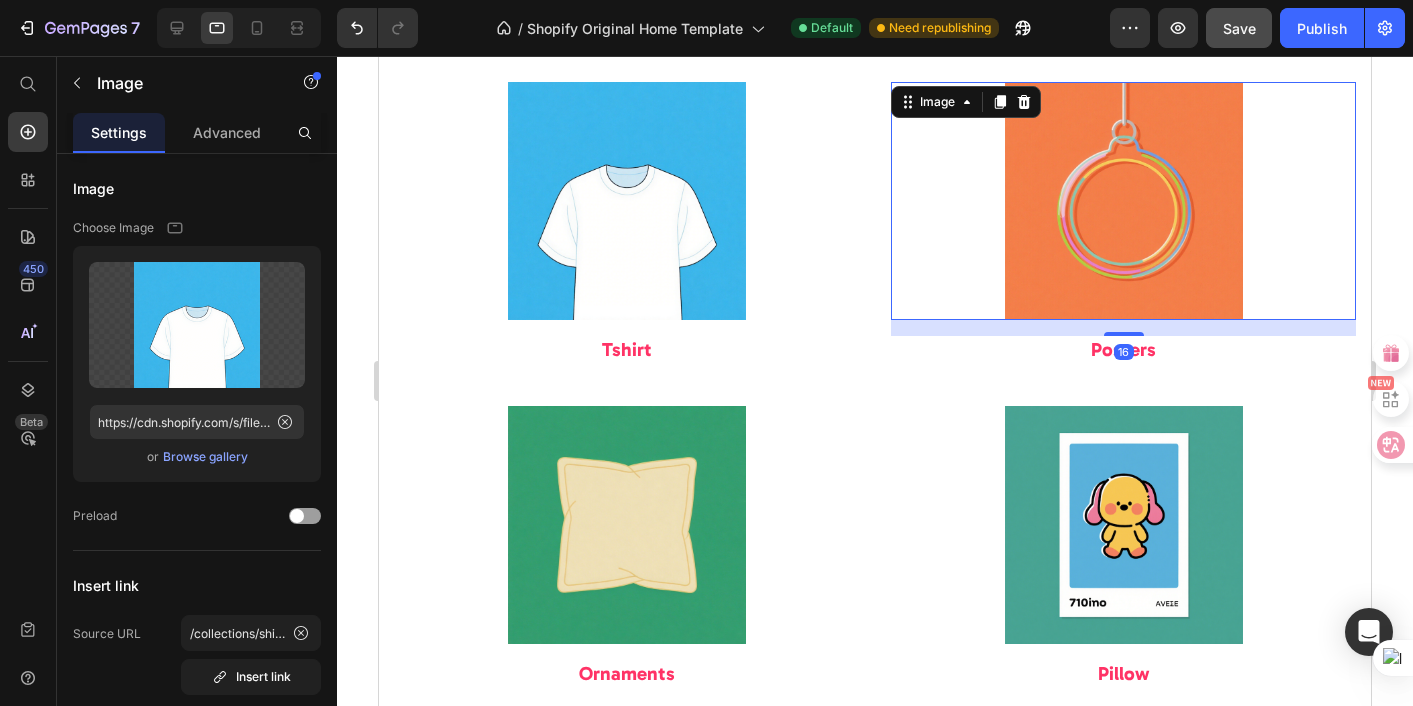 click at bounding box center [1123, 201] 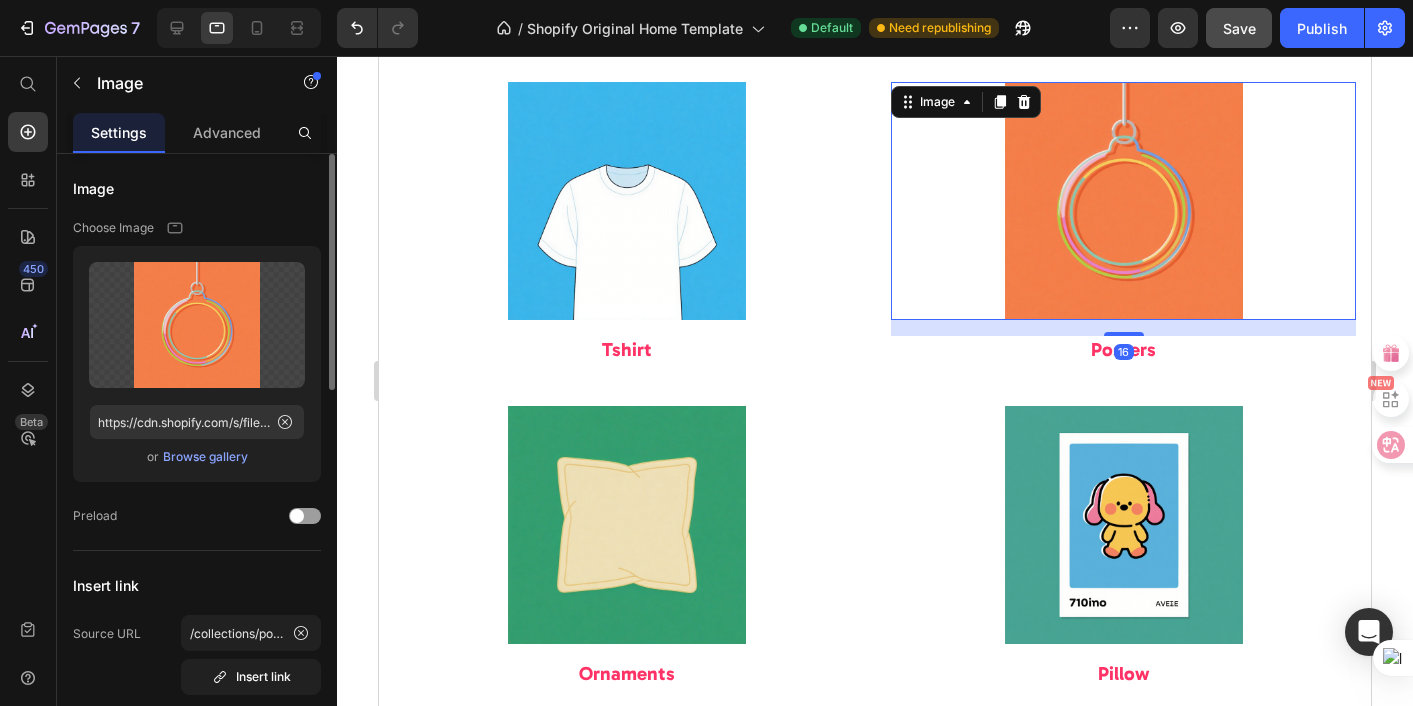 click on "Browse gallery" at bounding box center [205, 457] 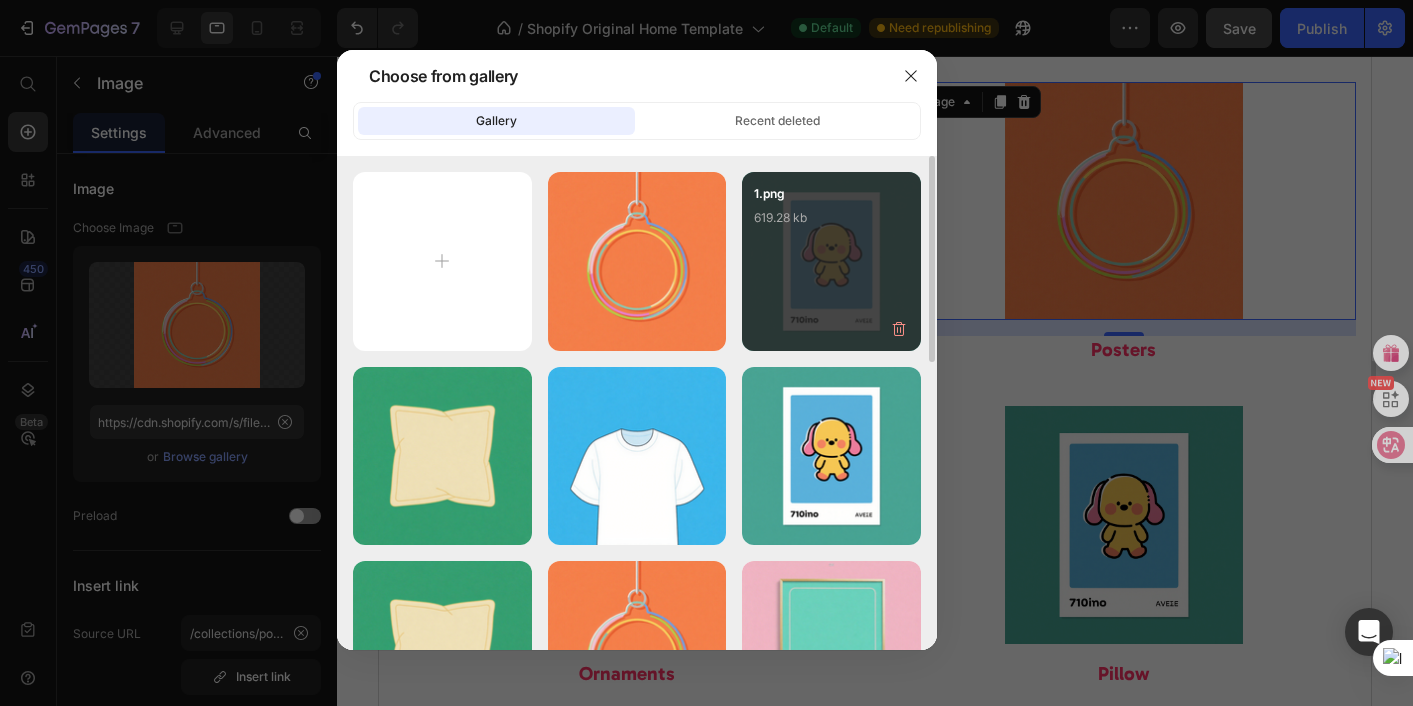 click on "1.png 619.28 kb" at bounding box center (831, 224) 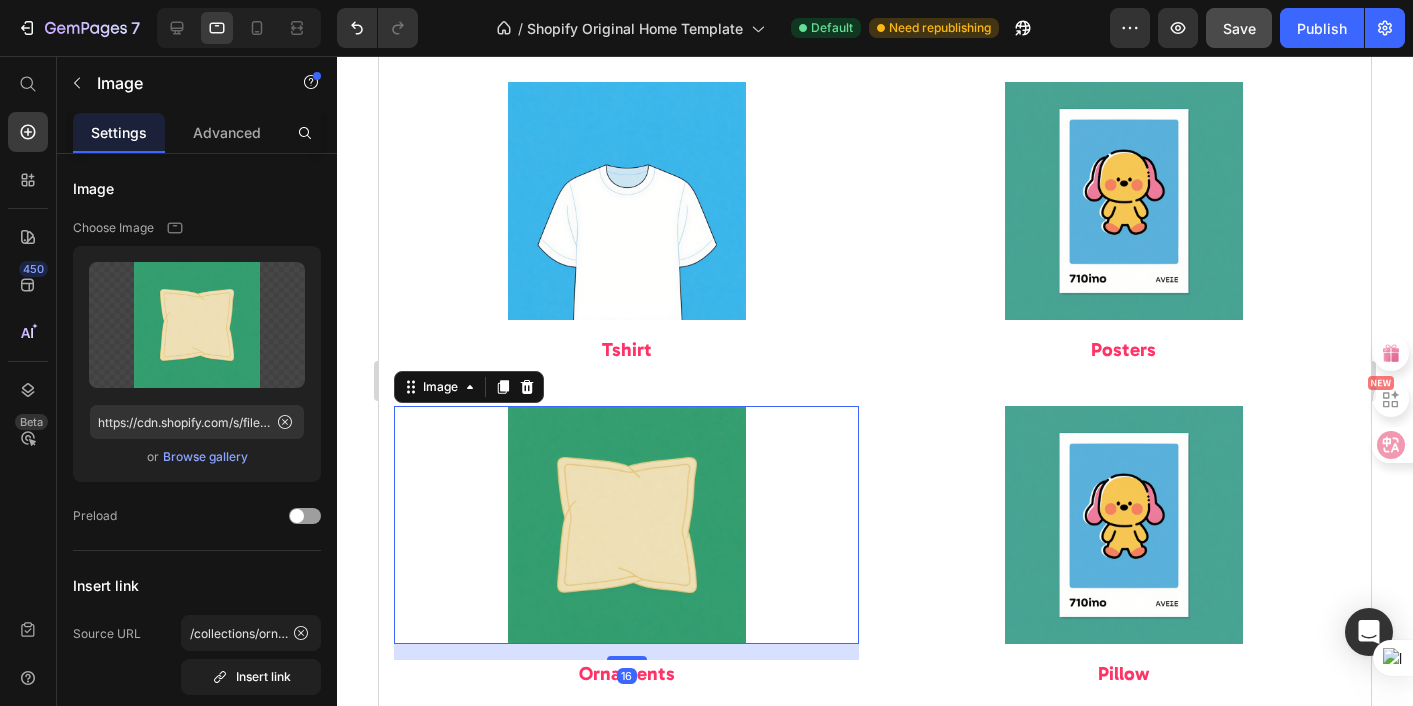 click at bounding box center (626, 525) 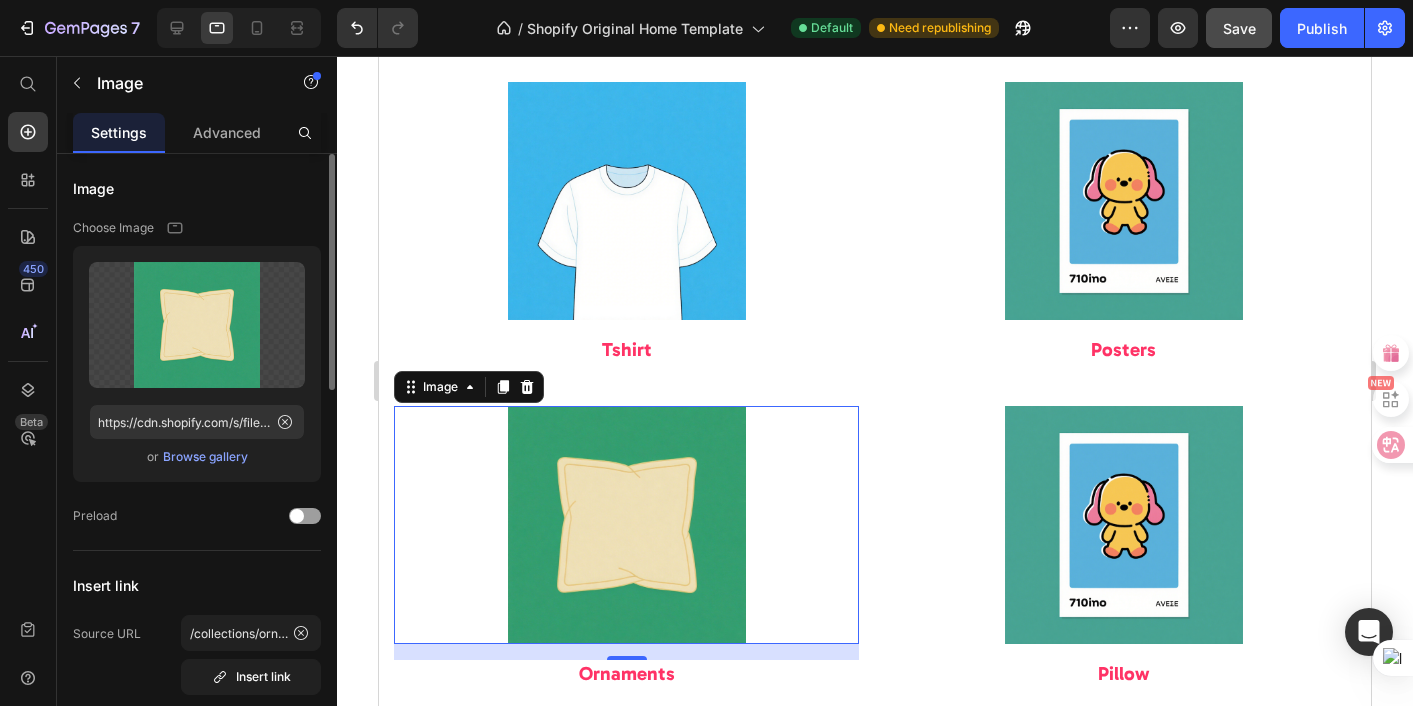 click on "Browse gallery" at bounding box center (205, 457) 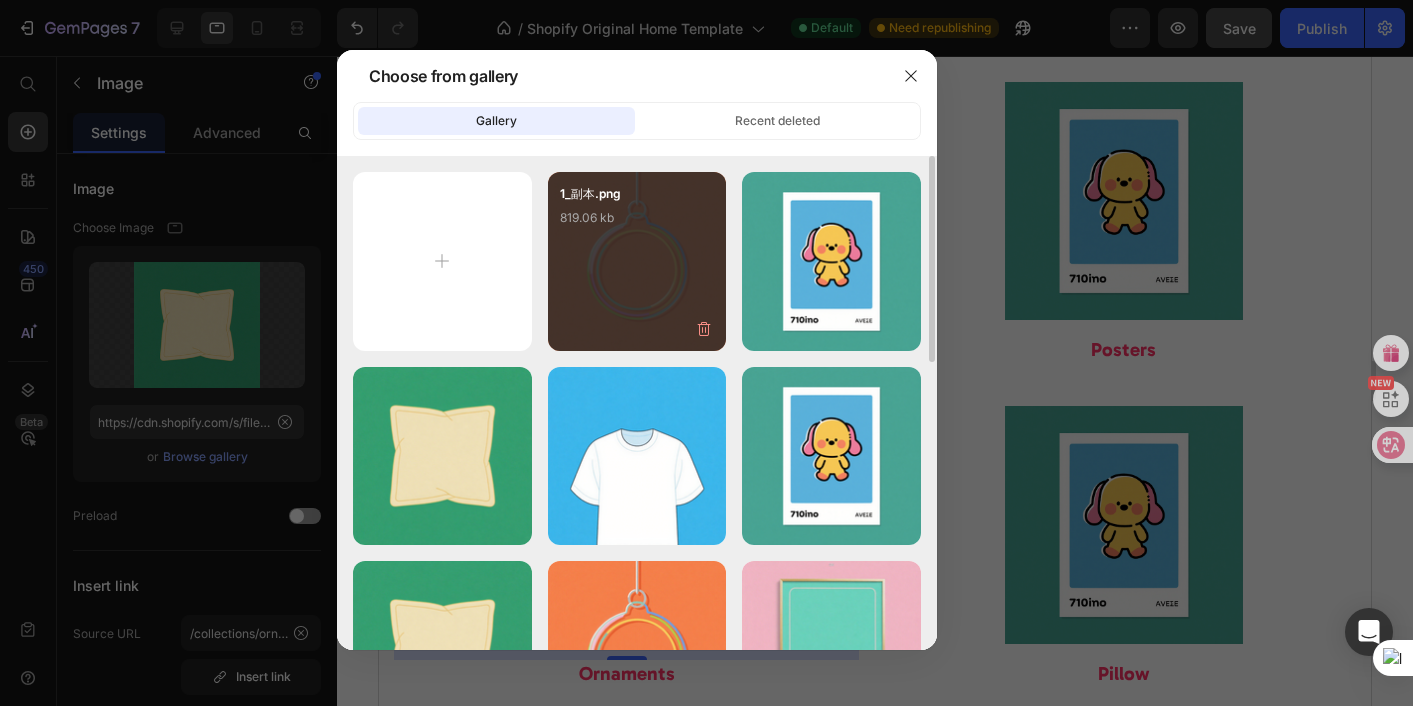 click on "1_副本.png 819.06 kb" at bounding box center (637, 224) 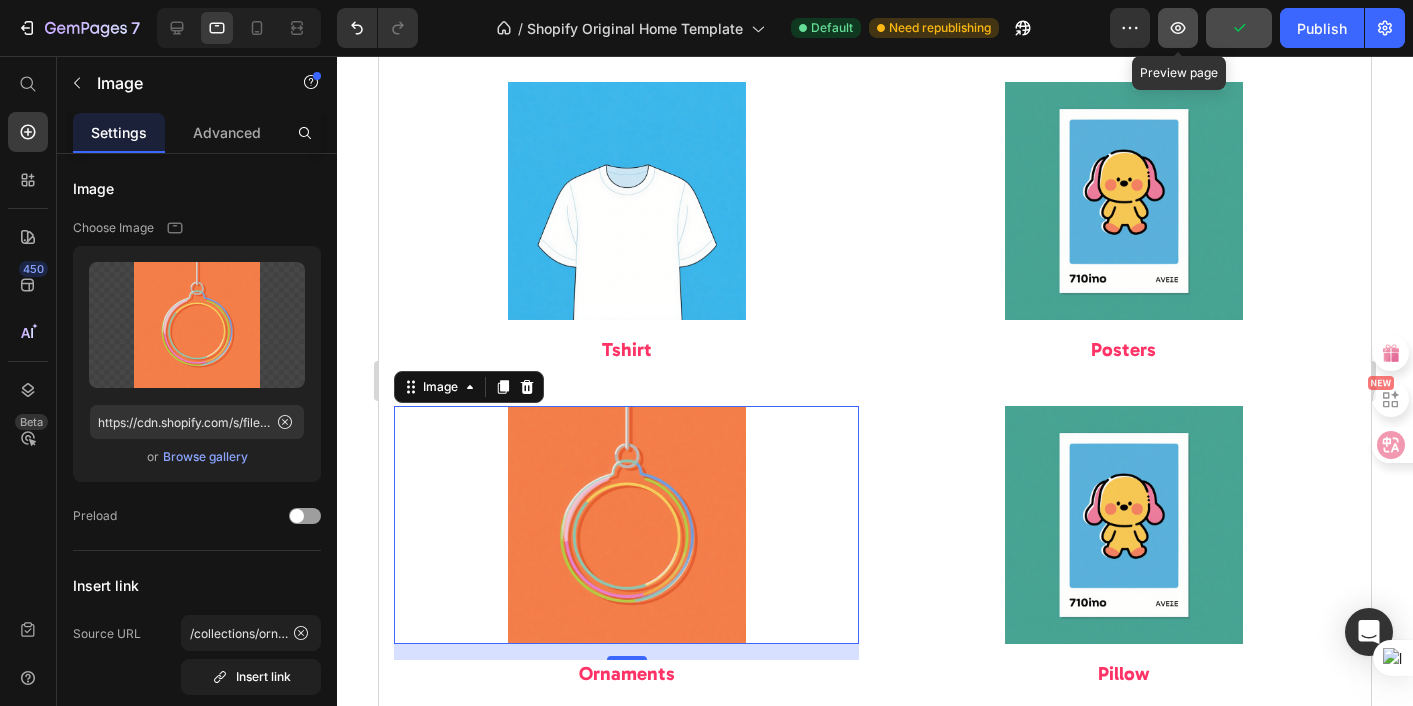 click 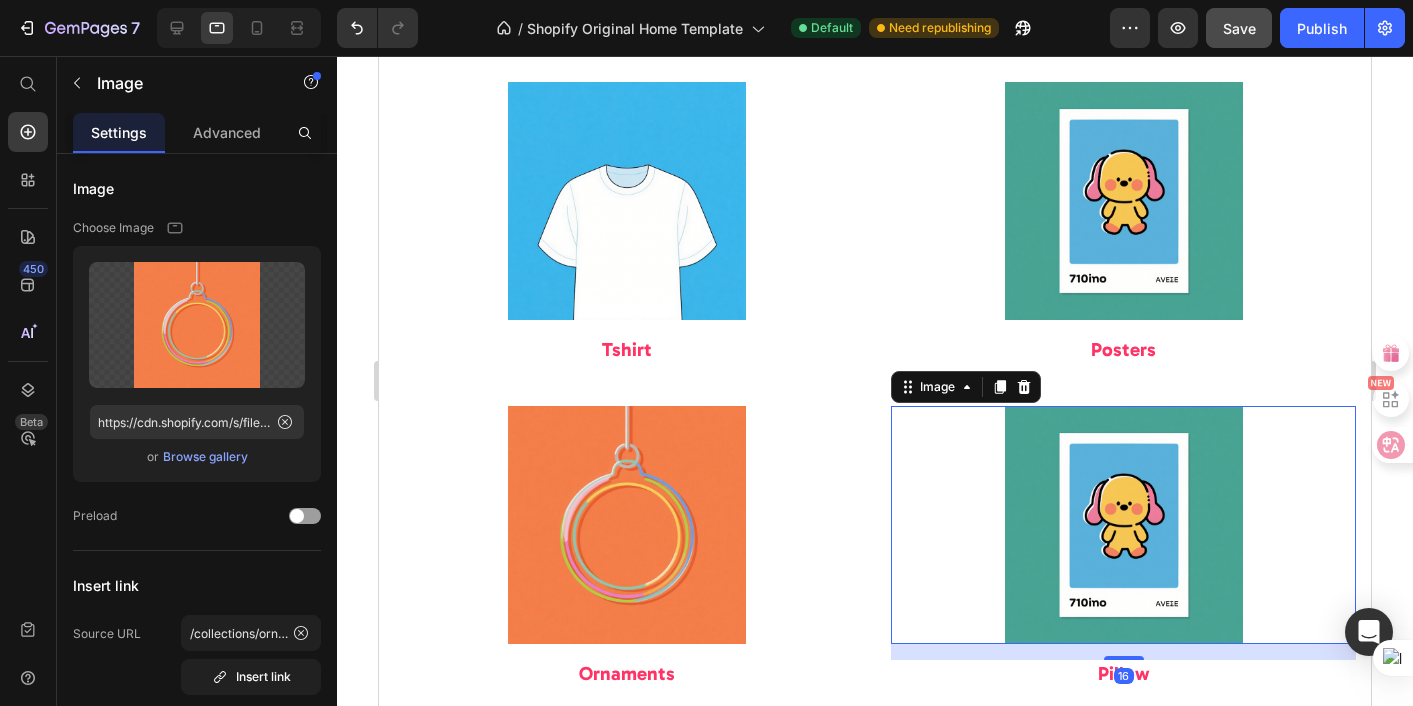 click at bounding box center [1123, 525] 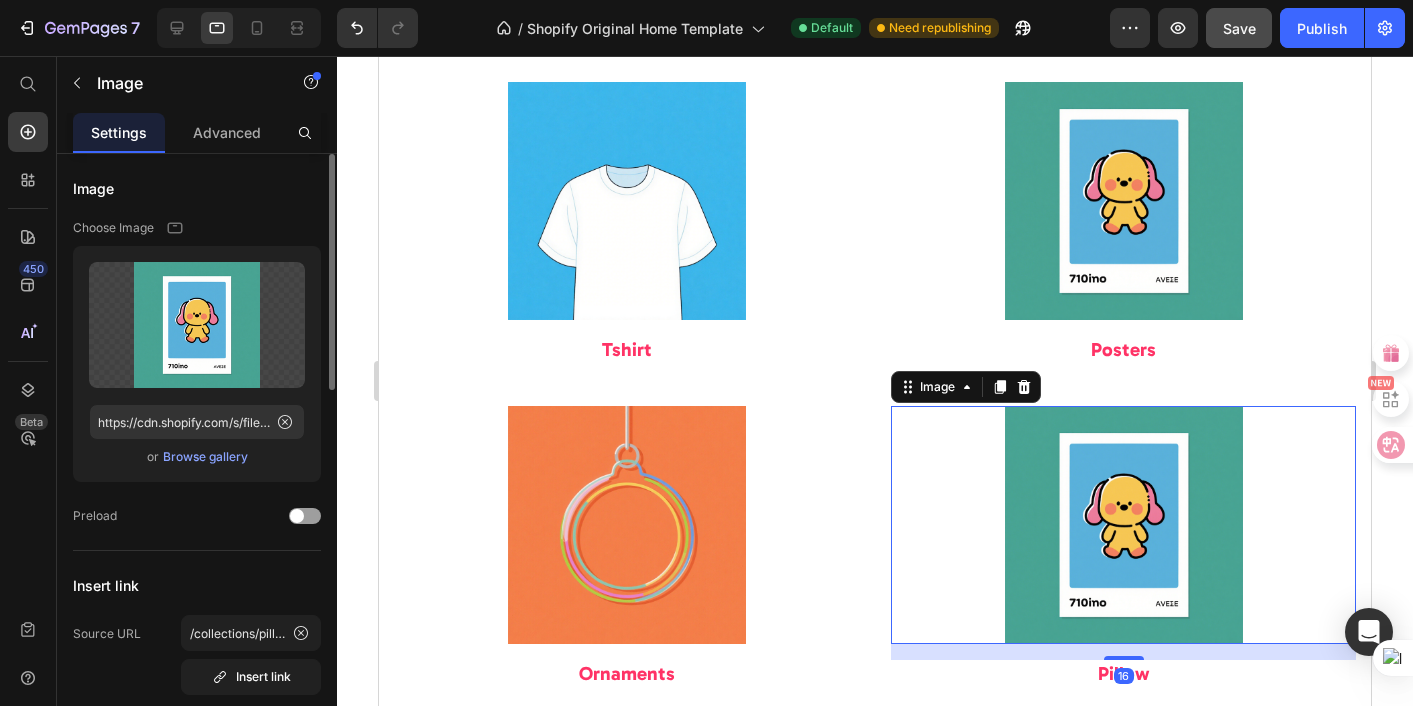 click on "Browse gallery" at bounding box center [205, 457] 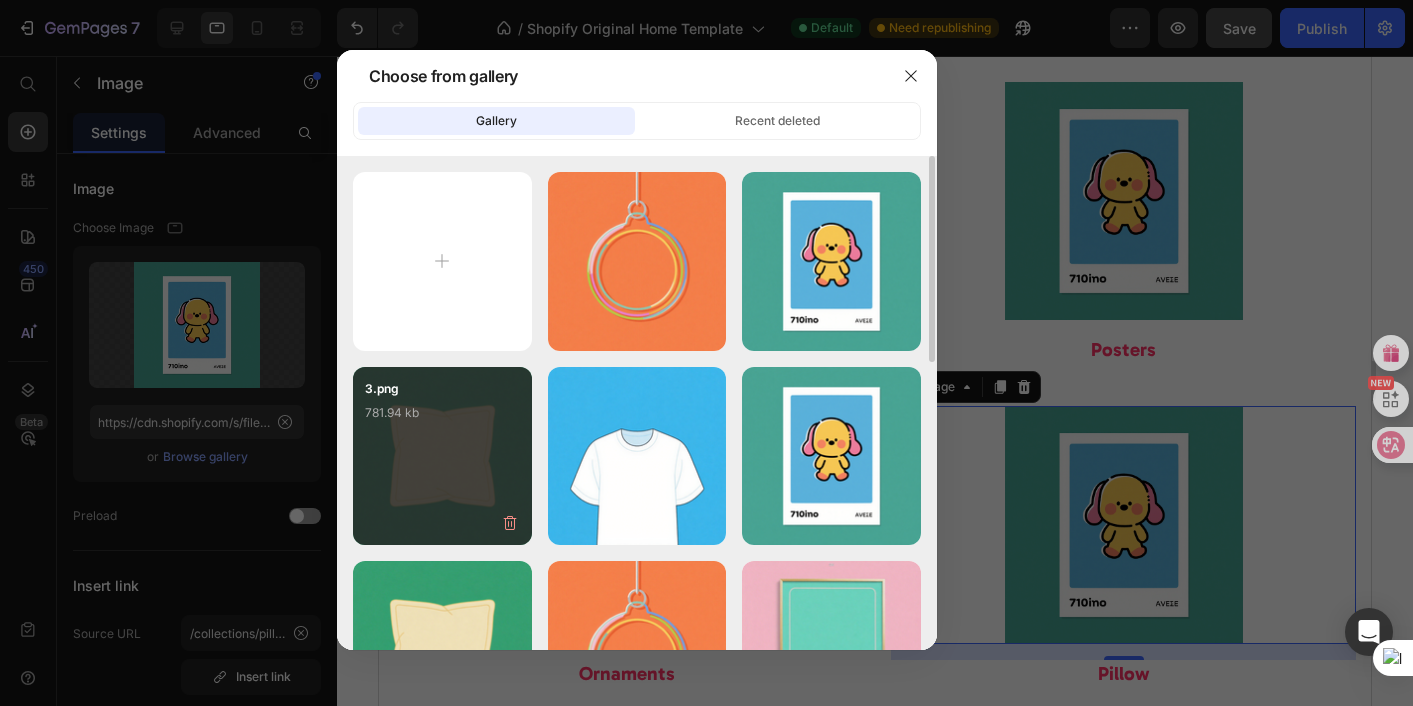 click on "3.png 781.94 kb" at bounding box center (442, 419) 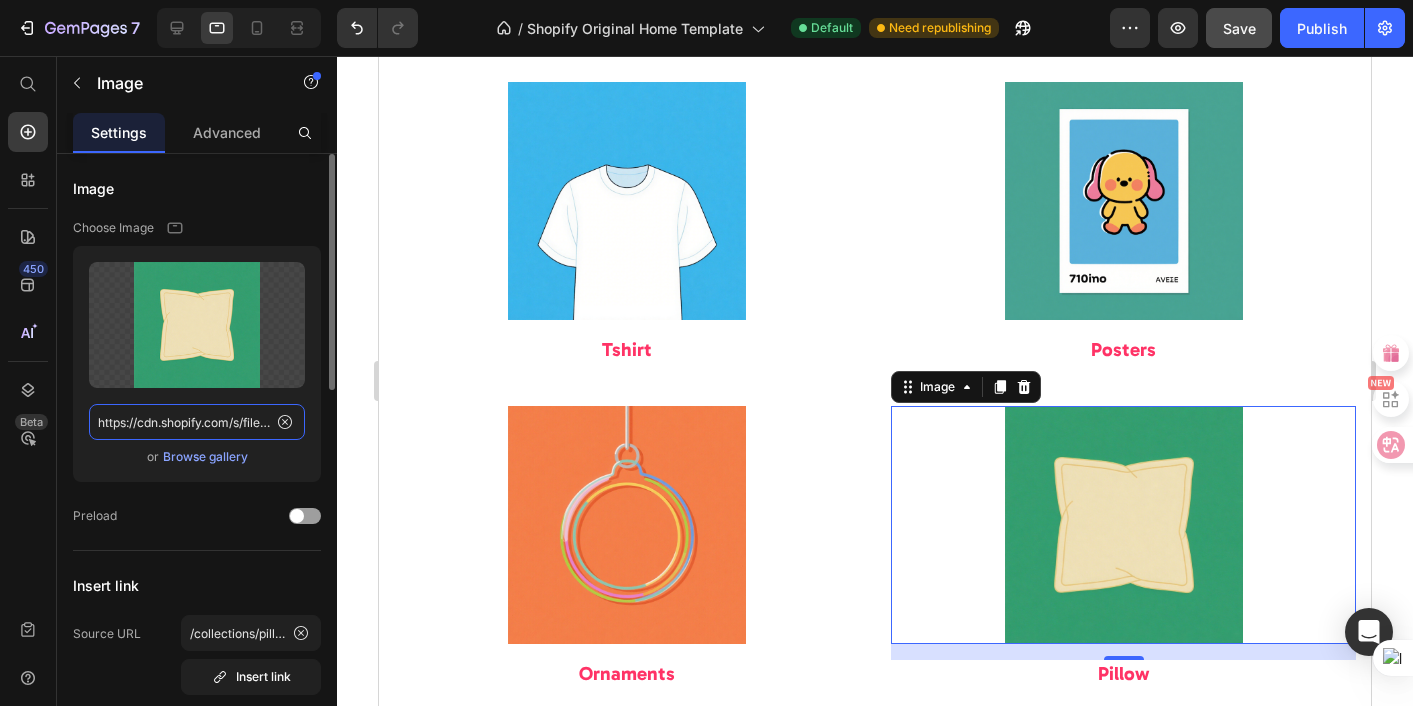 click on "https://cdn.shopify.com/s/files/1/0936/4458/7293/files/gempages_566438162063164497-f8e8a293-133b-460b-92ce-71bbd714b8d9.png" 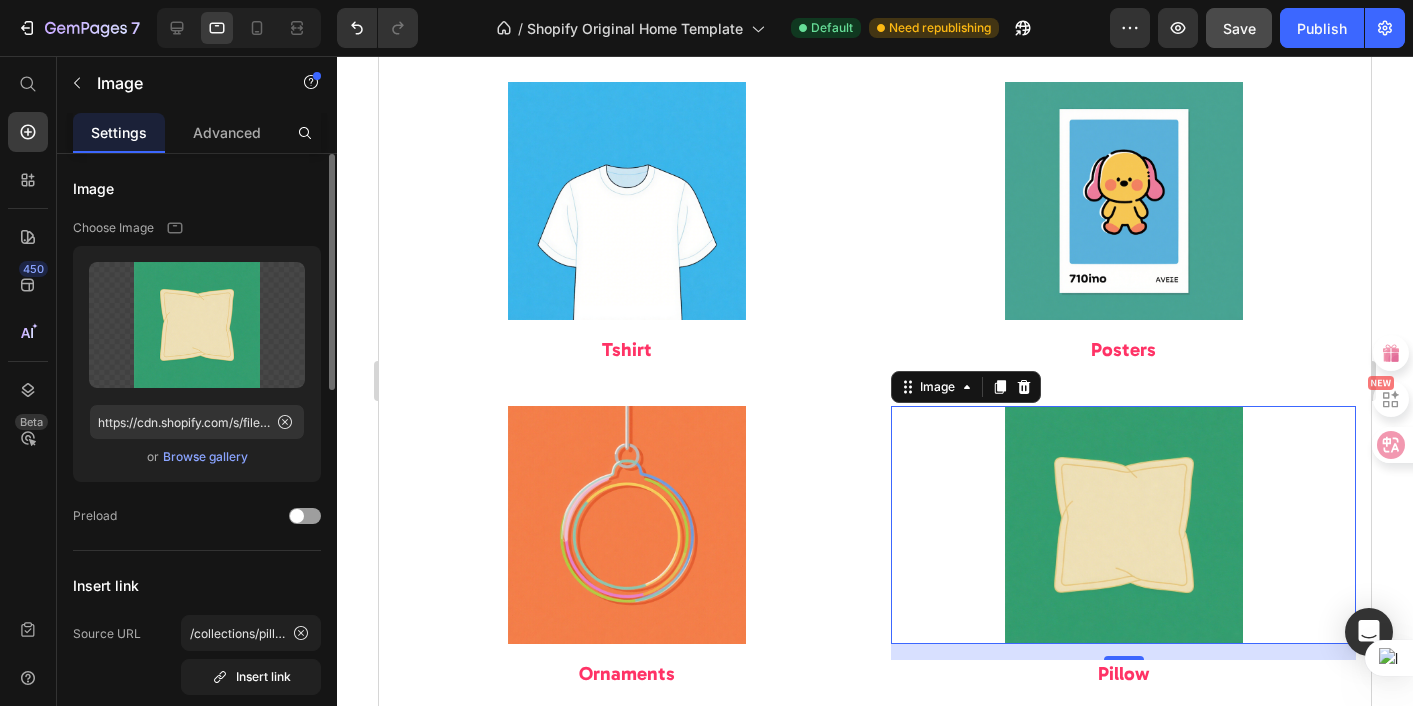 click on "Upload Image https://cdn.shopify.com/s/files/1/0936/4458/7293/files/gempages_566438162063164497-f8e8a293-133b-460b-92ce-71bbd714b8d9.png  or   Browse gallery" at bounding box center [197, 364] 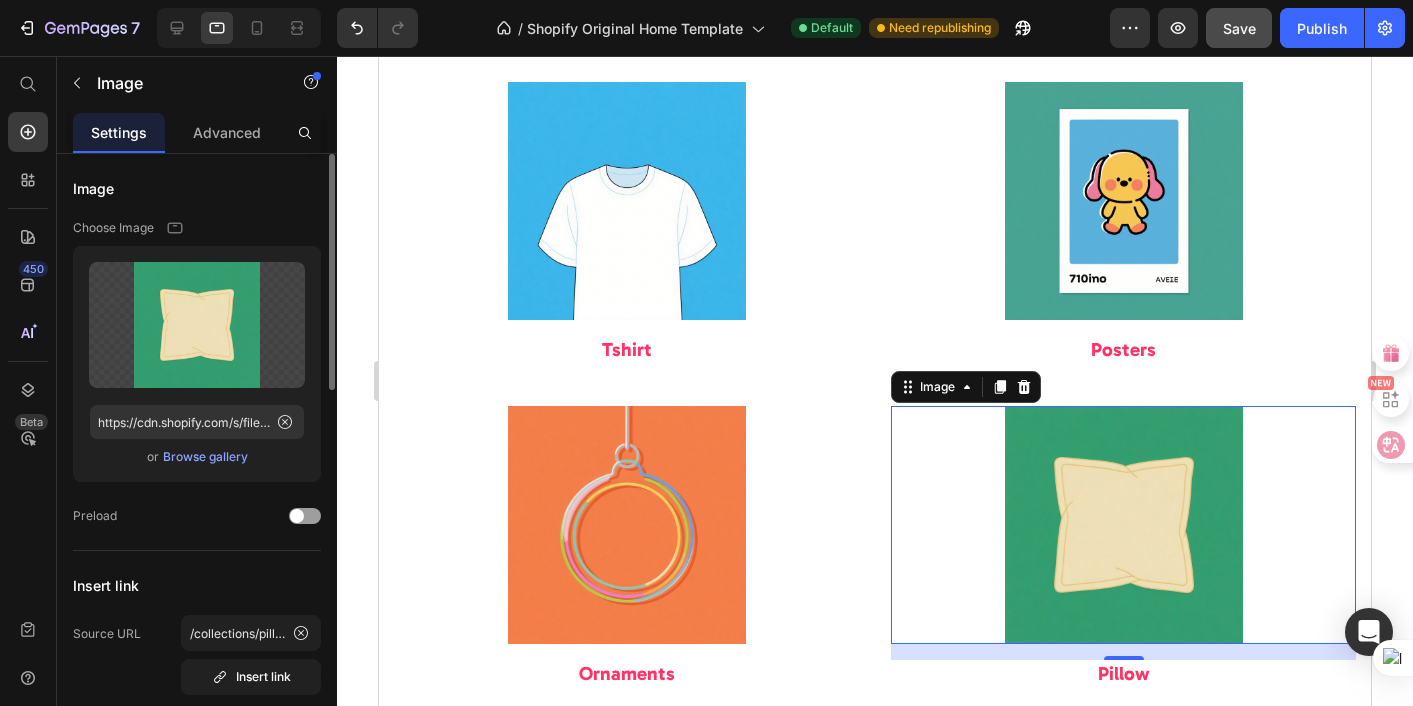 click on "Browse gallery" at bounding box center (205, 457) 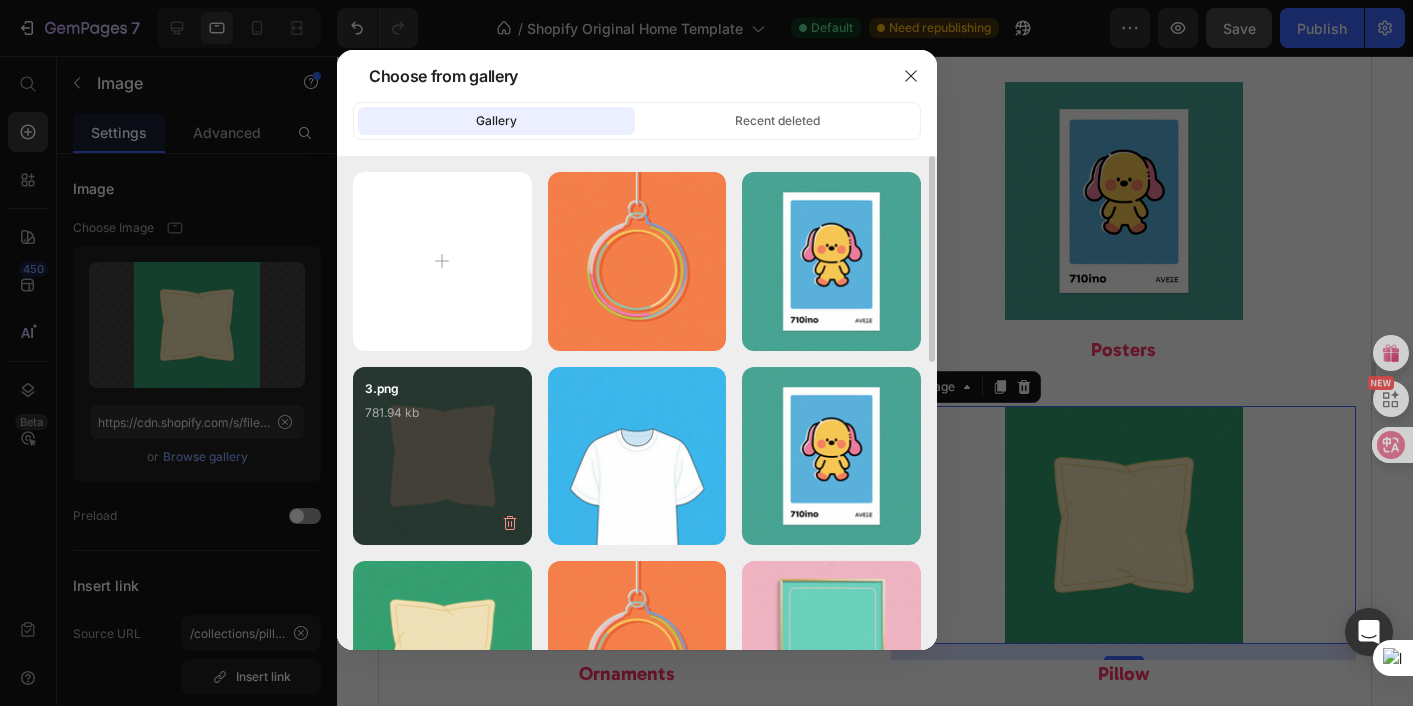 click on "3.png 781.94 kb" at bounding box center (442, 419) 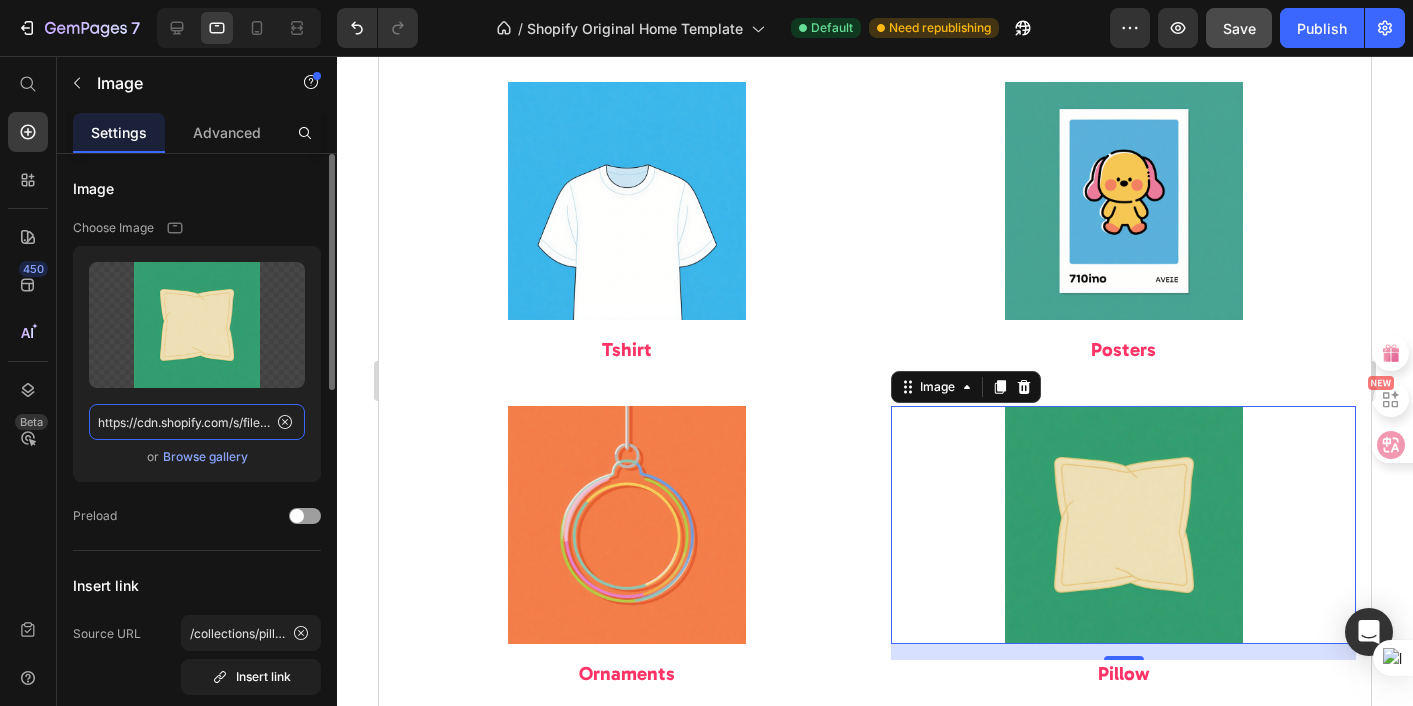 click on "https://cdn.shopify.com/s/files/1/0936/4458/7293/files/gempages_566438162063164497-f8e8a293-133b-460b-92ce-71bbd714b8d9.png" 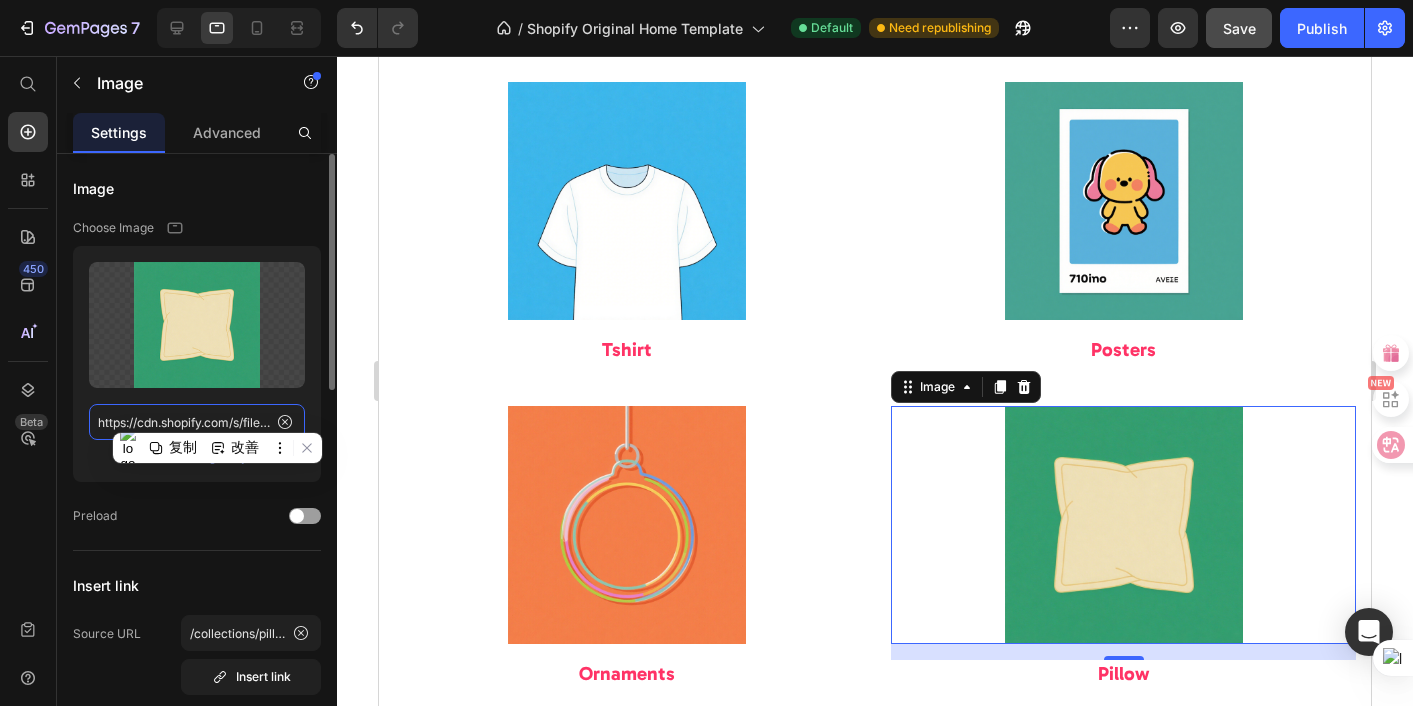 click on "https://cdn.shopify.com/s/files/1/0936/4458/7293/files/gempages_566438162063164497-f8e8a293-133b-460b-92ce-71bbd714b8d9.png" 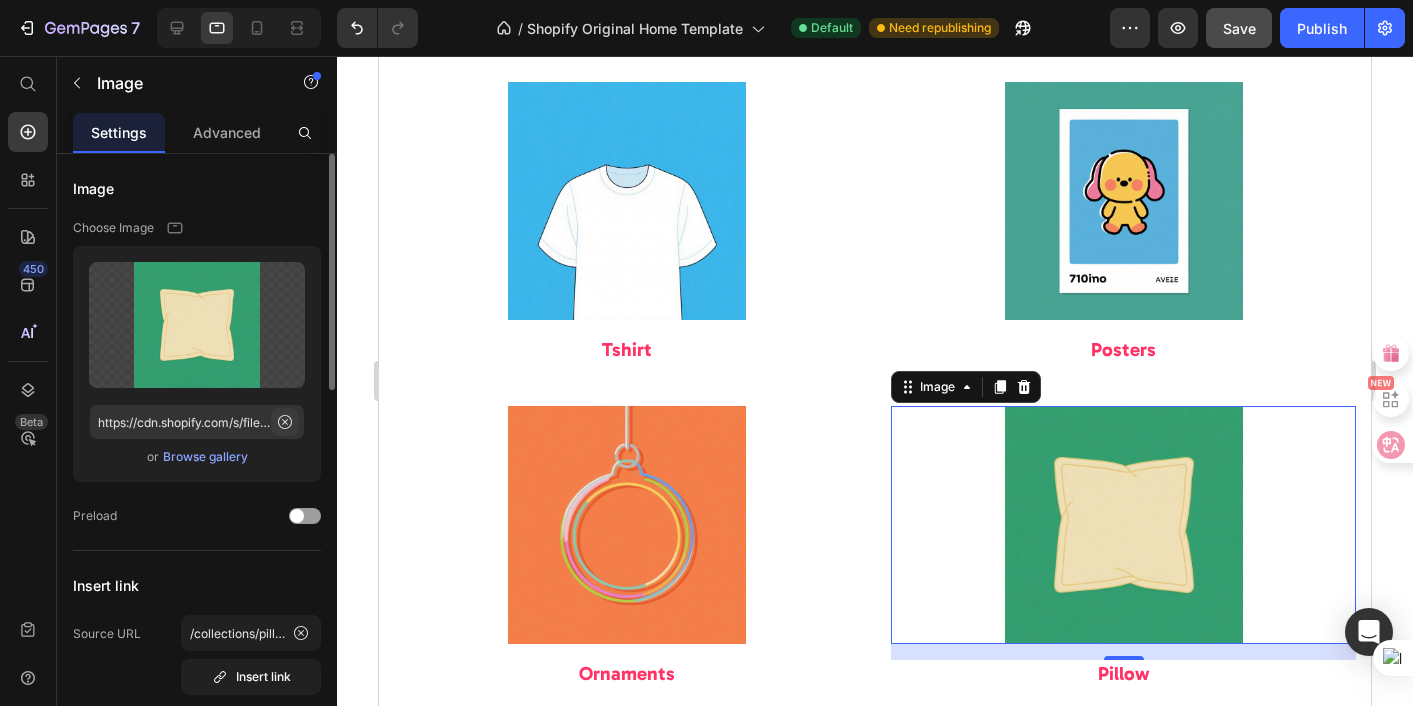 click 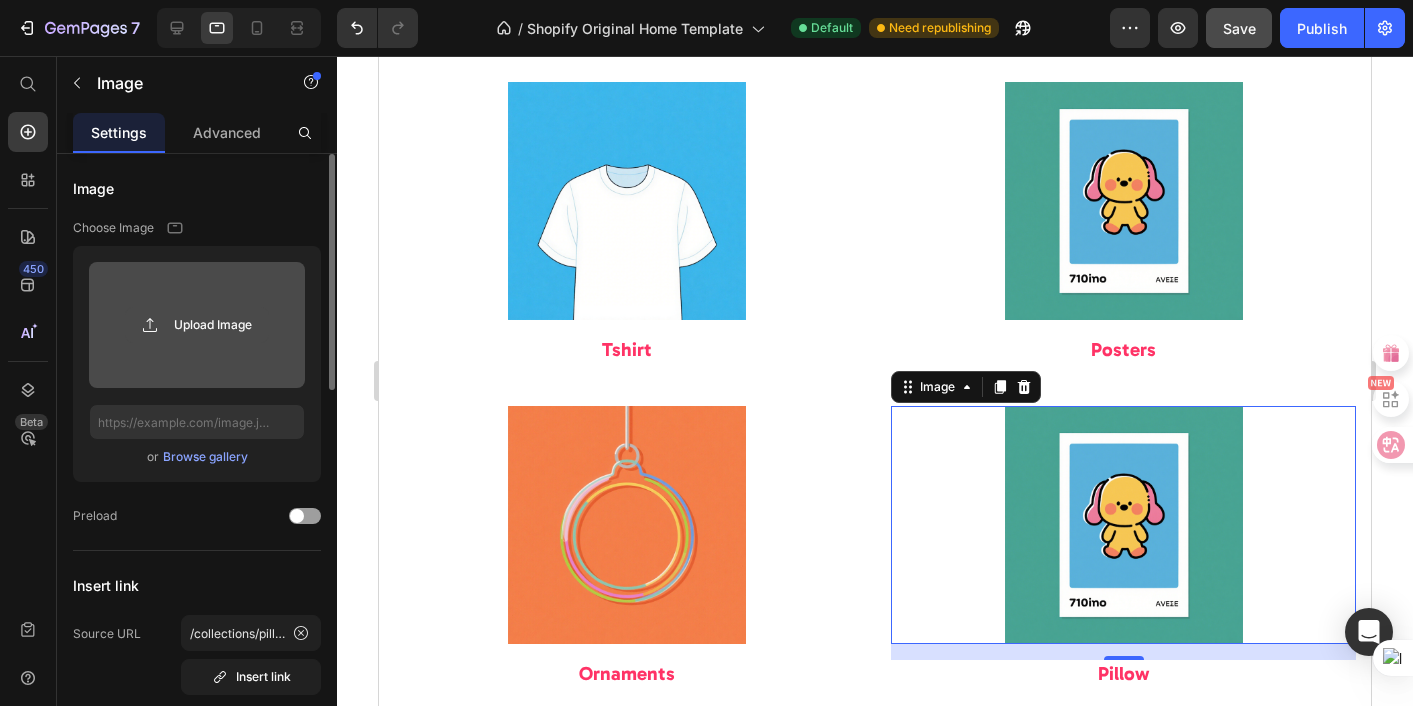 click 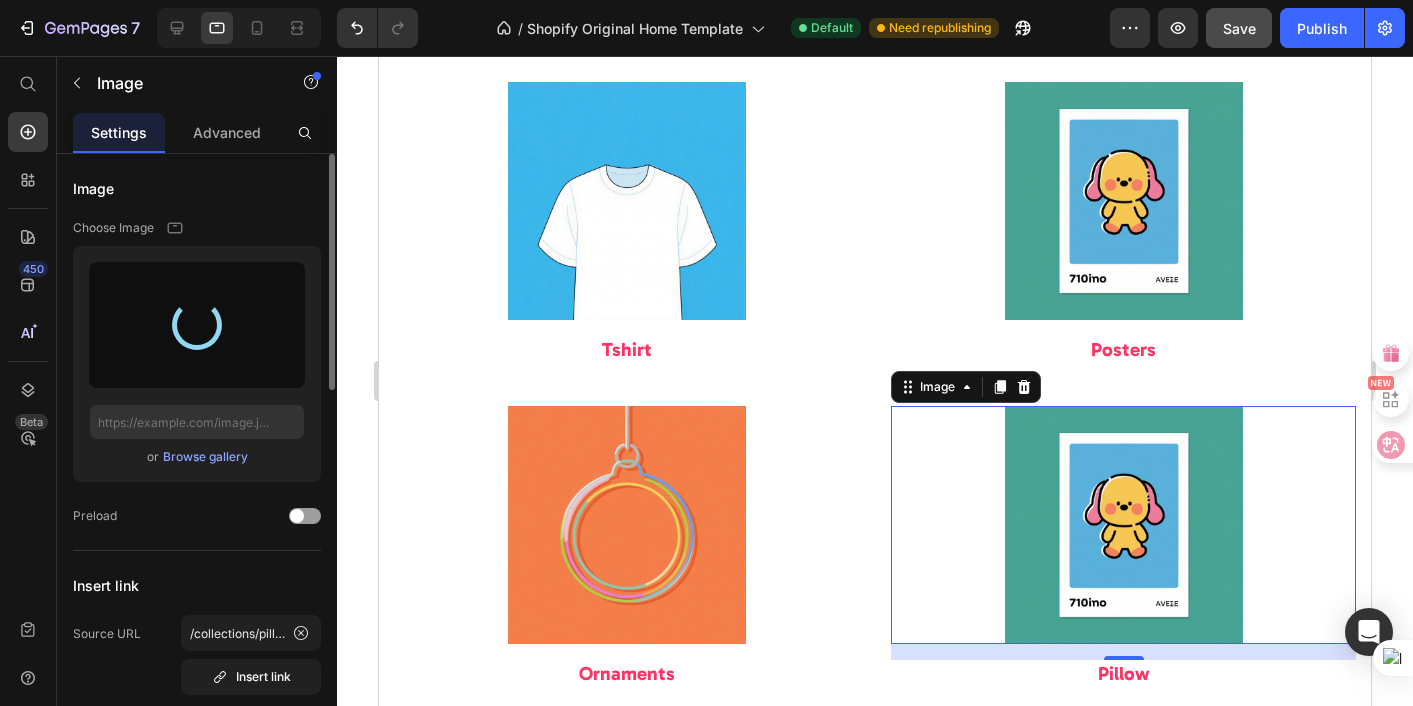 type on "https://cdn.shopify.com/s/files/1/0936/4458/7293/files/gempages_566438162063164497-f8e8a293-133b-460b-92ce-71bbd714b8d9.png" 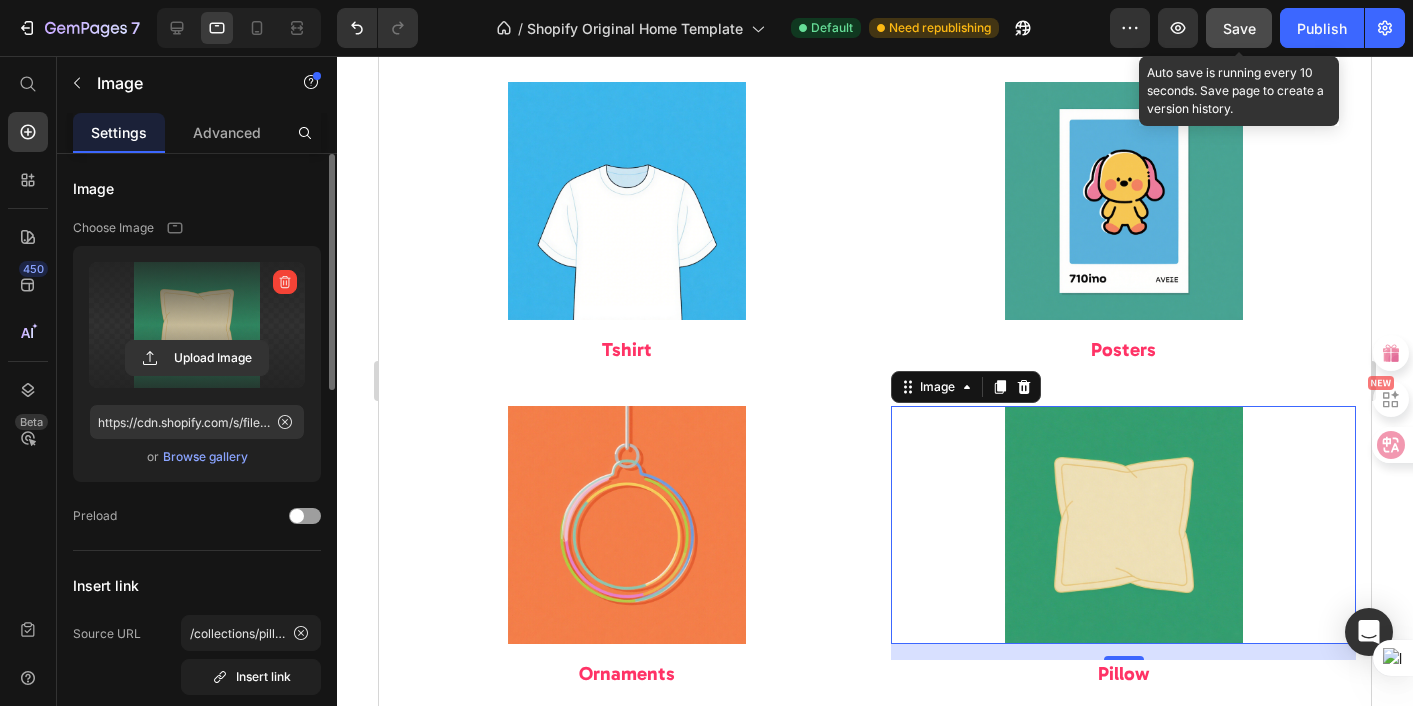drag, startPoint x: 1253, startPoint y: 28, endPoint x: 1250, endPoint y: 38, distance: 10.440307 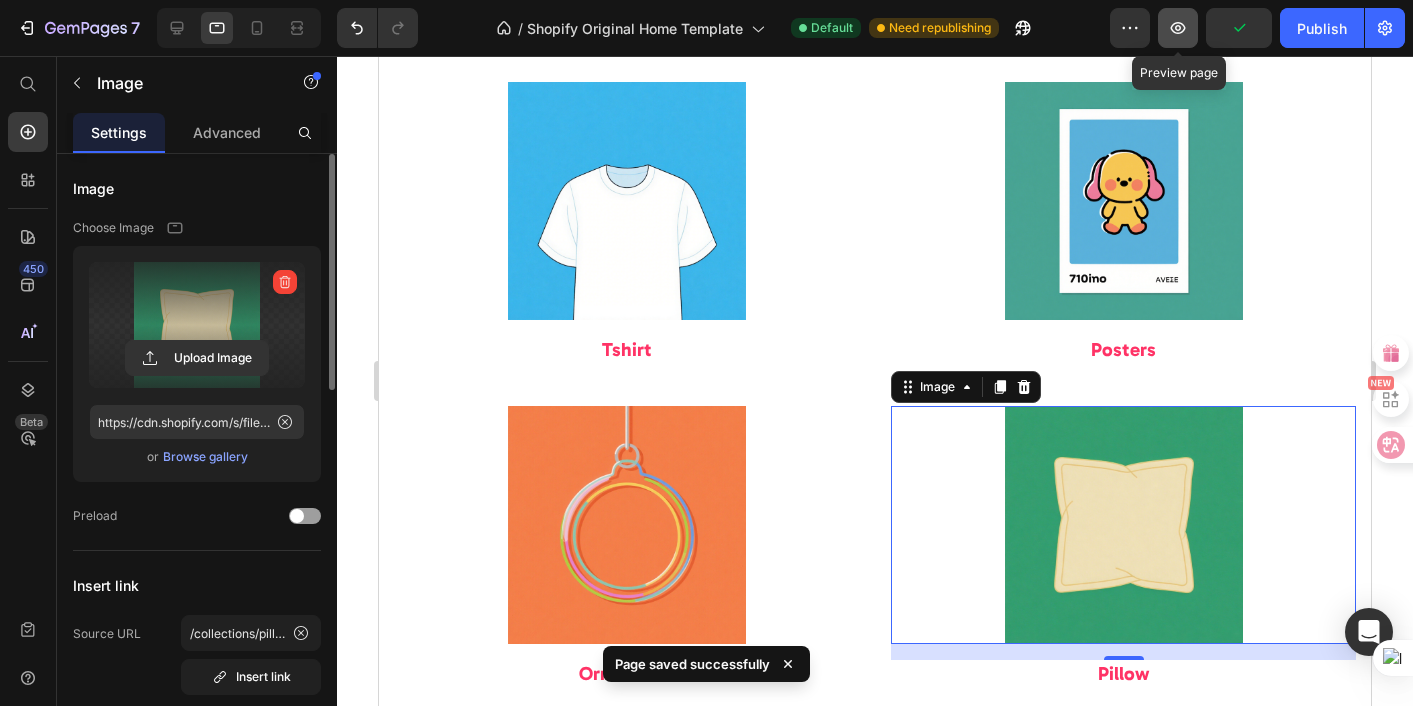 click 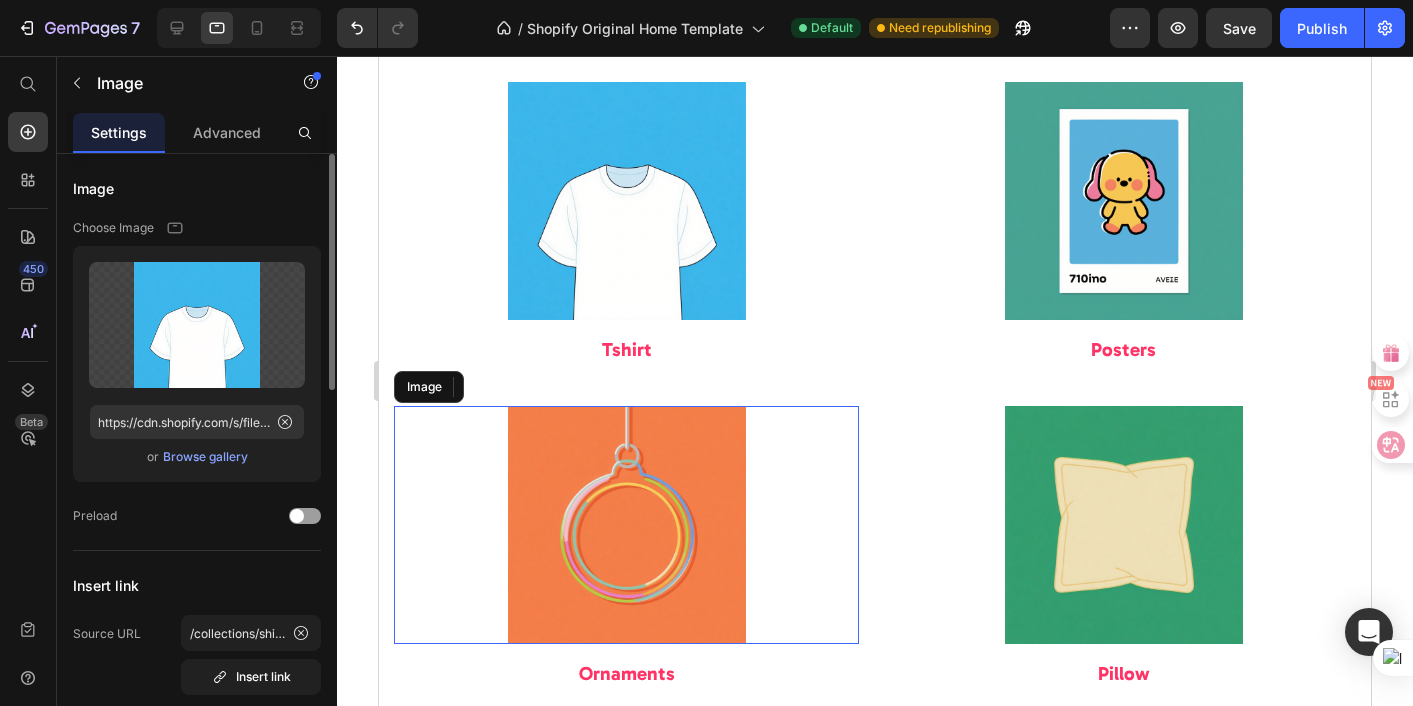 click at bounding box center [626, 525] 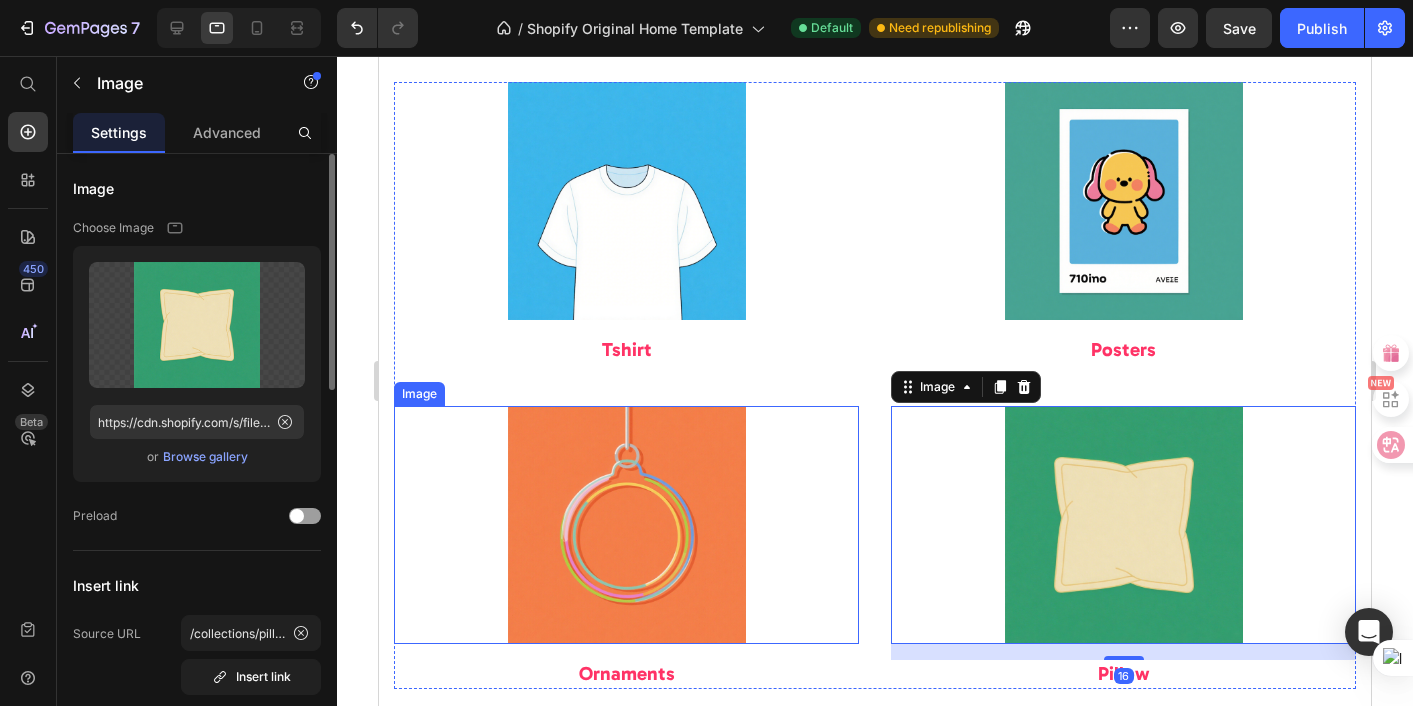 scroll, scrollTop: 2442, scrollLeft: 0, axis: vertical 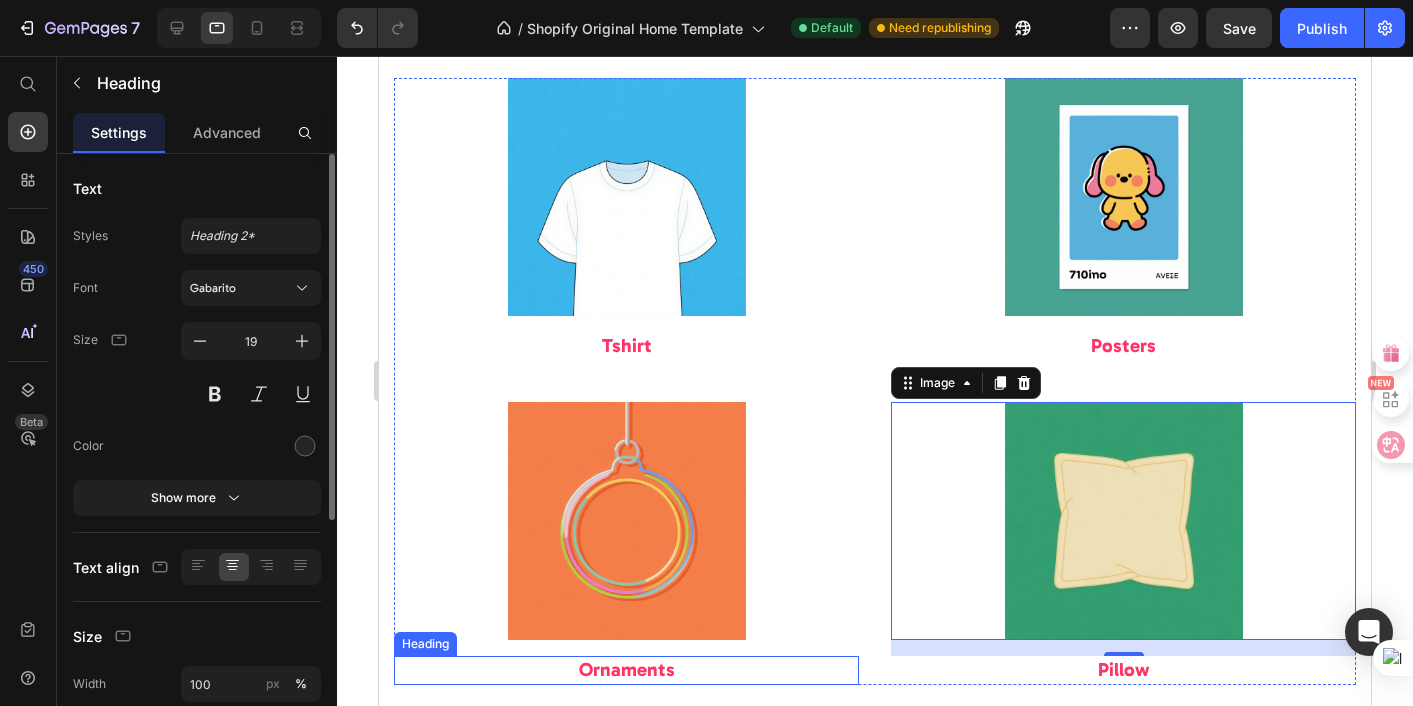 click on "Ornaments" at bounding box center (627, 669) 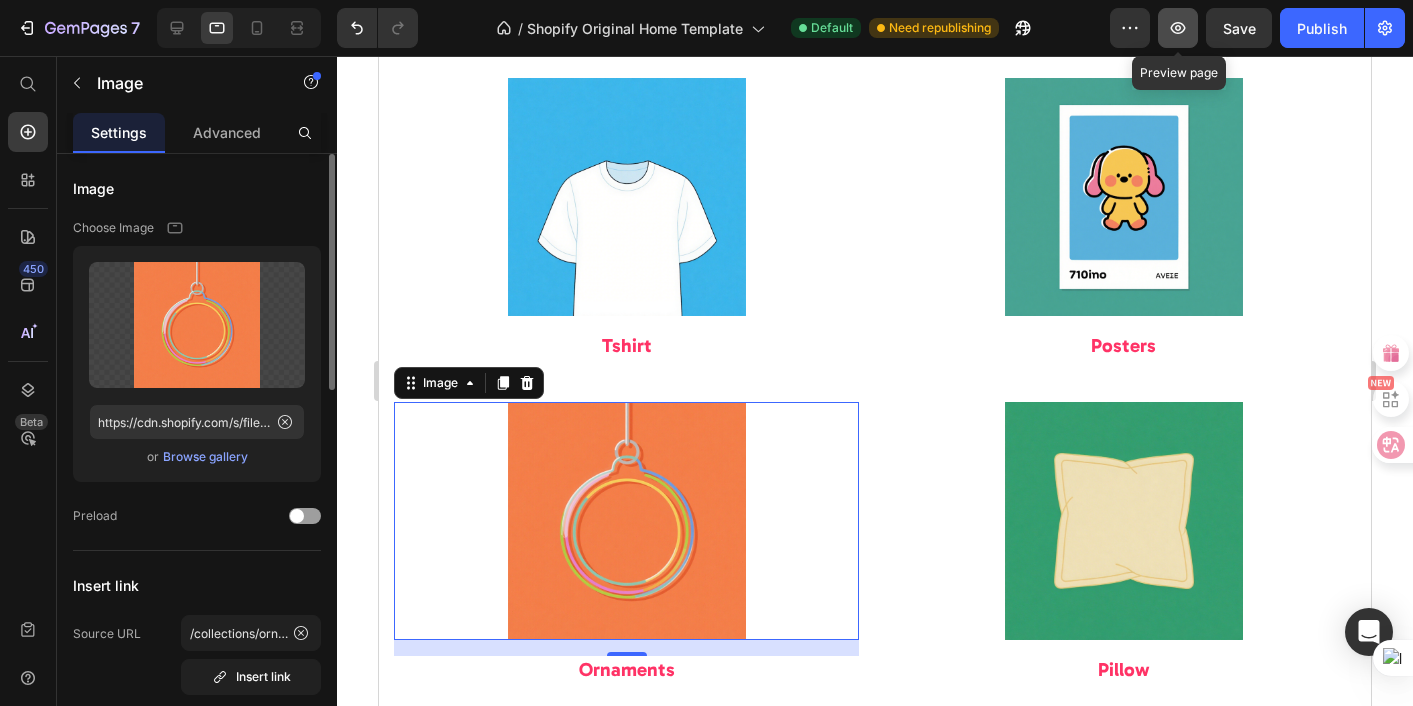 click 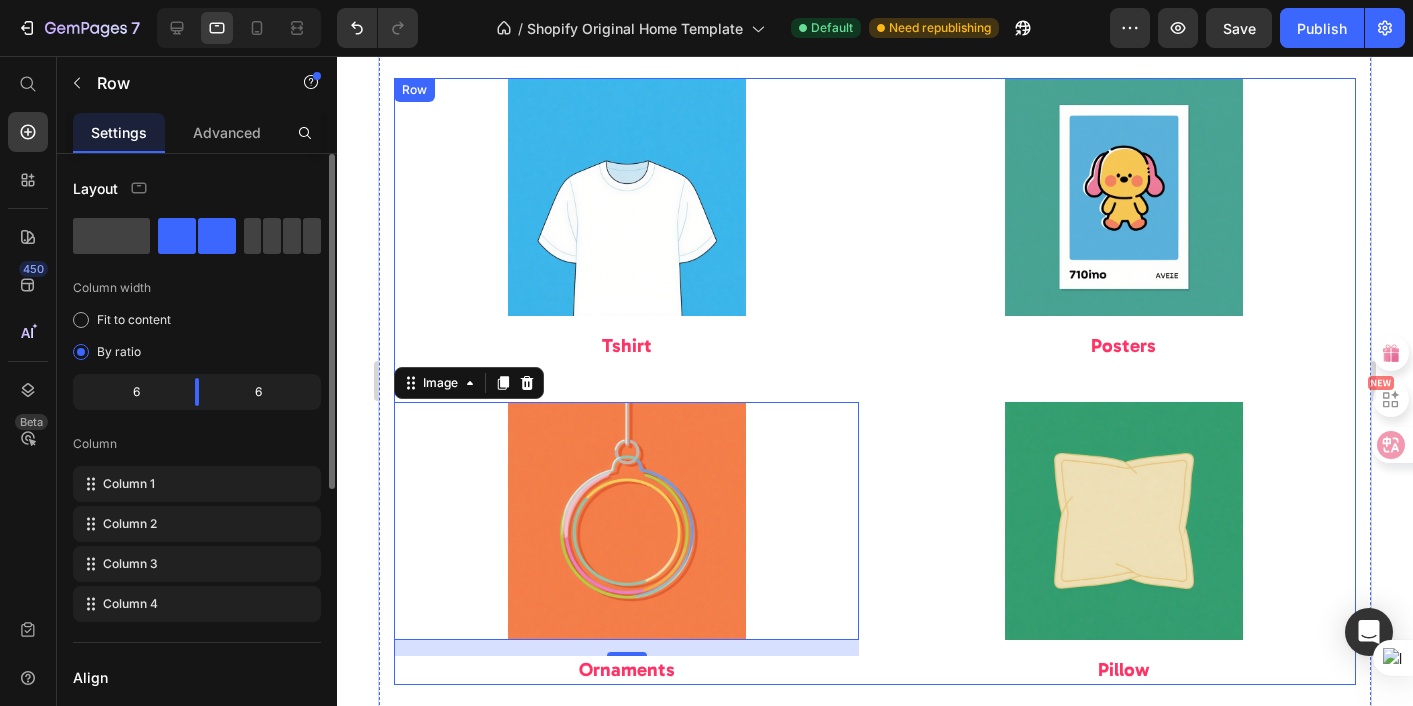 click on "Image  Tshirt Heading Image Posters Heading Image   16 Ornaments Heading Image Pillow Heading Row" at bounding box center (875, 381) 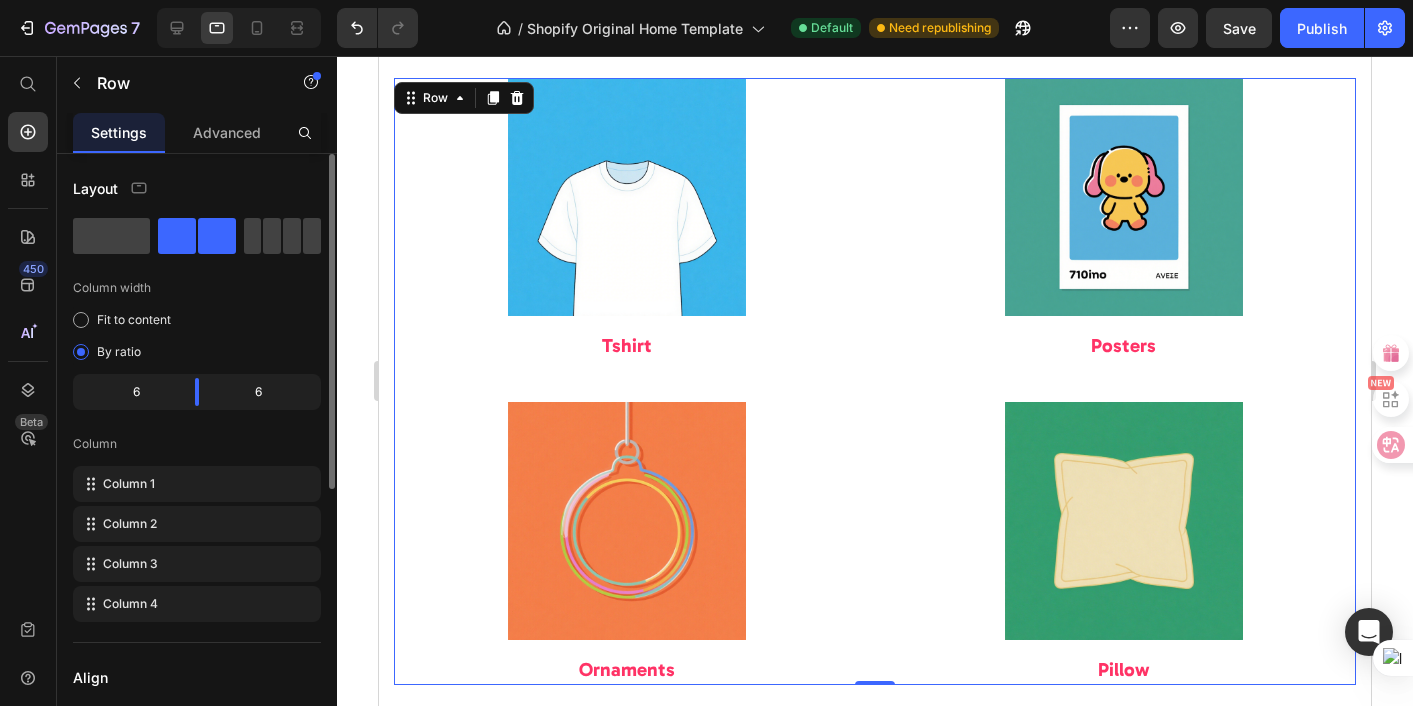 click on "Image  Tshirt Heading" at bounding box center [626, 240] 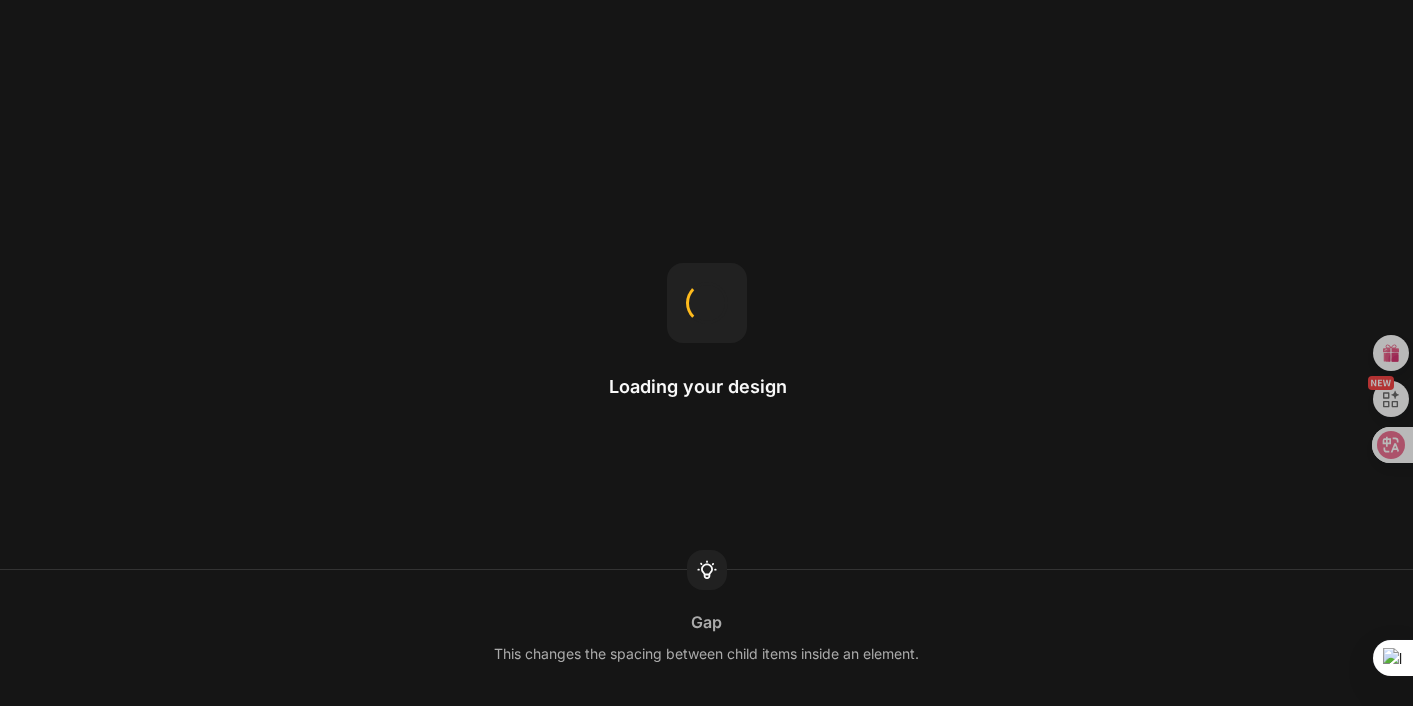 scroll, scrollTop: 0, scrollLeft: 0, axis: both 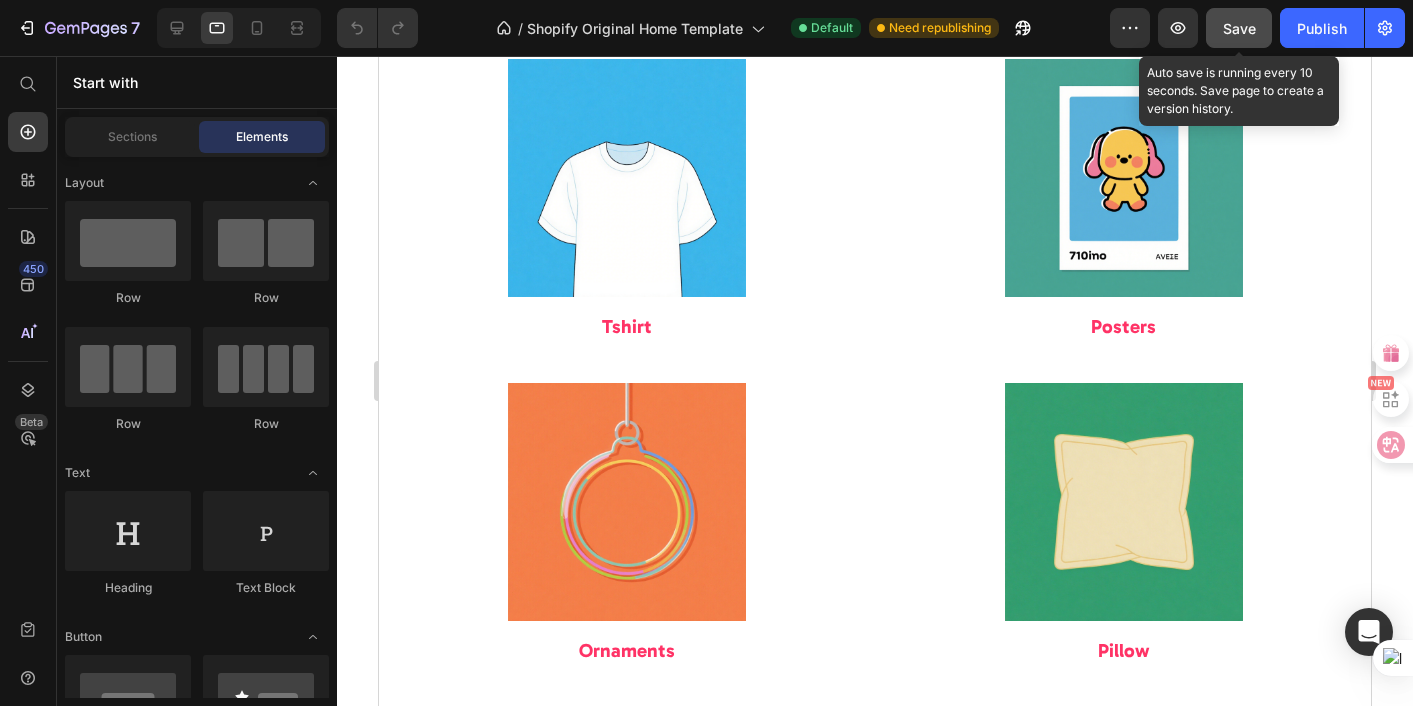 click on "Save" at bounding box center (1239, 28) 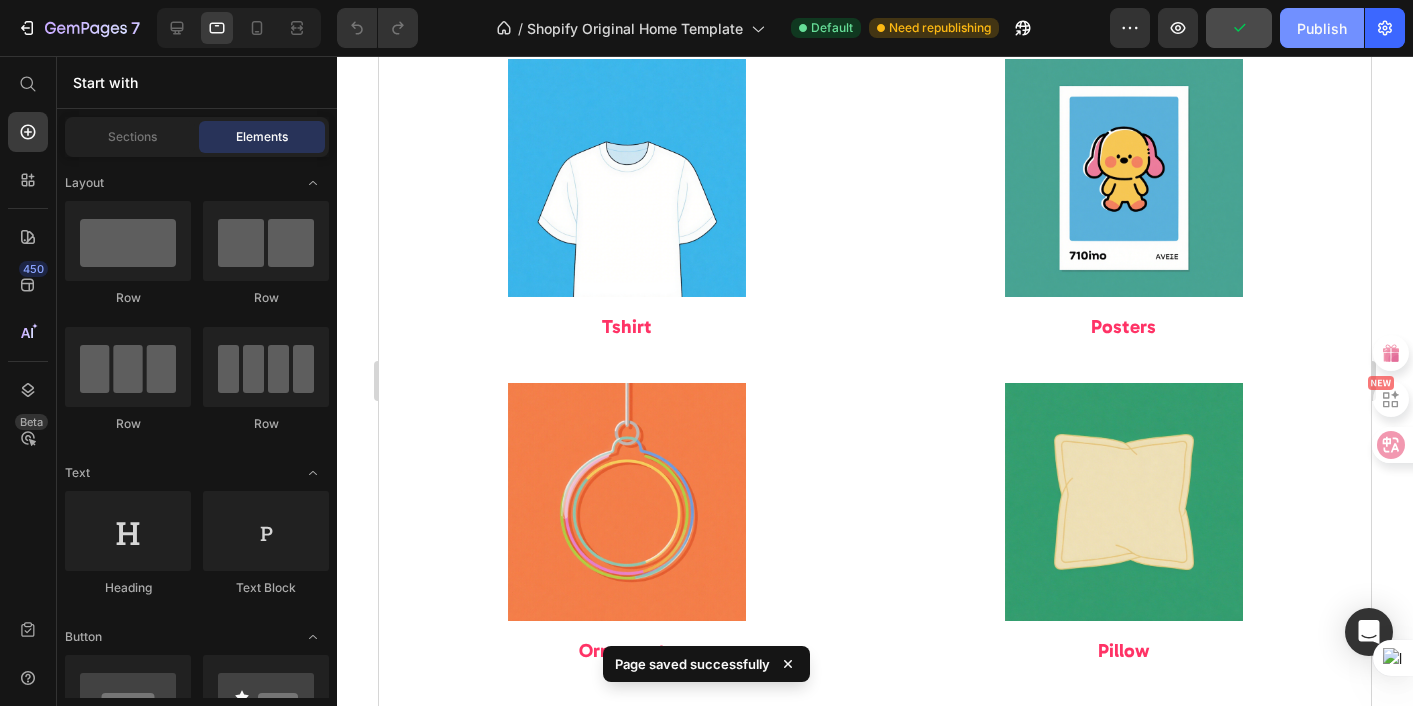 click on "Publish" at bounding box center (1322, 28) 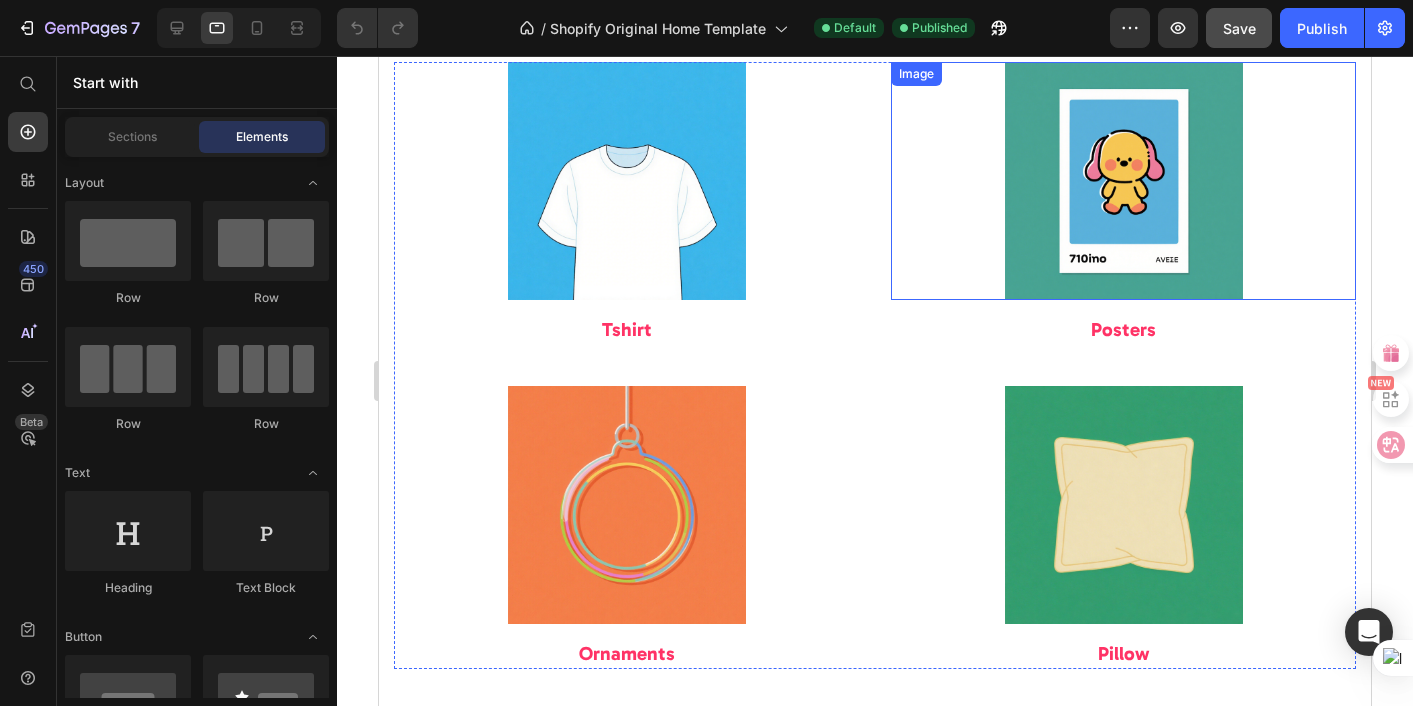 scroll, scrollTop: 2457, scrollLeft: 0, axis: vertical 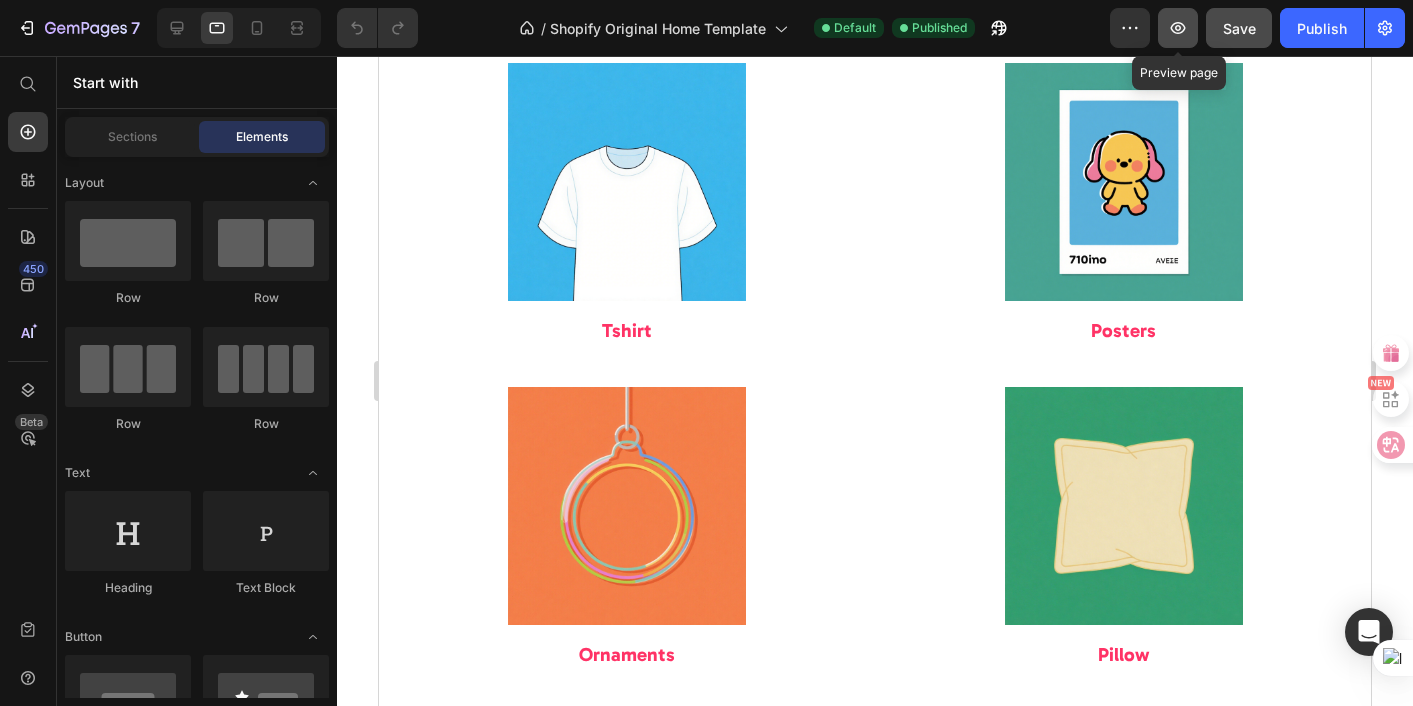 click 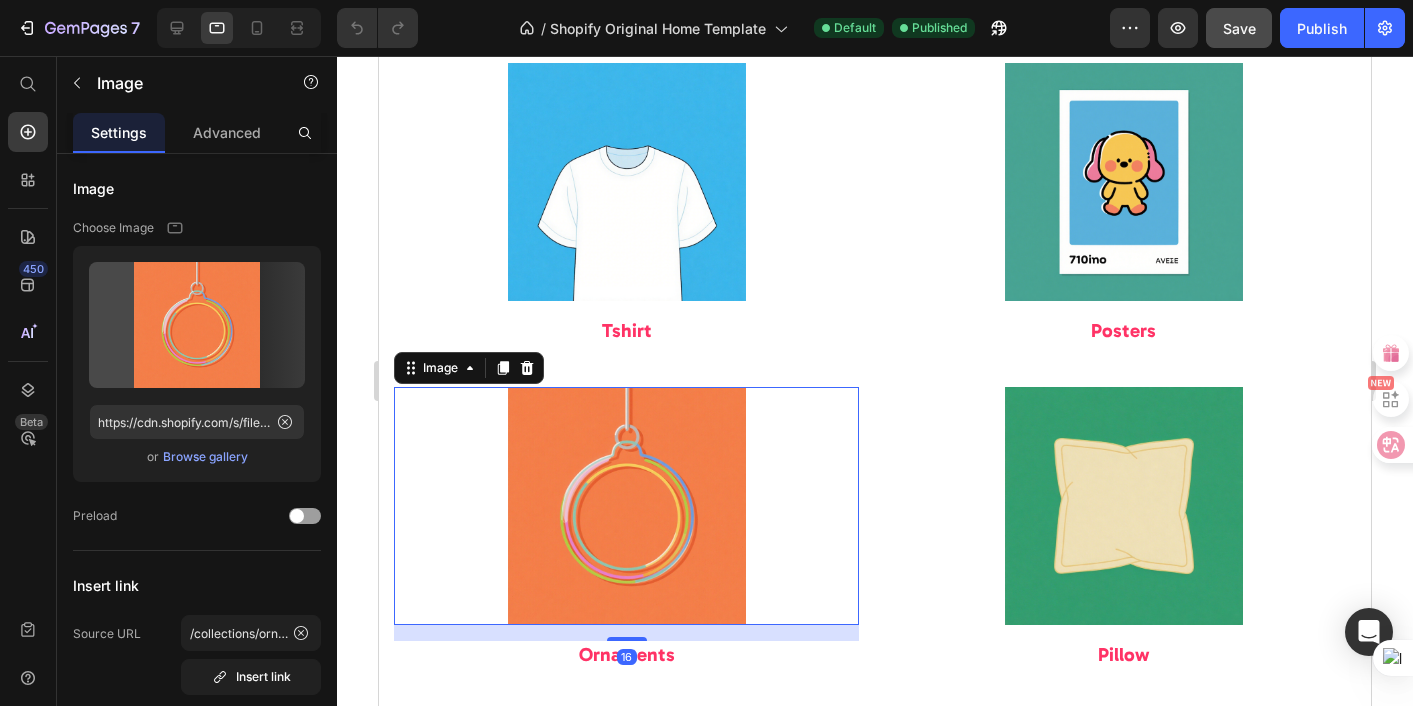 click at bounding box center (626, 506) 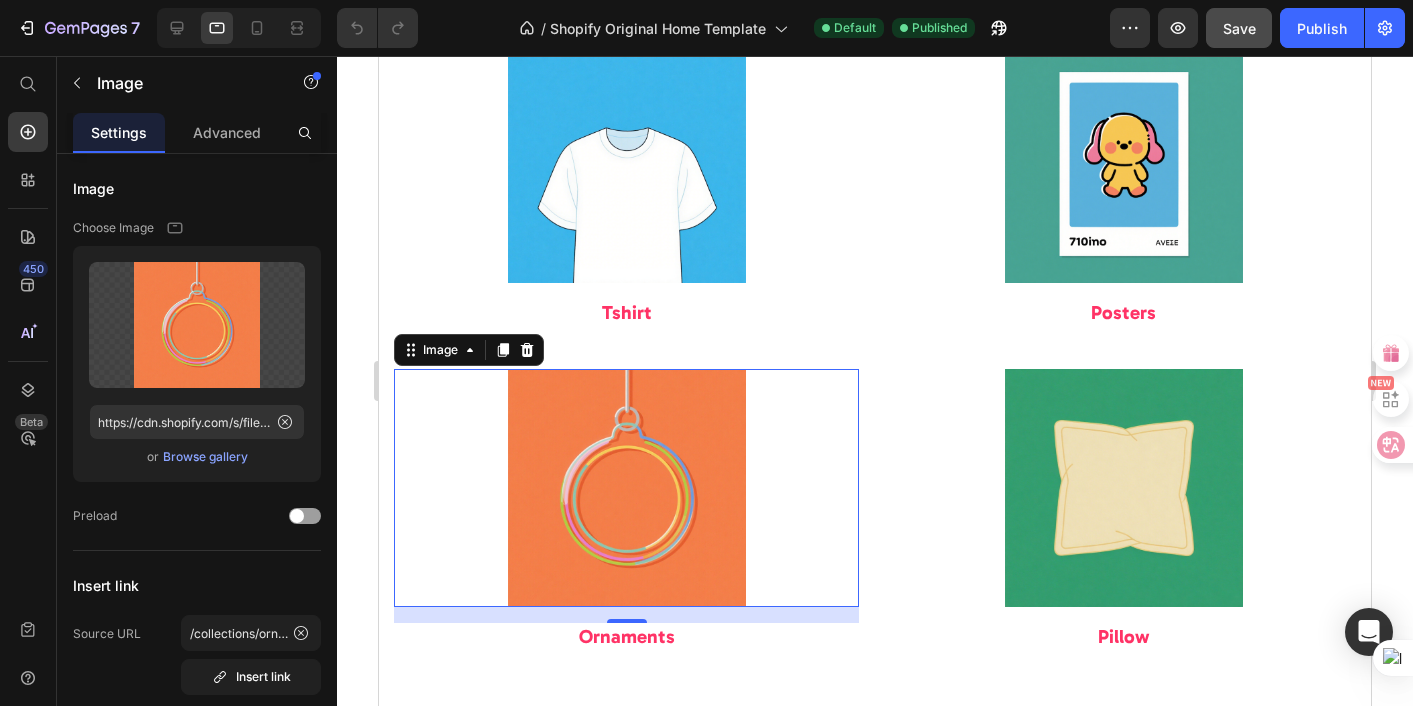scroll, scrollTop: 2569, scrollLeft: 0, axis: vertical 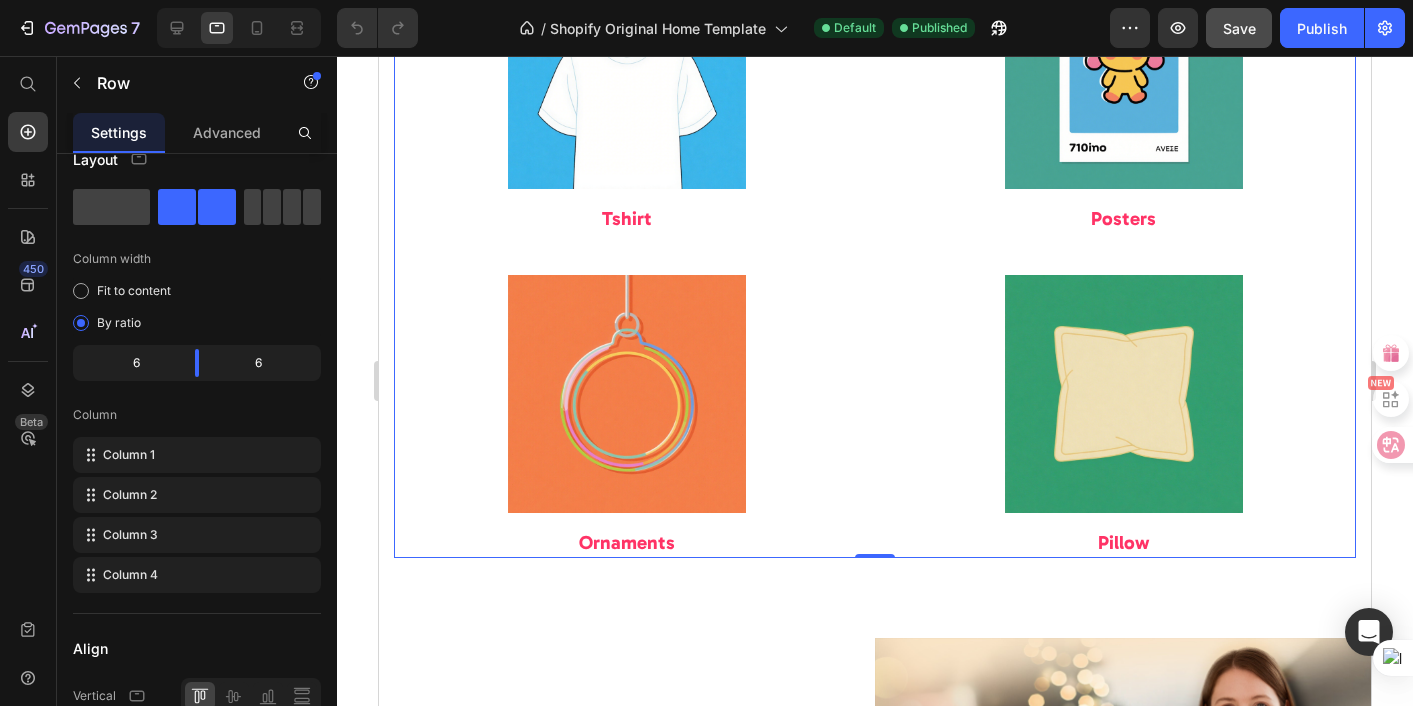 click on "Image Posters Heading" at bounding box center (1123, 113) 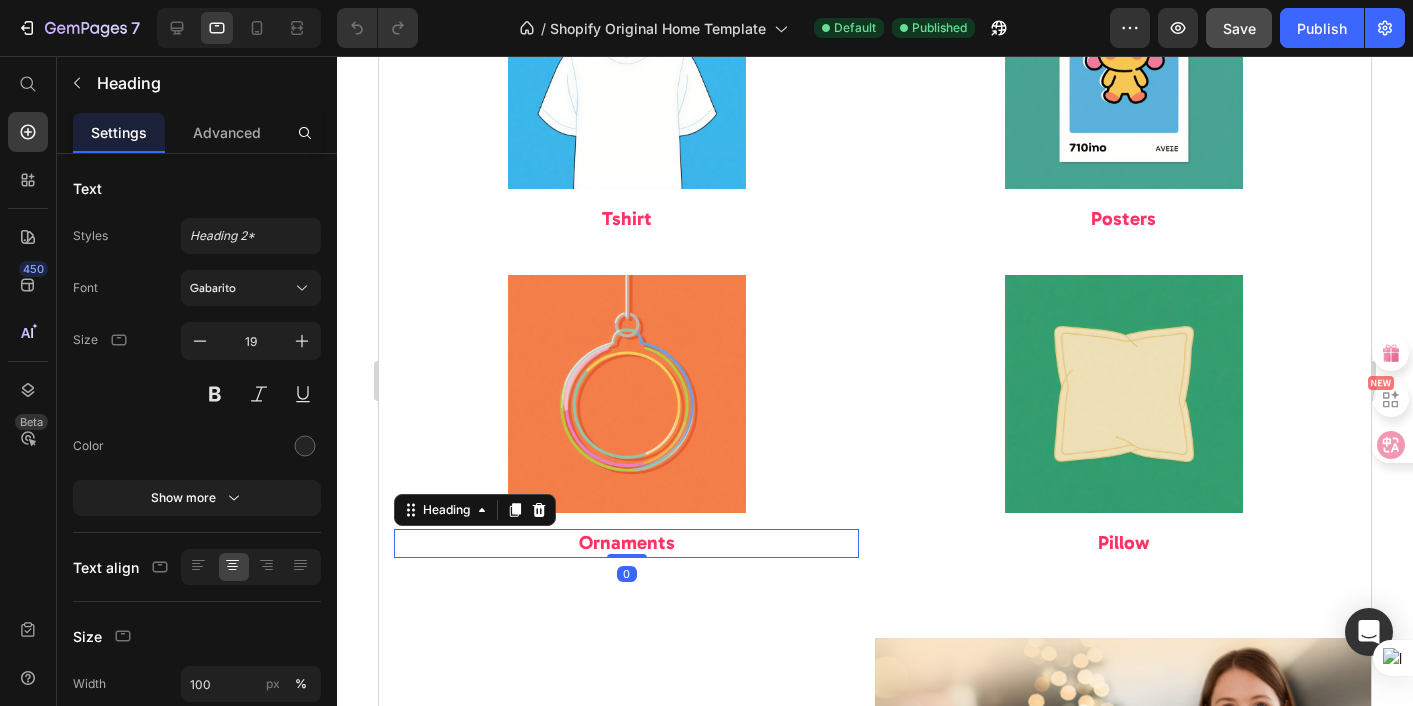 click on "Ornaments" at bounding box center (627, 542) 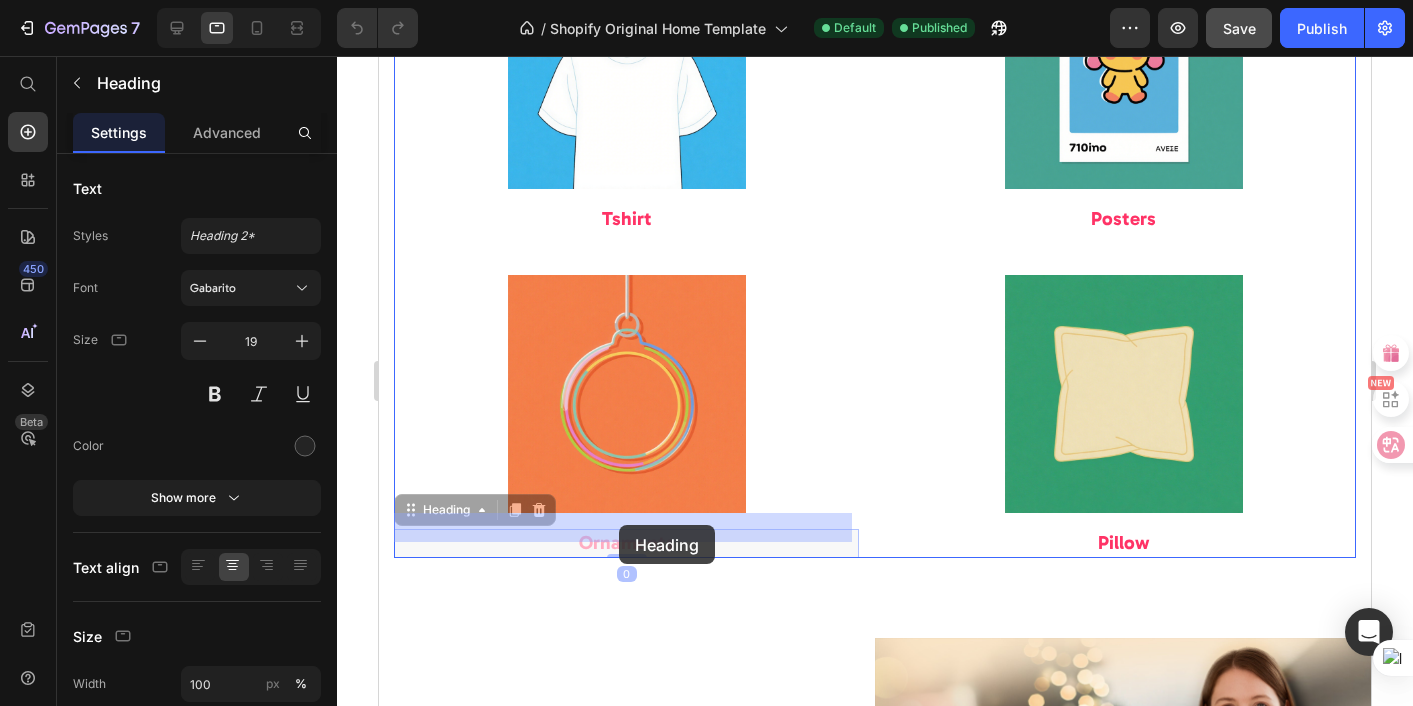 drag, startPoint x: 670, startPoint y: 527, endPoint x: 619, endPoint y: 525, distance: 51.0392 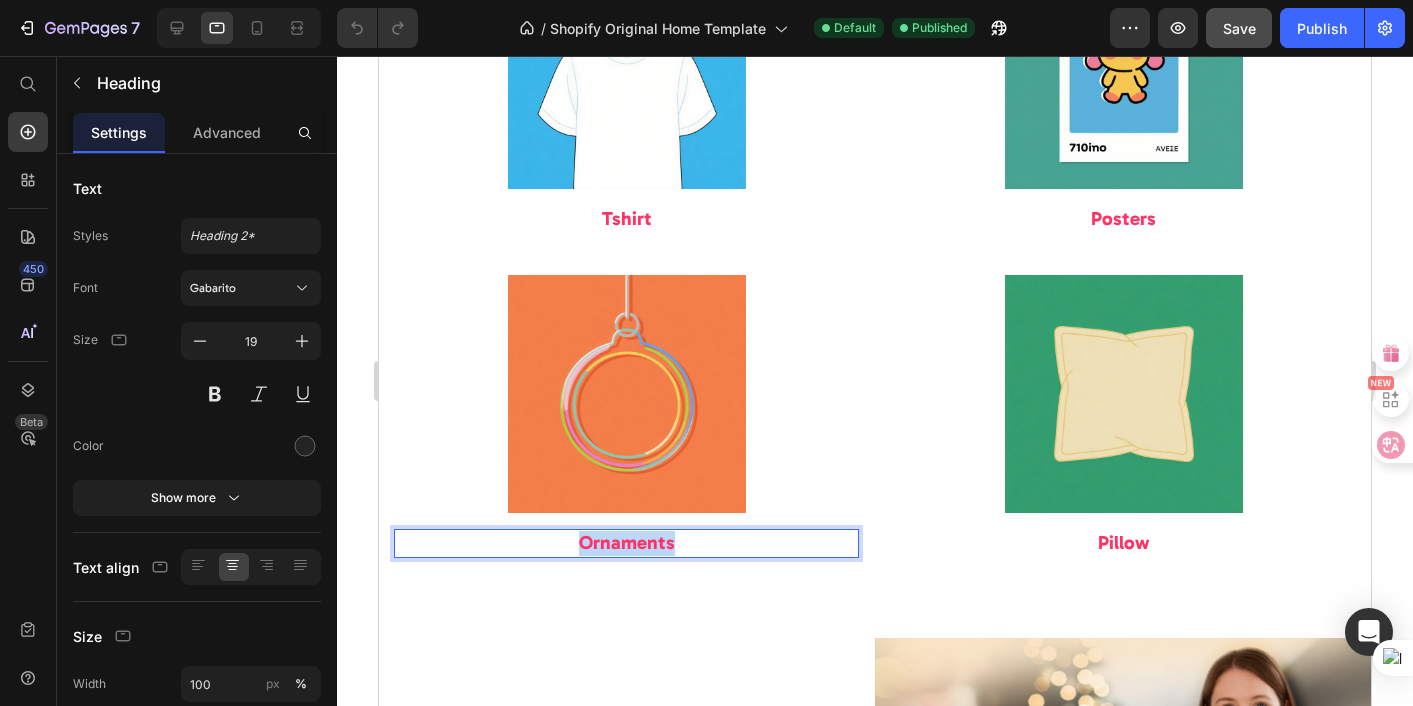 click on "Ornaments" at bounding box center (627, 542) 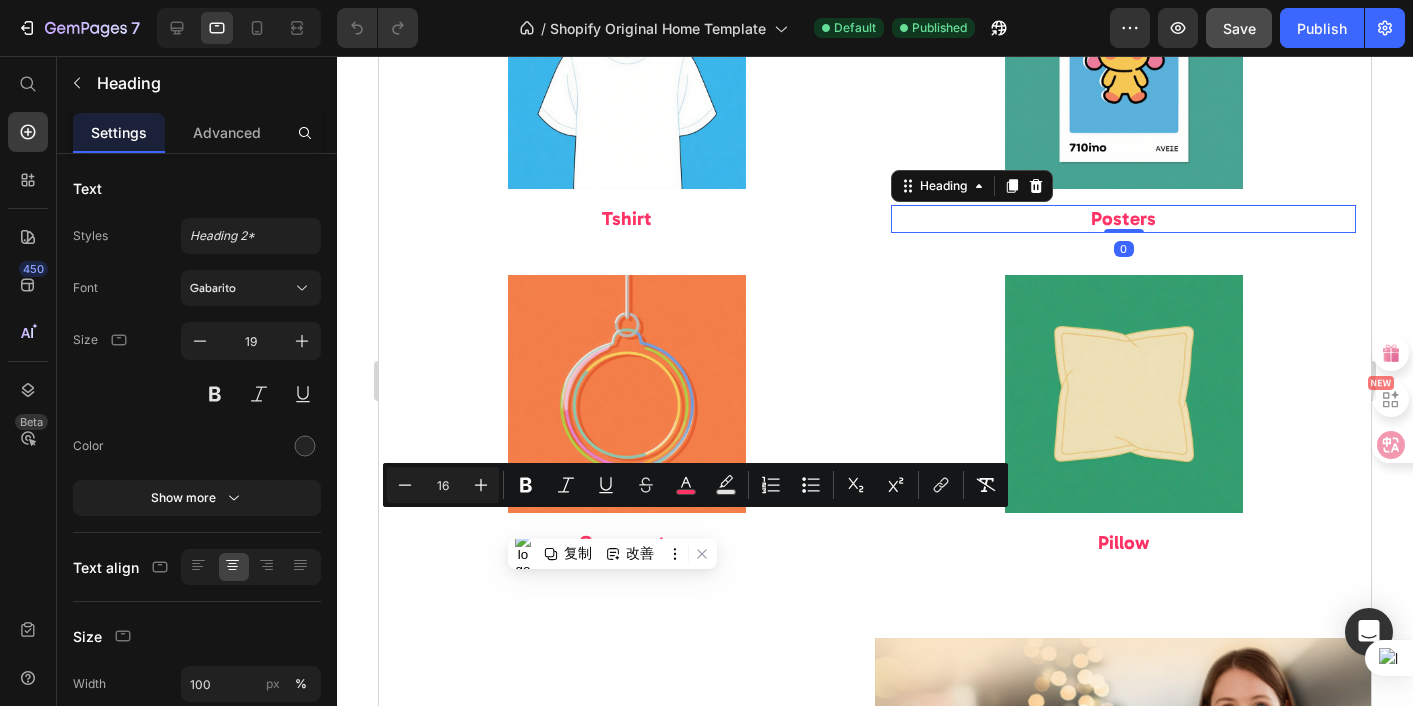 click on "Posters" at bounding box center (1123, 218) 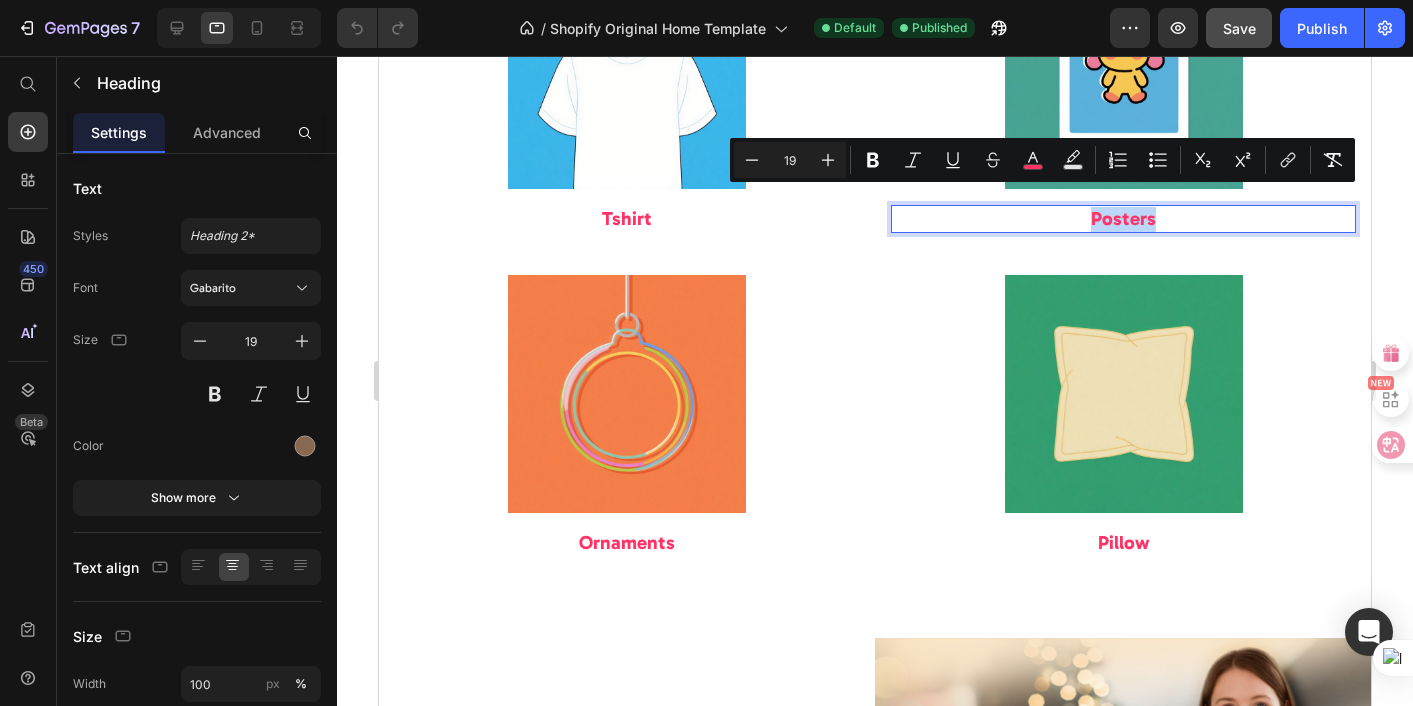 drag, startPoint x: 1145, startPoint y: 197, endPoint x: 1080, endPoint y: 204, distance: 65.37584 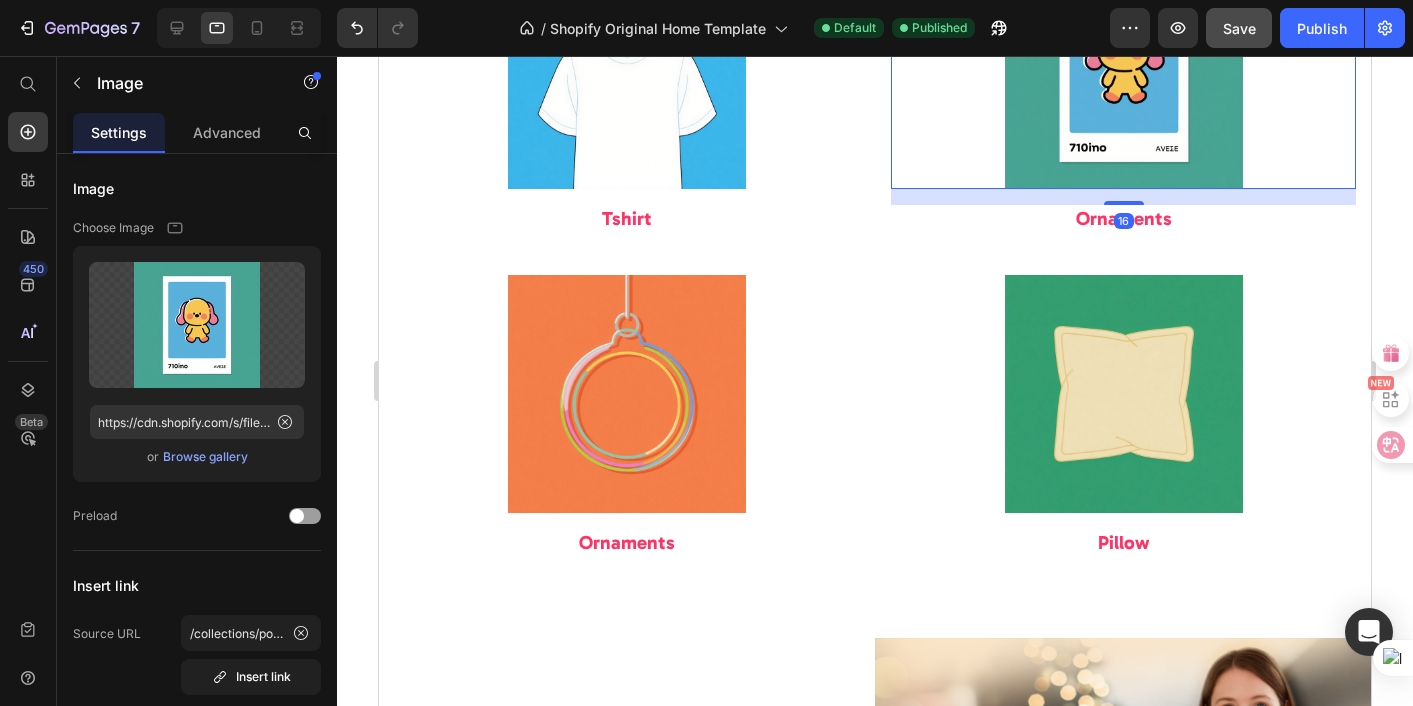 click at bounding box center [1123, 70] 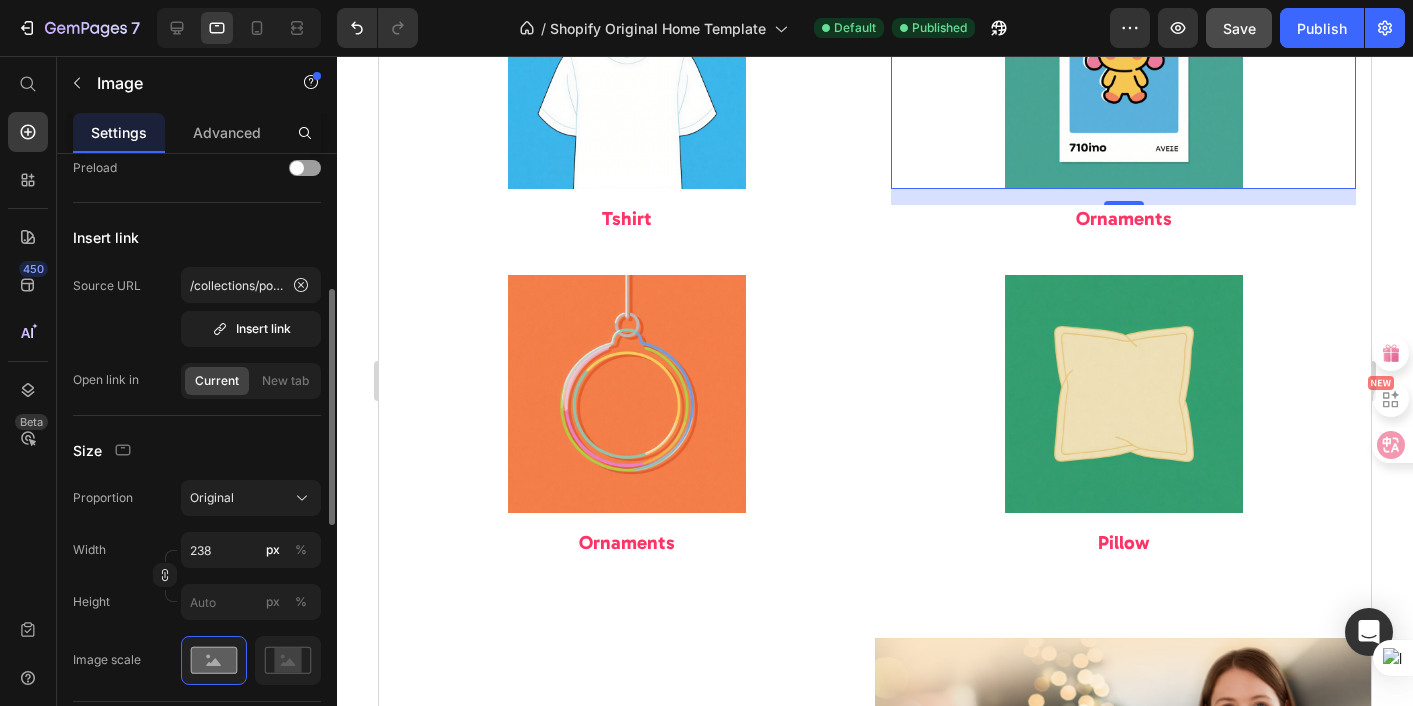 scroll, scrollTop: 0, scrollLeft: 0, axis: both 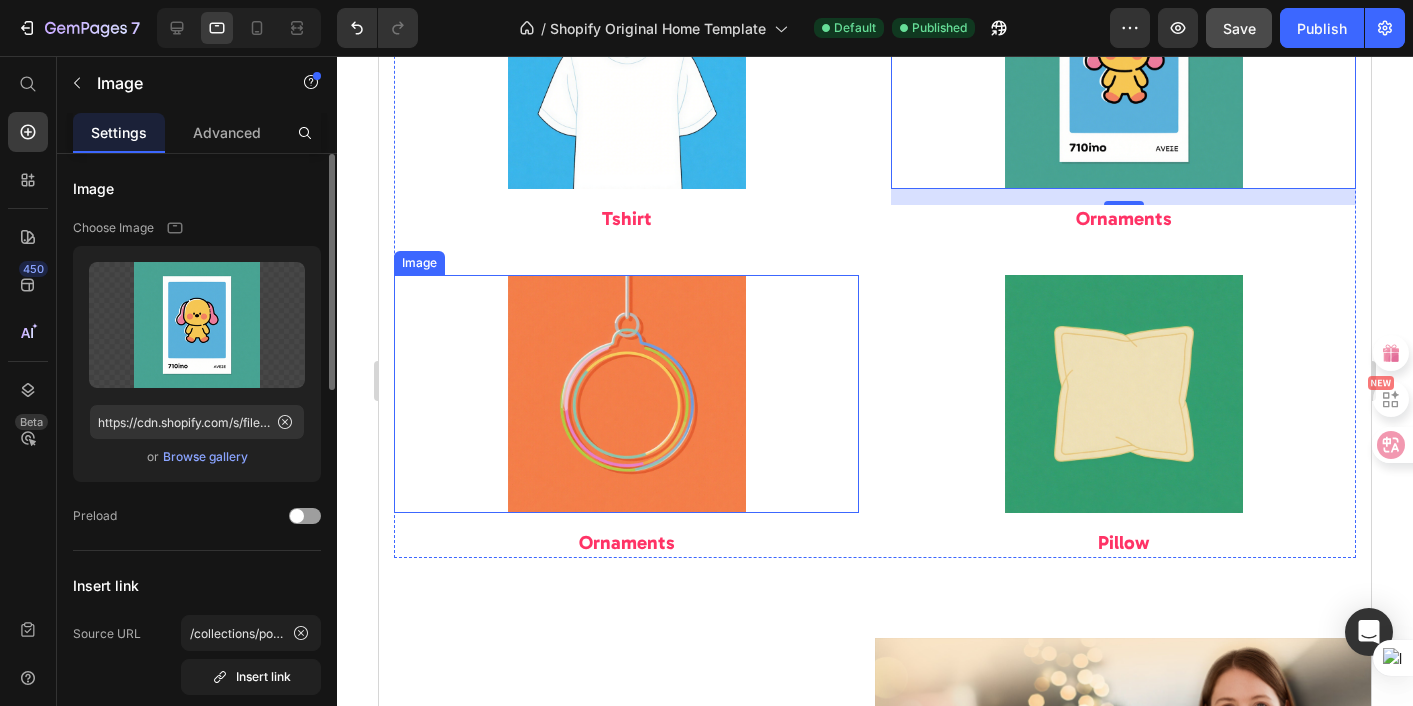 click at bounding box center (626, 394) 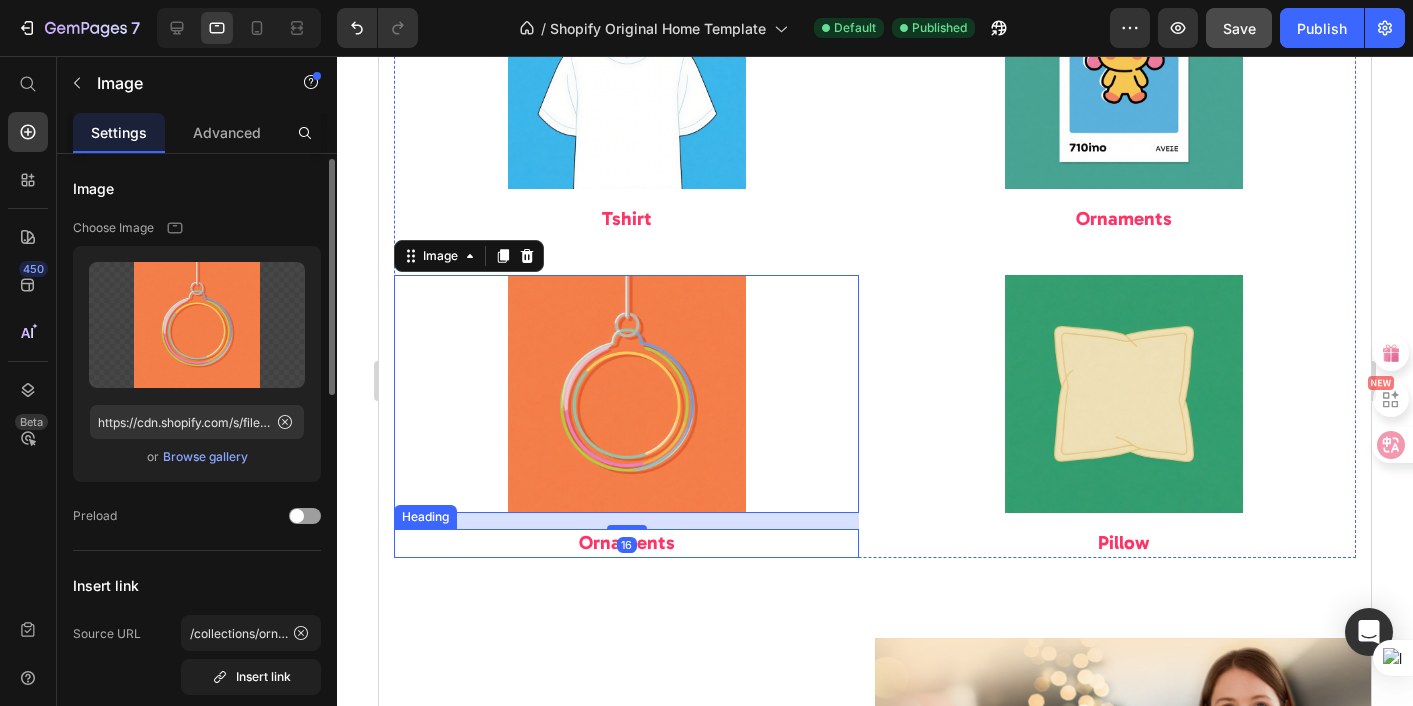 scroll, scrollTop: 31, scrollLeft: 0, axis: vertical 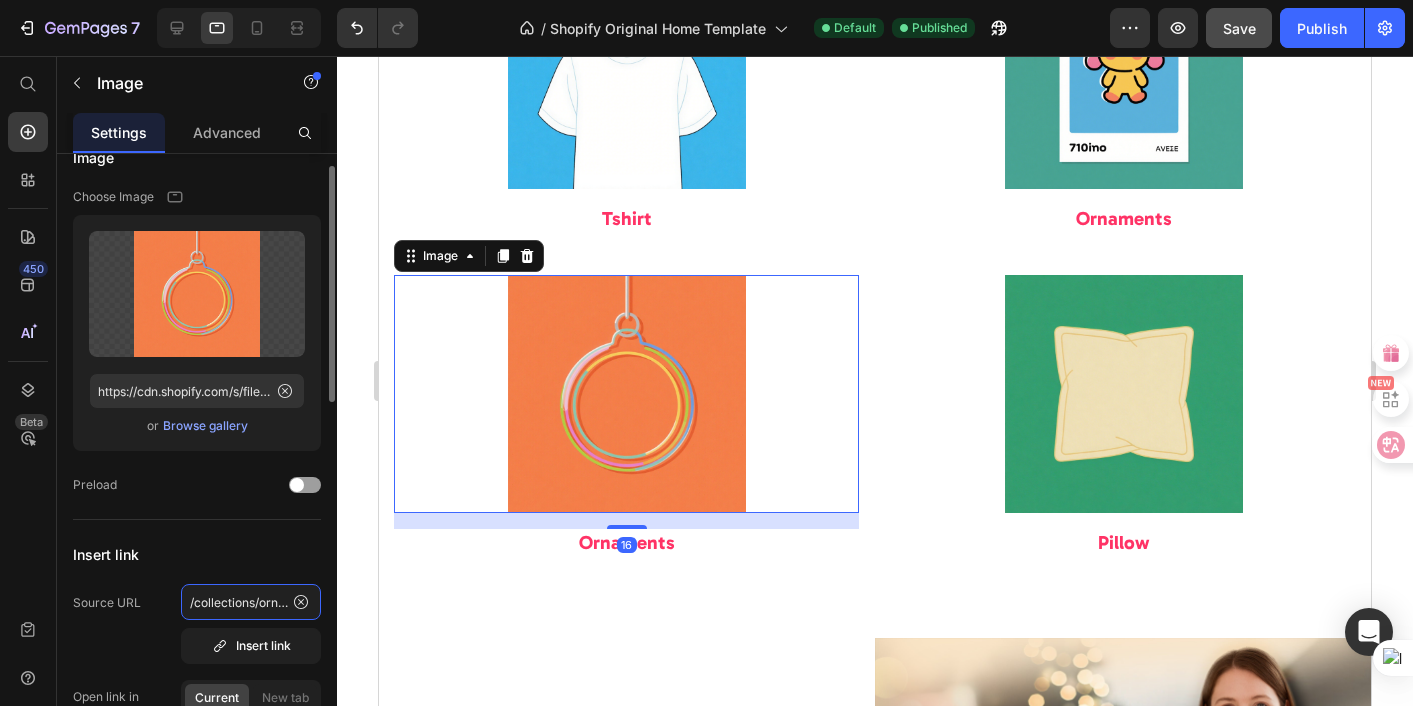 click on "/collections/ornament-1" 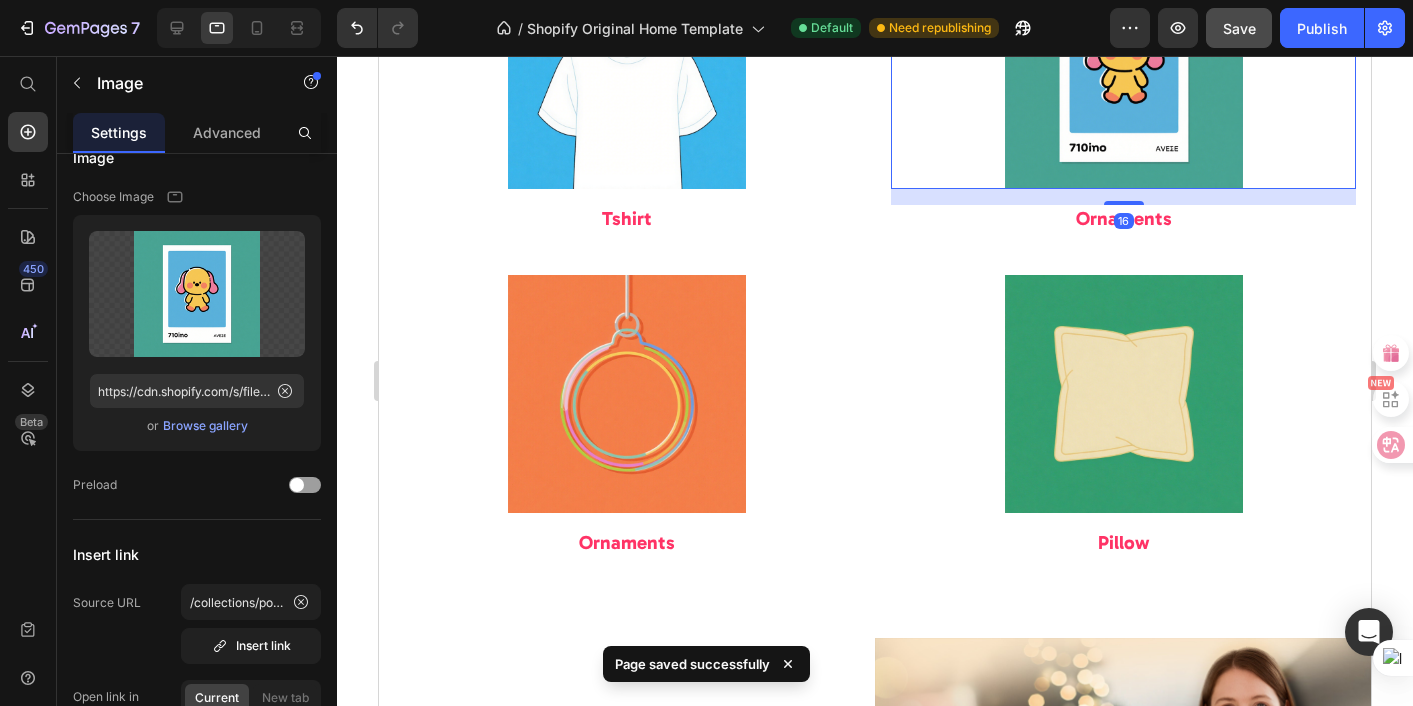 click at bounding box center (1123, 70) 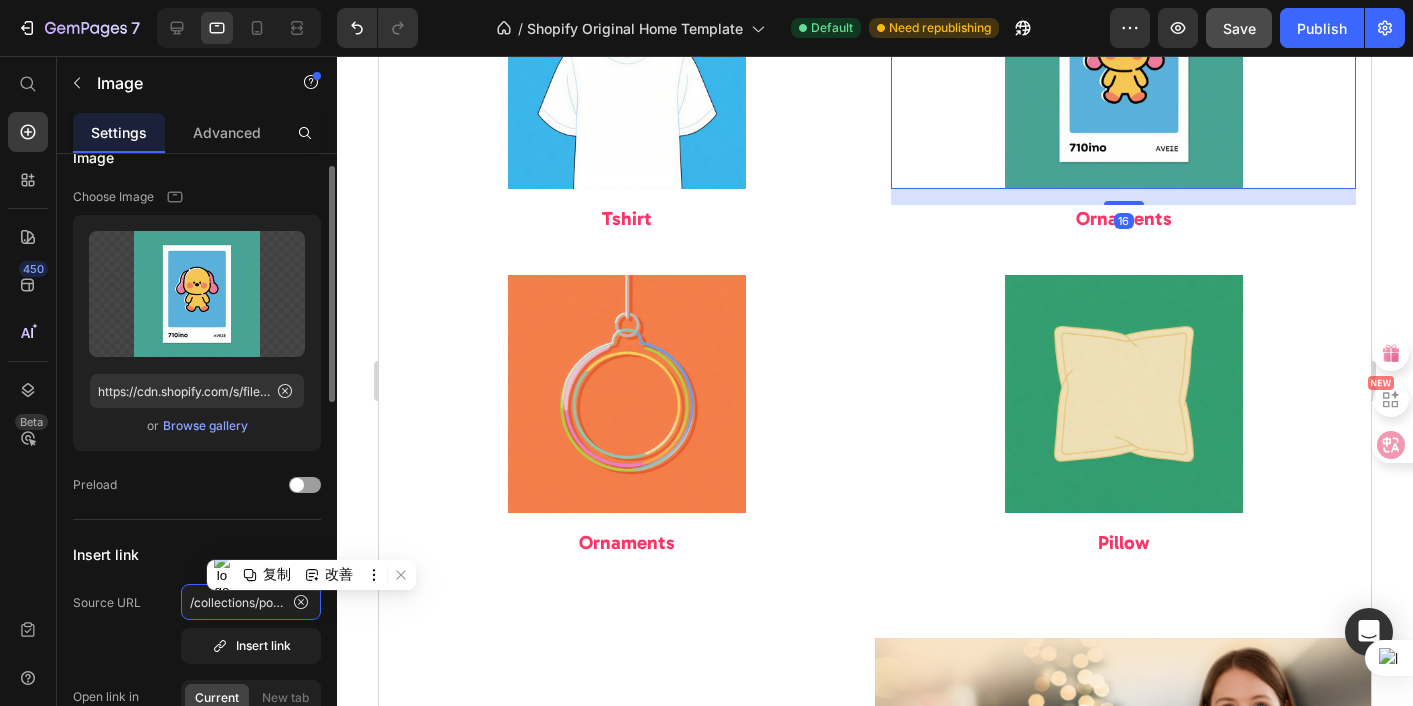 click on "/collections/posters" 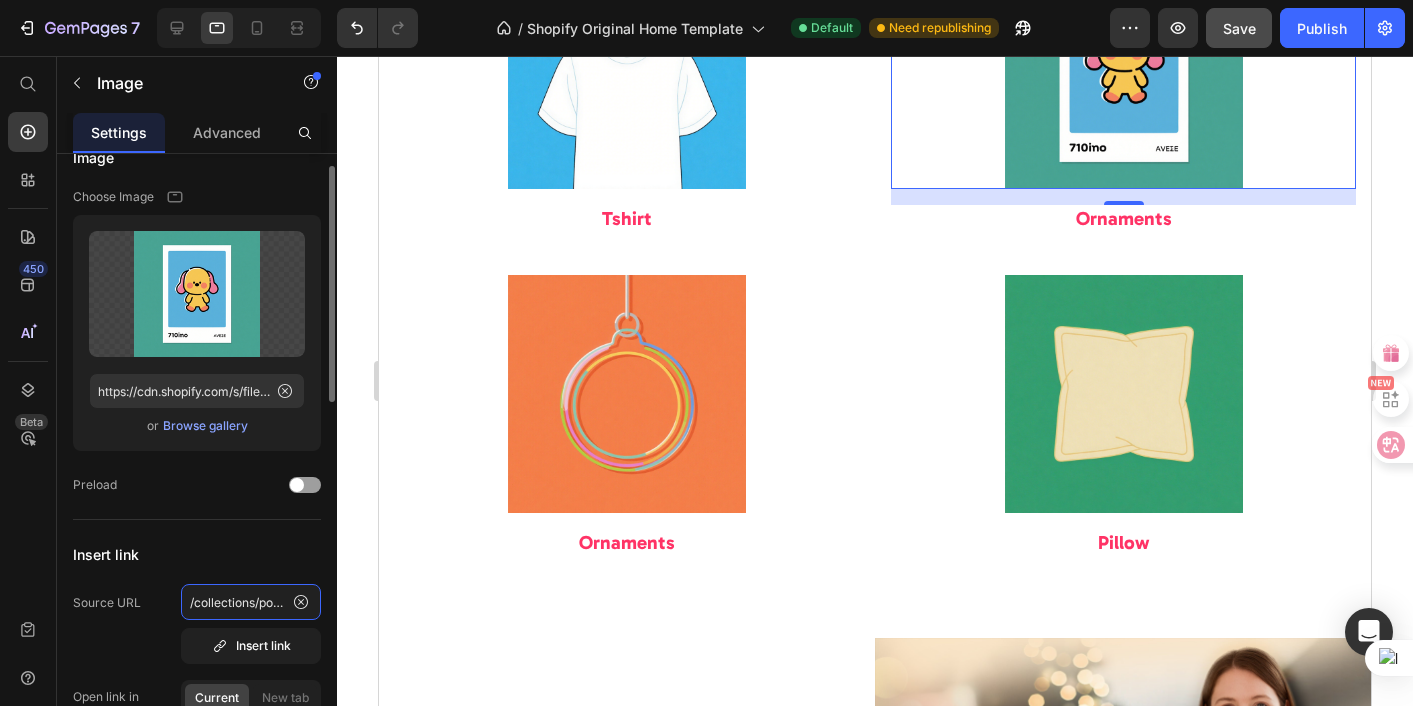 click on "/collections/posters" 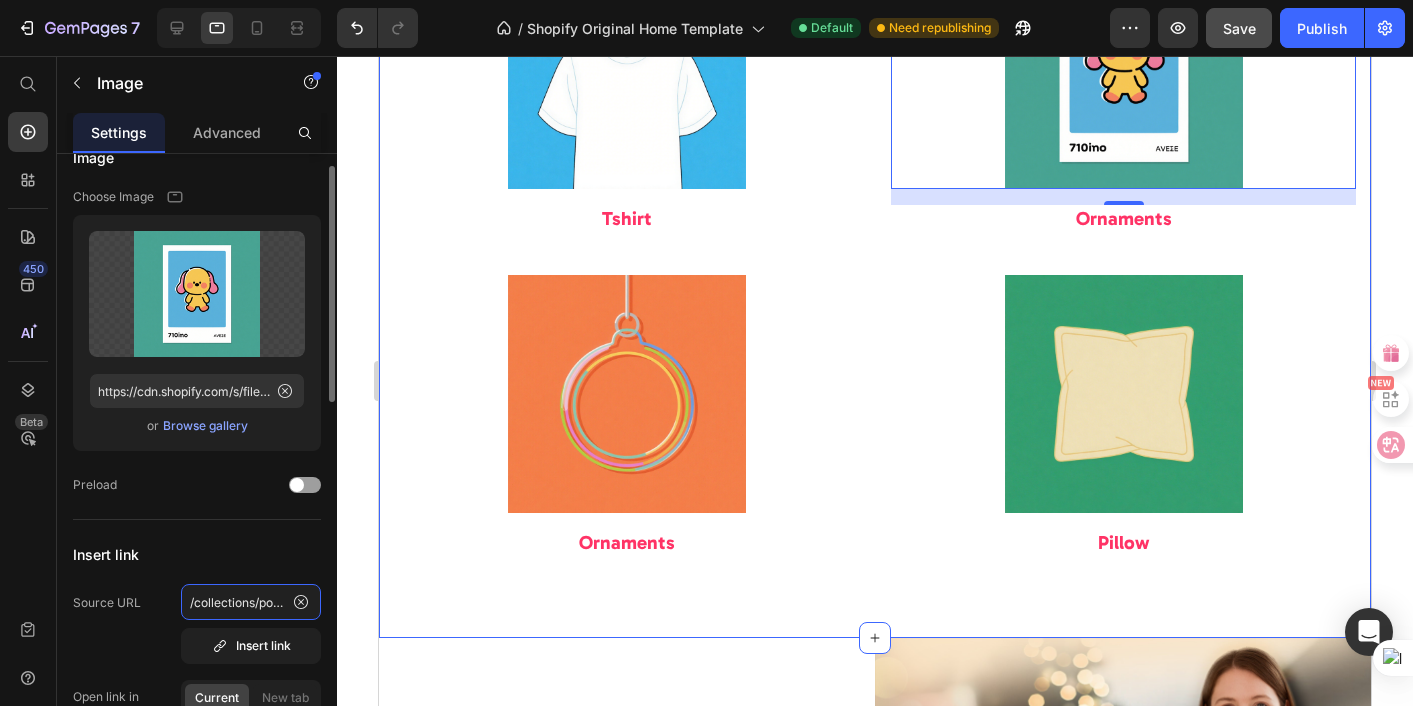 click on "/collections/posters" 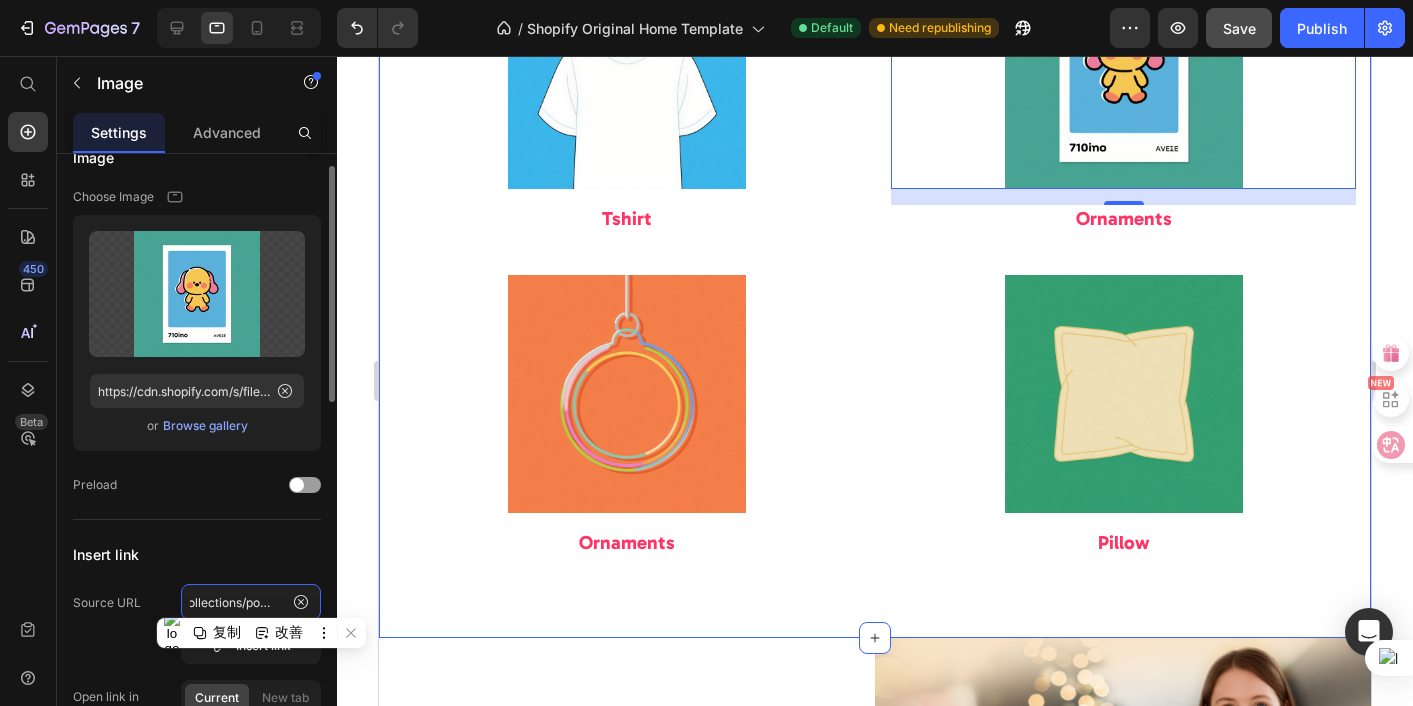 type on "/collections/ornament-1" 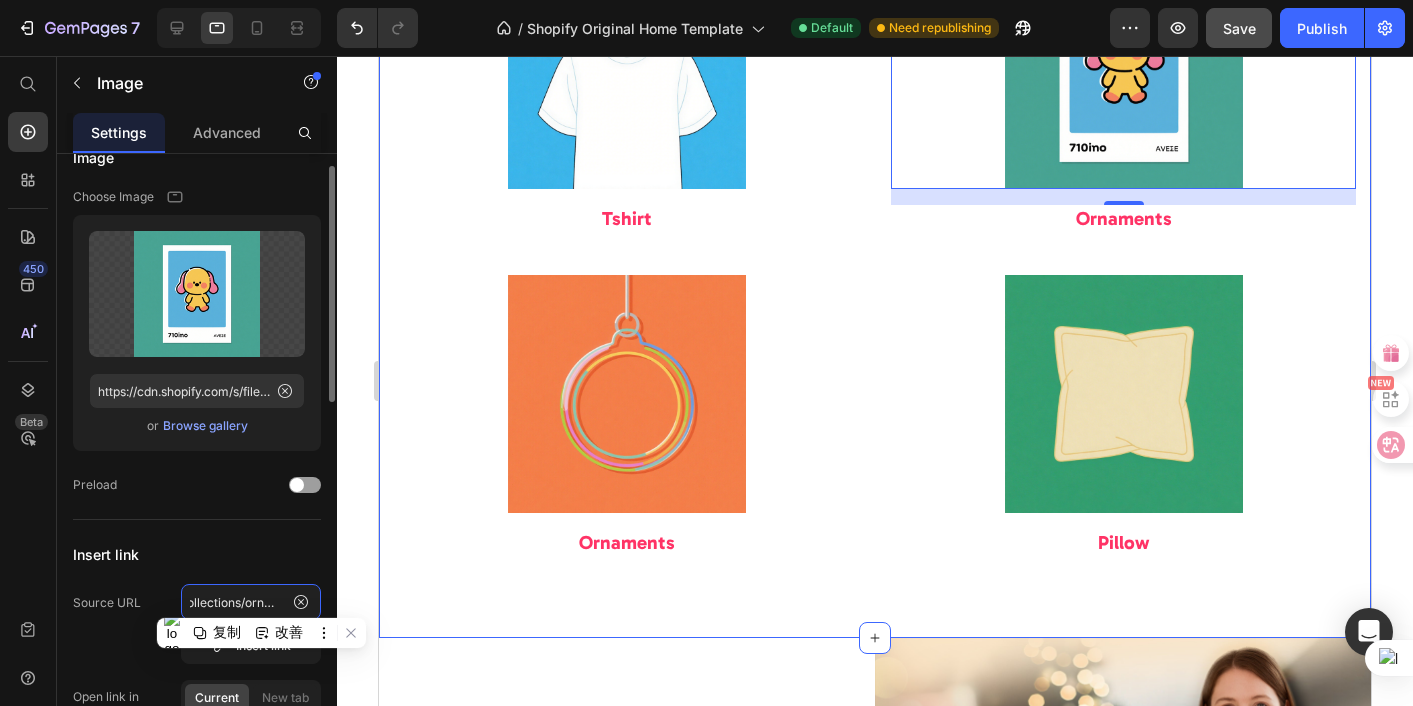 scroll, scrollTop: 0, scrollLeft: 36, axis: horizontal 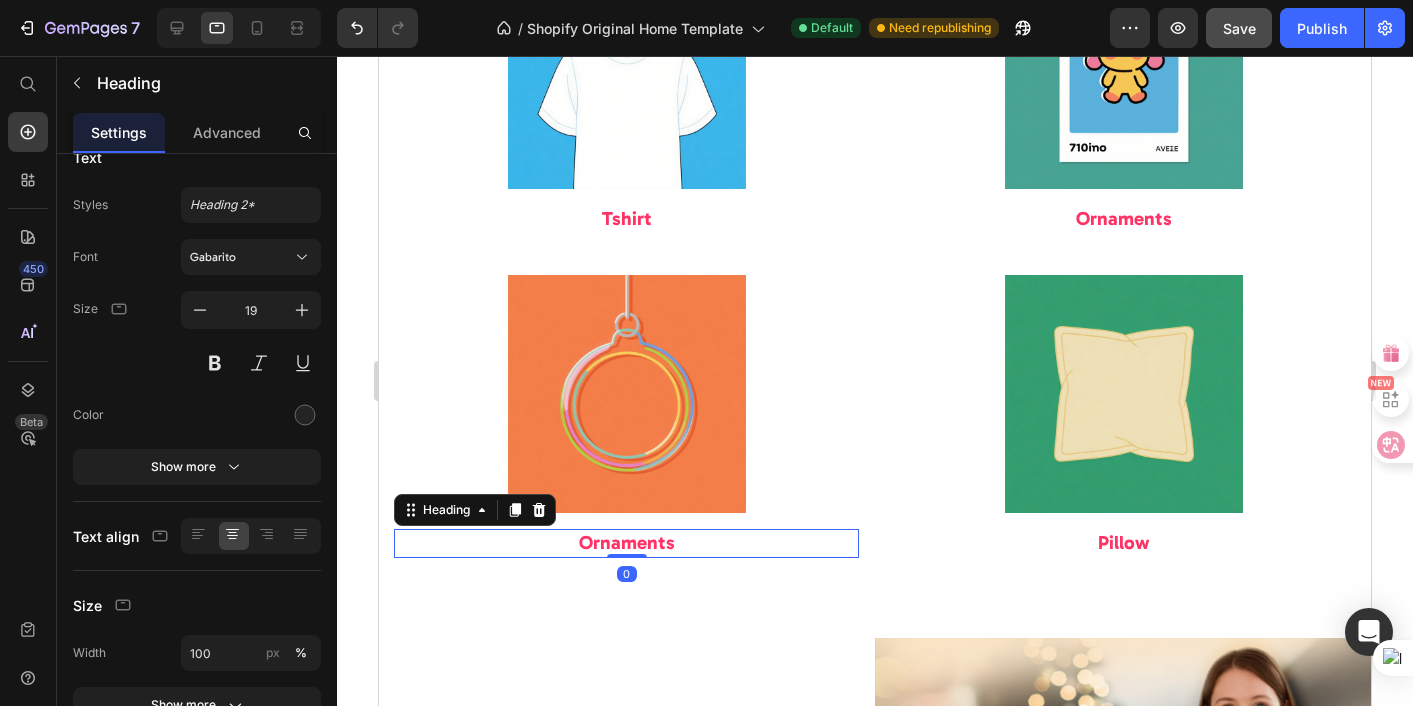 click on "Ornaments" at bounding box center [627, 542] 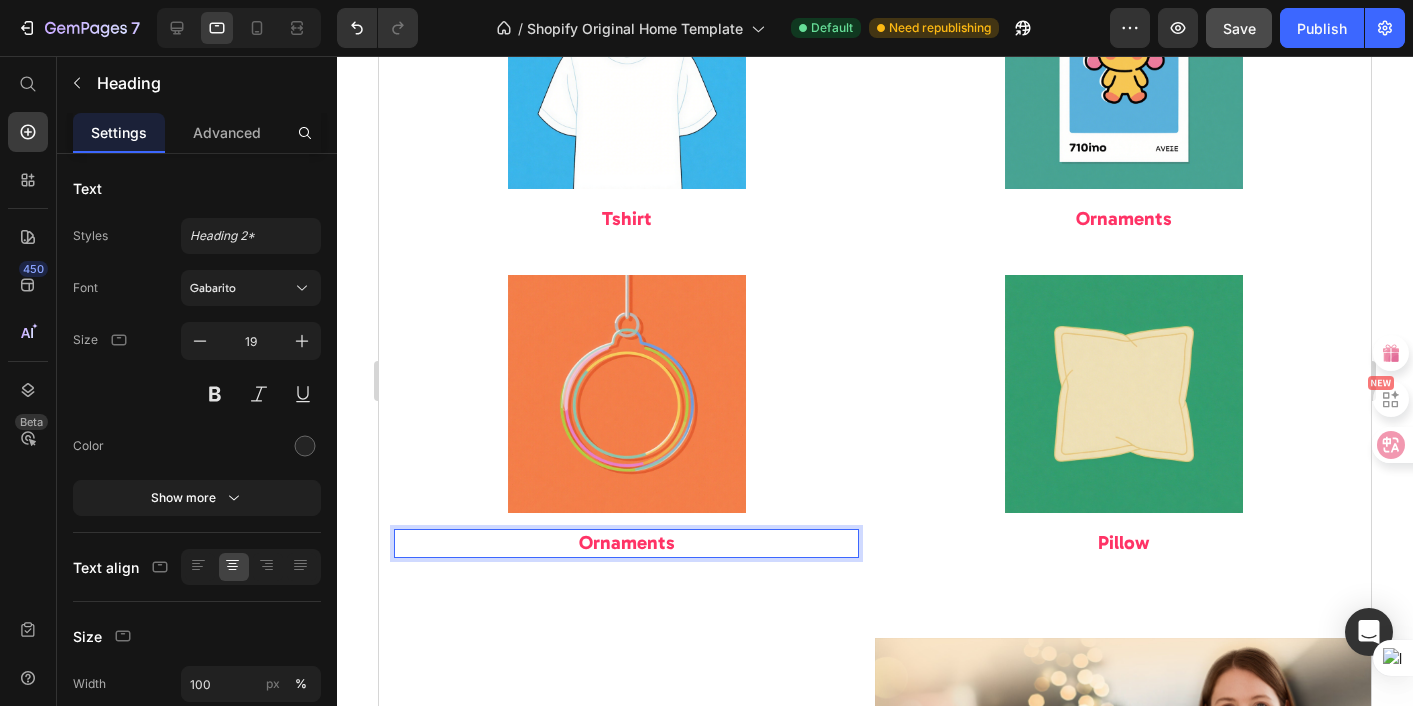 click on "Ornaments" at bounding box center [627, 542] 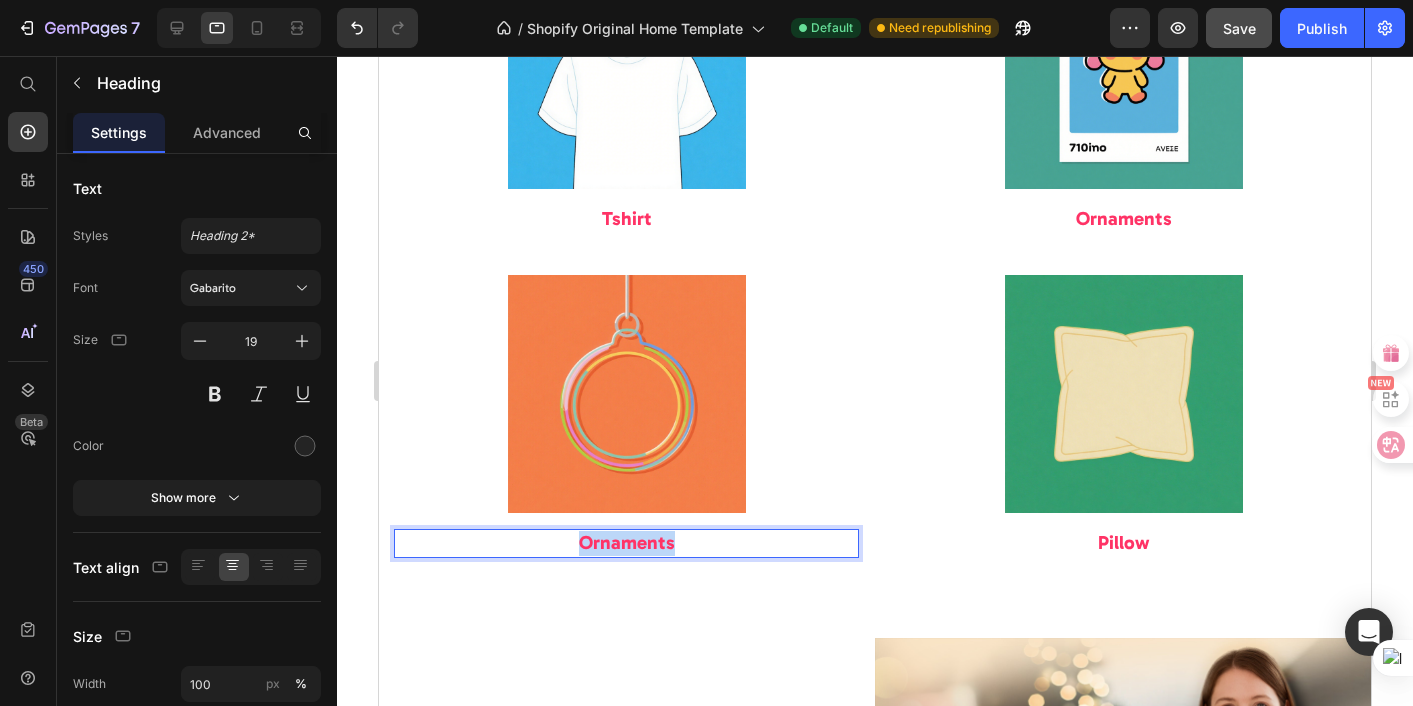 drag, startPoint x: 671, startPoint y: 527, endPoint x: 579, endPoint y: 532, distance: 92.13577 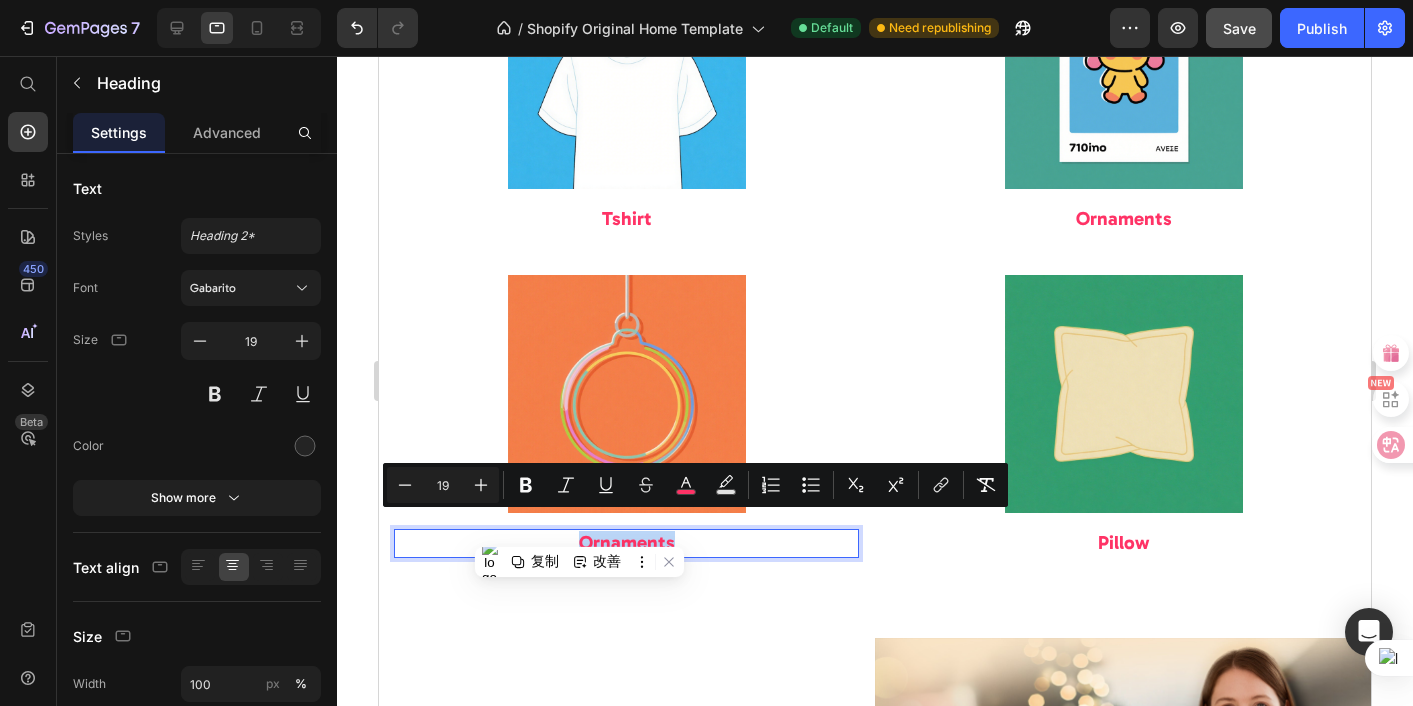 type 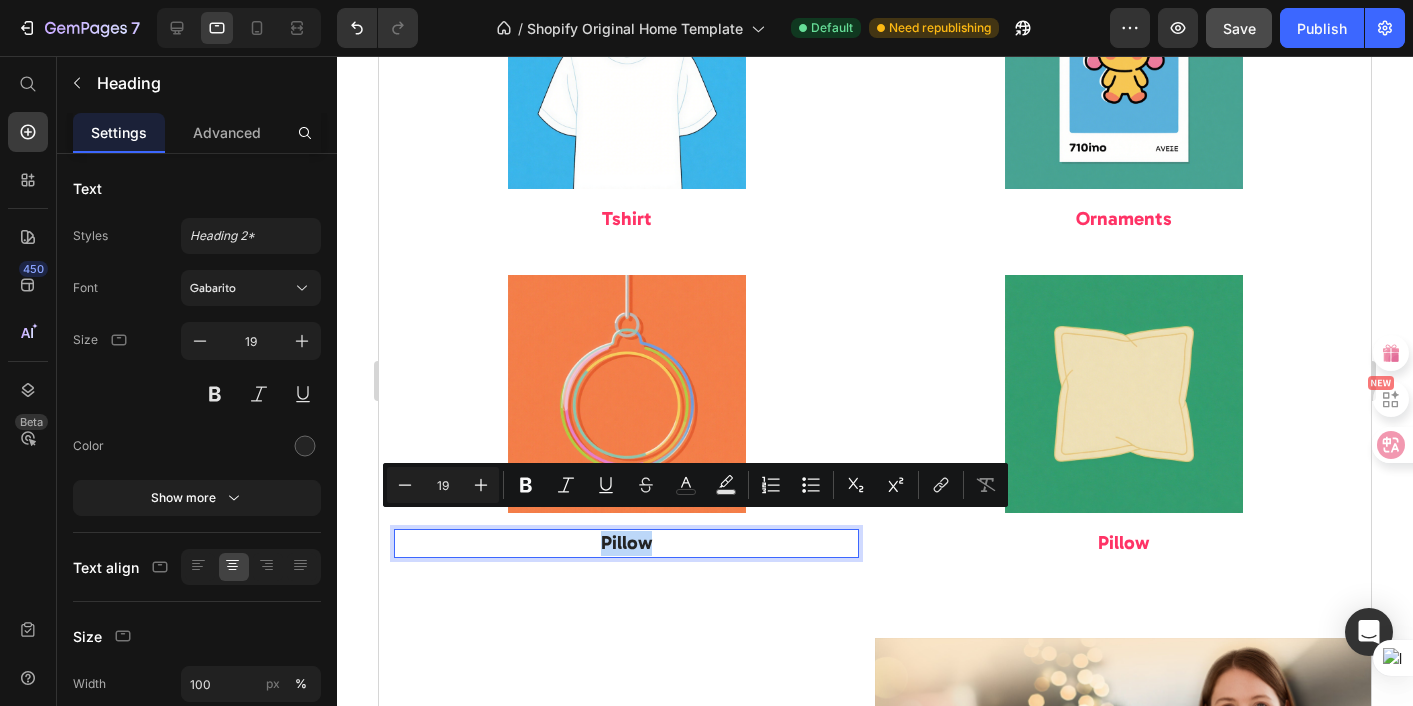 drag, startPoint x: 644, startPoint y: 524, endPoint x: 585, endPoint y: 527, distance: 59.07622 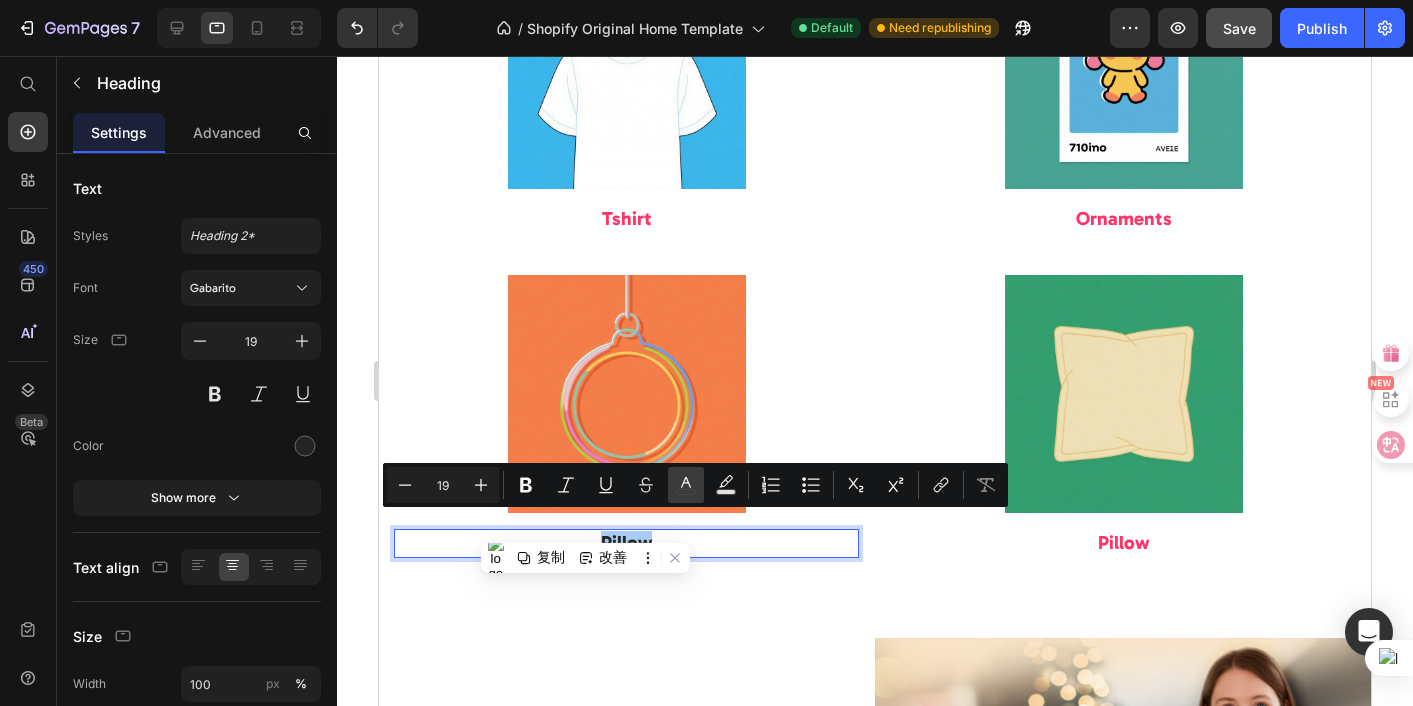click 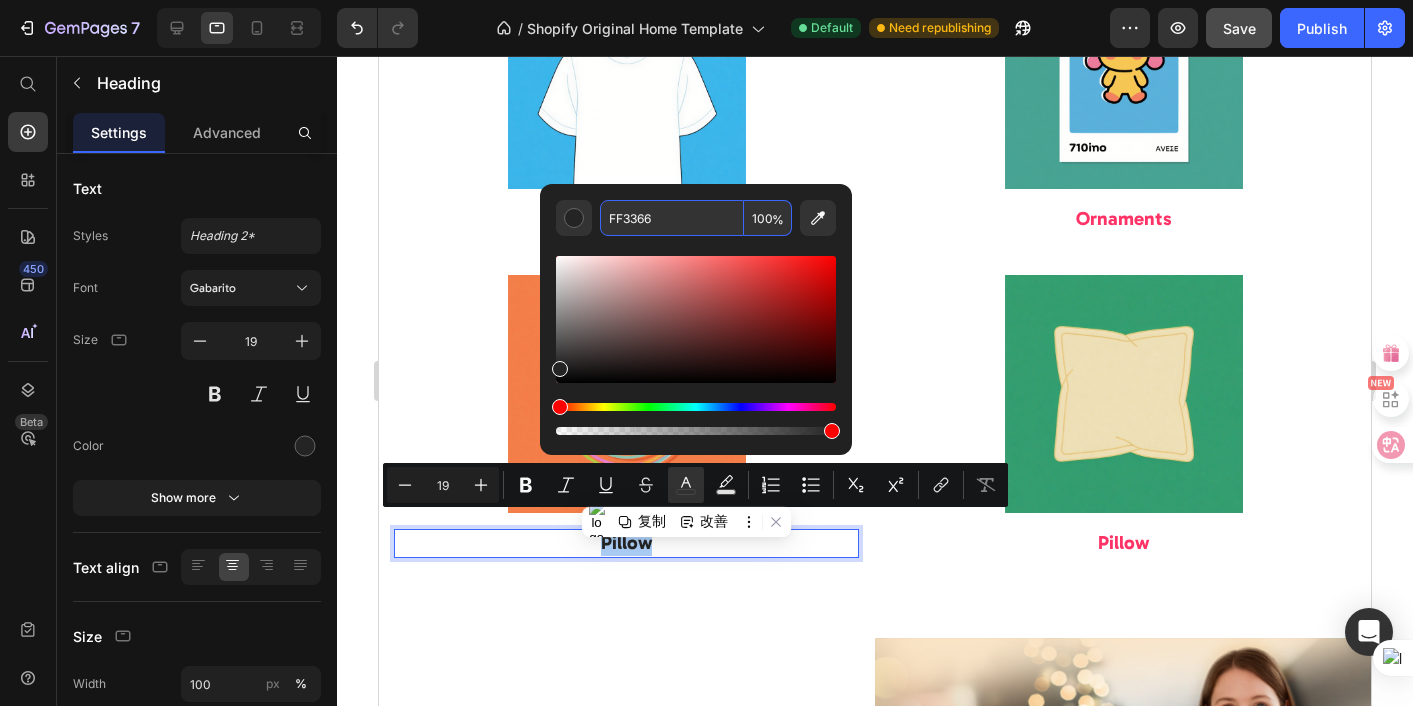 type on "FF3366" 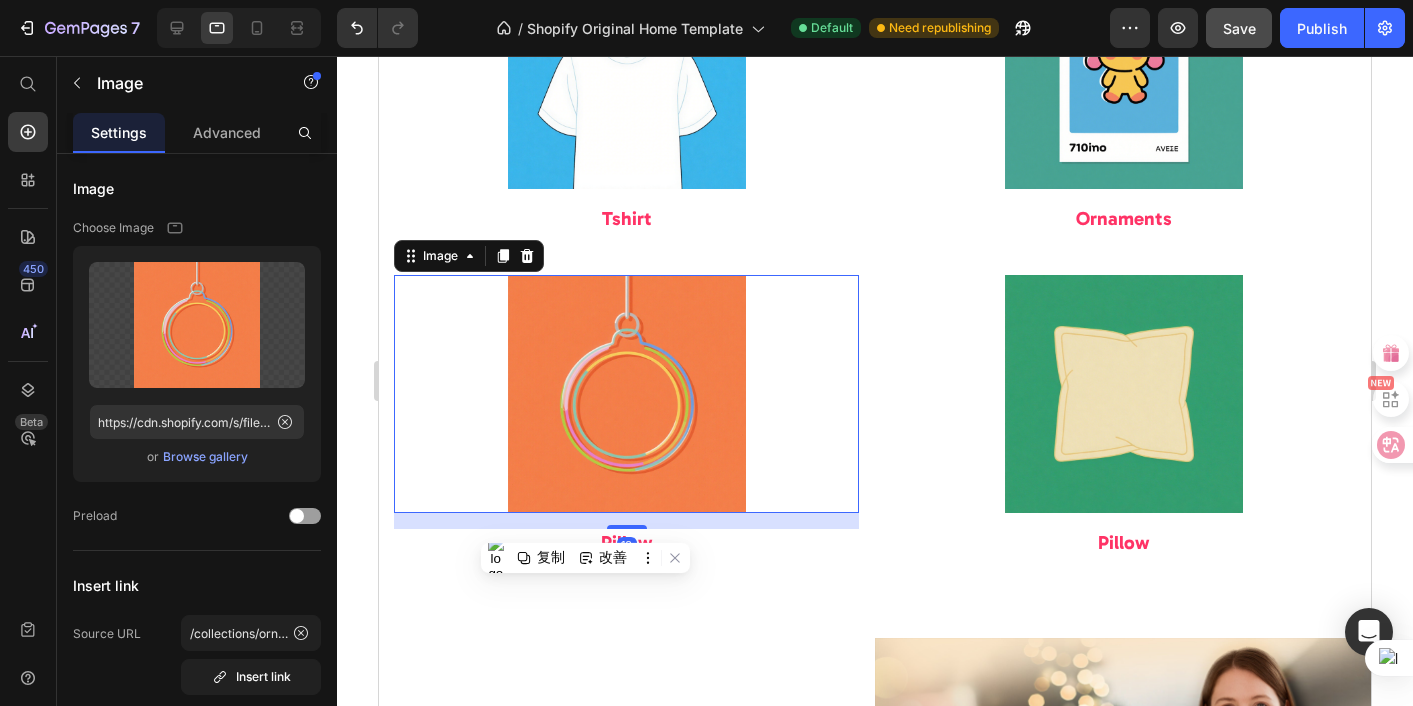 click at bounding box center (626, 394) 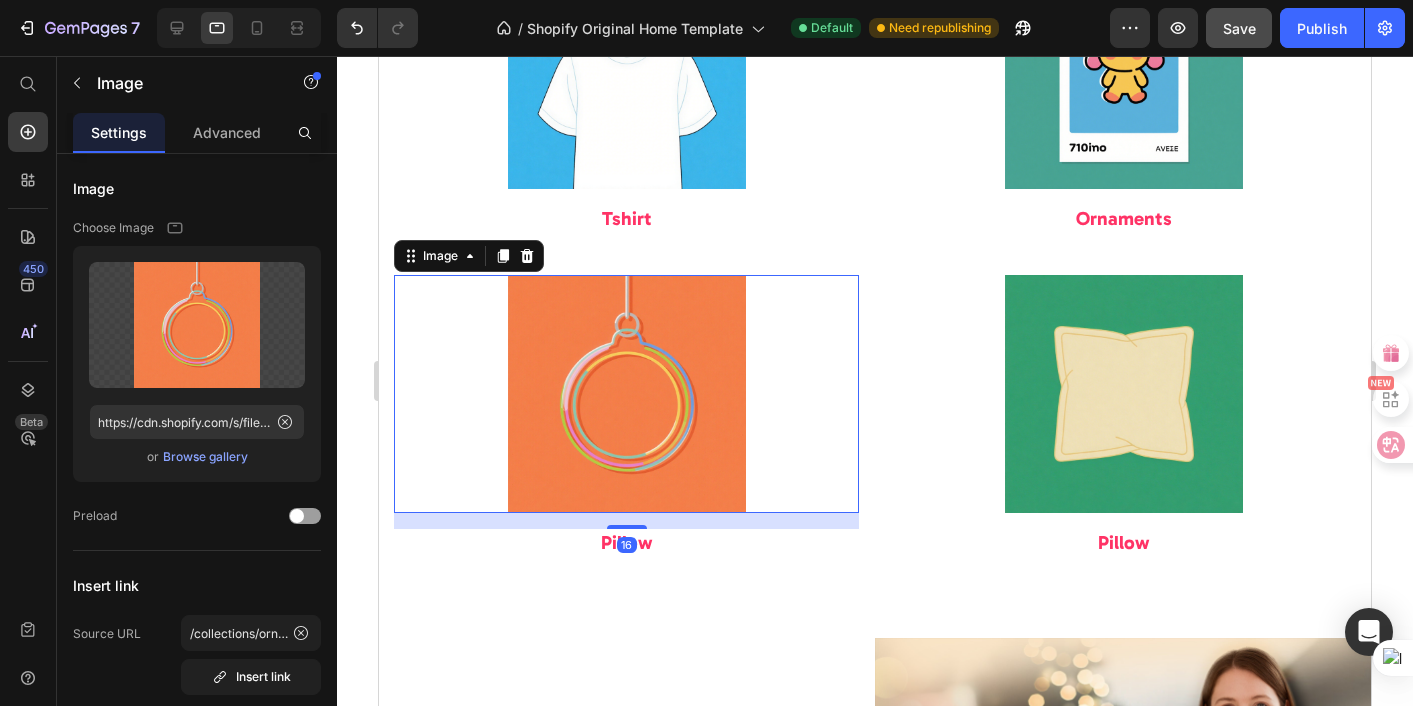 click at bounding box center [626, 394] 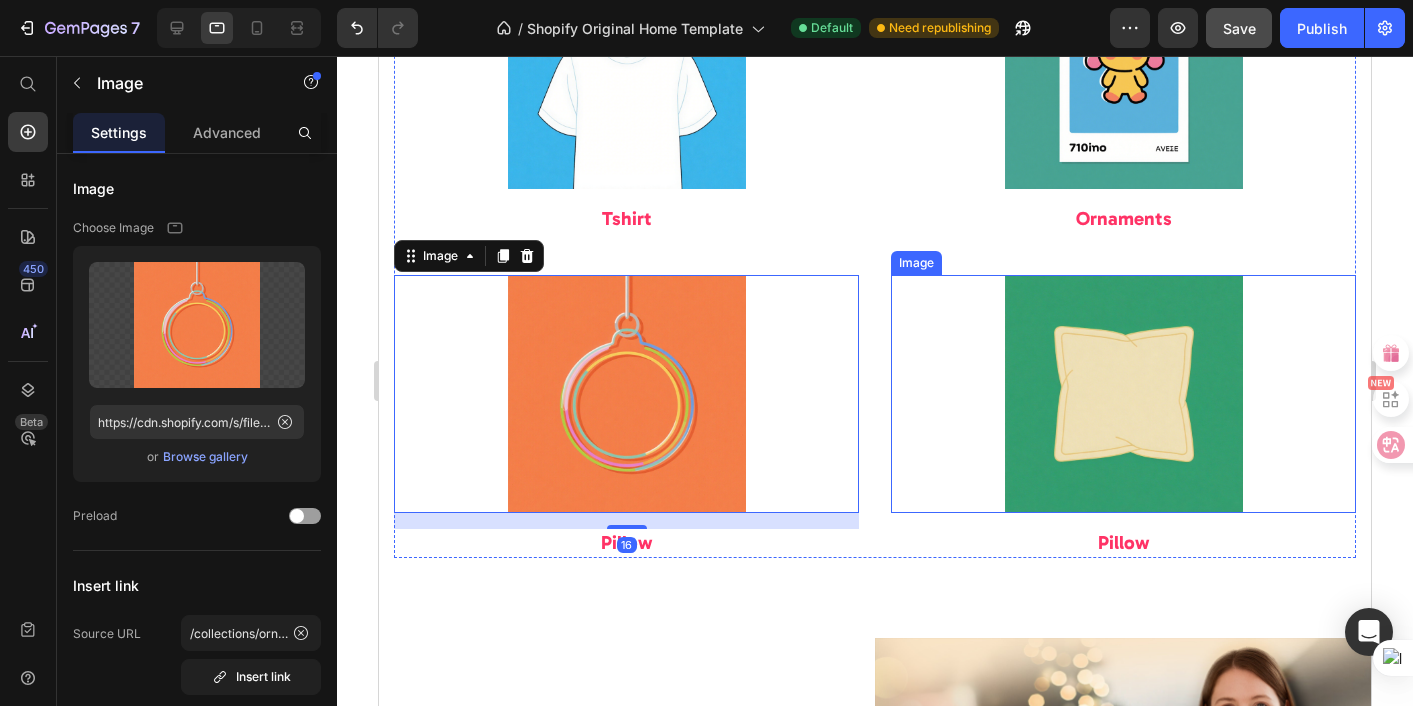 click at bounding box center [1123, 394] 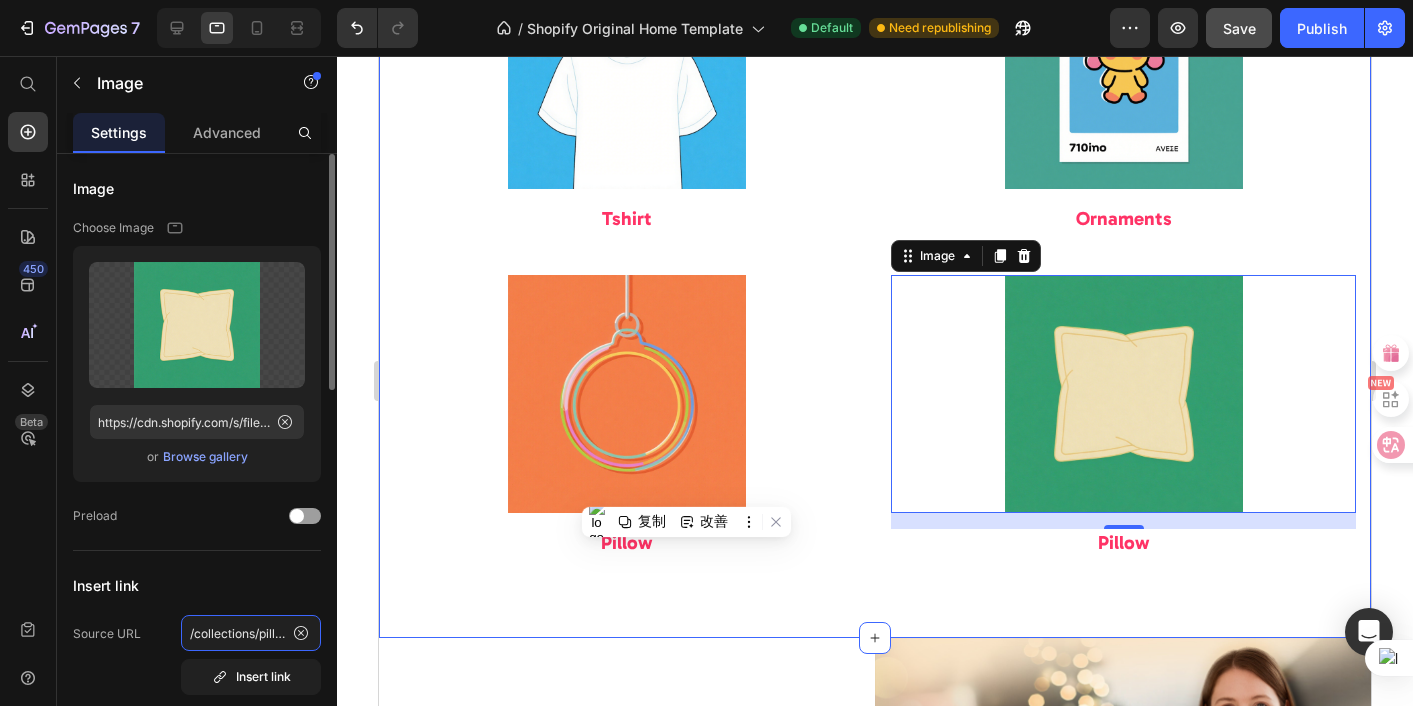 scroll, scrollTop: 0, scrollLeft: 4, axis: horizontal 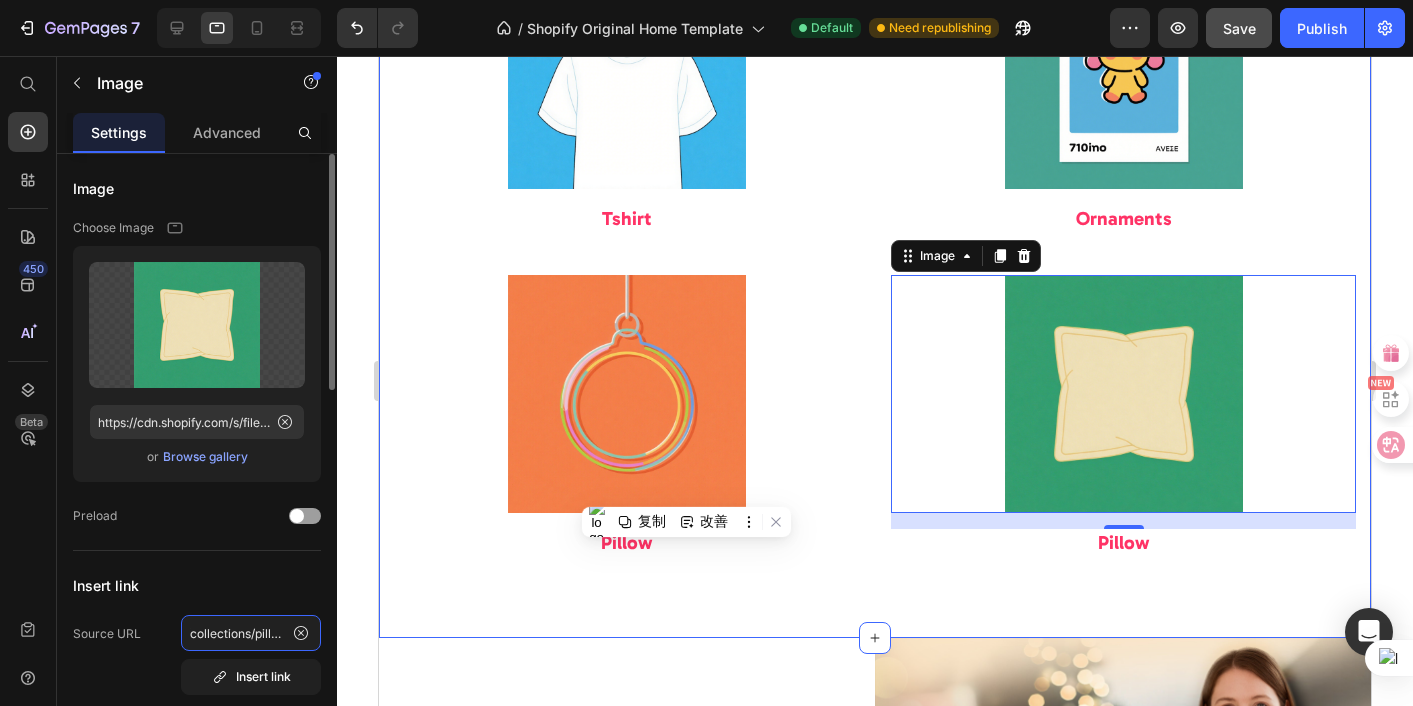 drag, startPoint x: 190, startPoint y: 636, endPoint x: 296, endPoint y: 651, distance: 107.05606 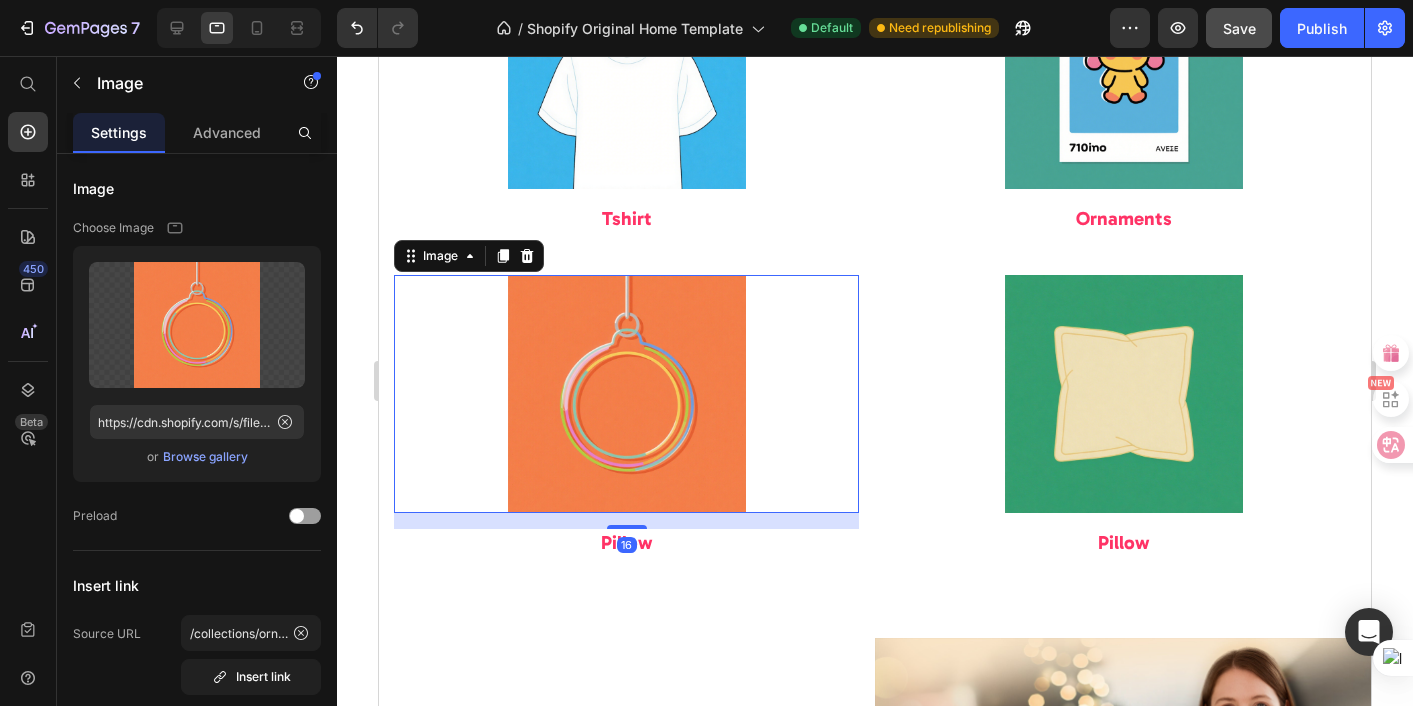 click at bounding box center (626, 394) 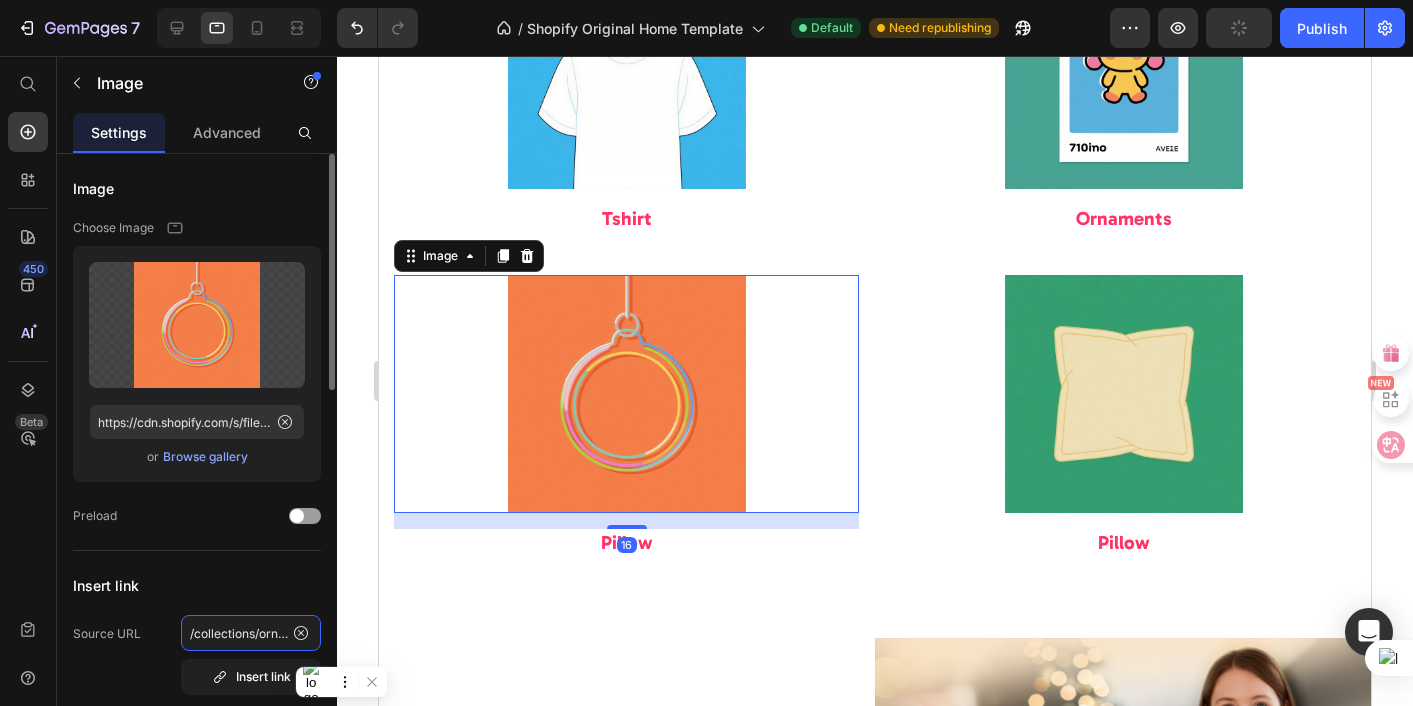 click on "/collections/ornament-1" 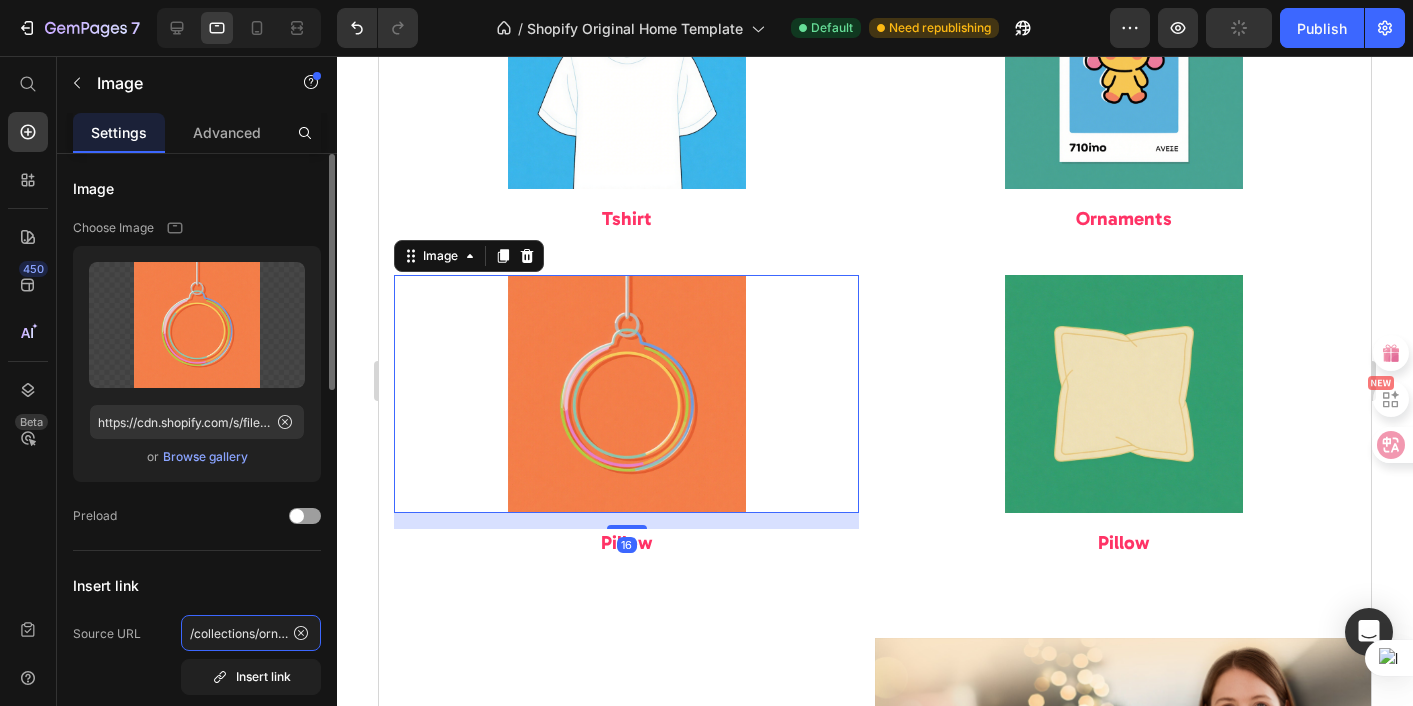 type on "/collections/pillow" 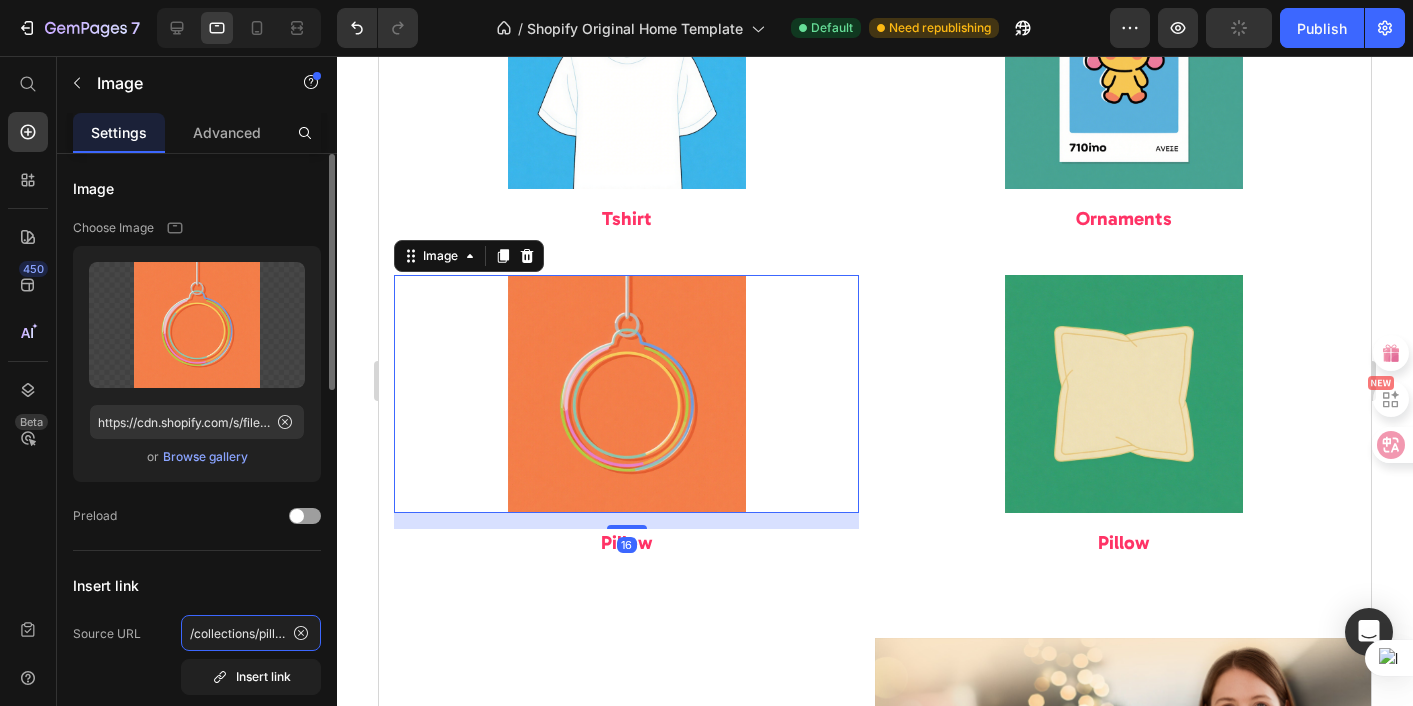 scroll, scrollTop: 0, scrollLeft: 4, axis: horizontal 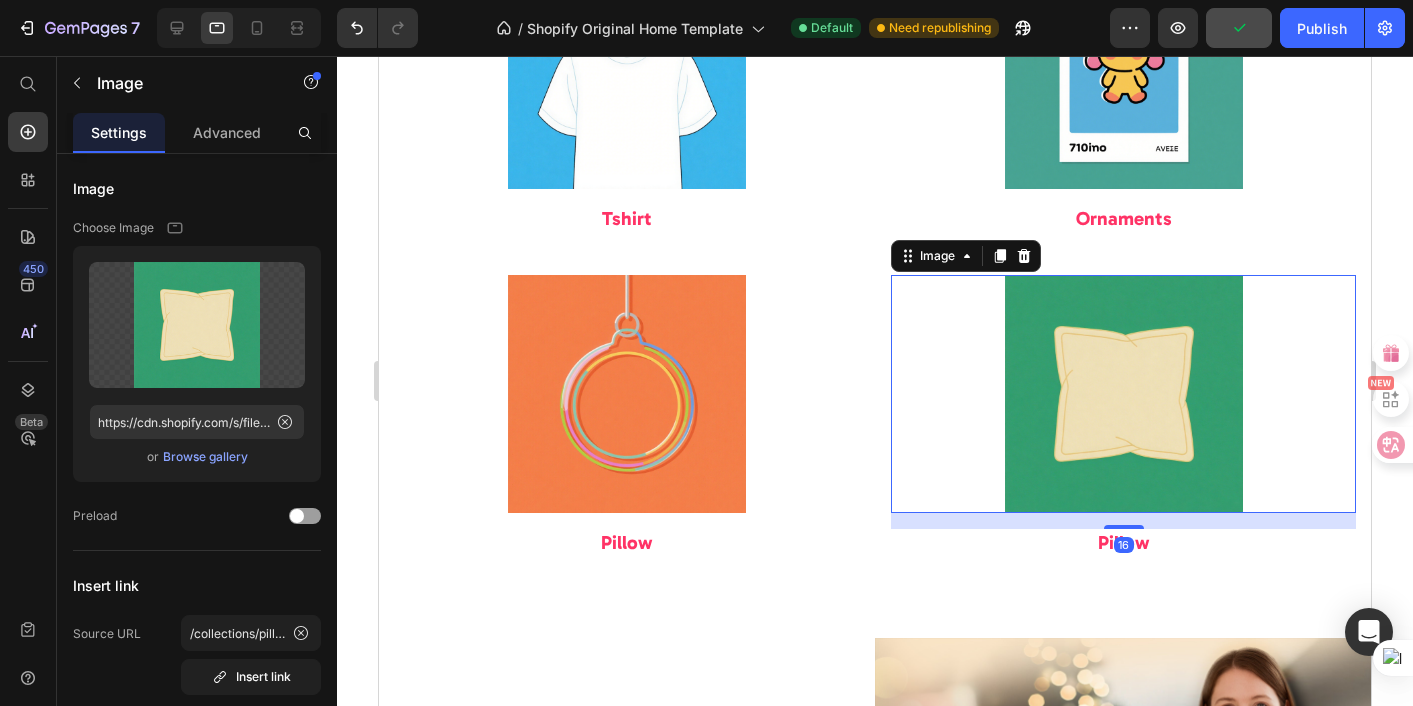 click at bounding box center (1123, 394) 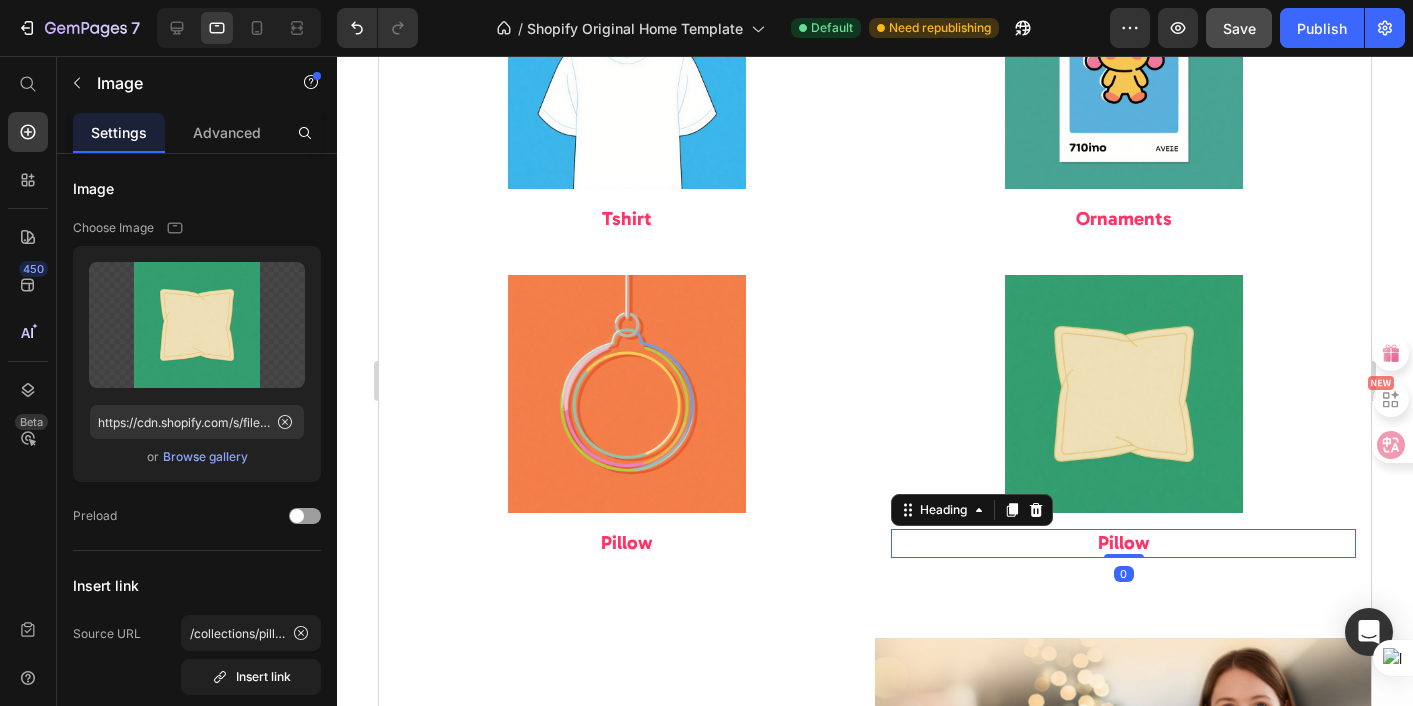click on "Pillow" at bounding box center (1123, 542) 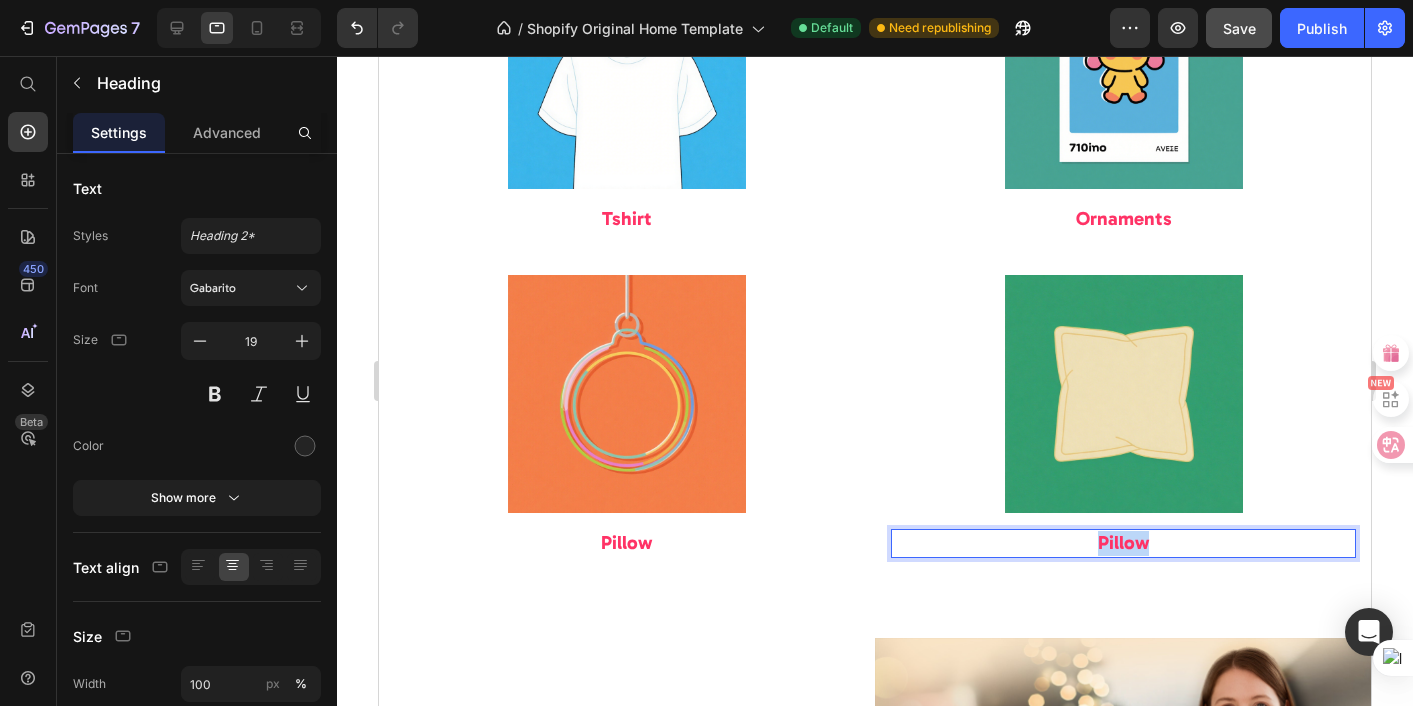 click on "Pillow" at bounding box center [1123, 542] 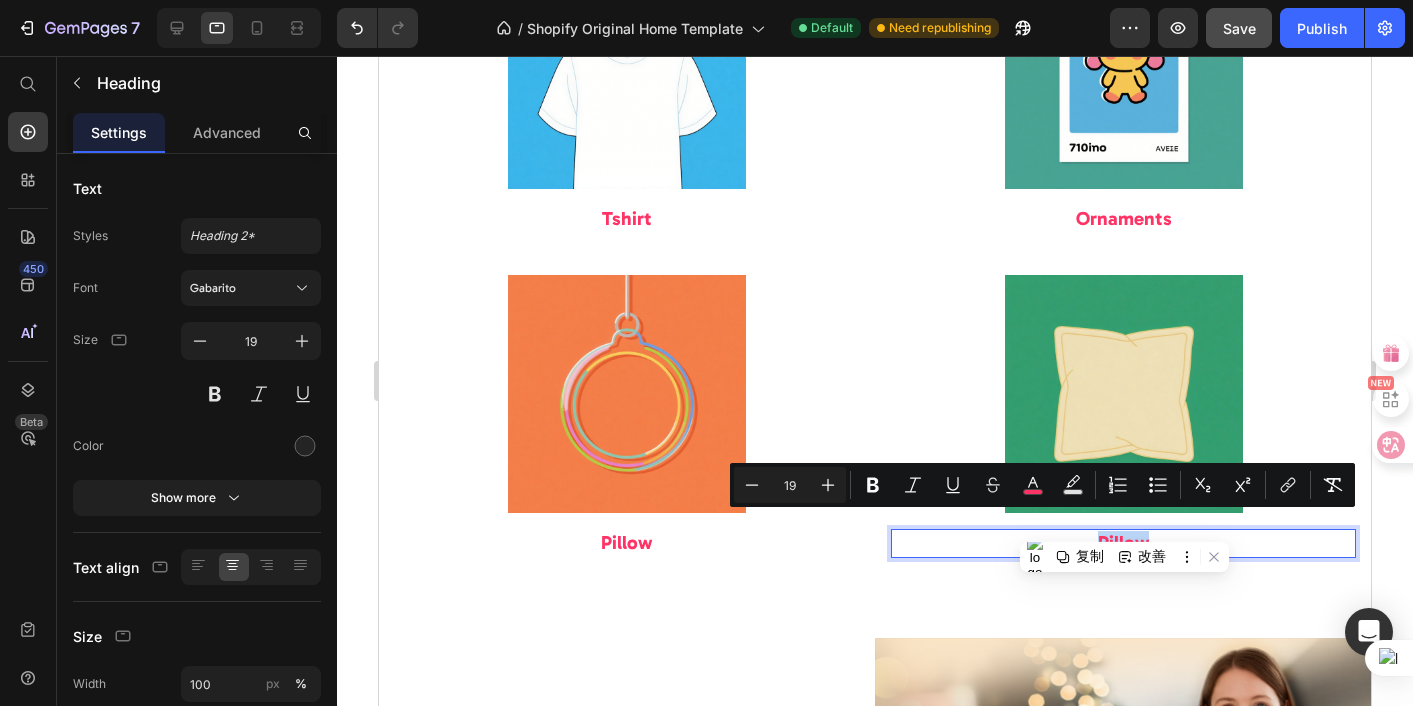 type 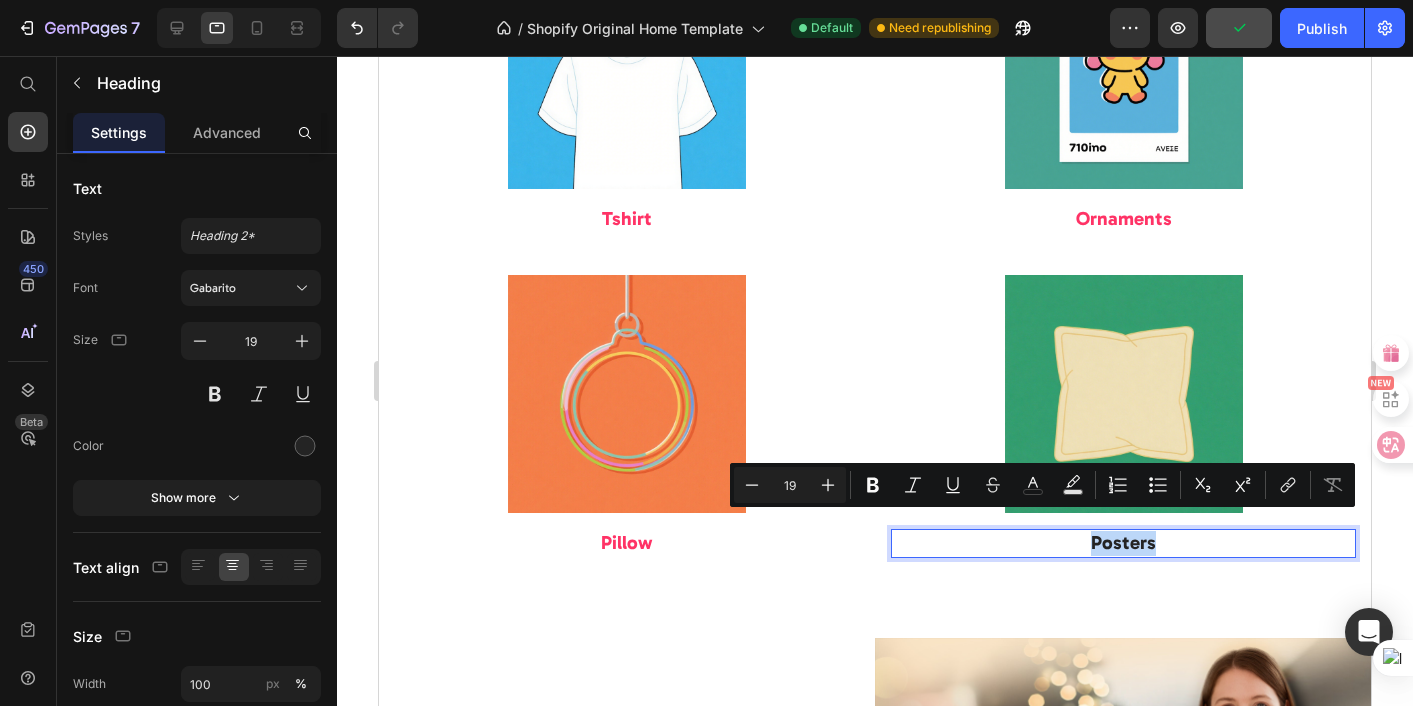 drag, startPoint x: 1077, startPoint y: 524, endPoint x: 1147, endPoint y: 535, distance: 70.85902 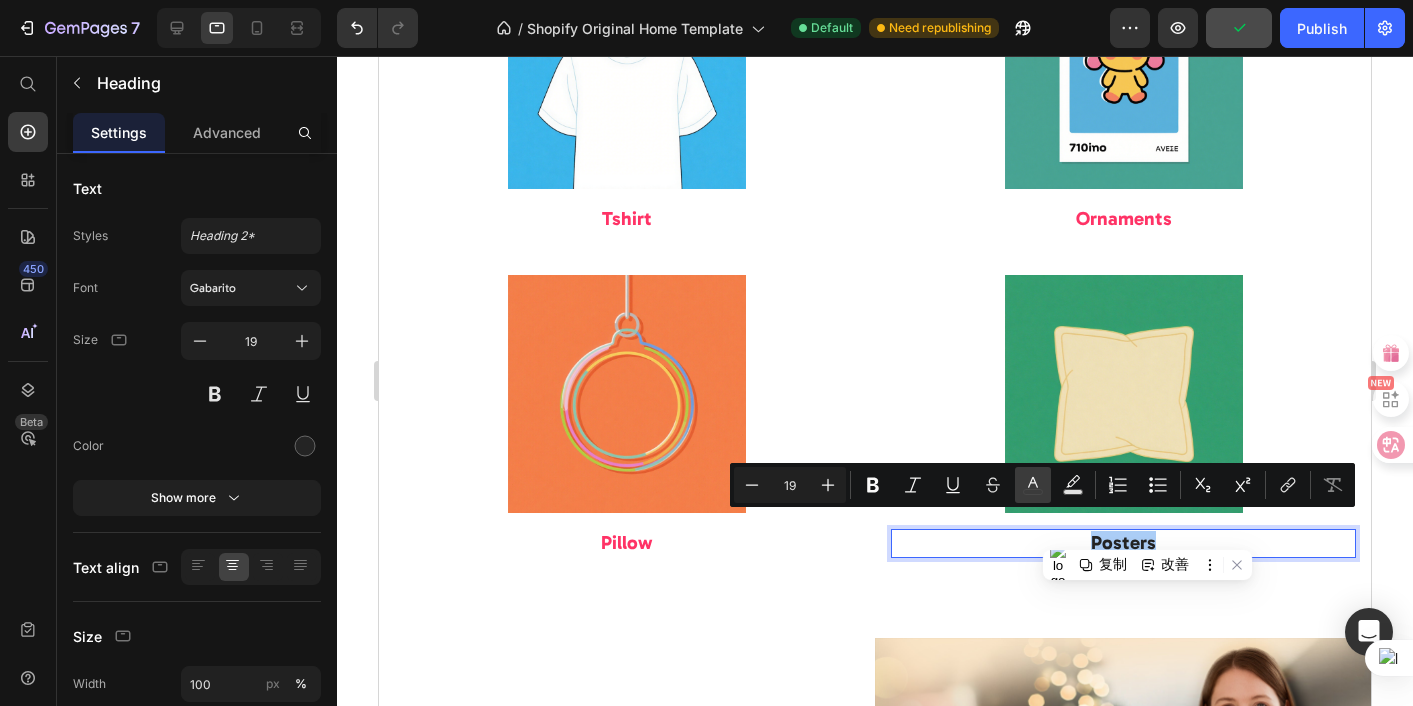 click on "color" at bounding box center [1033, 485] 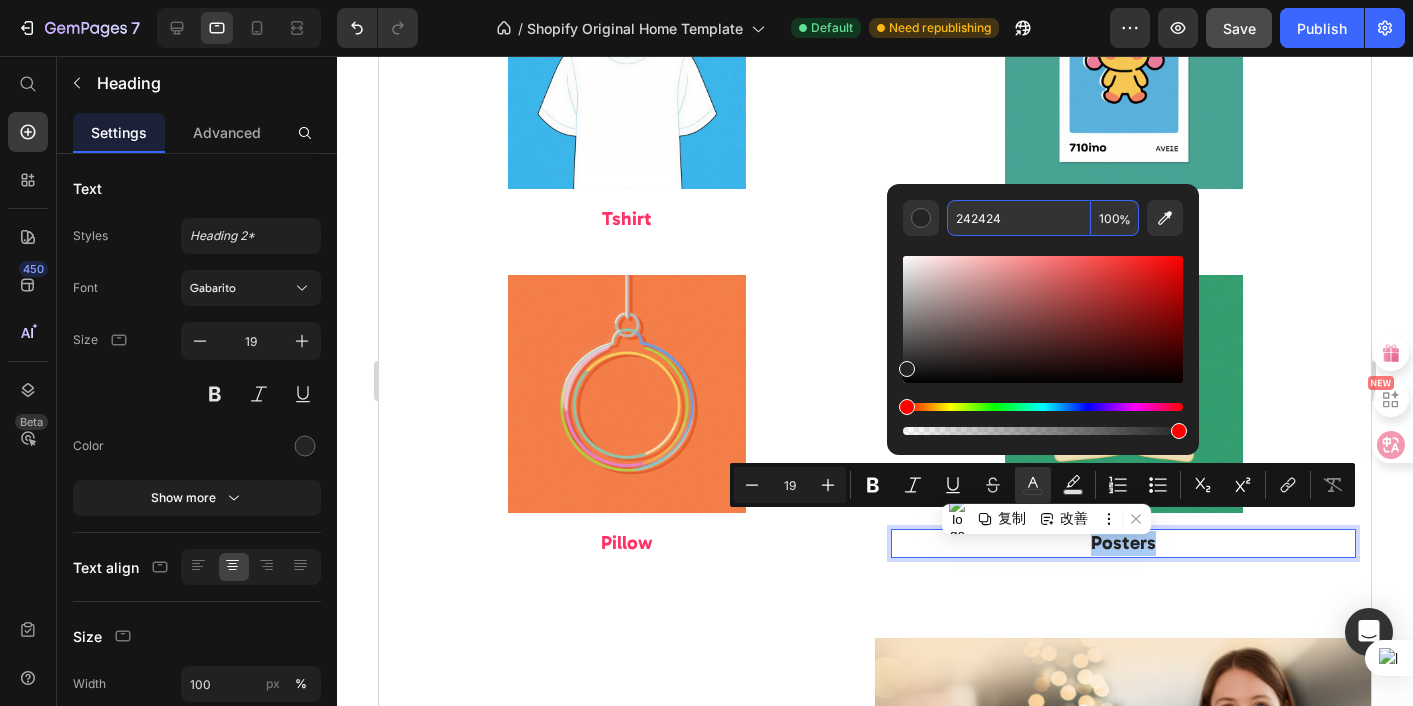 click on "242424" at bounding box center (1019, 218) 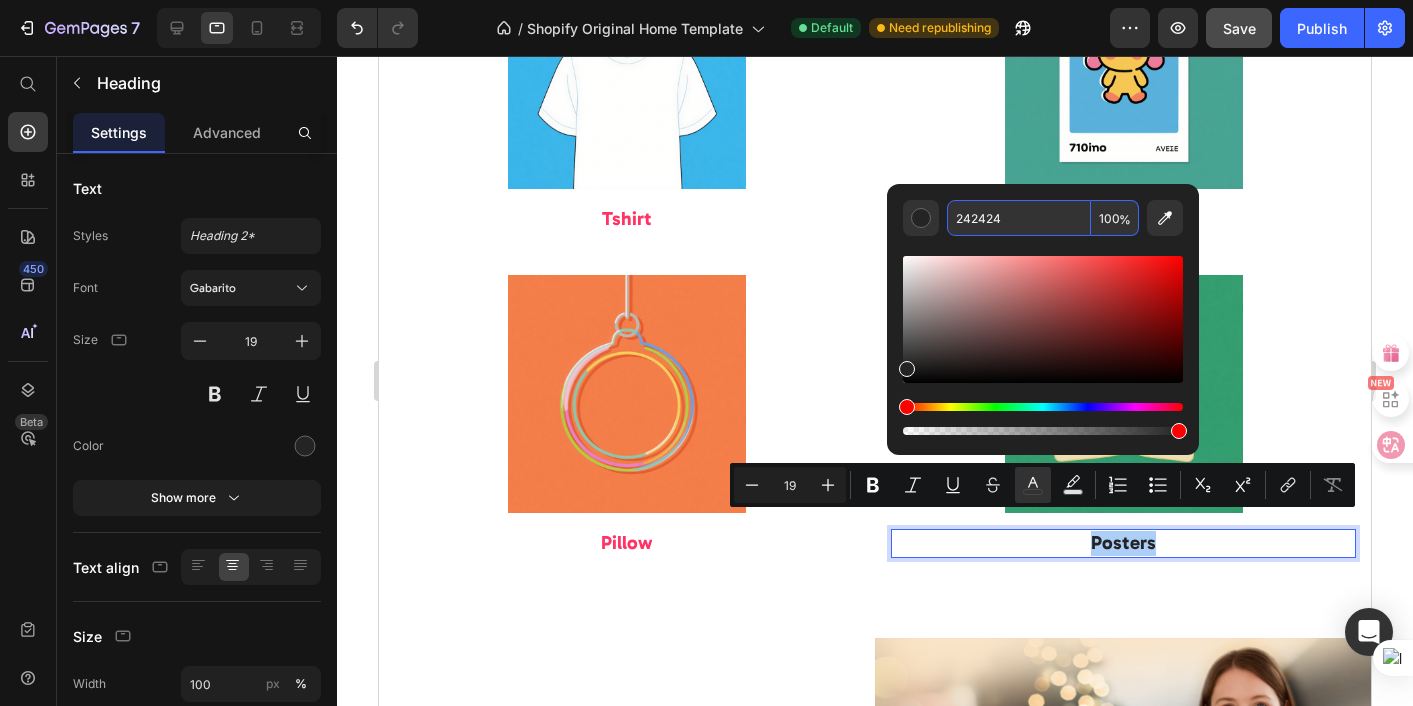 drag, startPoint x: 1011, startPoint y: 221, endPoint x: 949, endPoint y: 216, distance: 62.201286 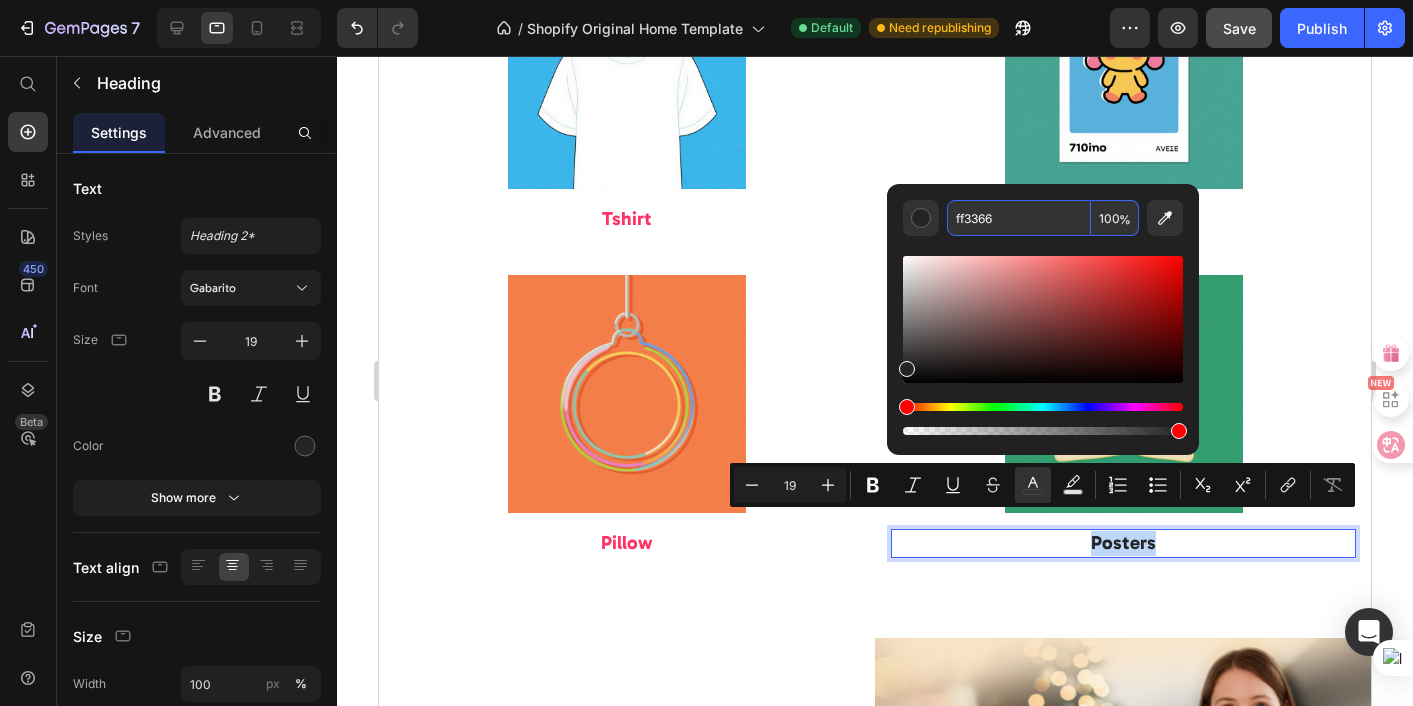 type on "FF3366" 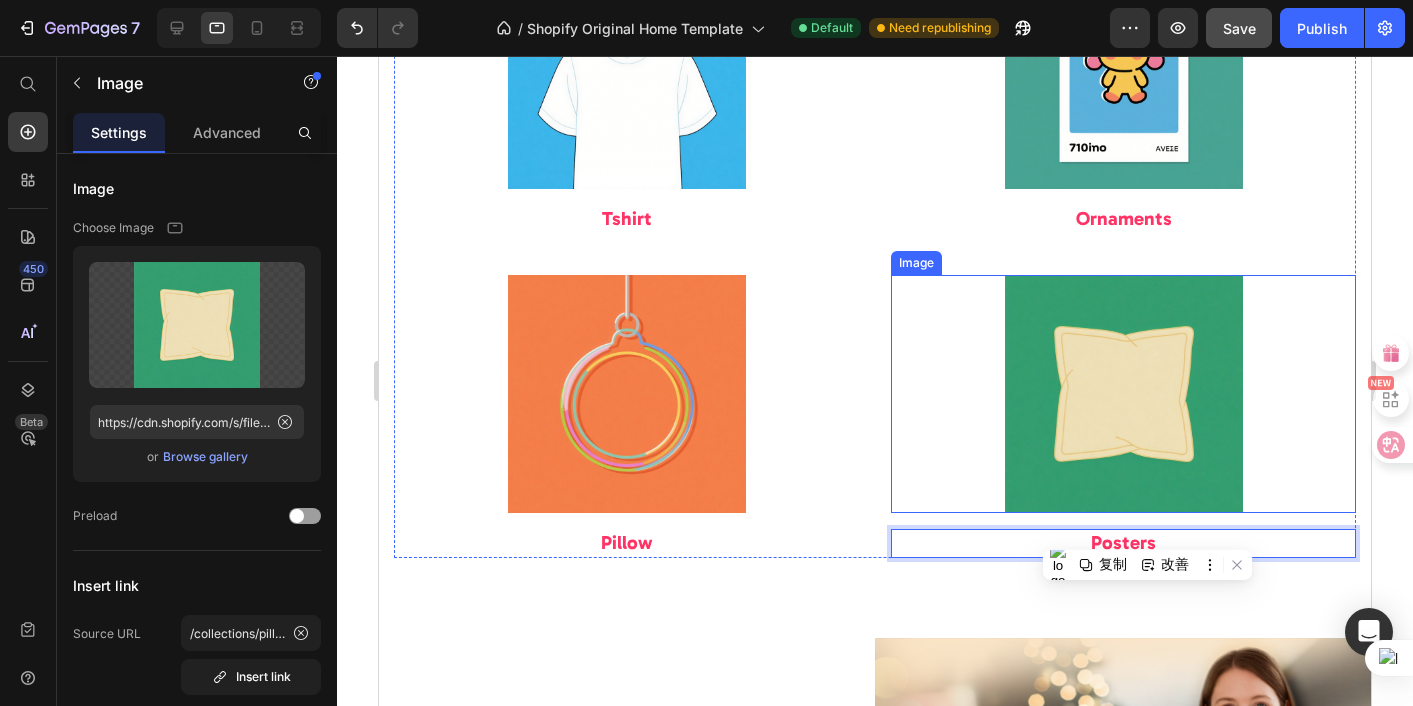 click at bounding box center [1123, 394] 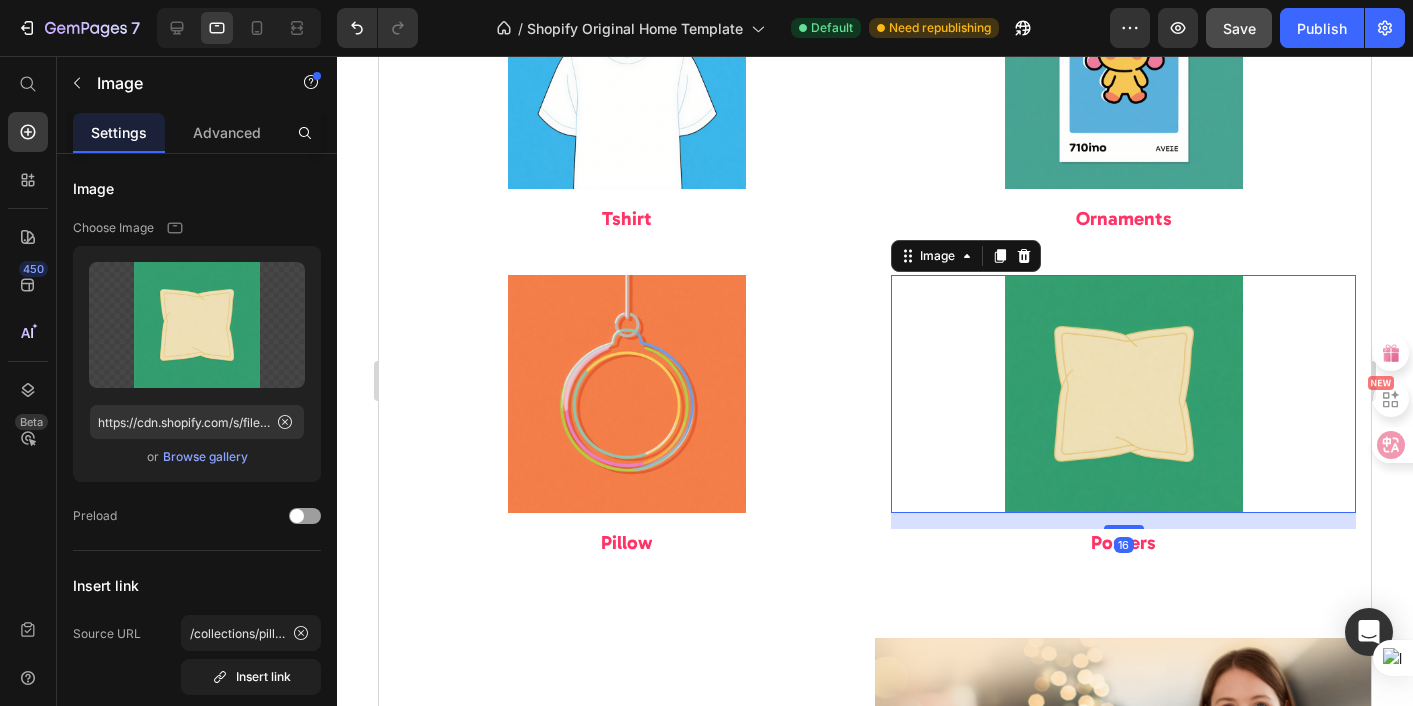 click at bounding box center [1123, 394] 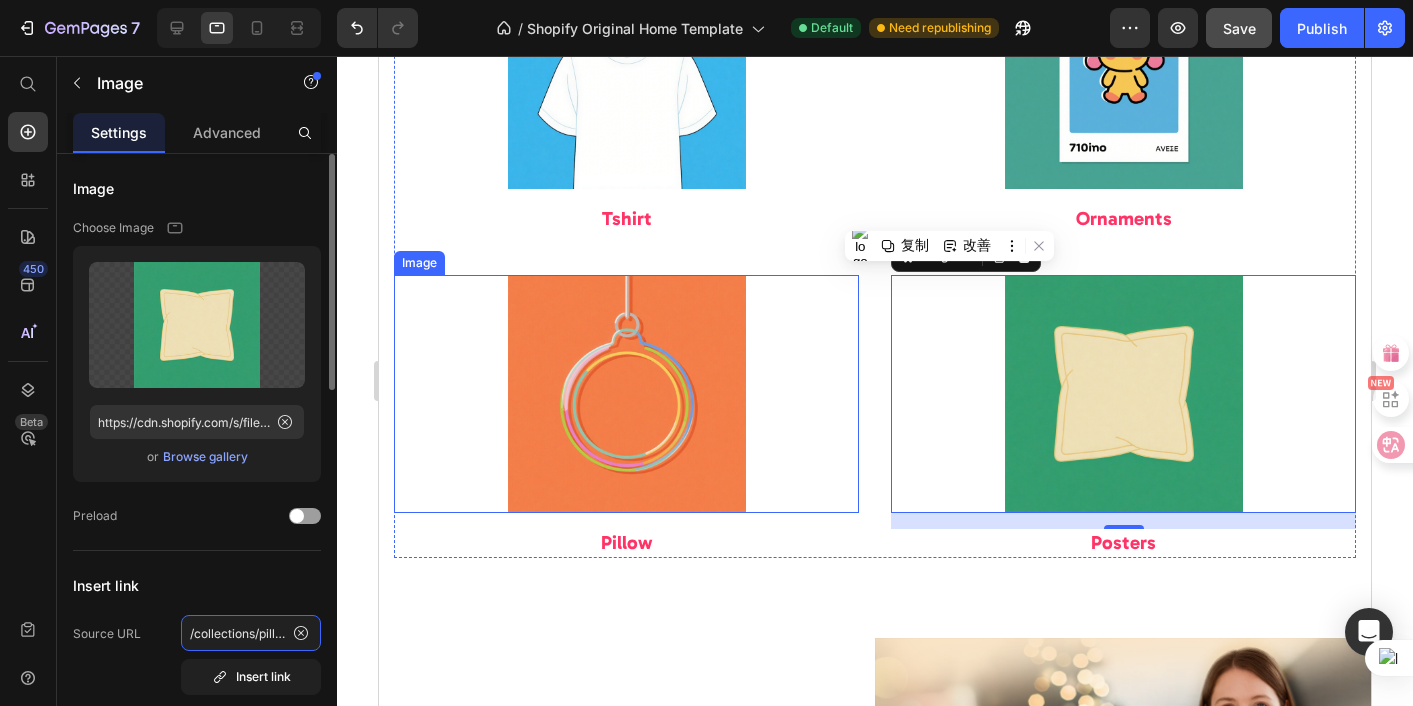 click on "/collections/pillow" 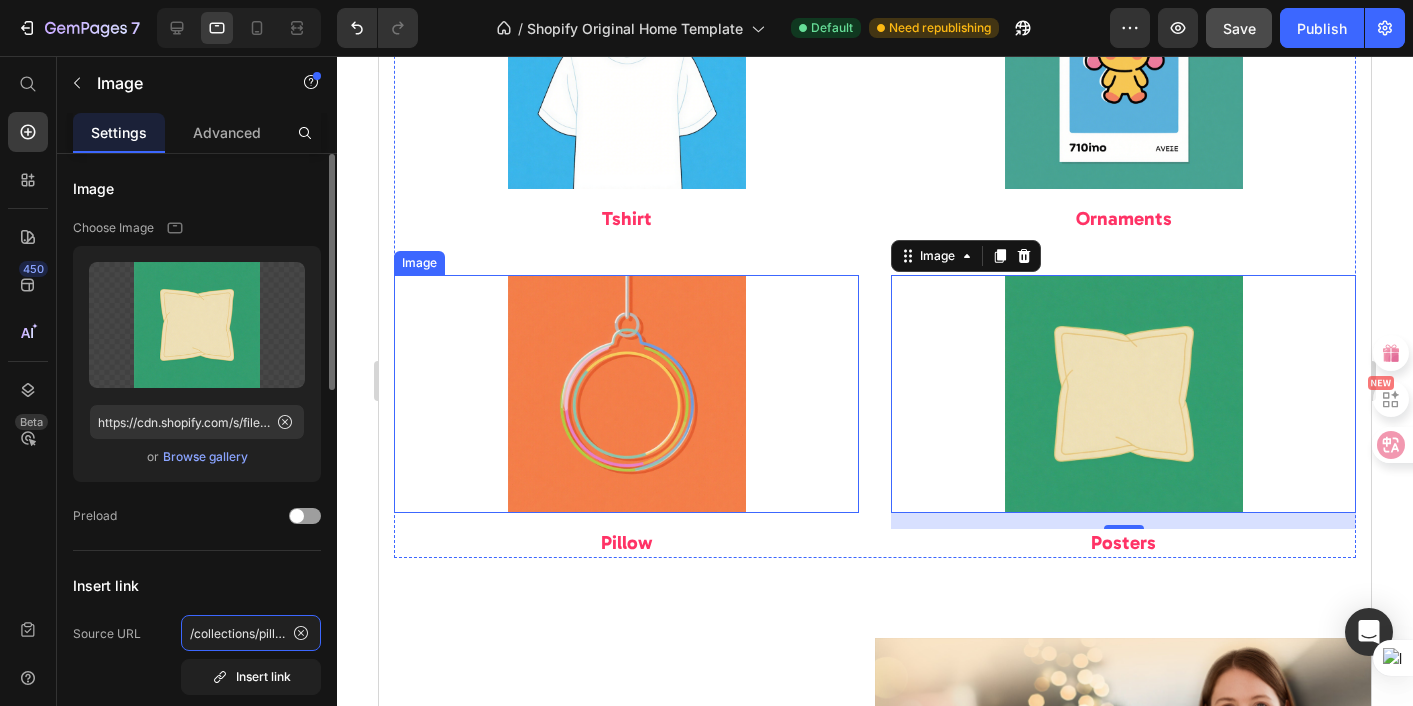 click on "/collections/pillow" 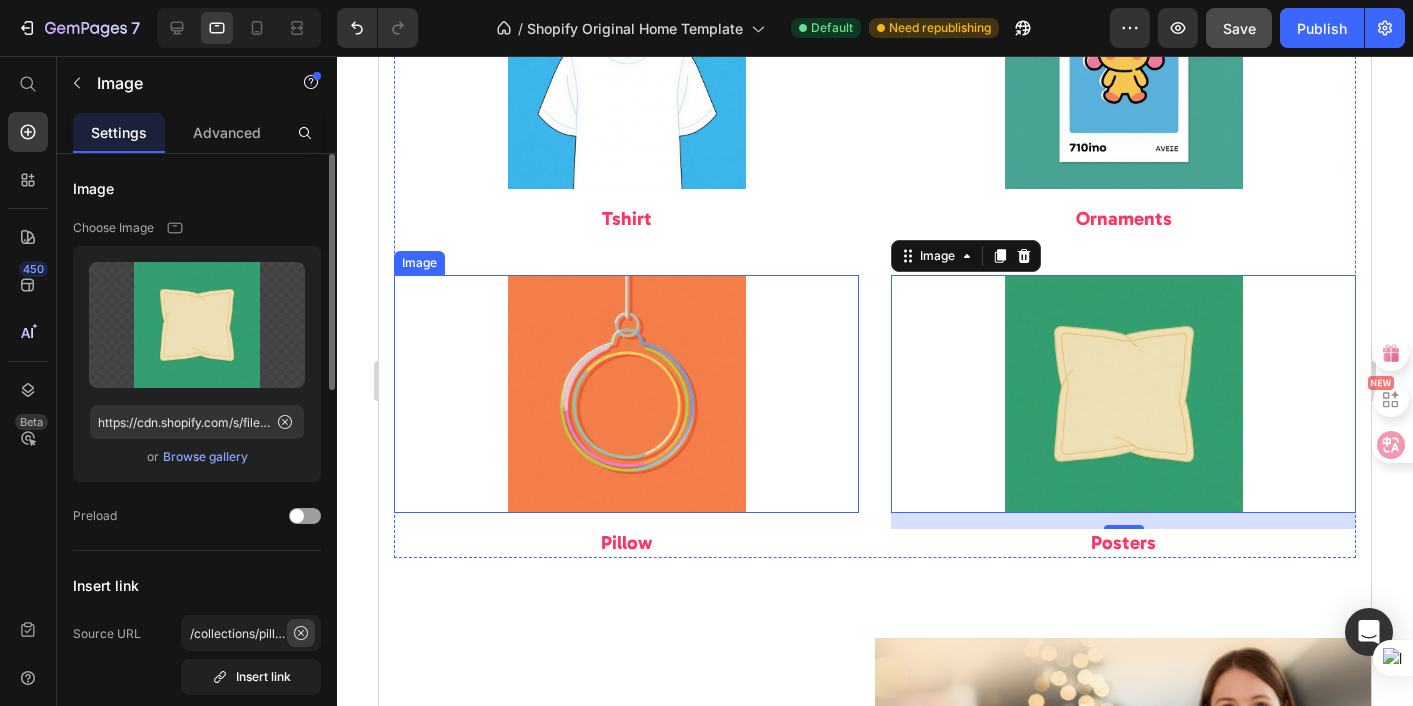 click 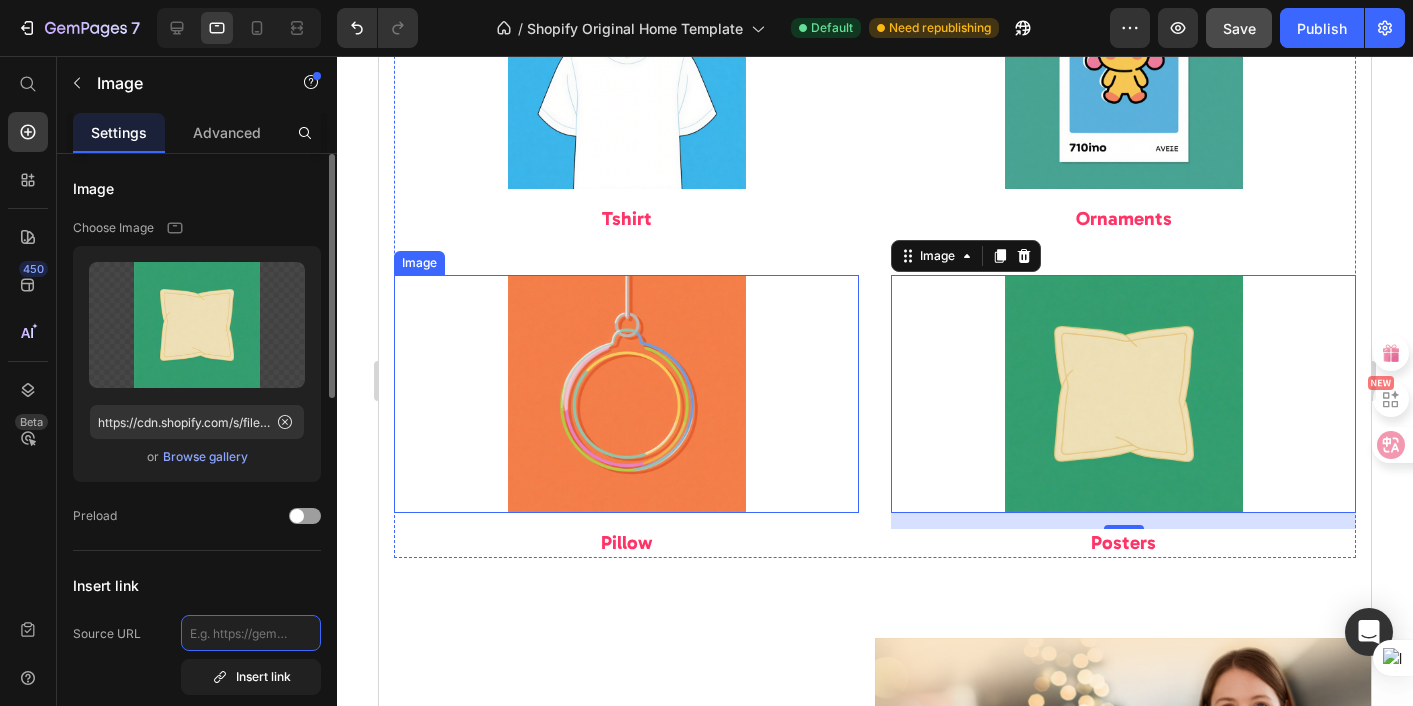 click 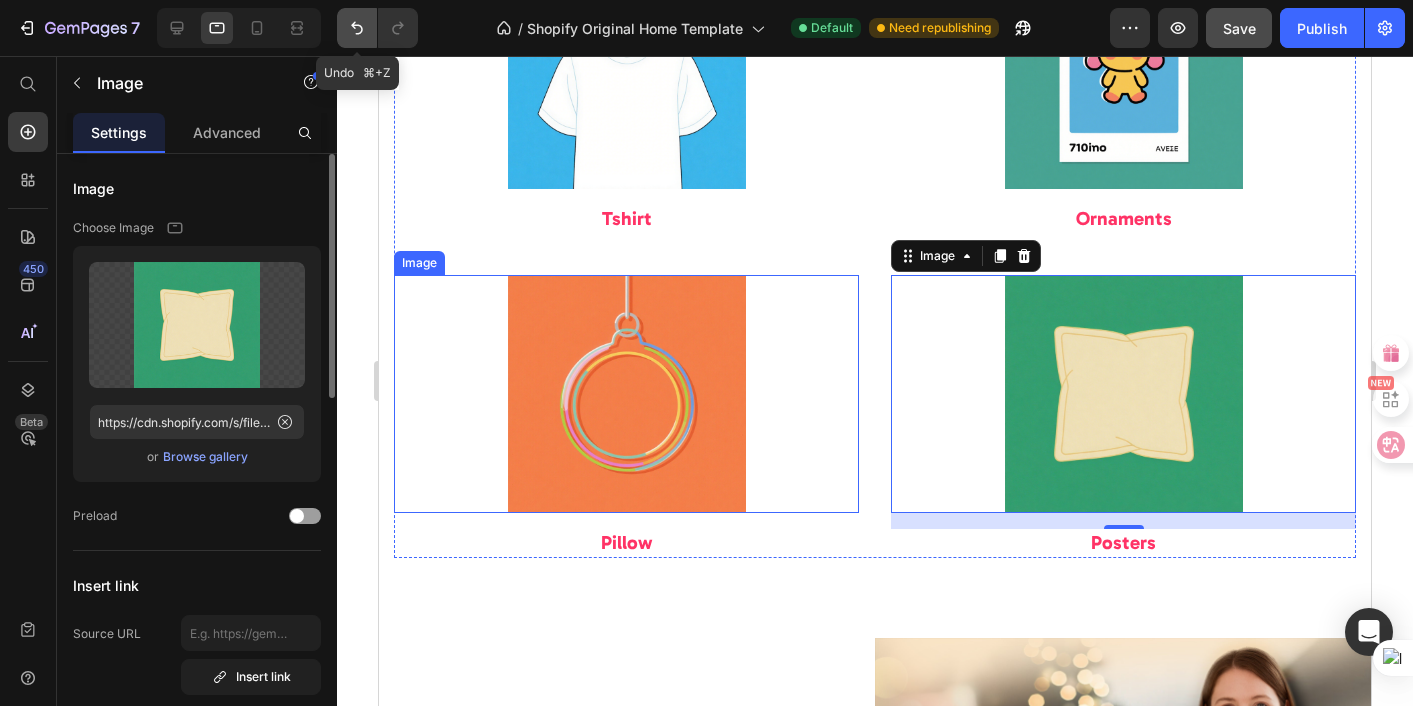 click 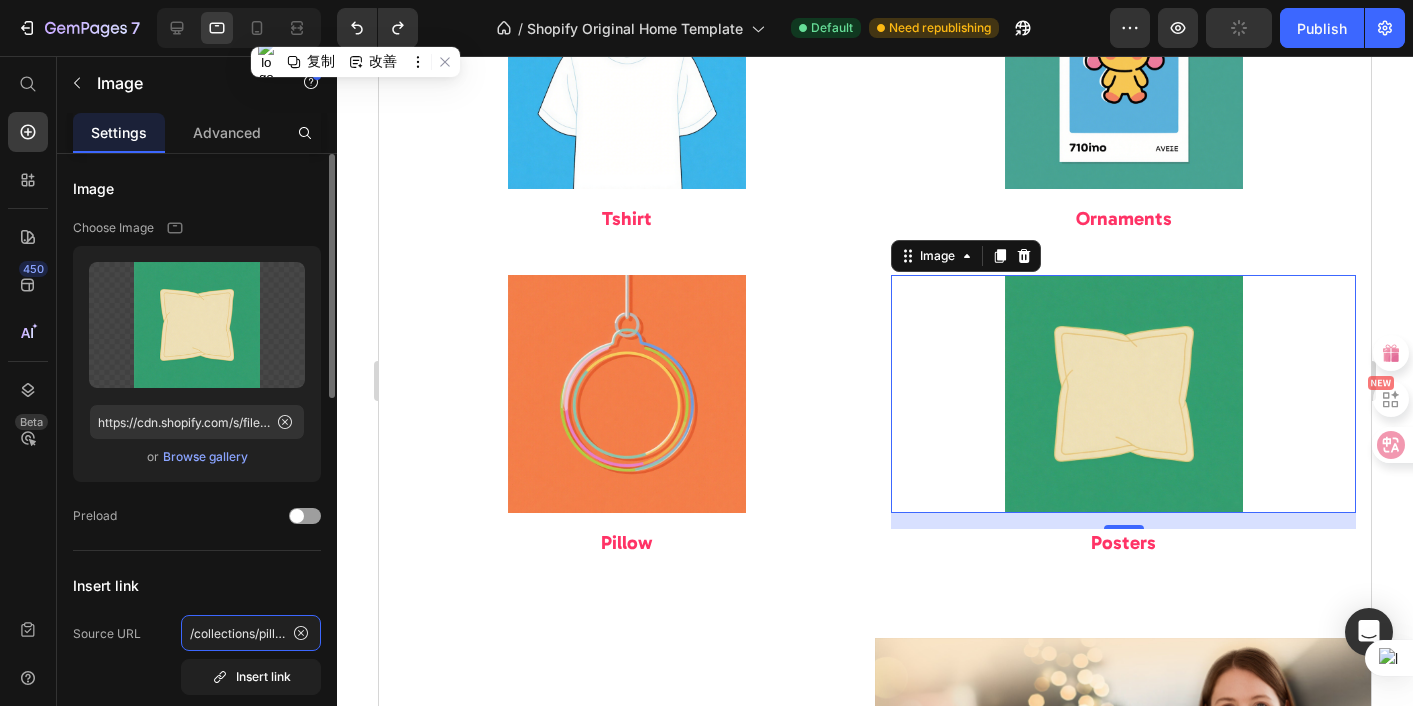 click on "/collections/pillow" 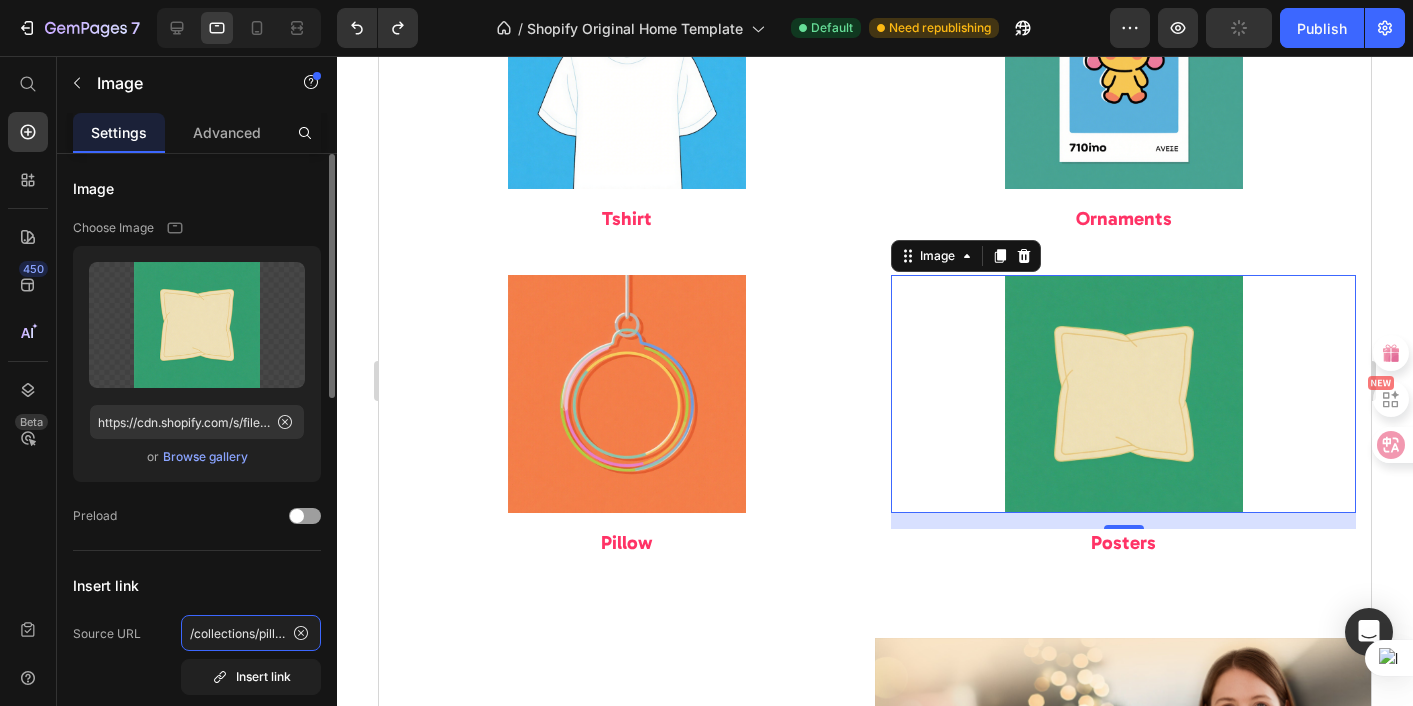 click on "/collections/pillow" 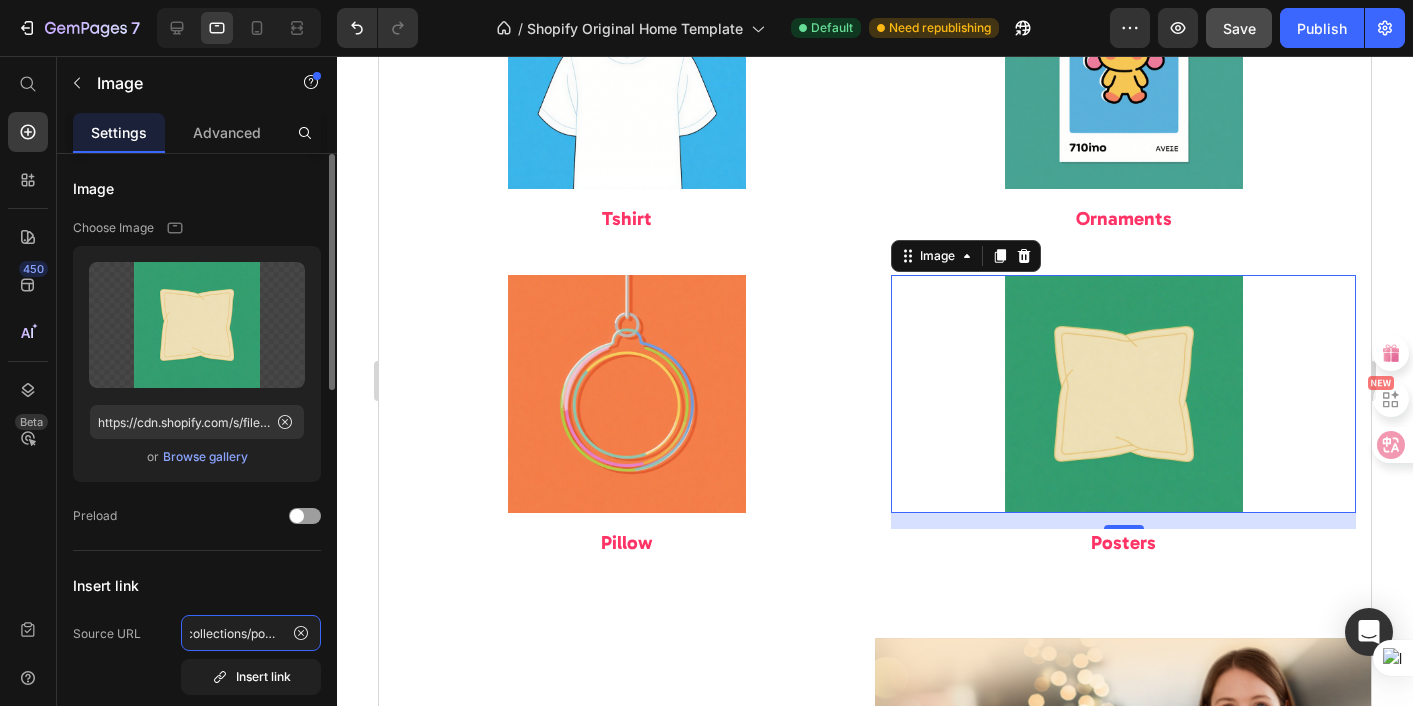 scroll, scrollTop: 0, scrollLeft: 14, axis: horizontal 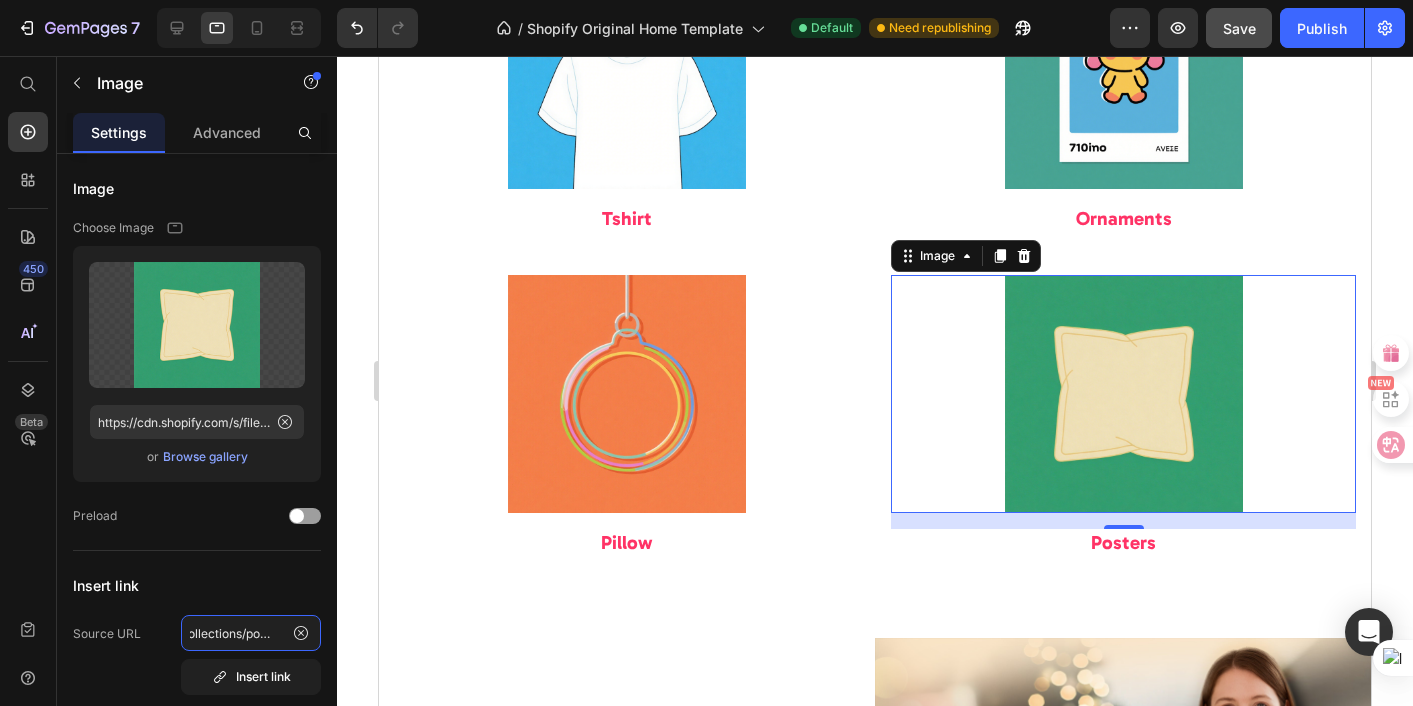 type on "/collections/posters" 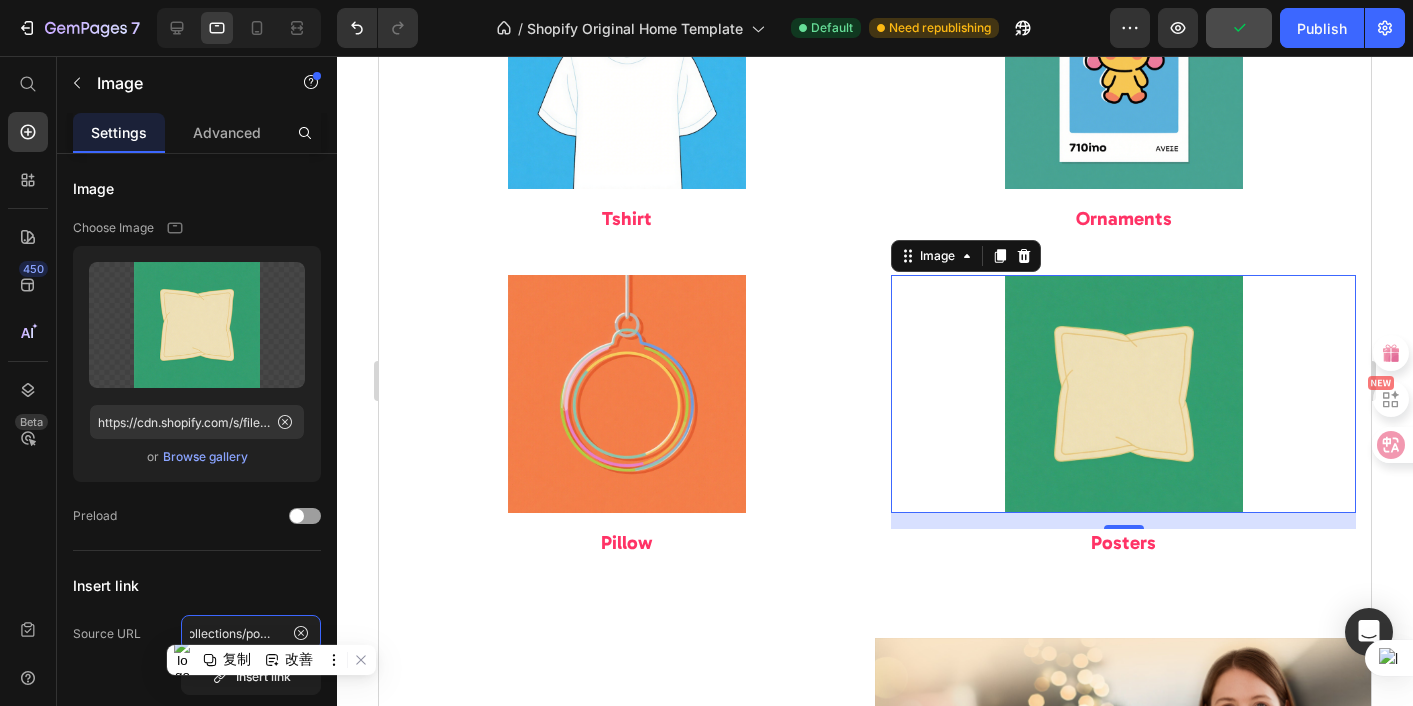 scroll, scrollTop: 0, scrollLeft: 0, axis: both 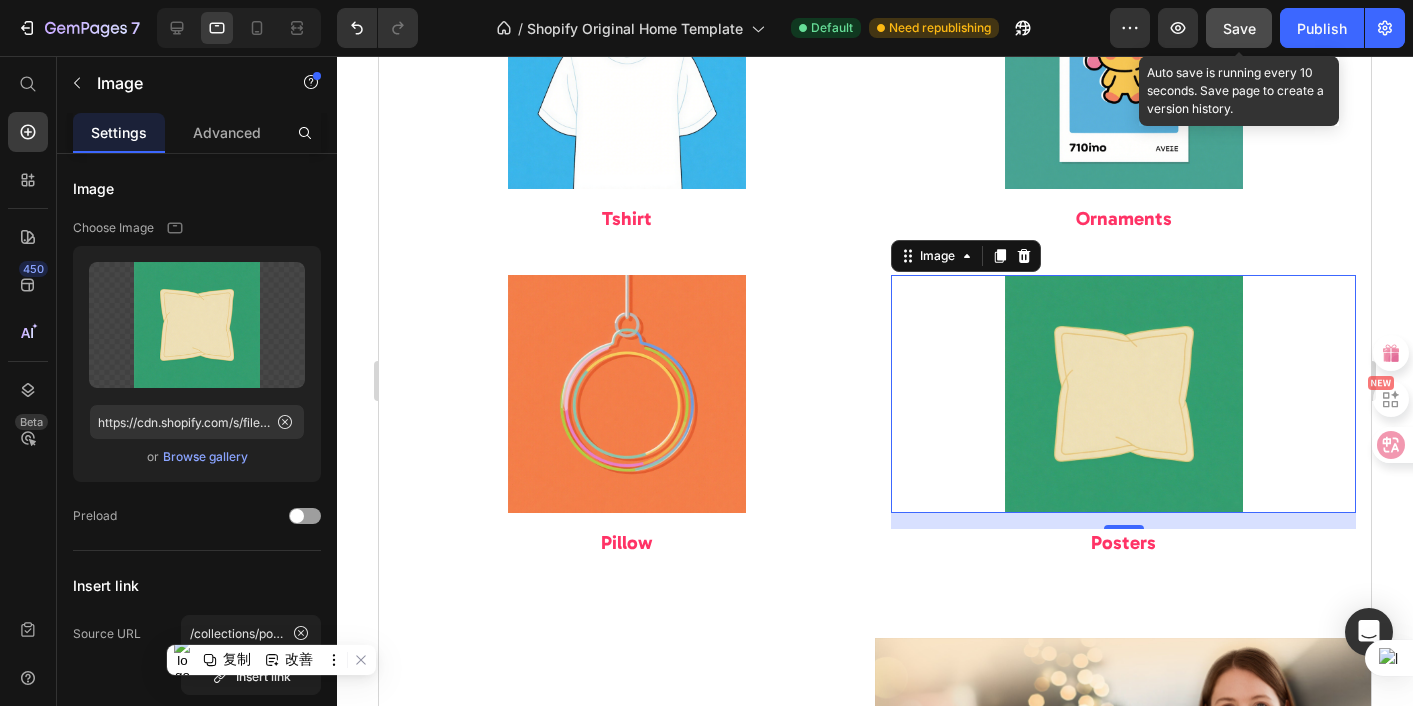 click on "Save" at bounding box center (1239, 28) 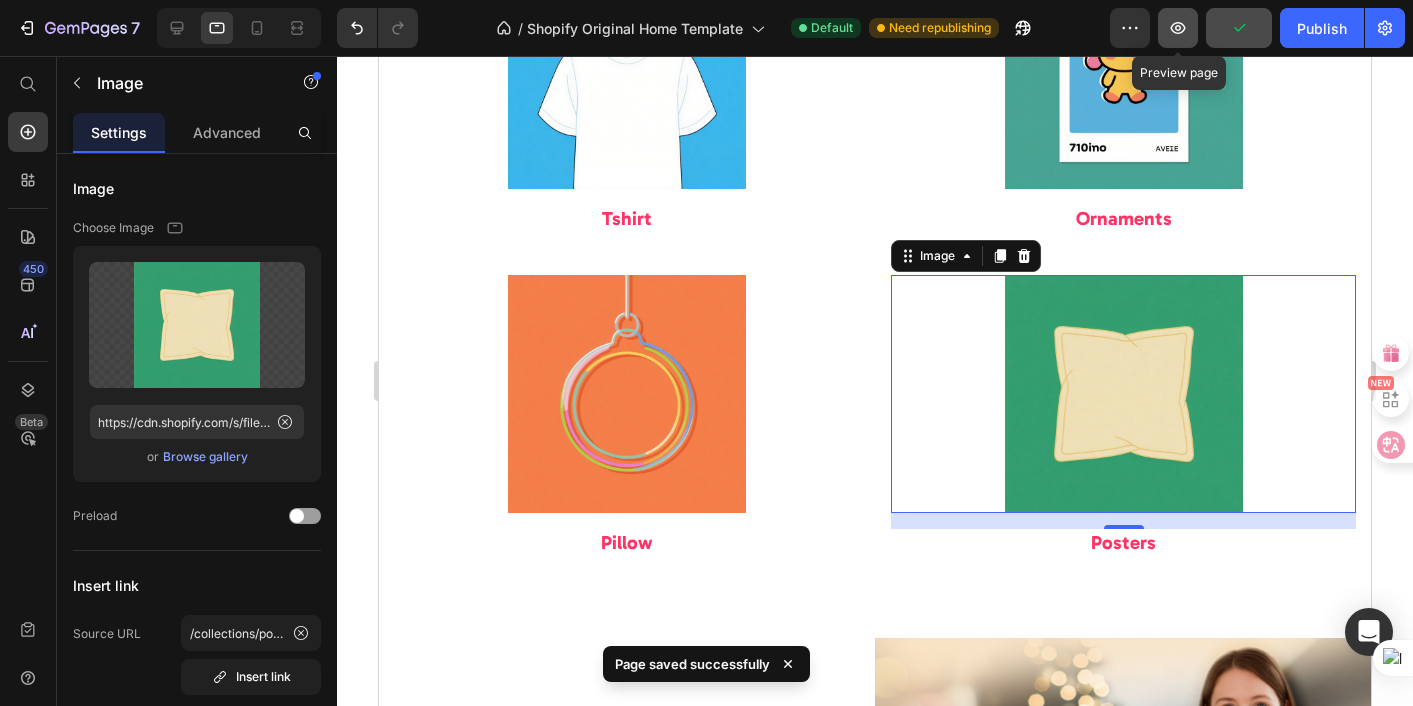 click 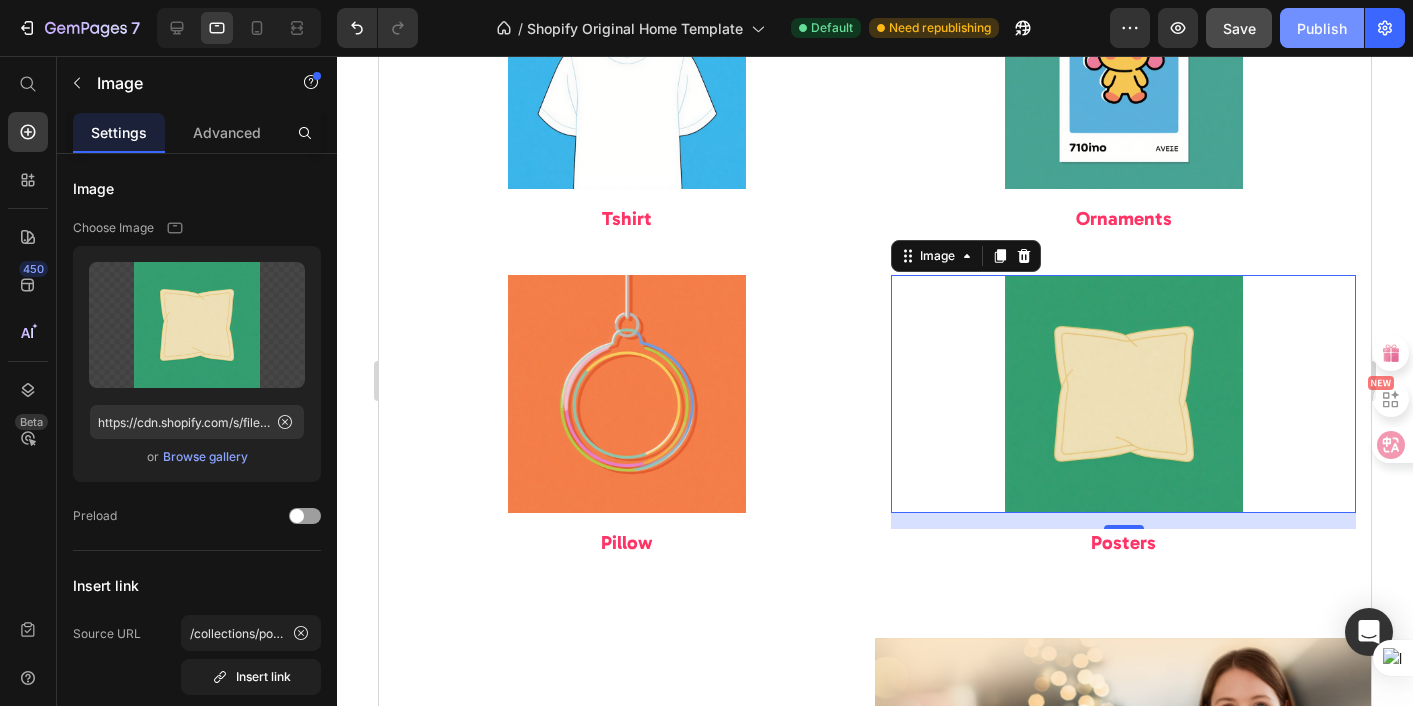 click on "Publish" at bounding box center [1322, 28] 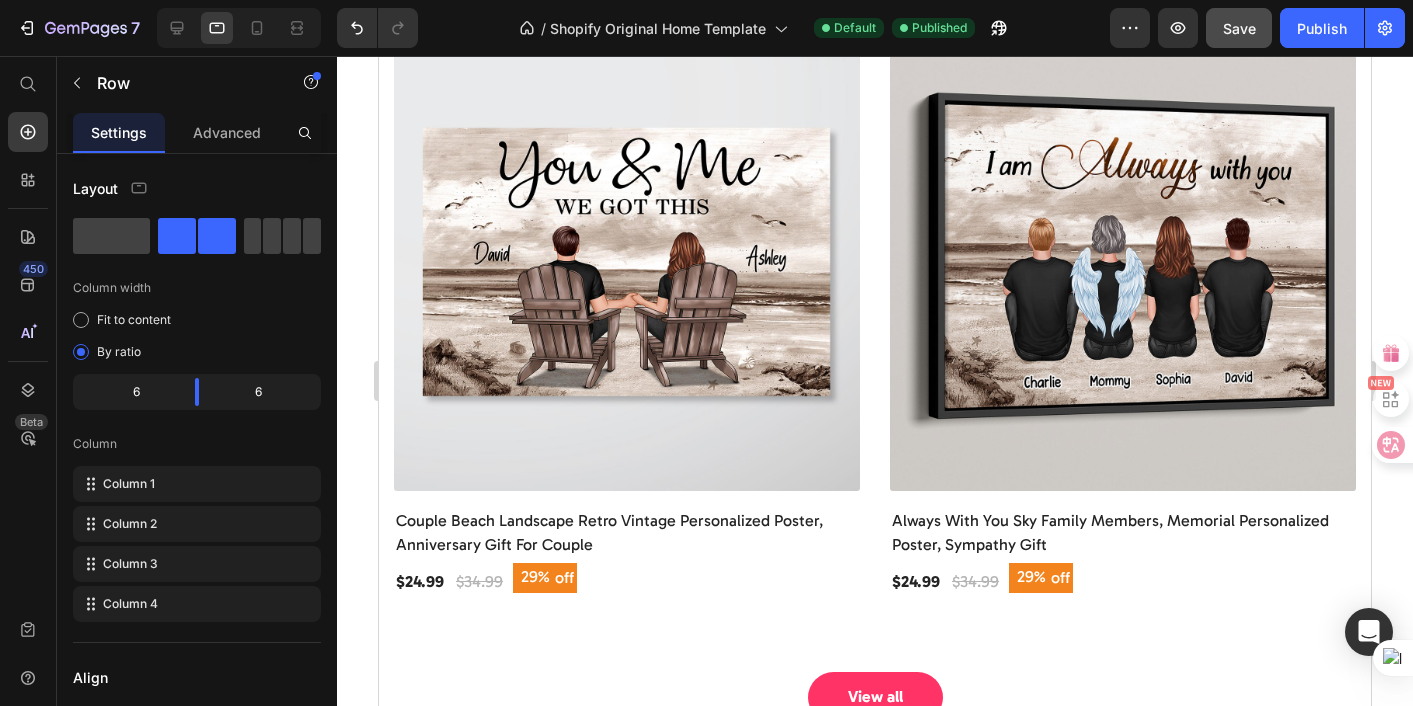 scroll, scrollTop: 2623, scrollLeft: 0, axis: vertical 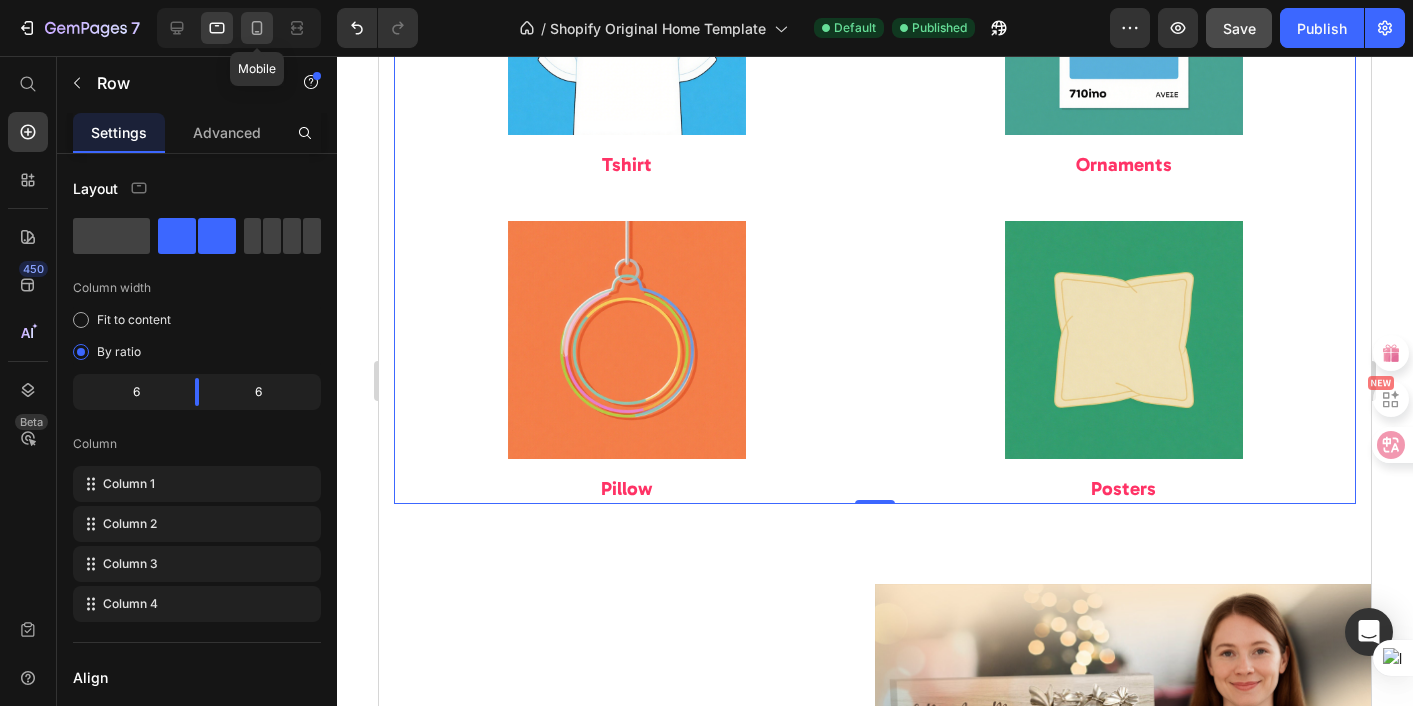 click 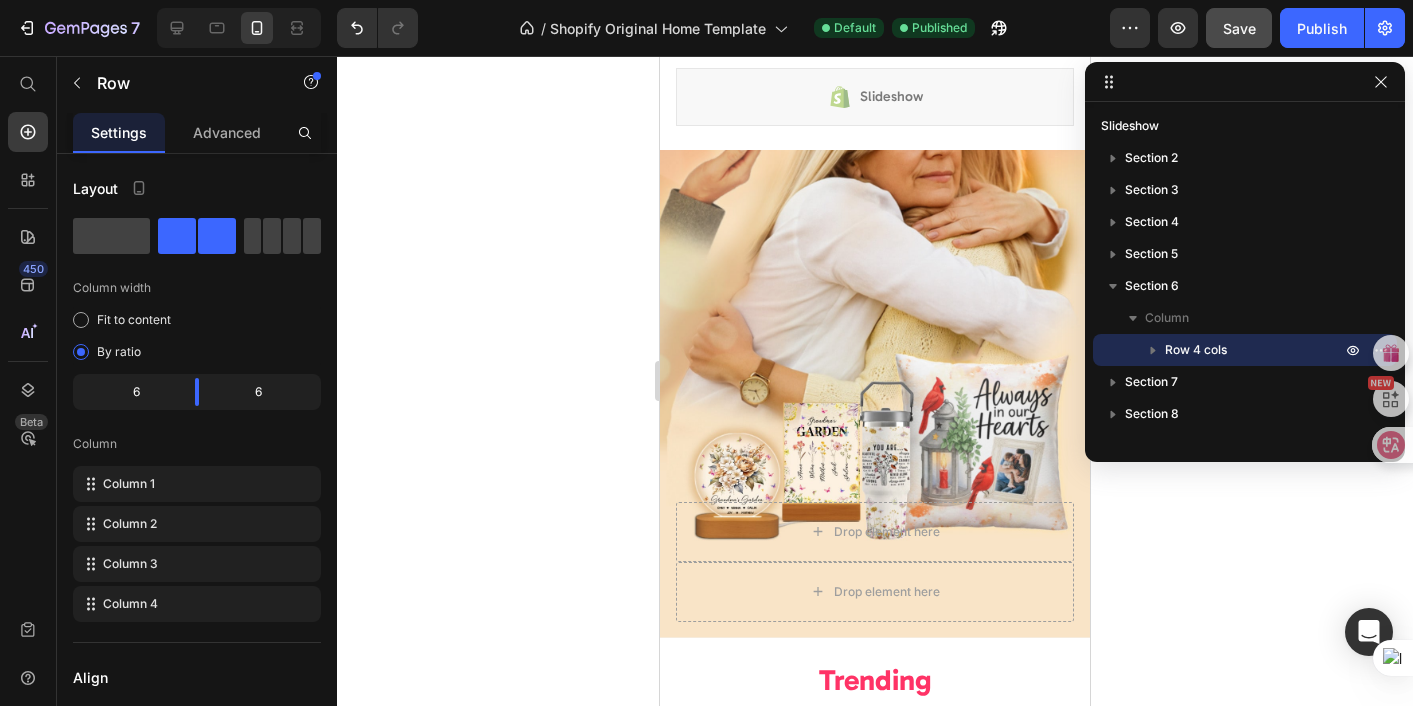 scroll, scrollTop: 0, scrollLeft: 0, axis: both 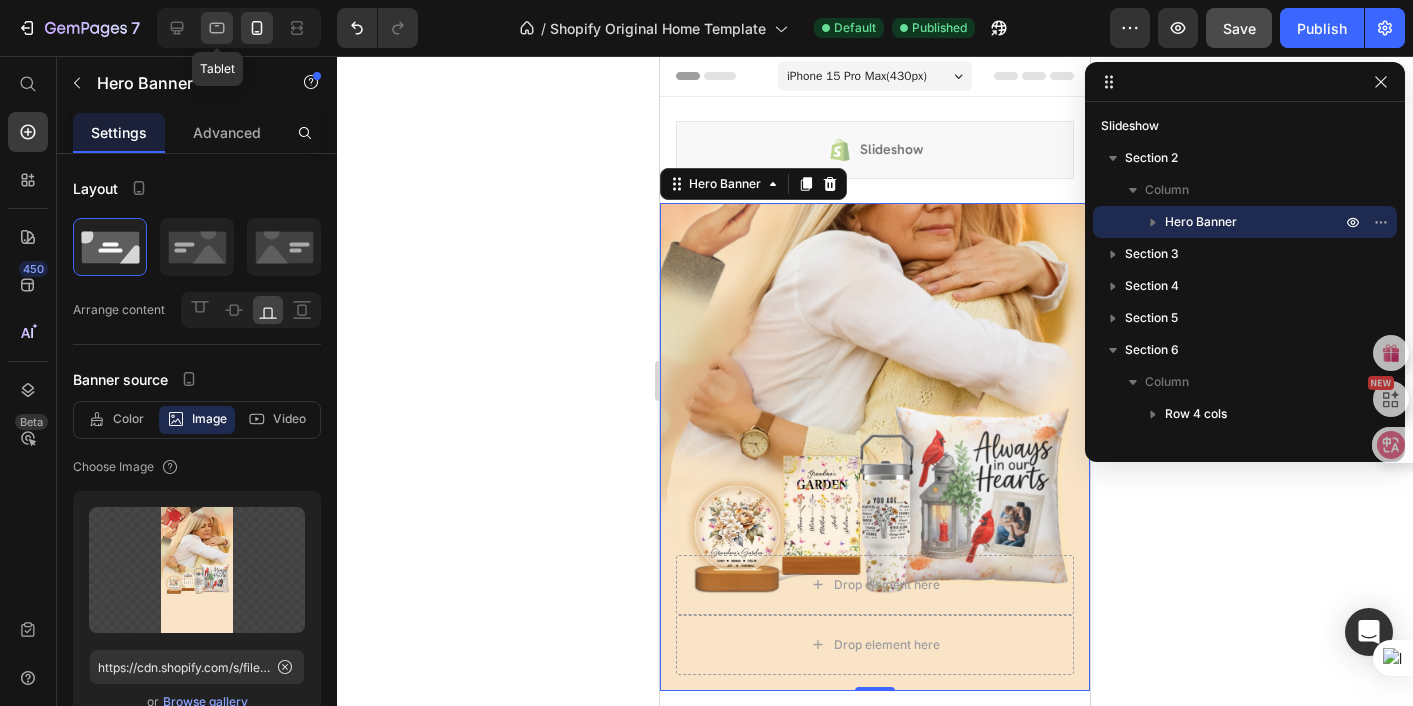 click 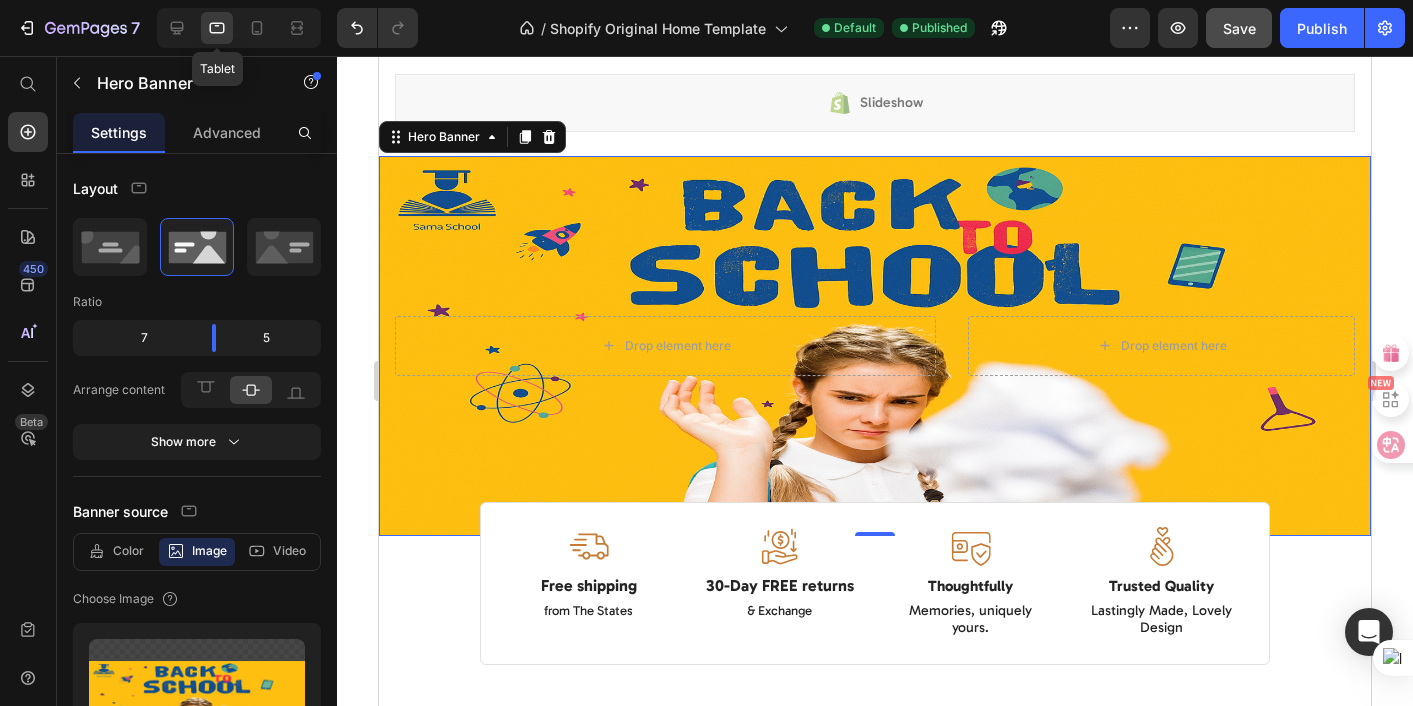scroll, scrollTop: 77, scrollLeft: 0, axis: vertical 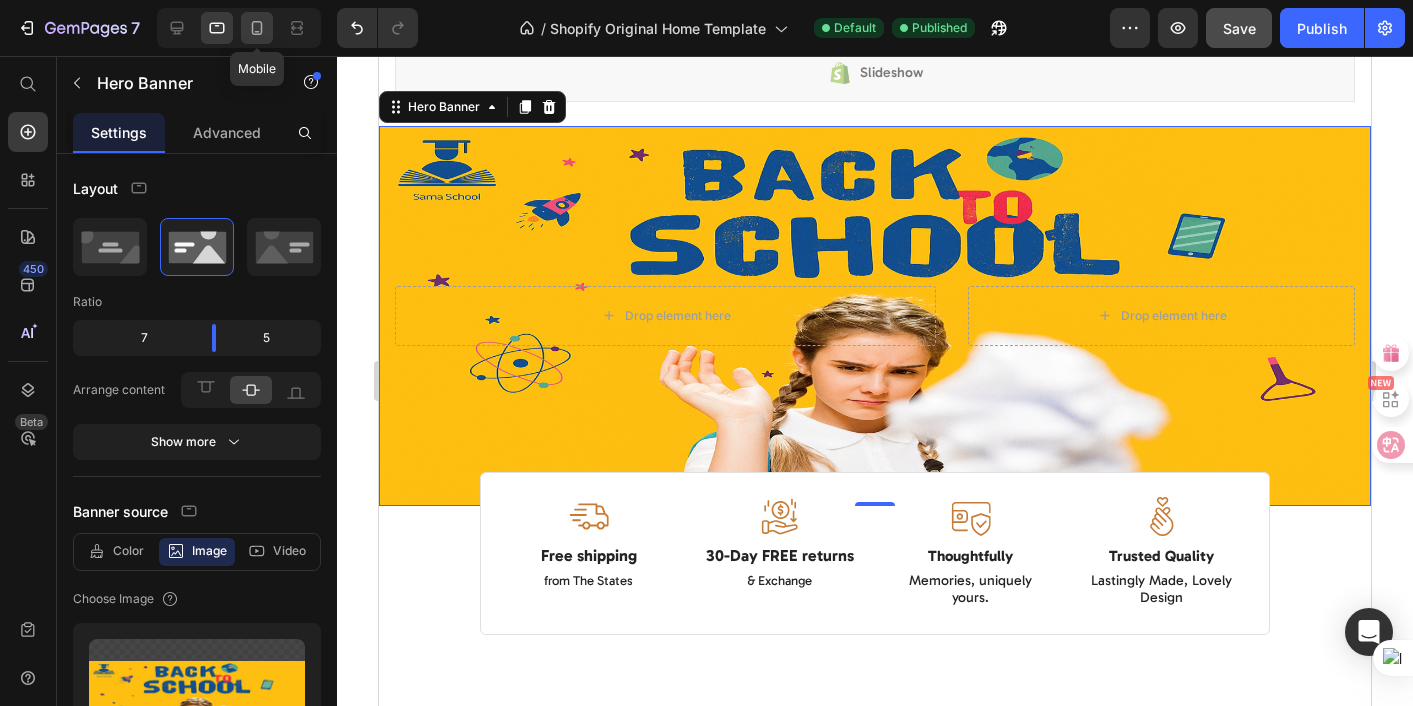 click 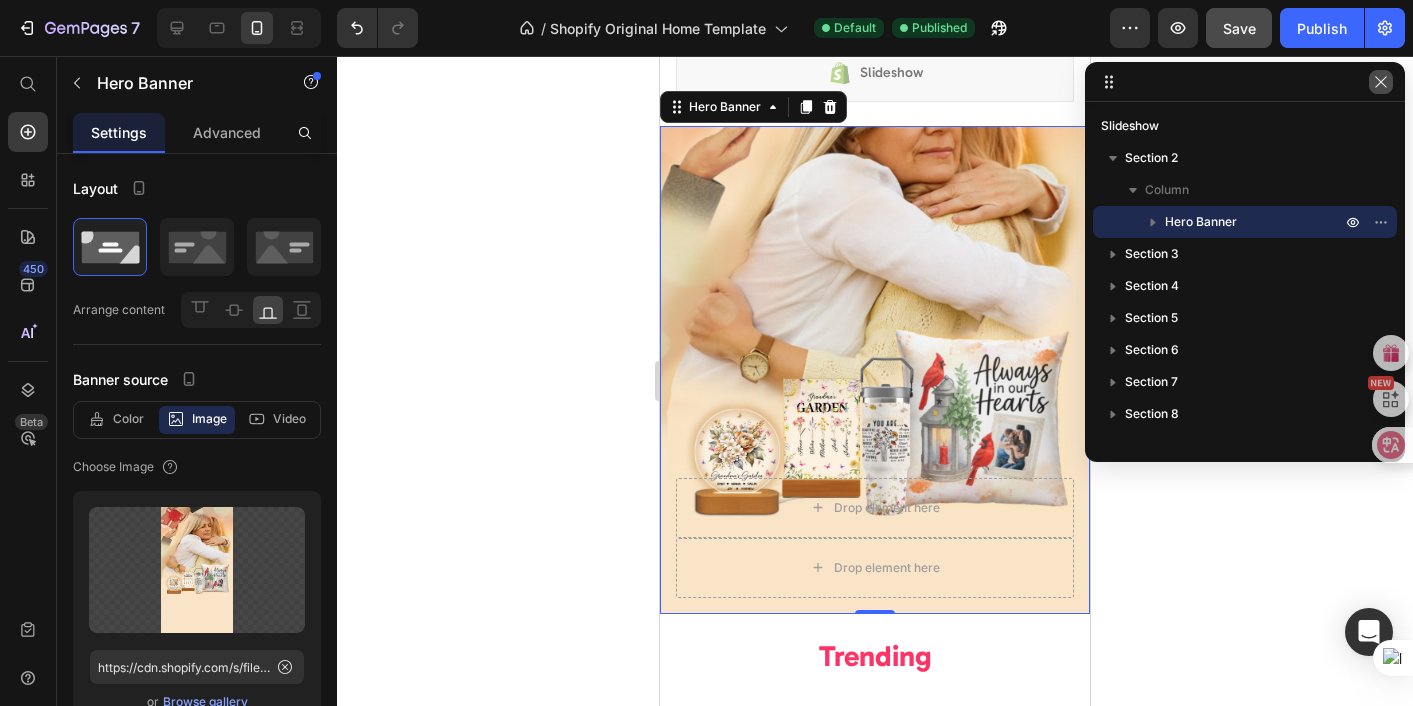 click 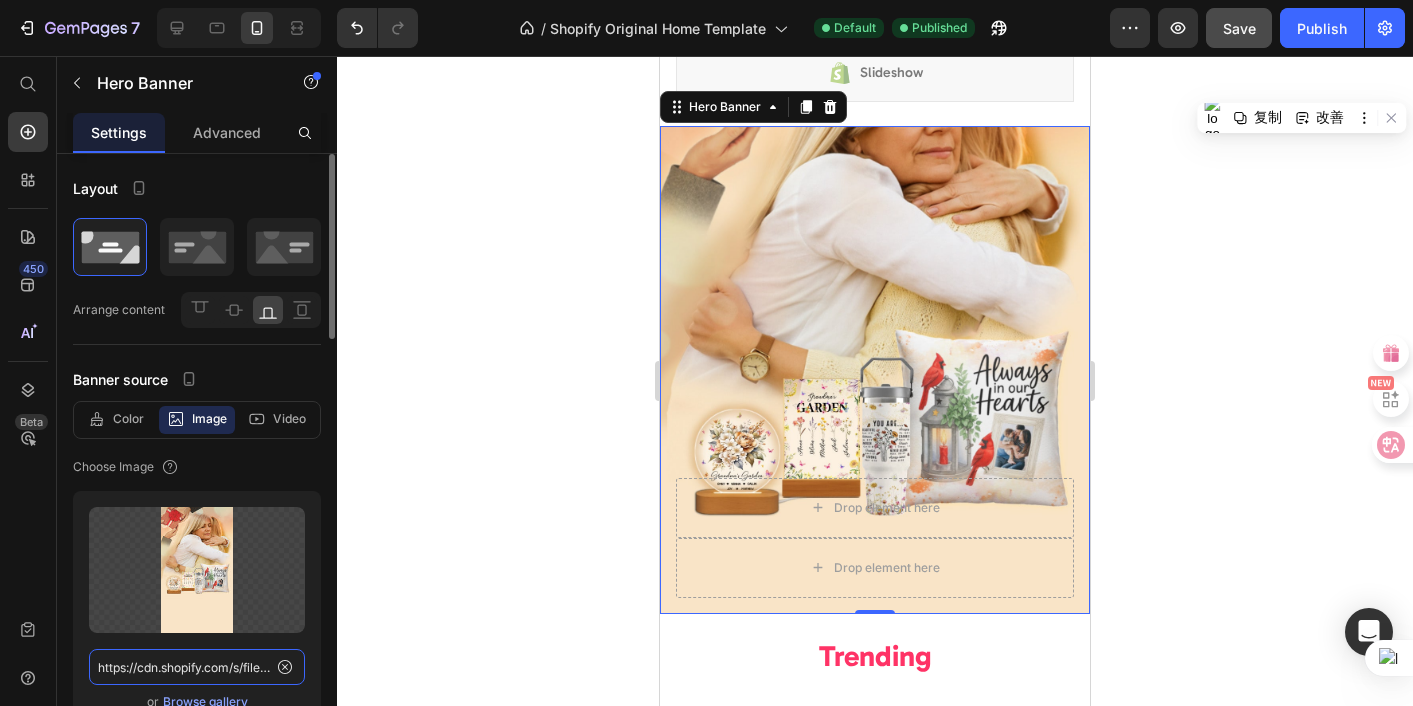 click on "https://cdn.shopify.com/s/files/1/0936/4458/7293/files/gempages_566438162063164497-639b0152-7ef1-4f2a-8c5b-bf223c127c92.jpg" 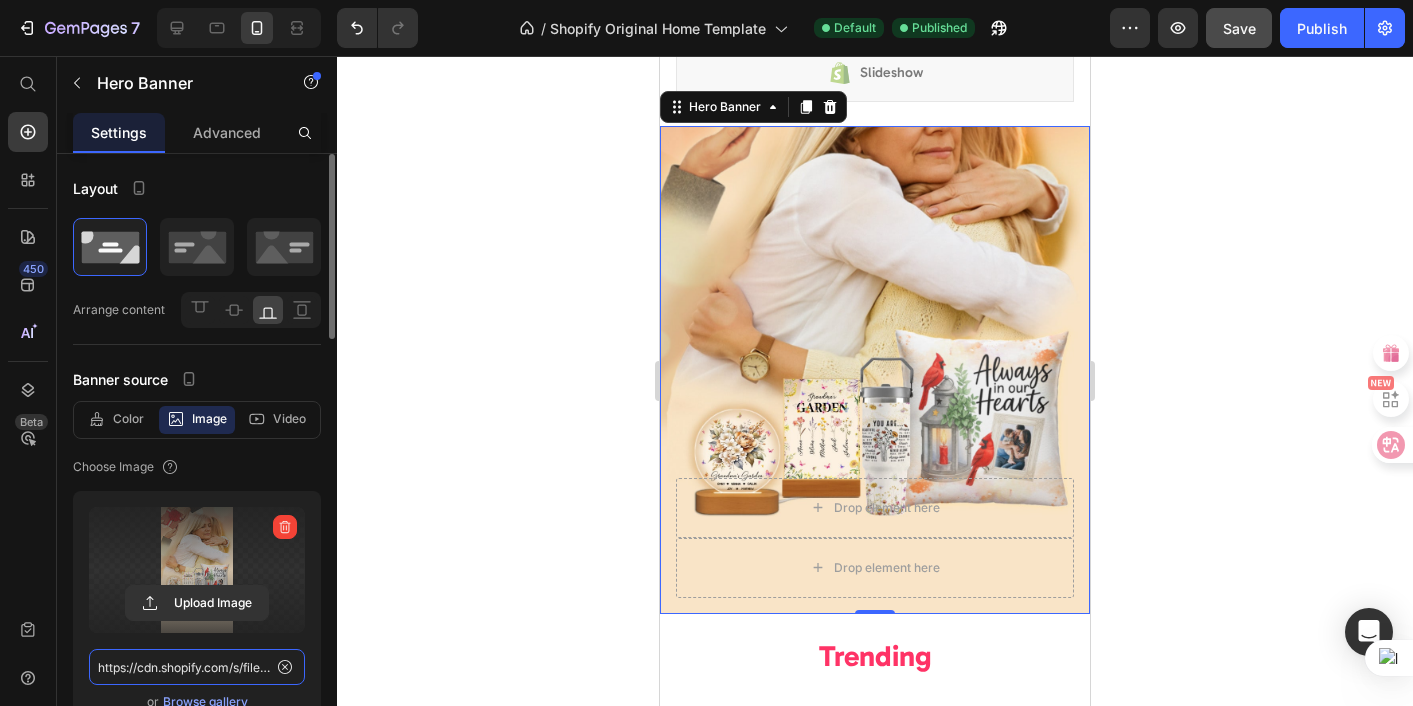 scroll, scrollTop: 388, scrollLeft: 0, axis: vertical 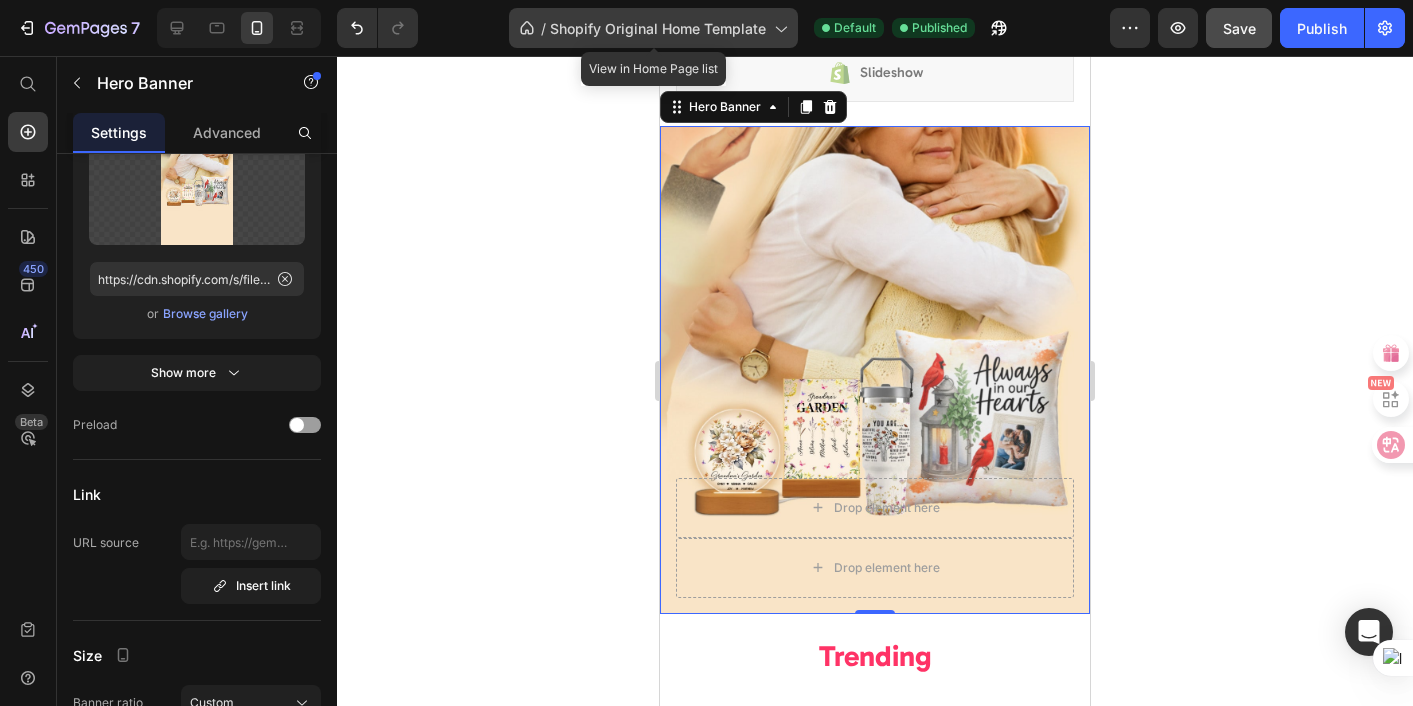 click on "Shopify Original Home Template" at bounding box center [658, 28] 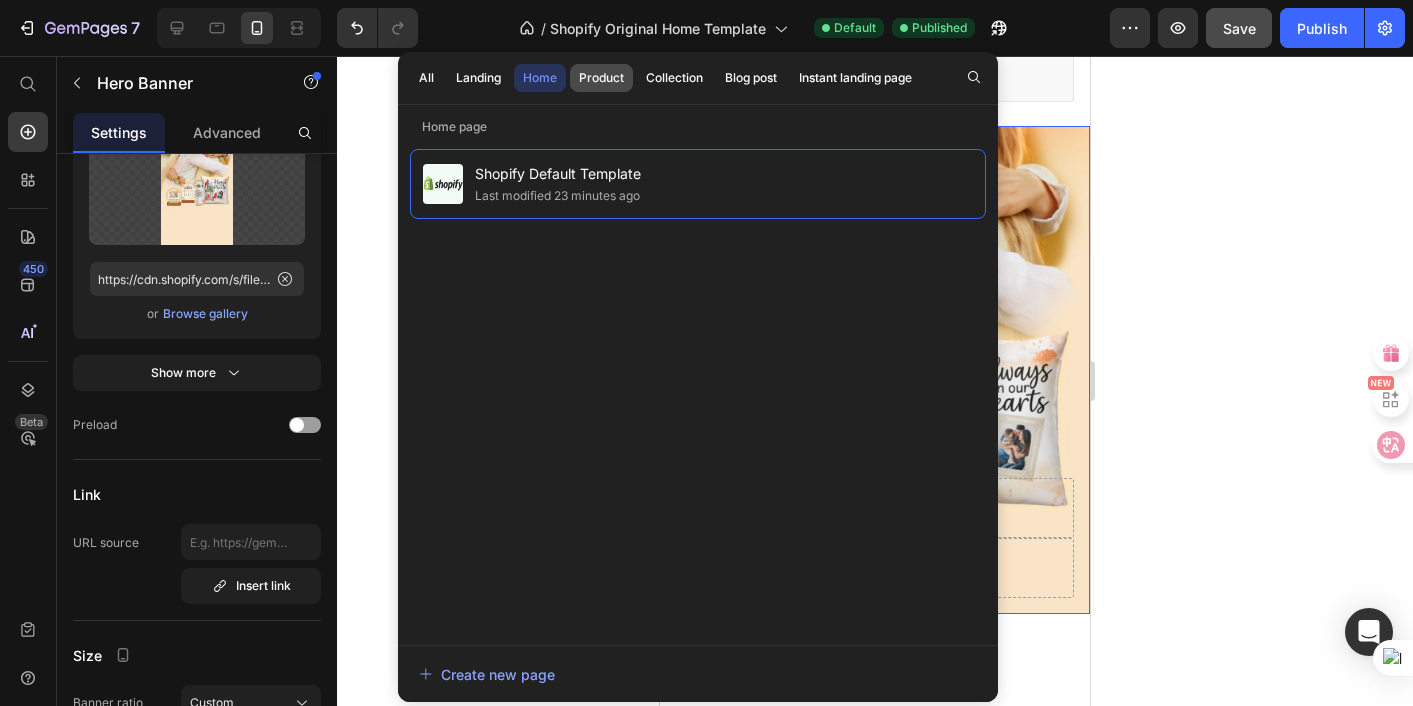 click on "Product" at bounding box center (601, 78) 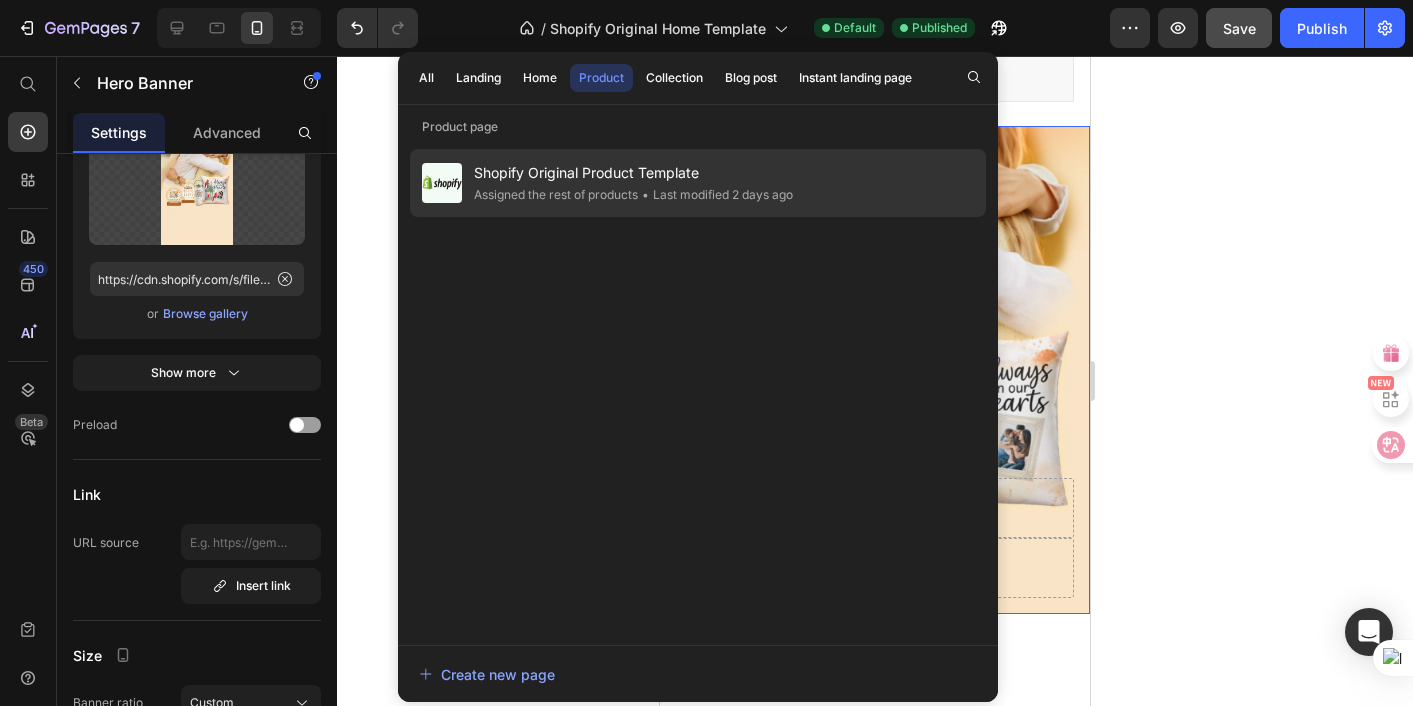 click on "Shopify Original Product Template" at bounding box center (633, 173) 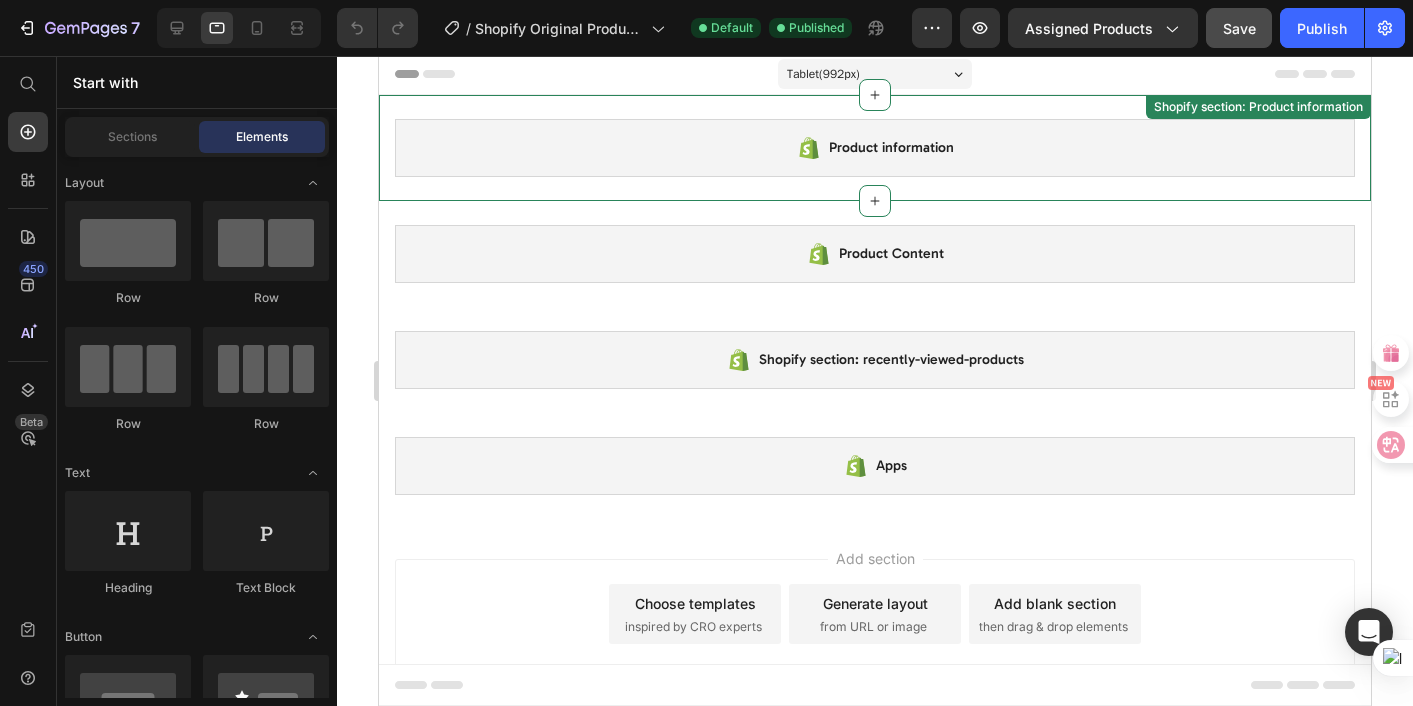 scroll, scrollTop: 0, scrollLeft: 0, axis: both 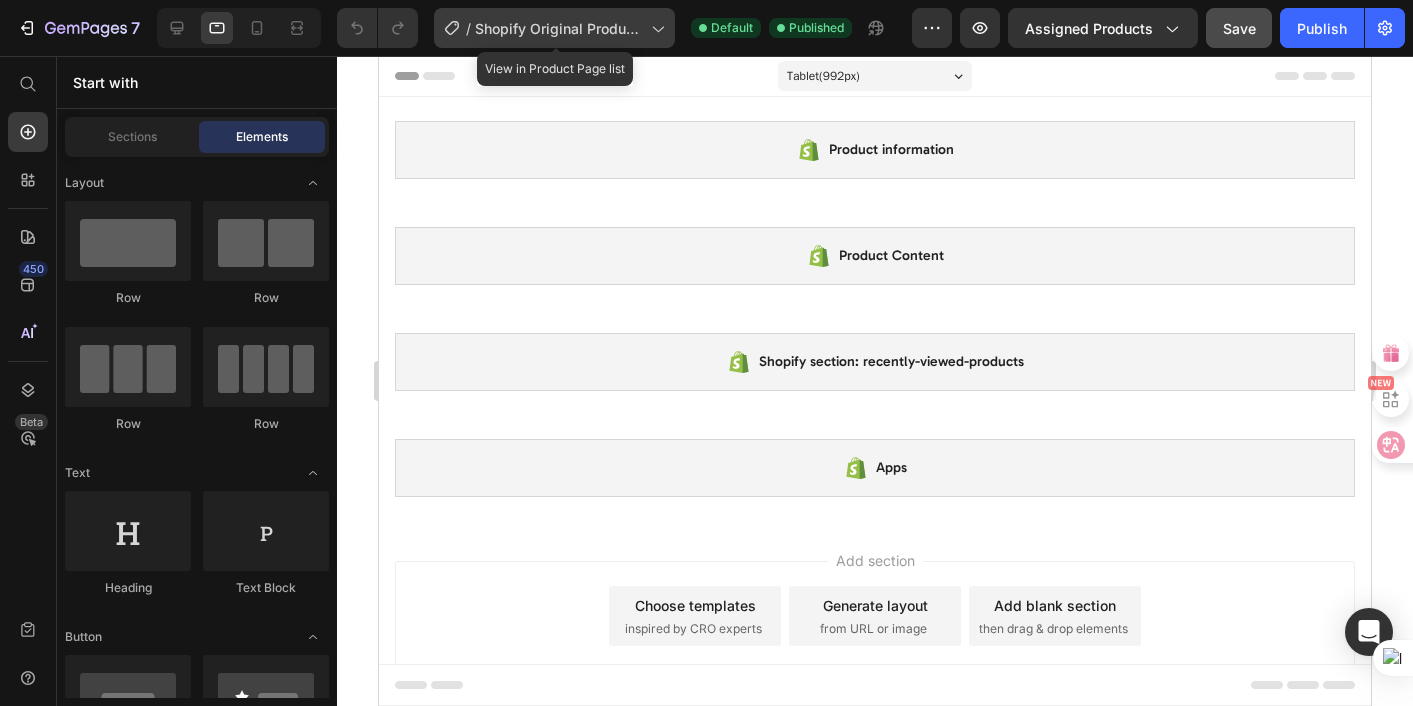 click on "Shopify Original Product Template" at bounding box center [559, 28] 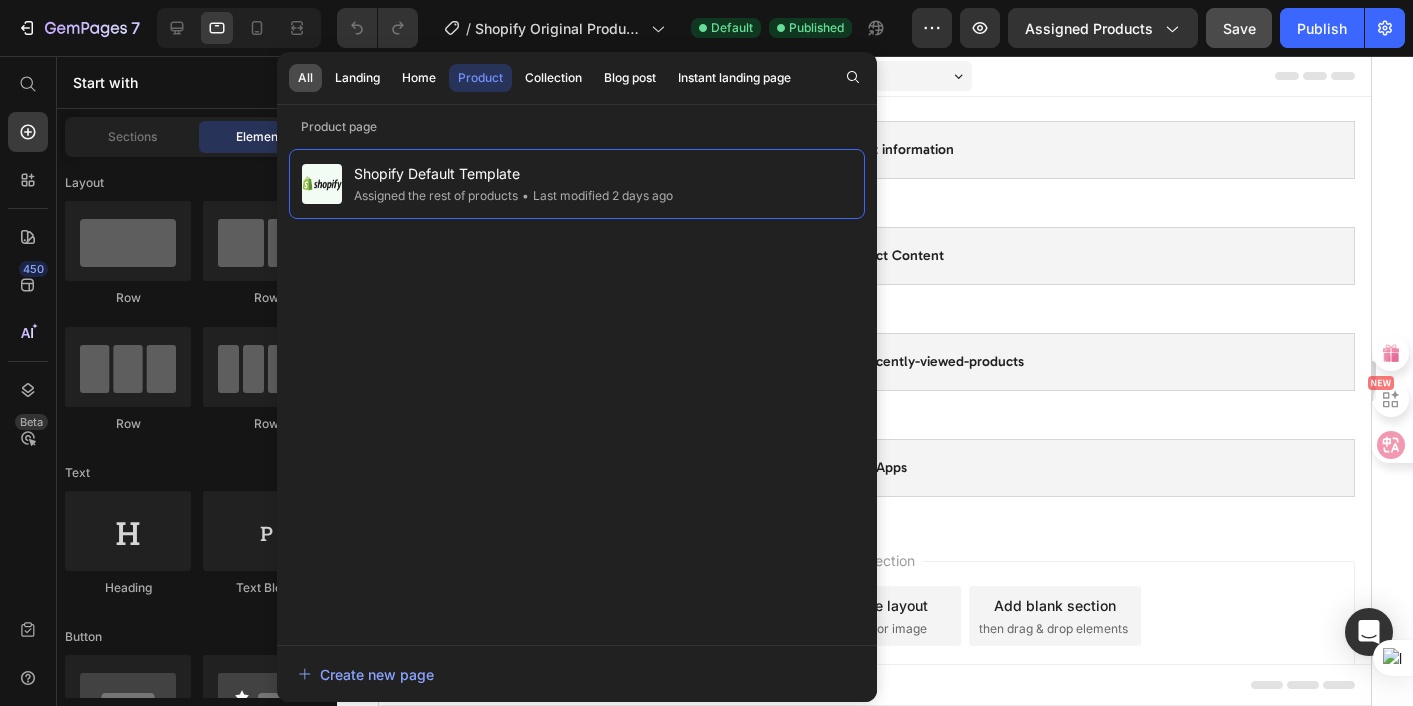 click on "All" at bounding box center [305, 78] 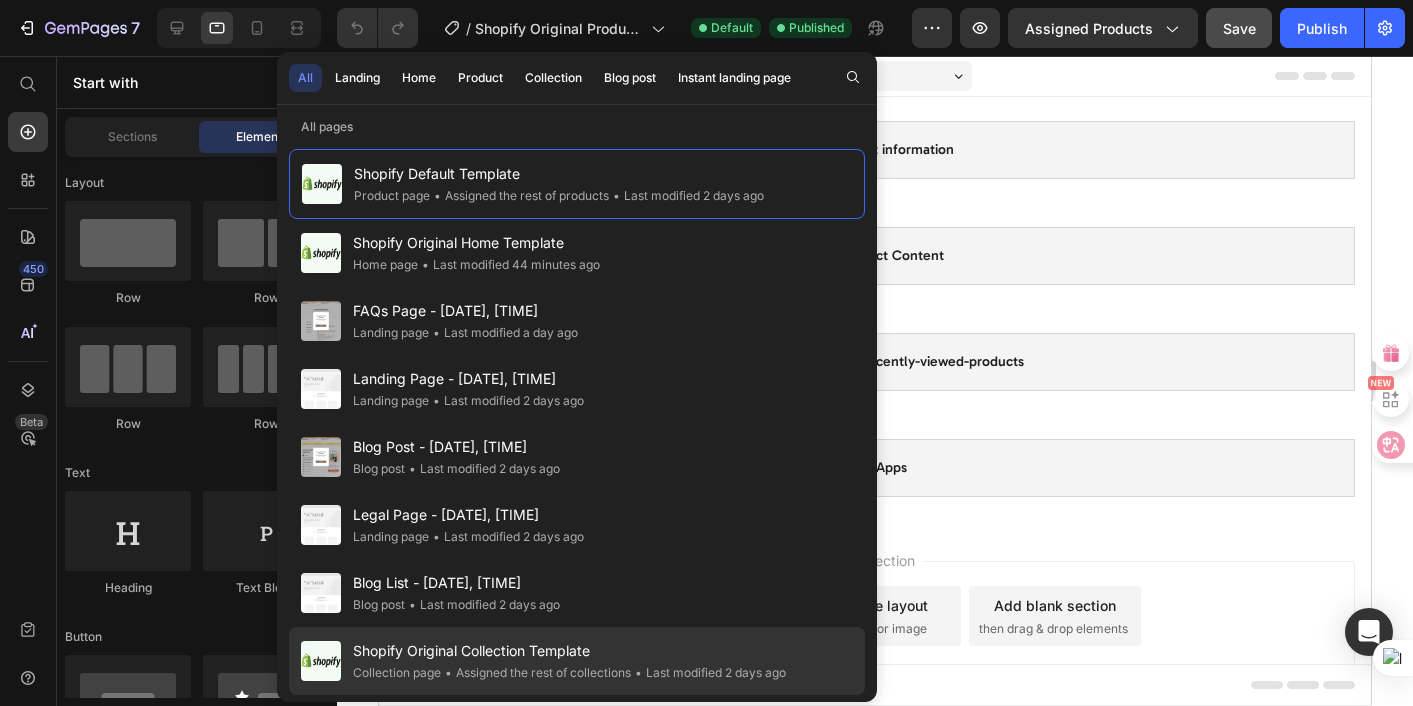 click on "Shopify Original Collection Template" at bounding box center [569, 651] 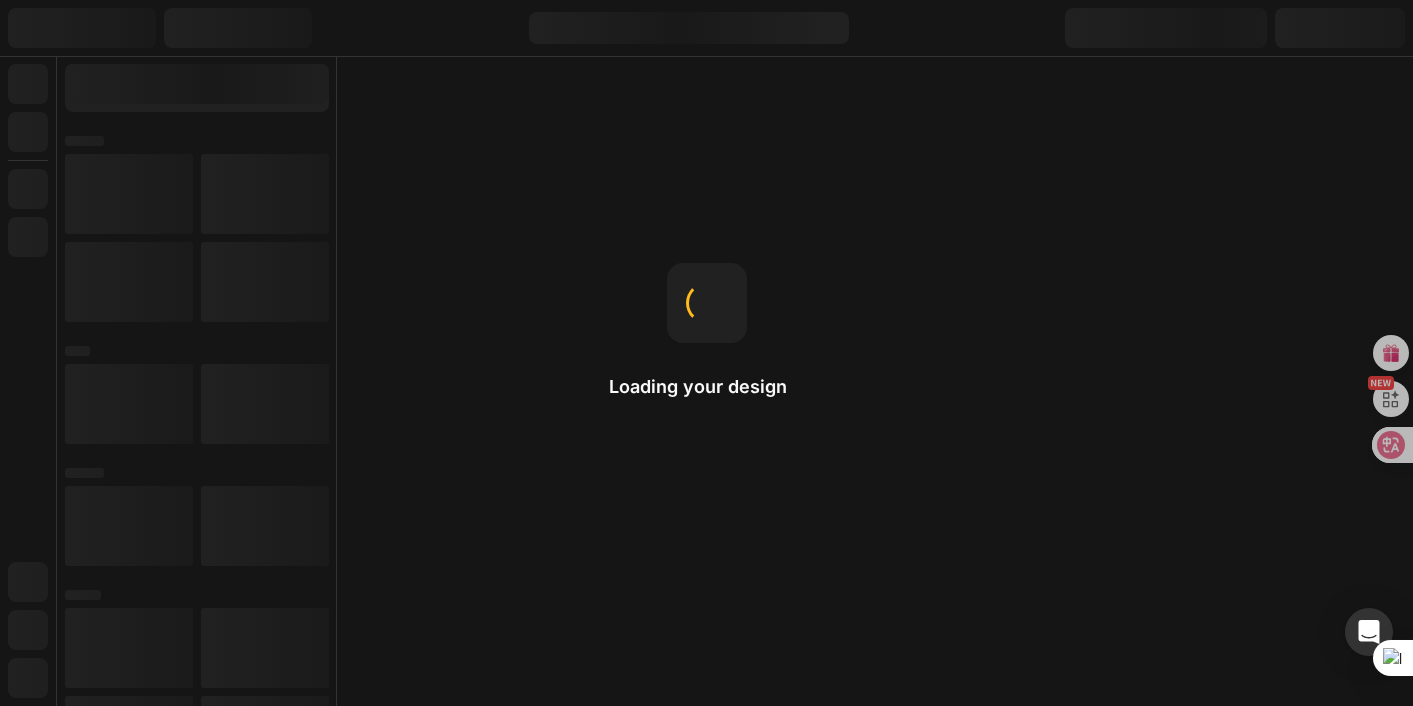 scroll, scrollTop: 0, scrollLeft: 0, axis: both 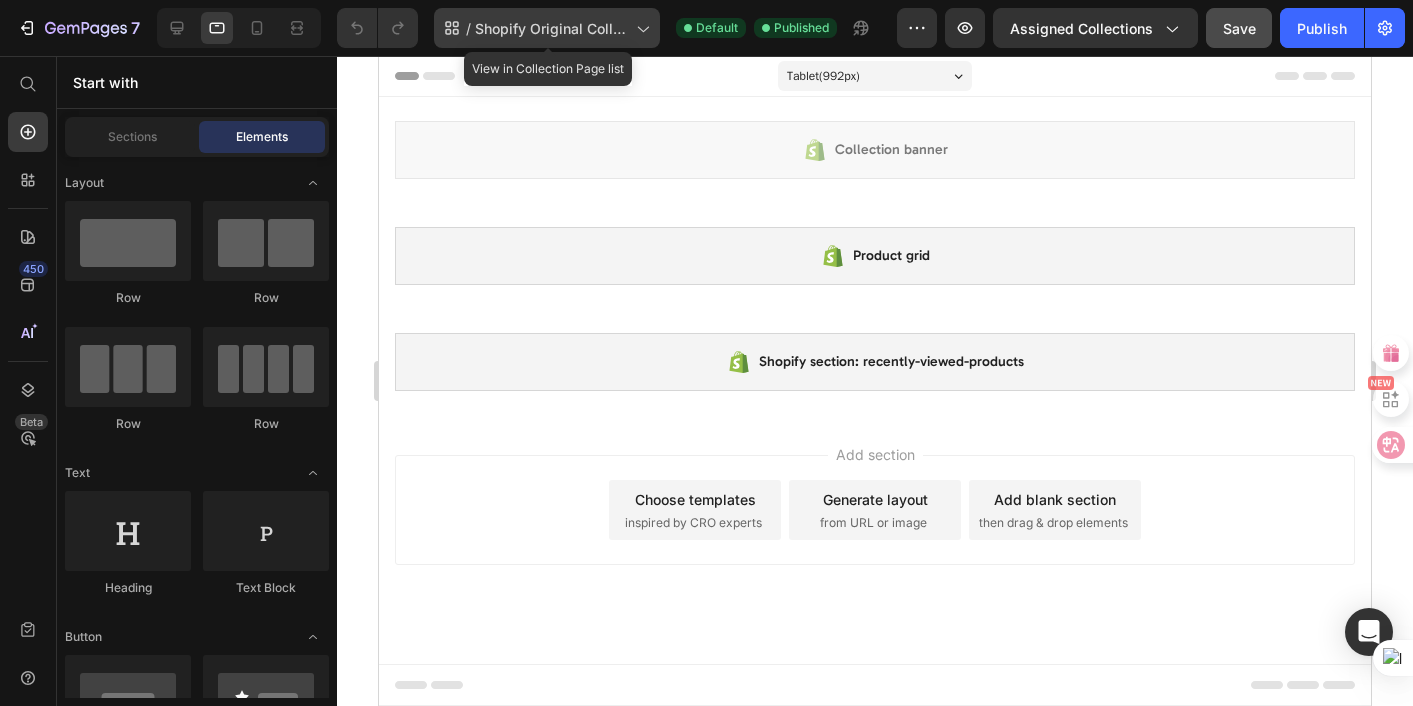 click on "Shopify Original Collection Template" at bounding box center (551, 28) 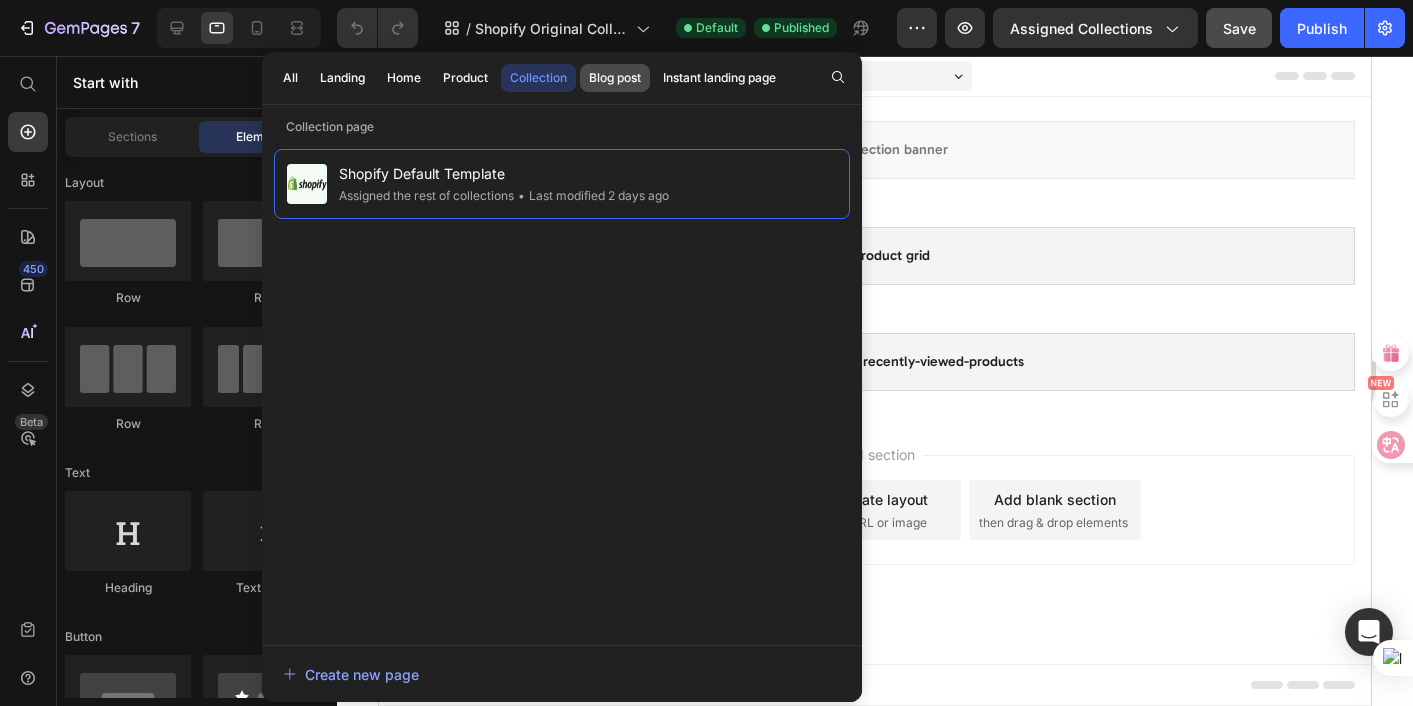 click on "Blog post" at bounding box center [615, 78] 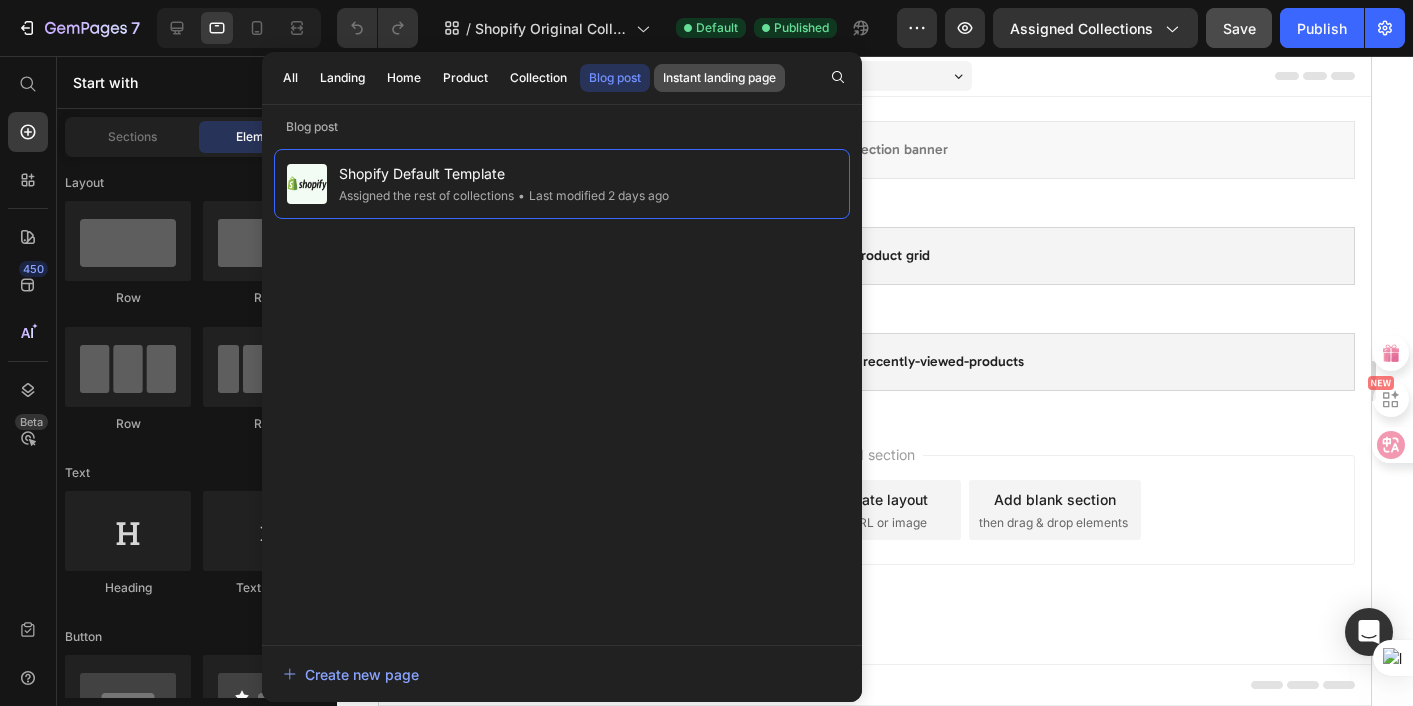 click on "Instant landing page" at bounding box center [719, 78] 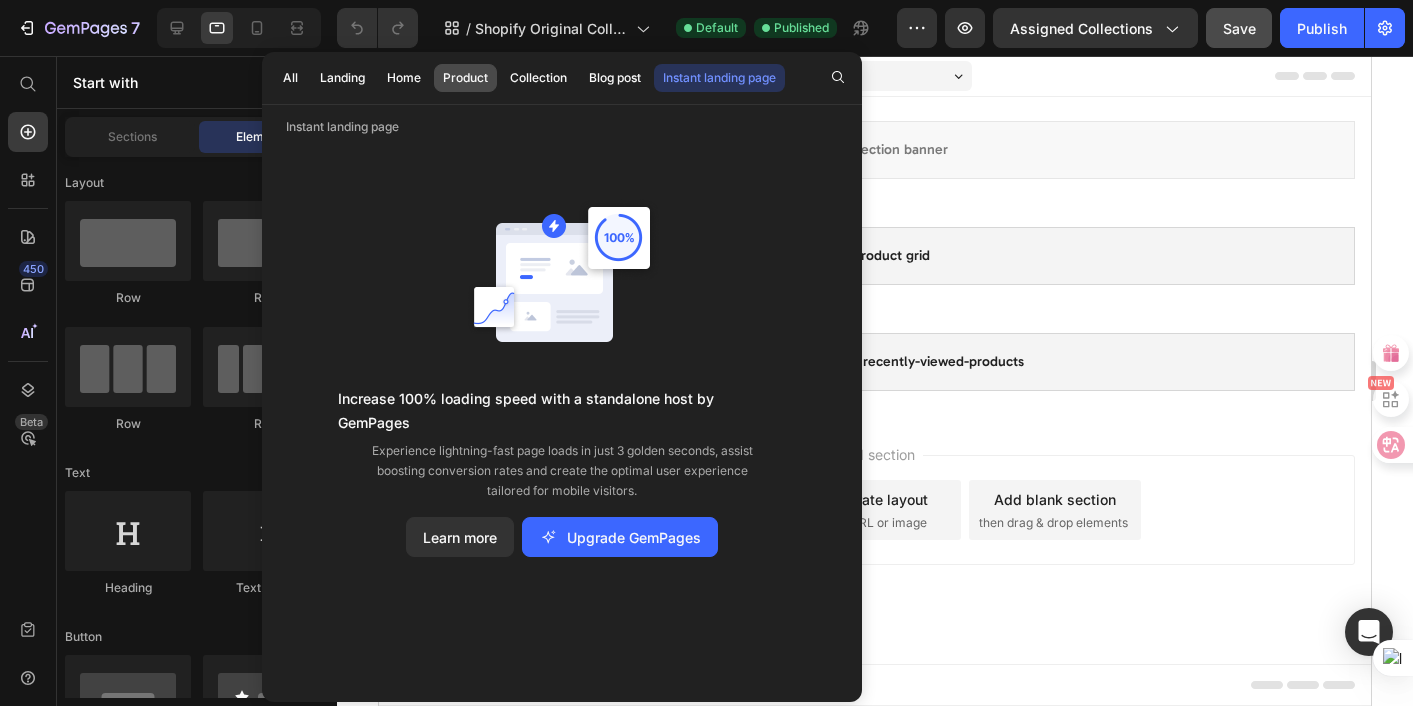 click on "Product" 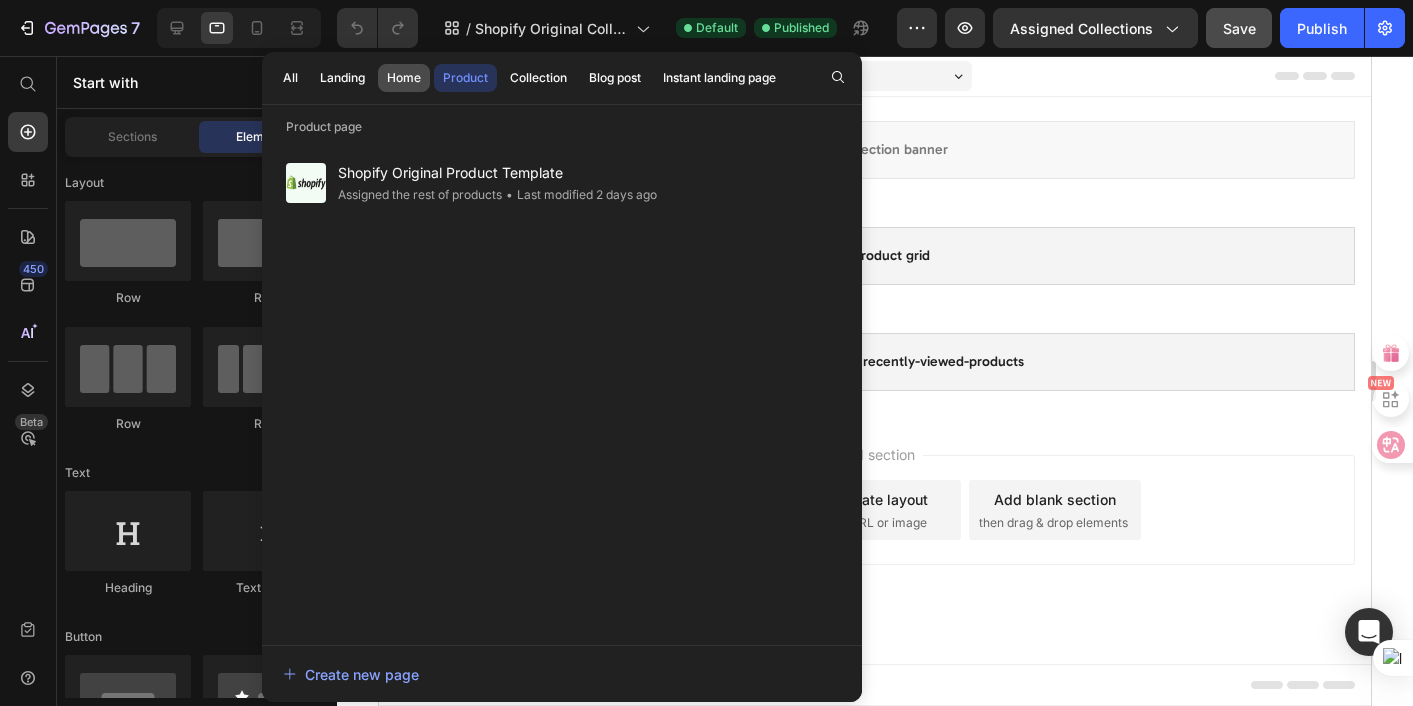 click on "Home" at bounding box center (404, 78) 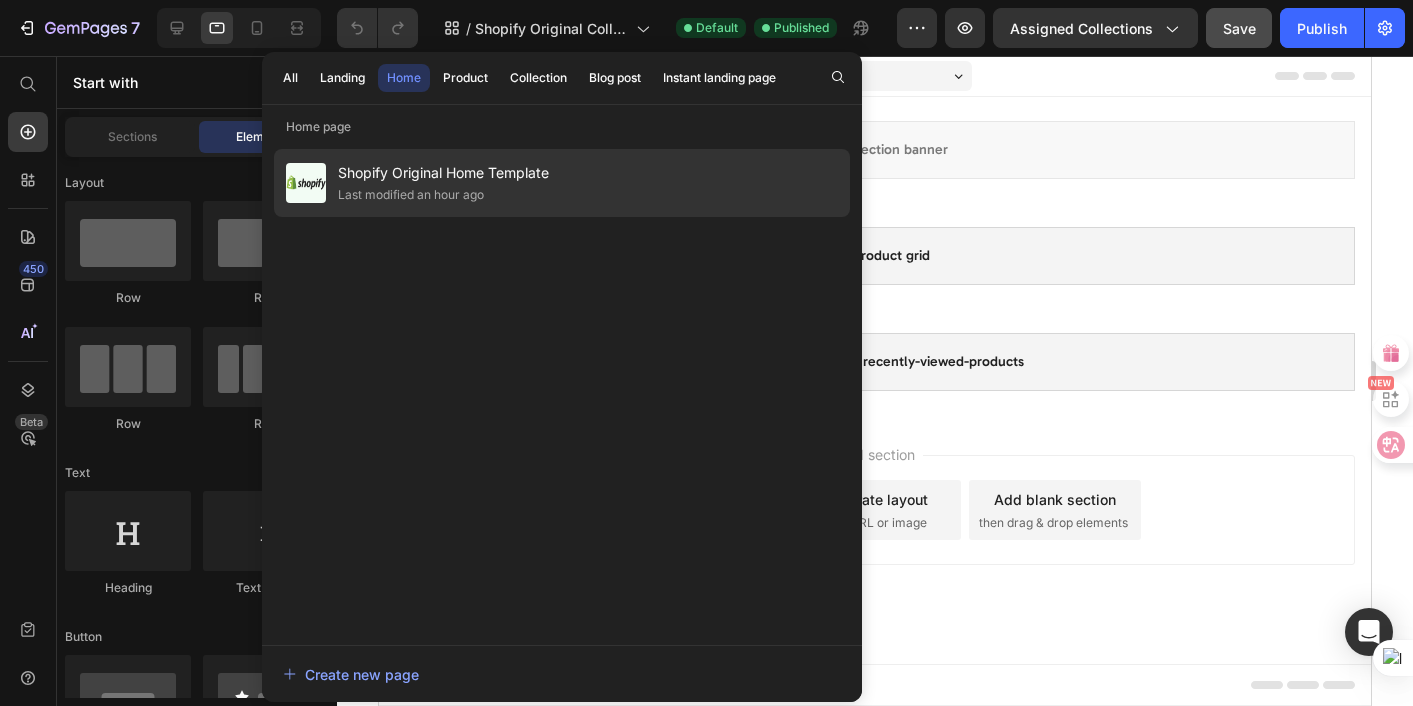 click on "Shopify Original Home Template" at bounding box center [443, 173] 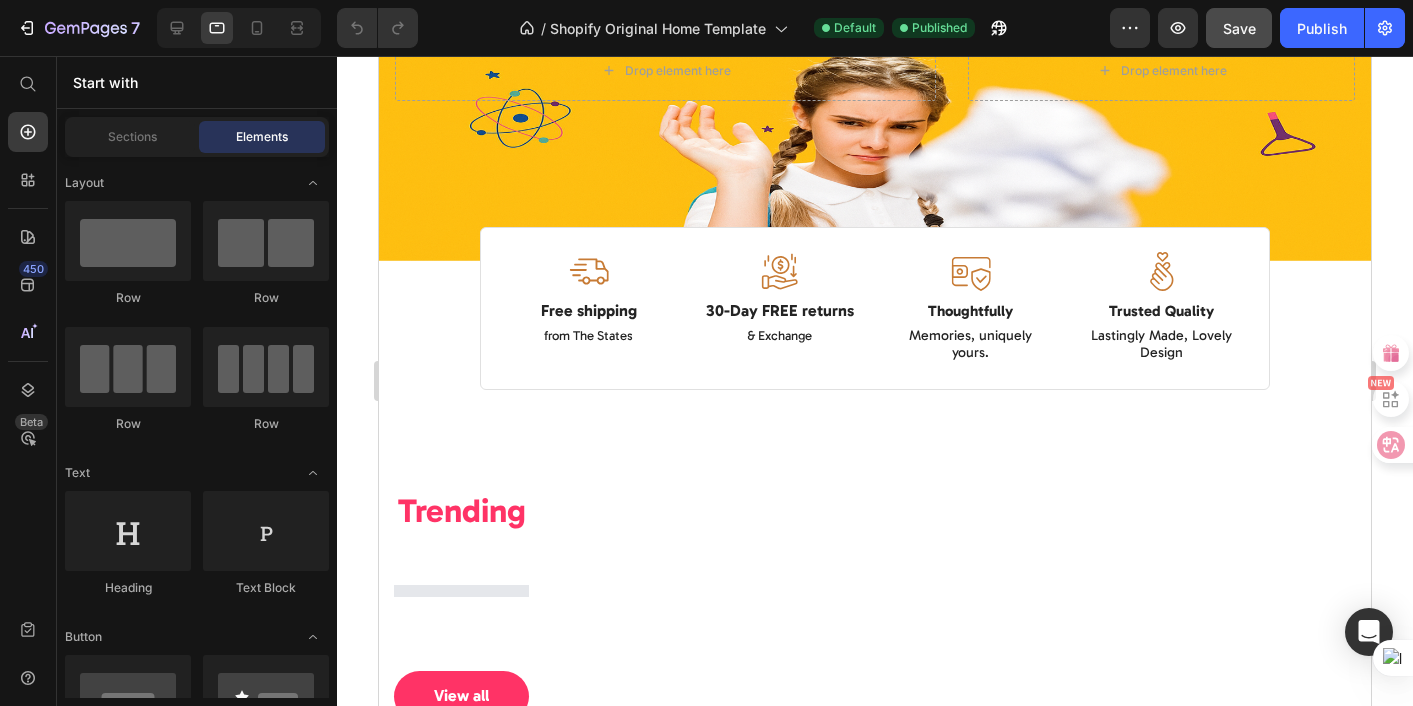 scroll, scrollTop: 0, scrollLeft: 0, axis: both 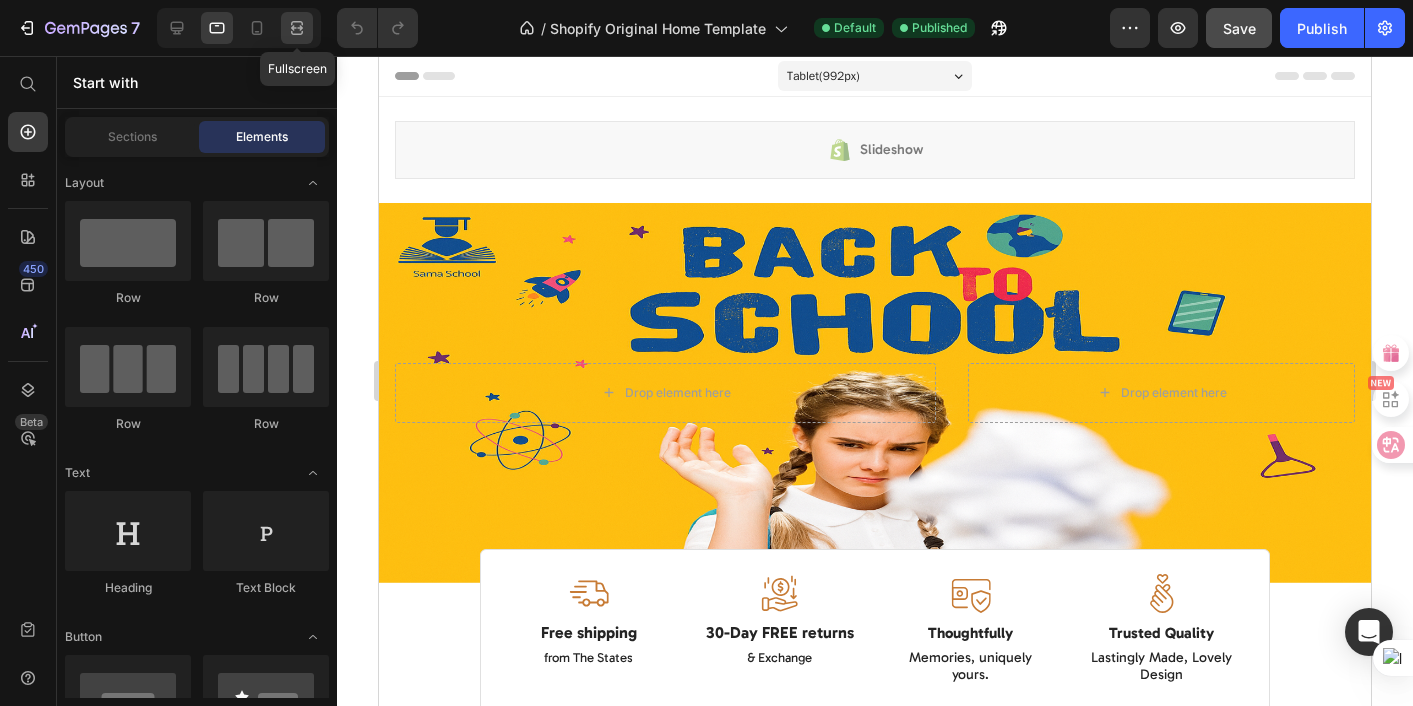 click 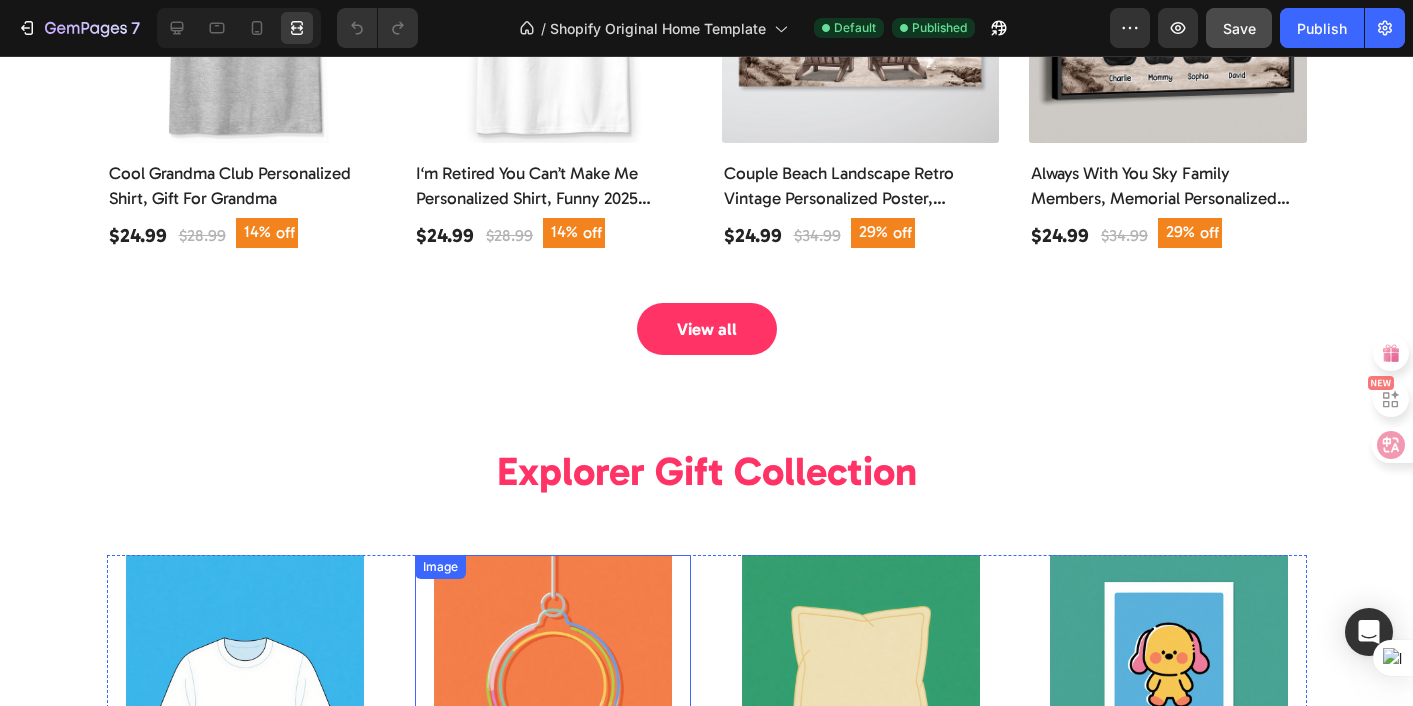 scroll, scrollTop: 912, scrollLeft: 0, axis: vertical 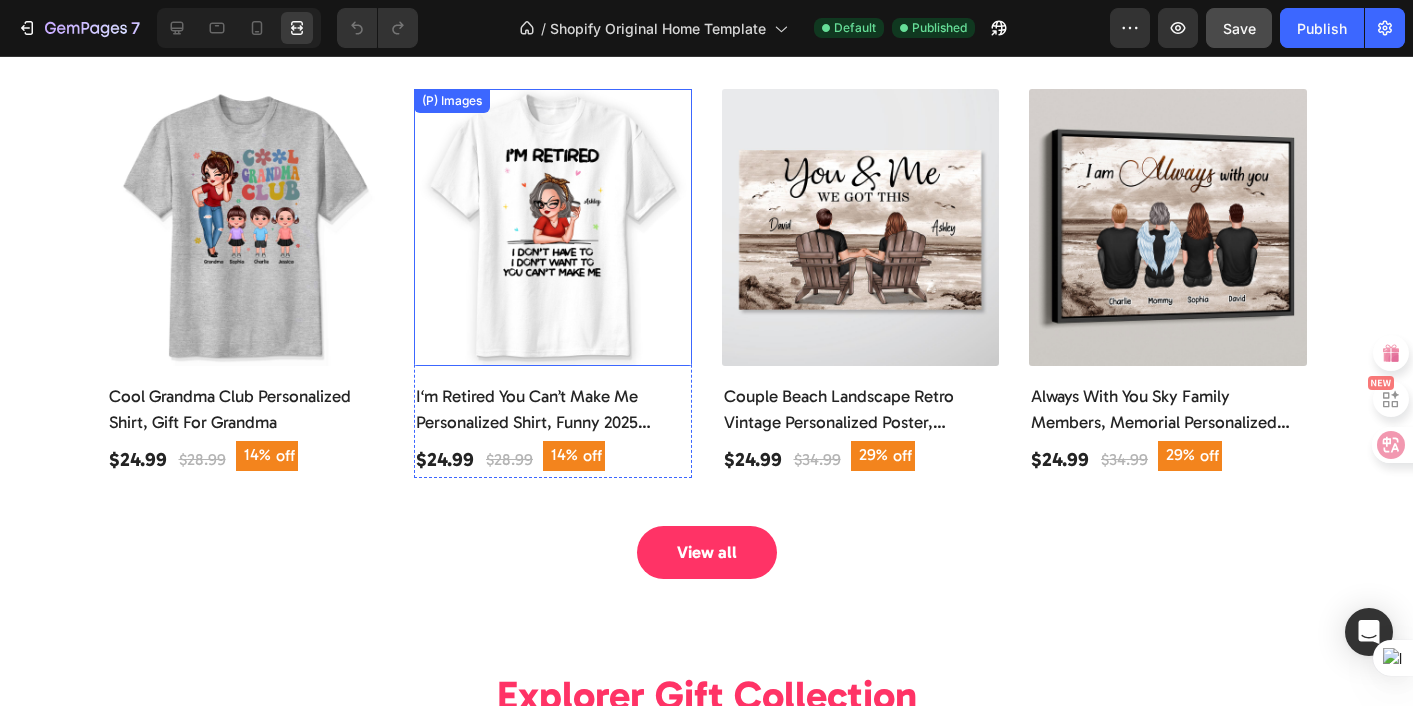 click at bounding box center [553, 228] 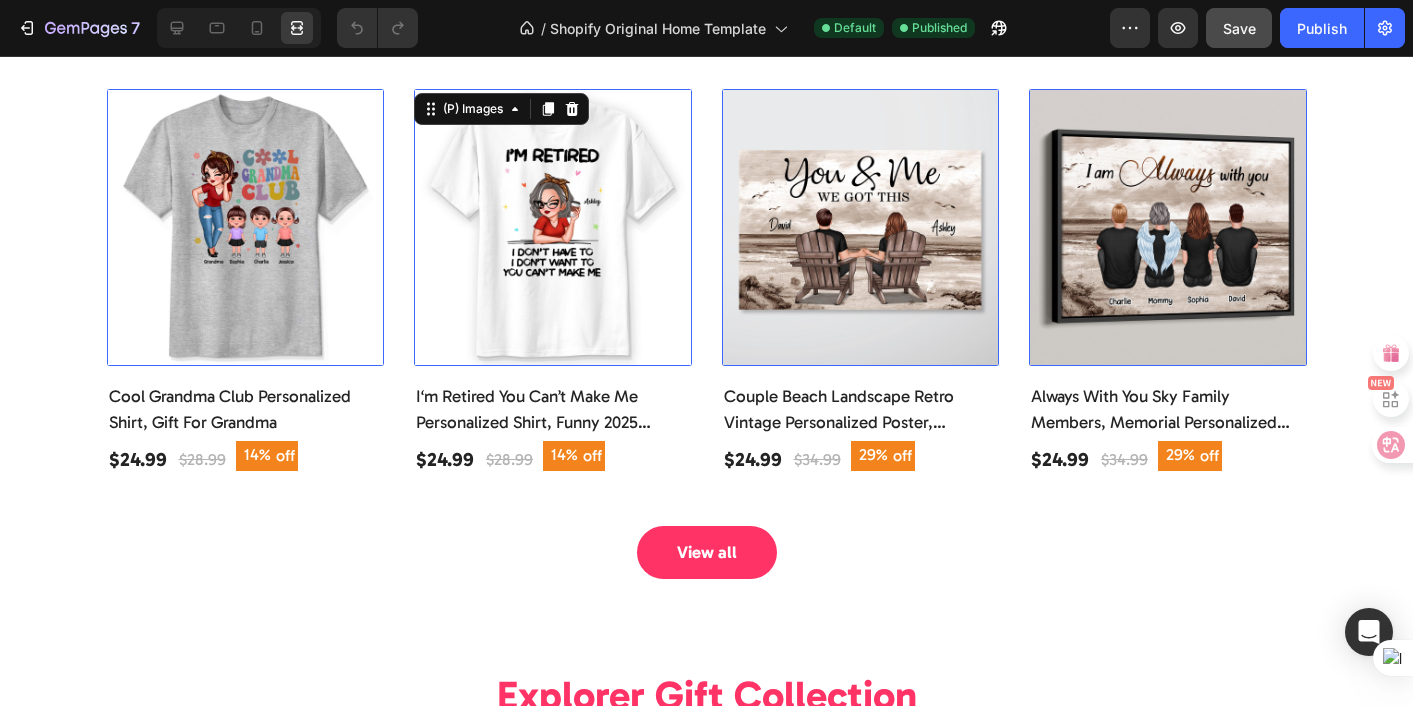 scroll, scrollTop: 0, scrollLeft: 0, axis: both 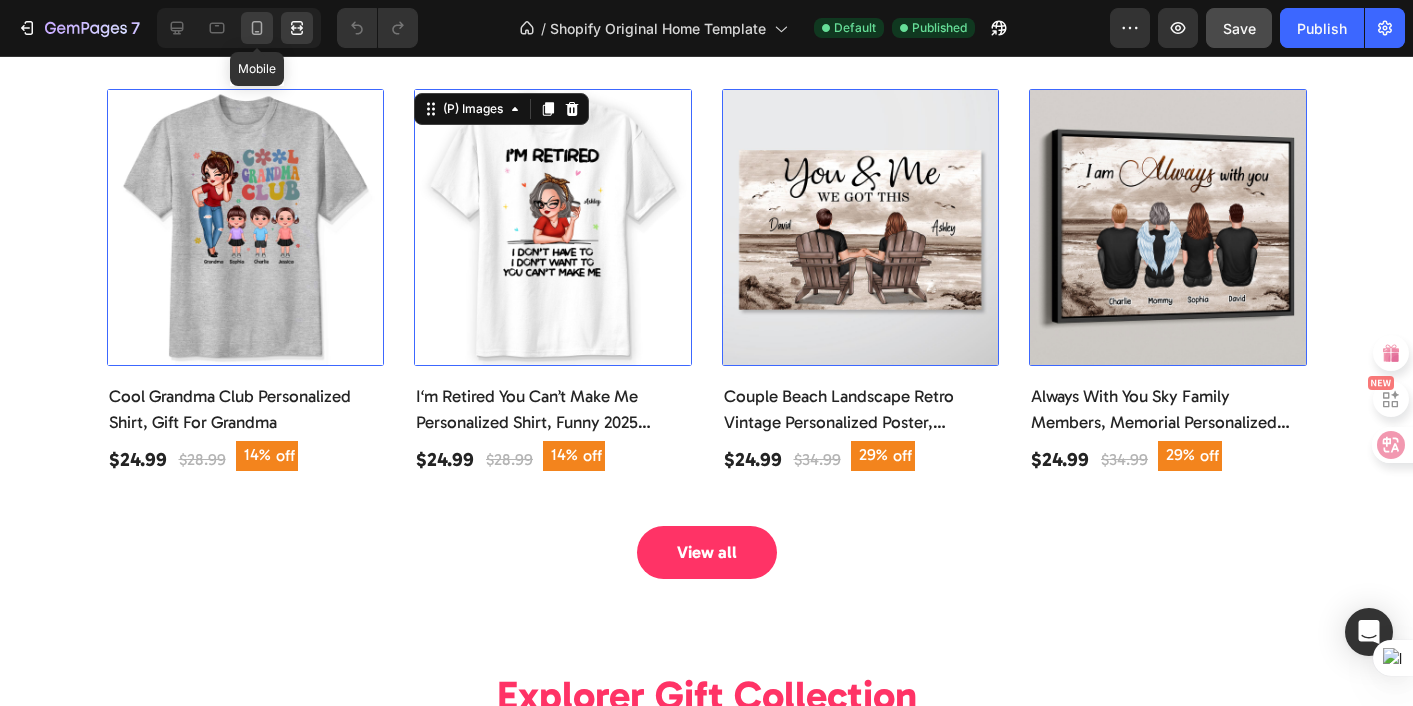 click 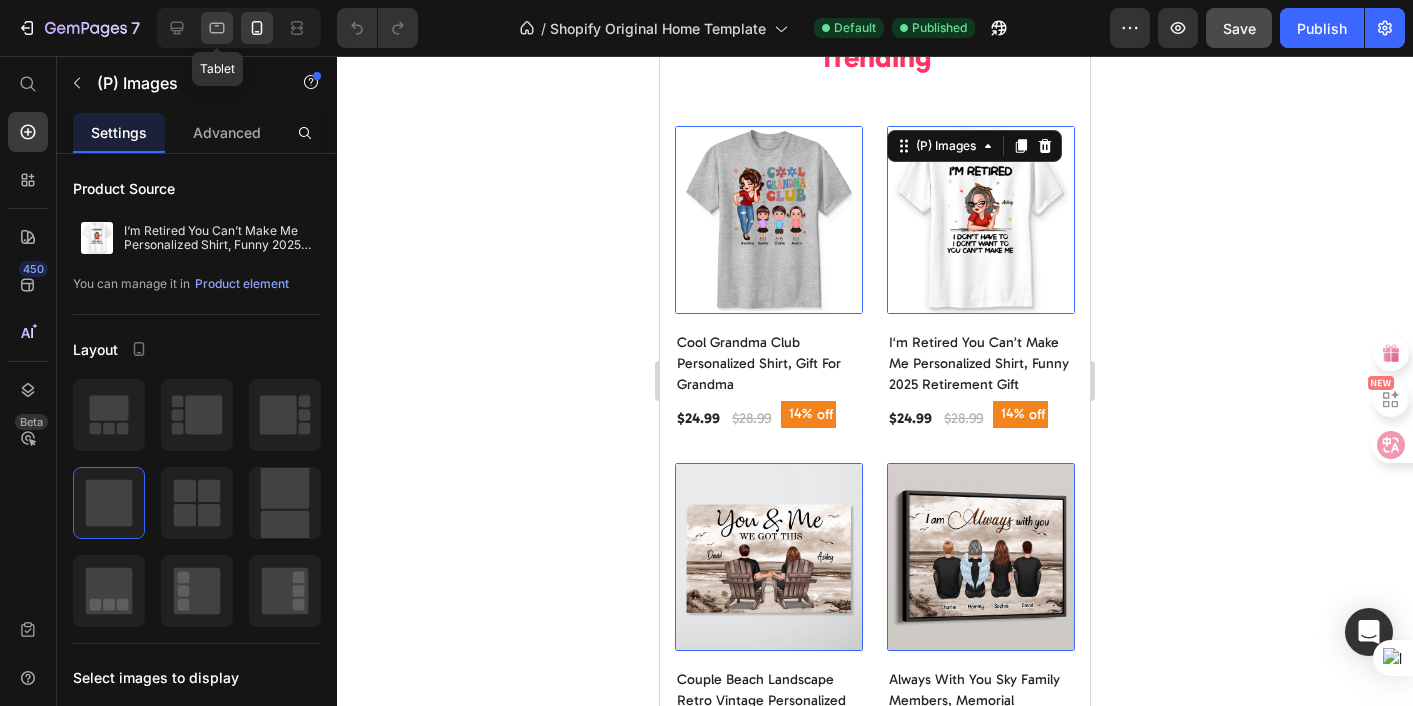 click 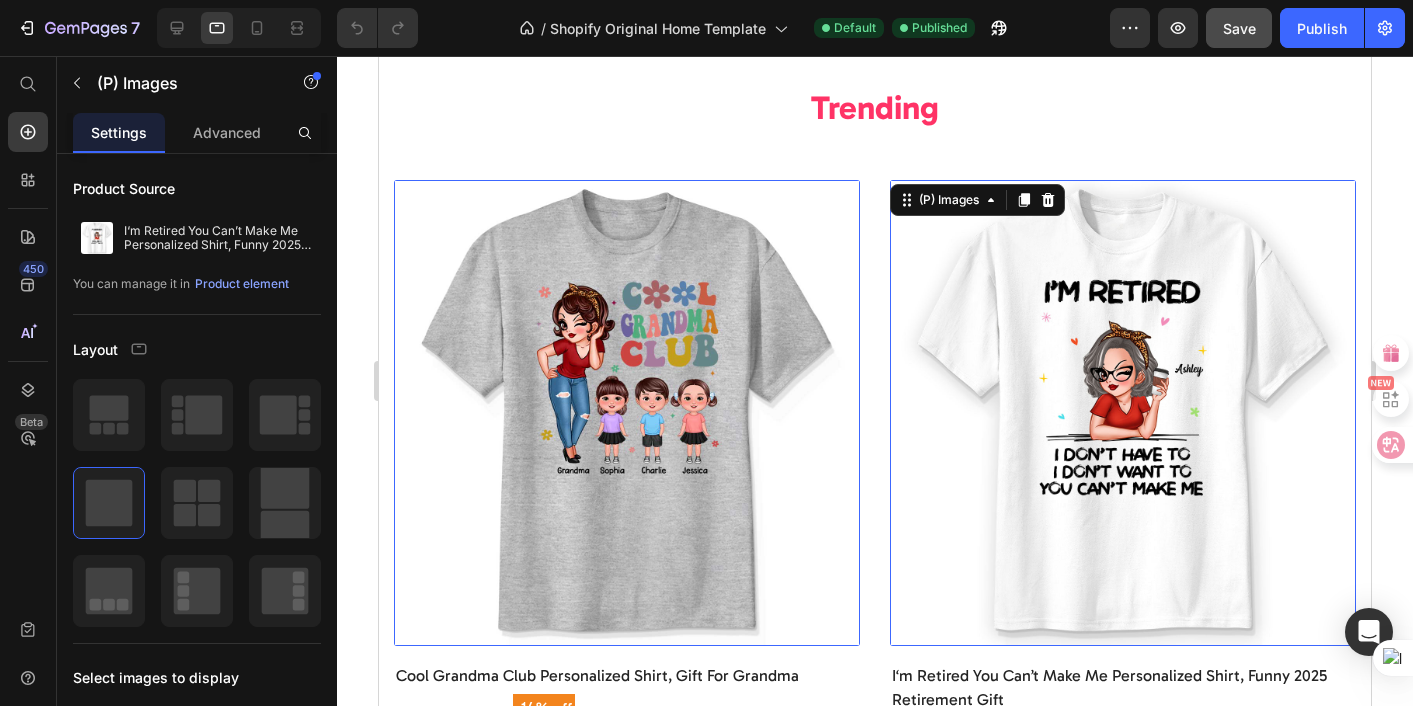 scroll, scrollTop: 773, scrollLeft: 0, axis: vertical 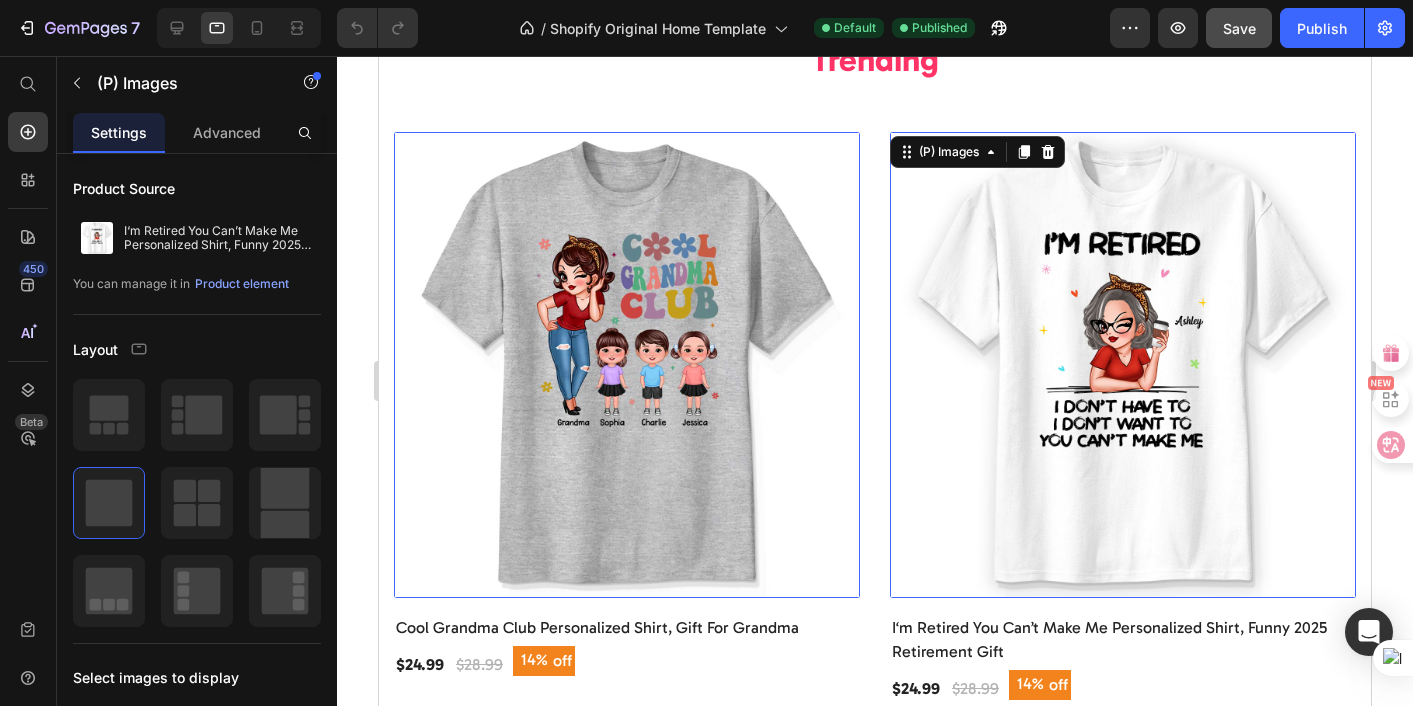 click at bounding box center [627, 365] 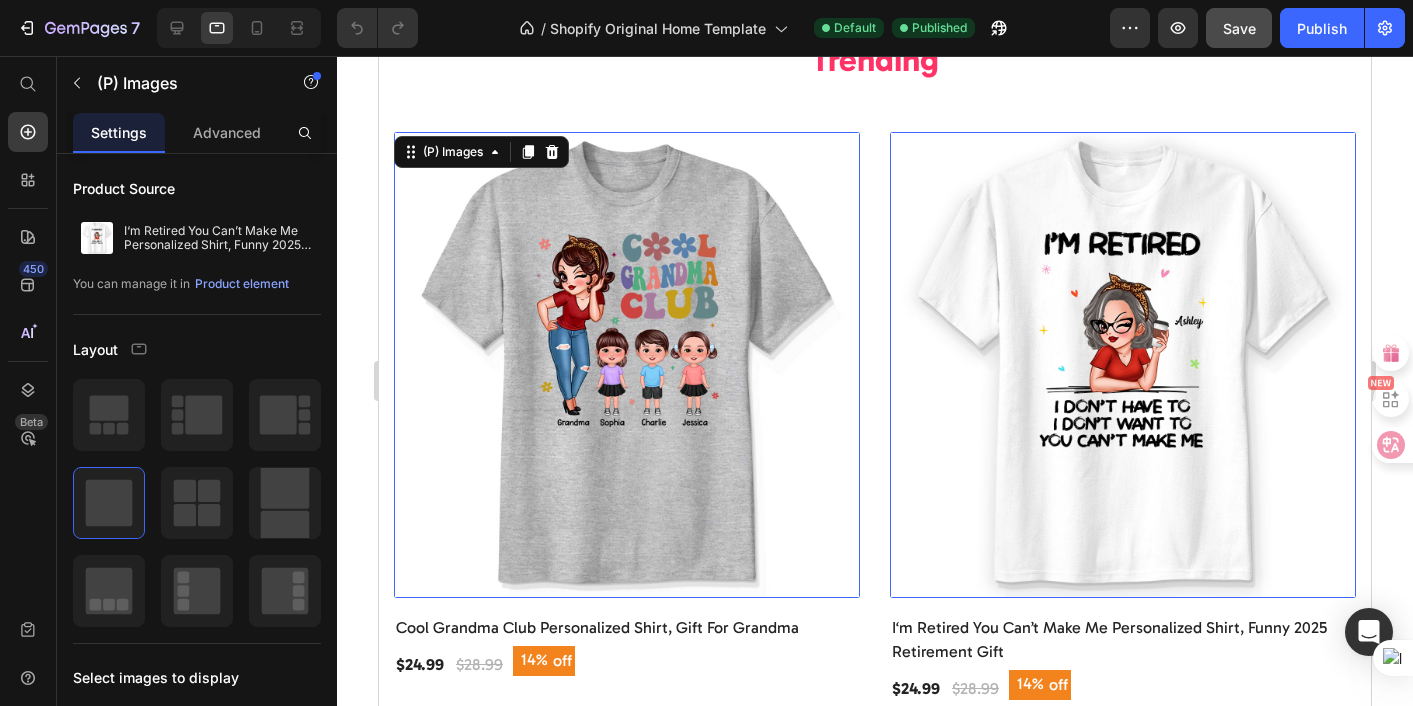 click at bounding box center [627, 365] 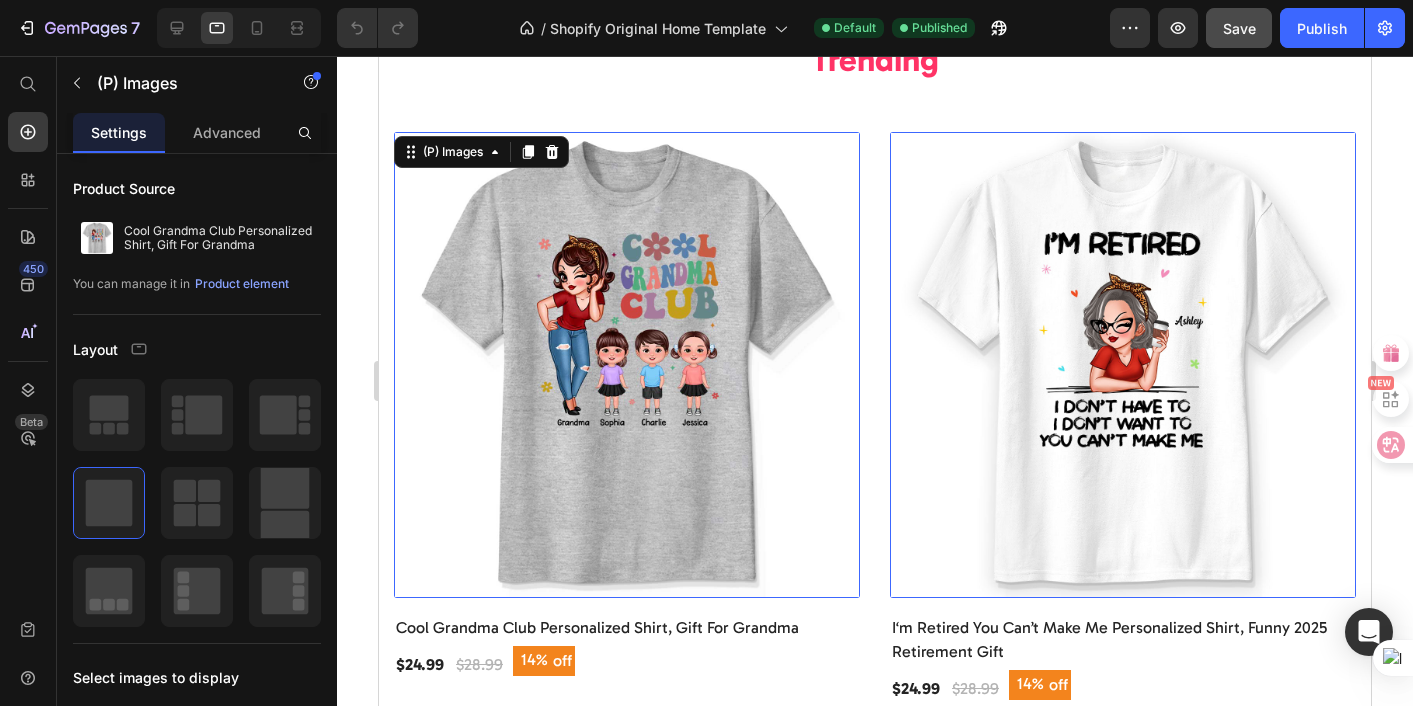 click at bounding box center (627, 365) 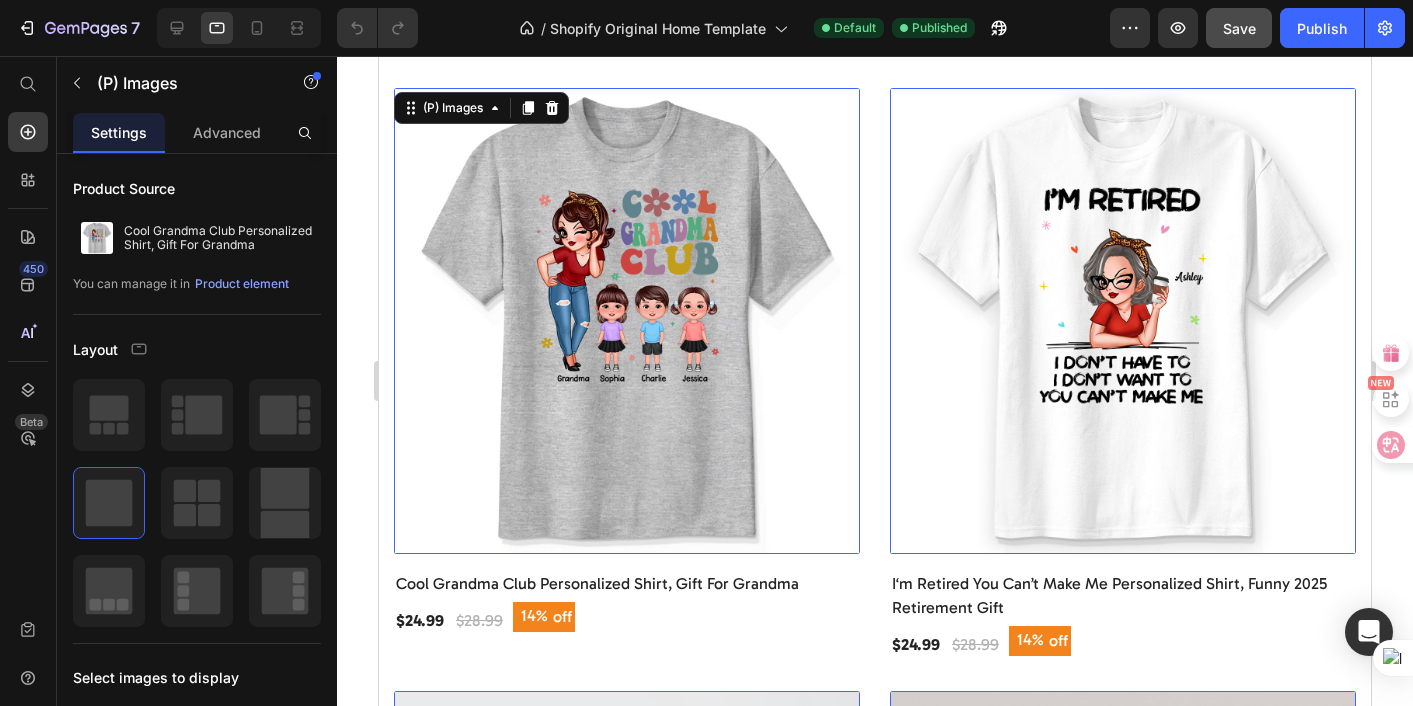 scroll, scrollTop: 949, scrollLeft: 0, axis: vertical 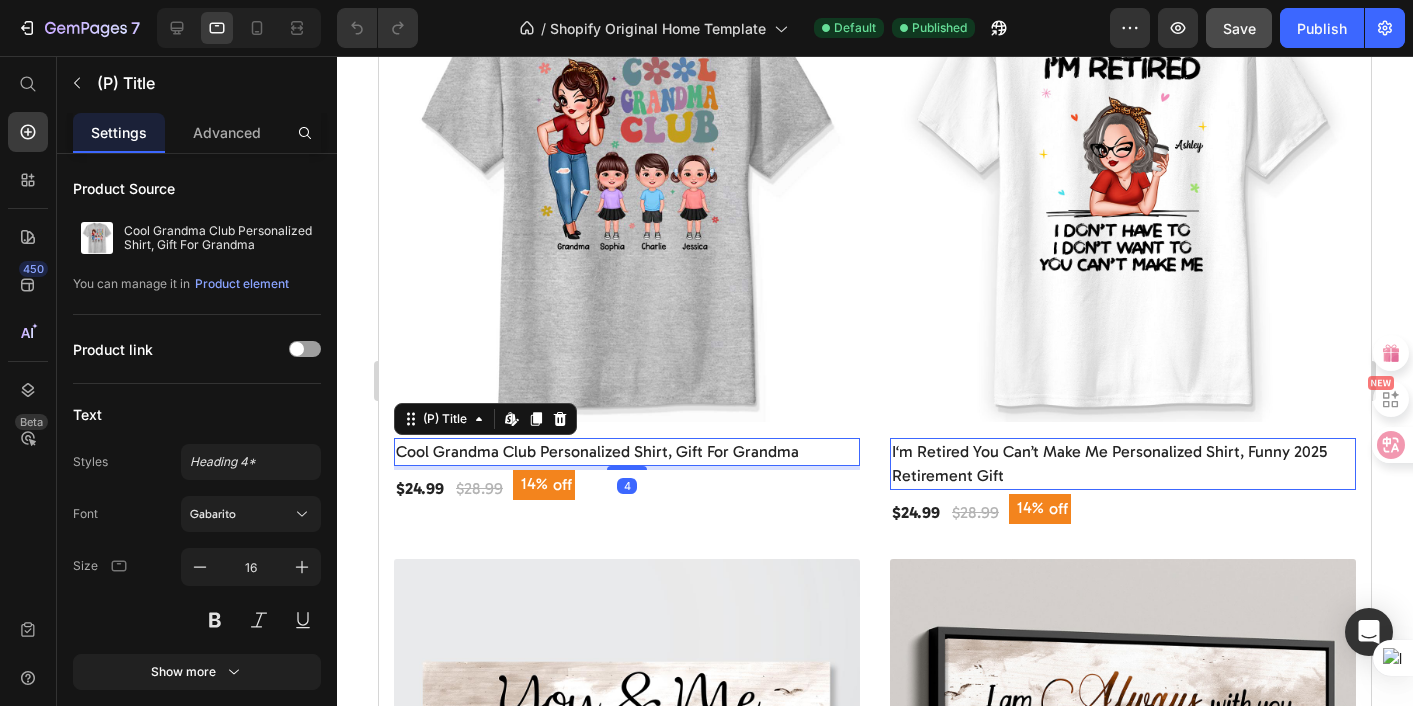 click on "Cool Grandma Club Personalized Shirt, Gift For Grandma" at bounding box center [627, 452] 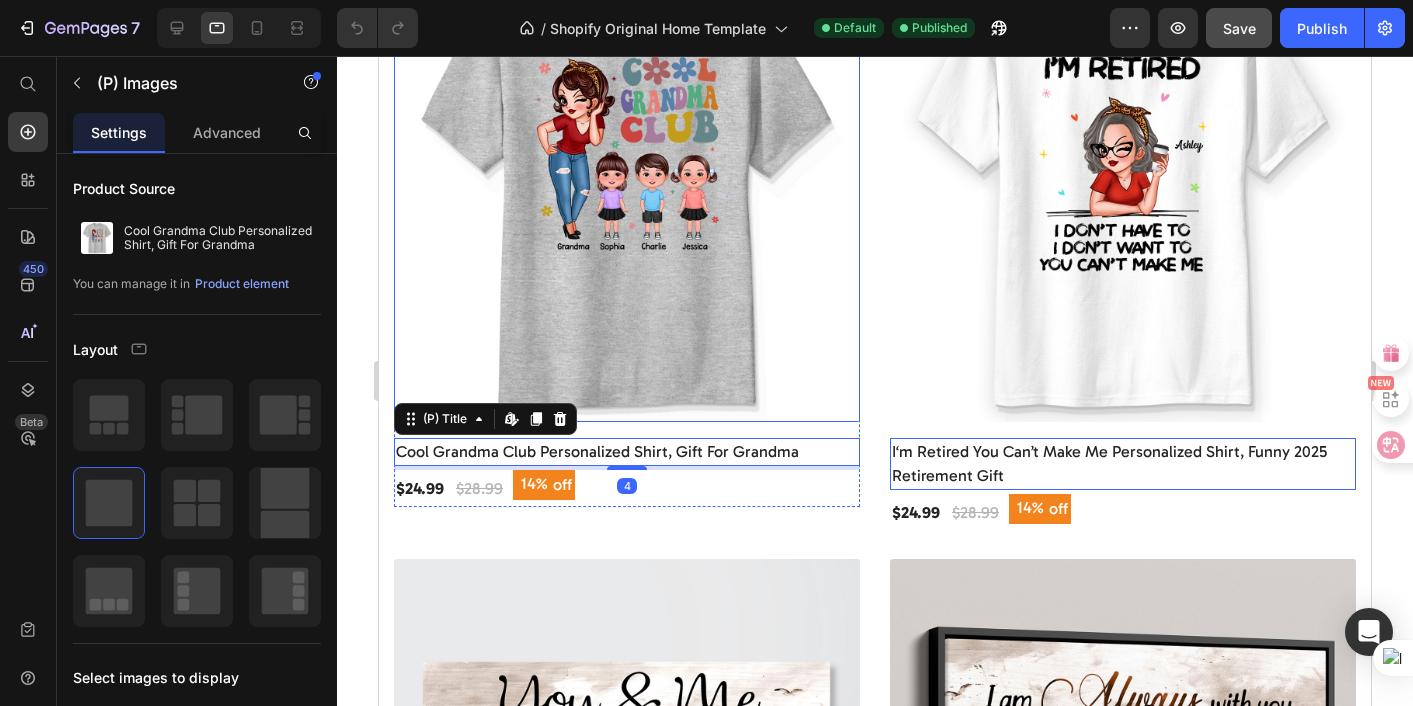 click at bounding box center (627, 189) 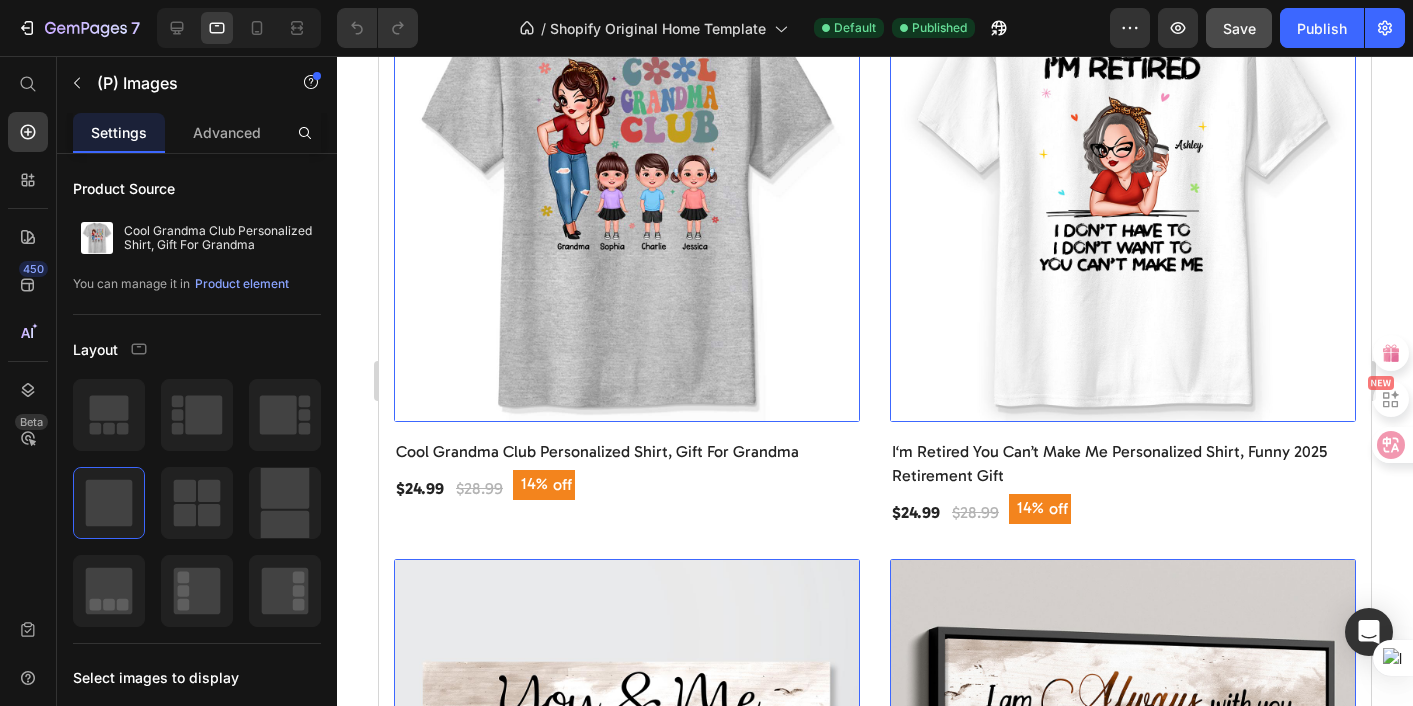 click at bounding box center [627, 189] 